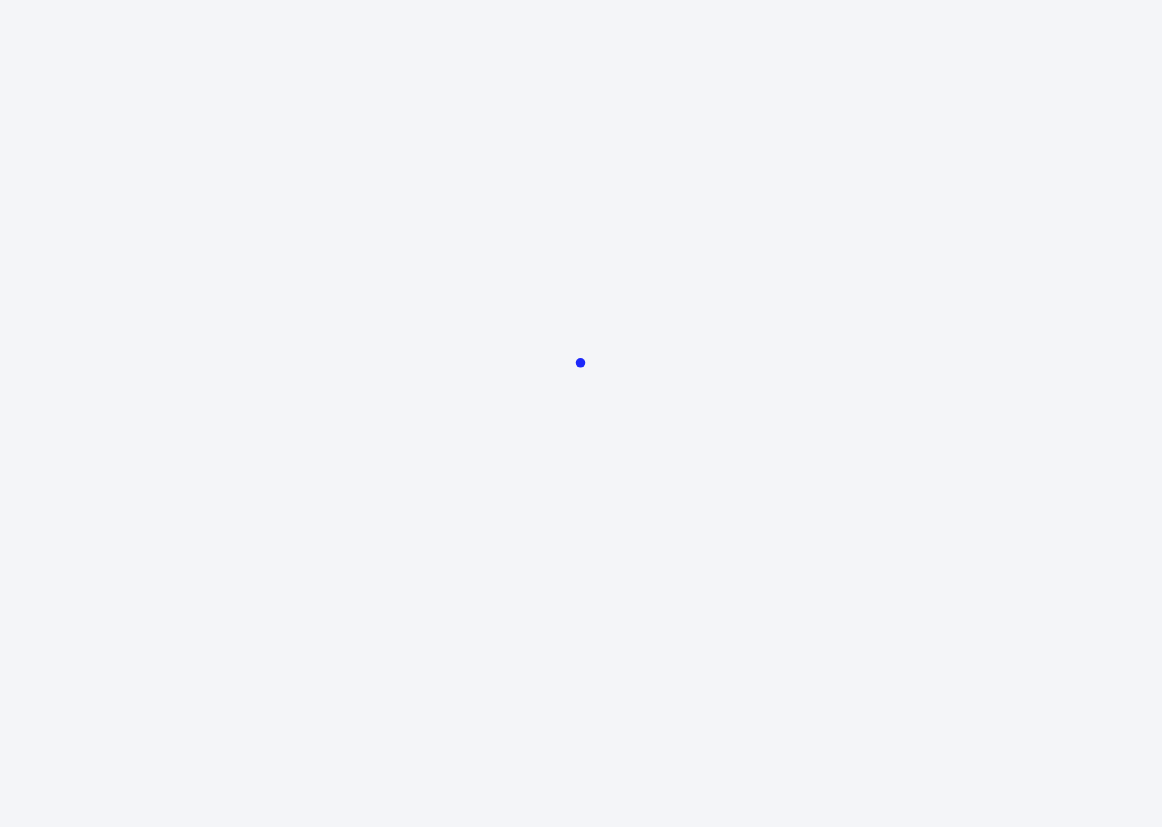 scroll, scrollTop: 0, scrollLeft: 0, axis: both 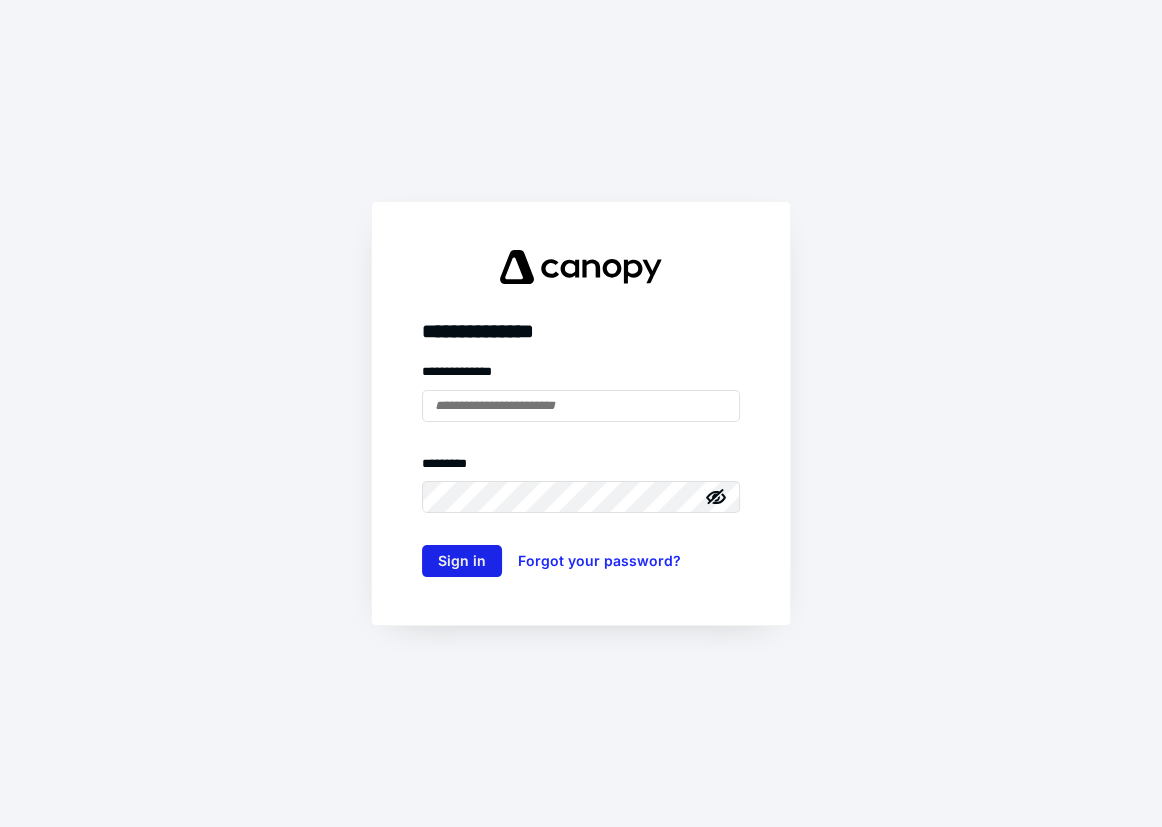 type on "**********" 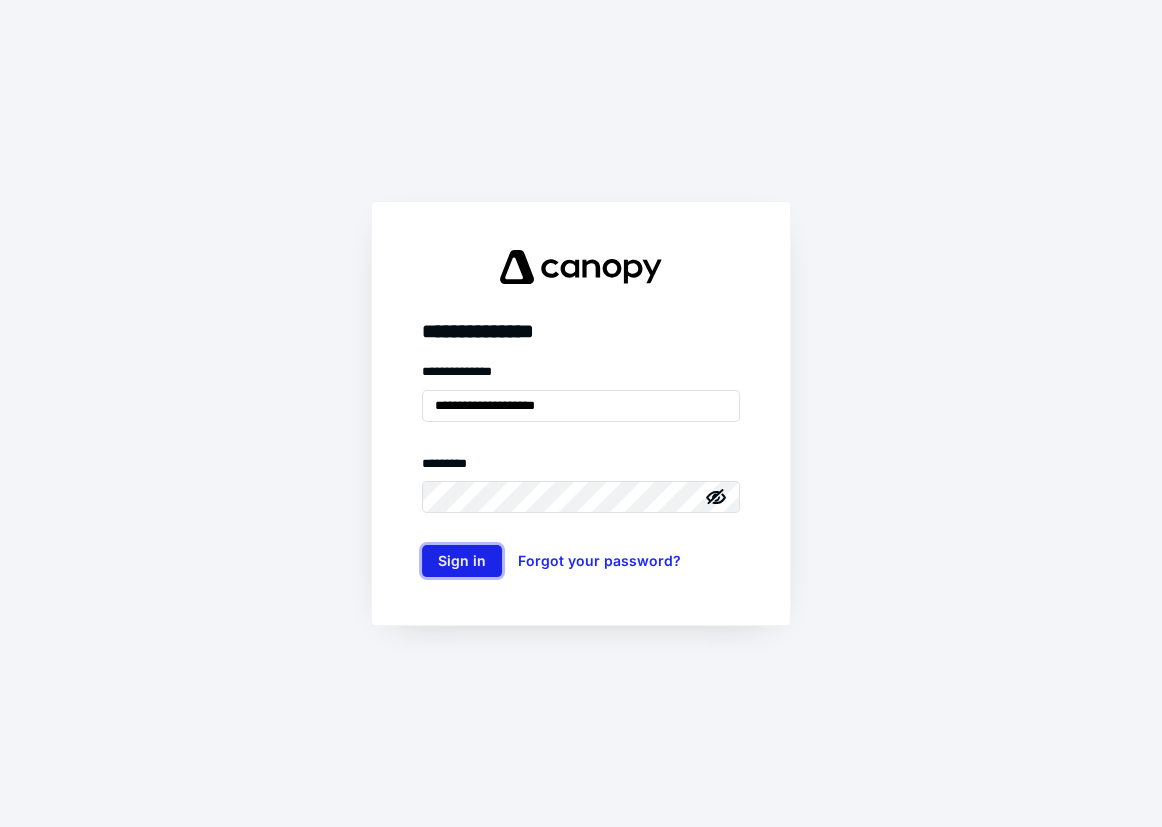 click on "Sign in" at bounding box center (462, 561) 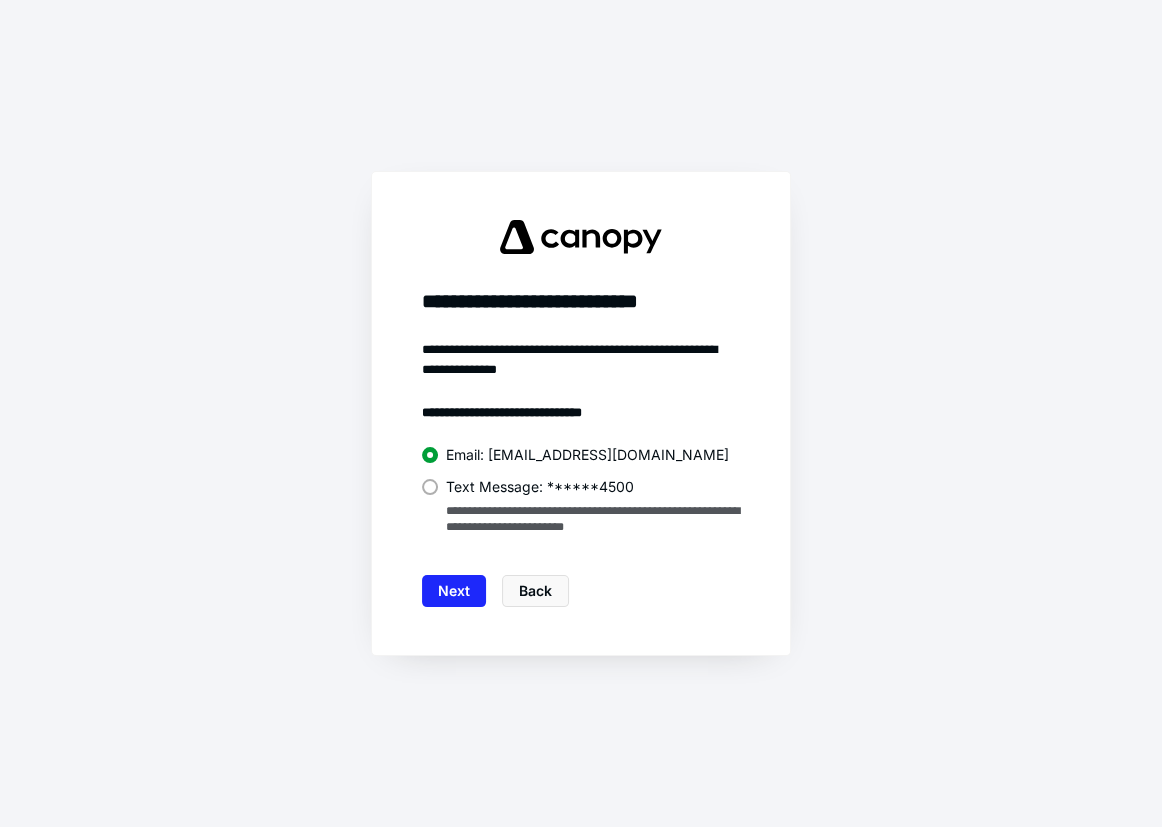 click on "Text Message: ******4500" at bounding box center (581, 485) 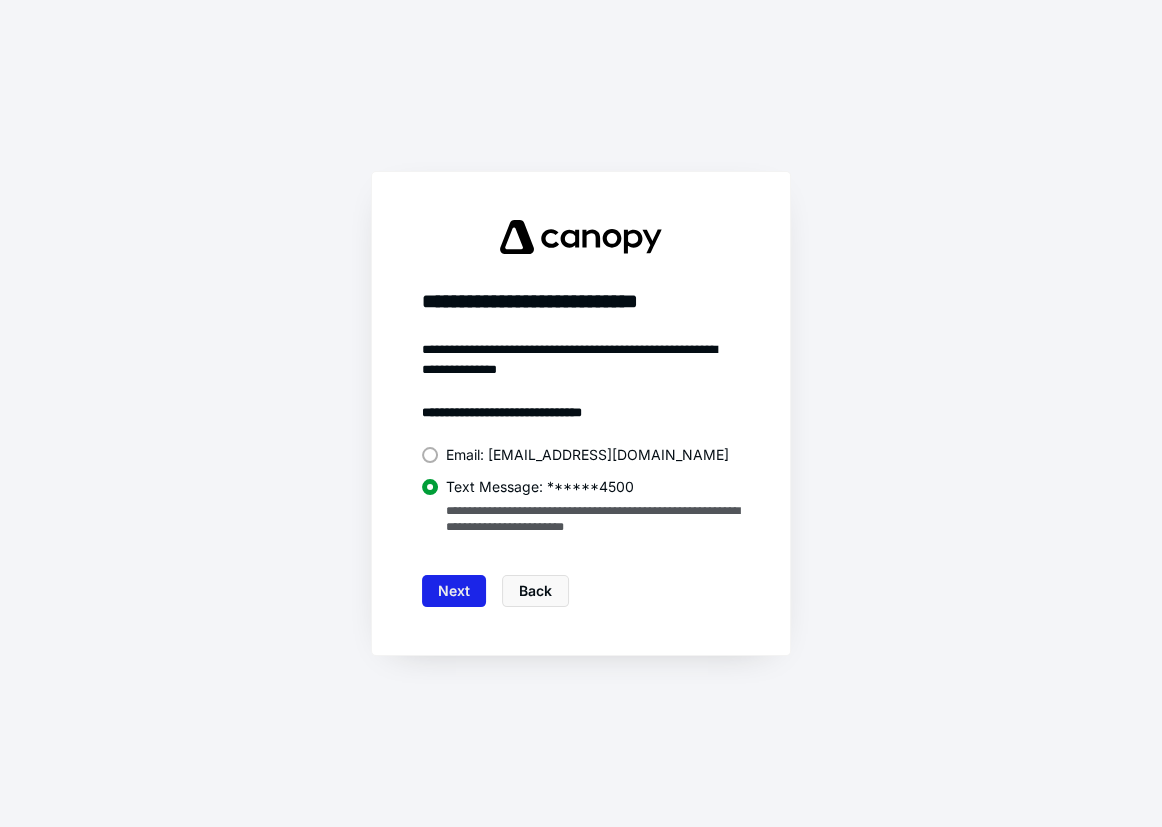 click on "Next" at bounding box center (454, 591) 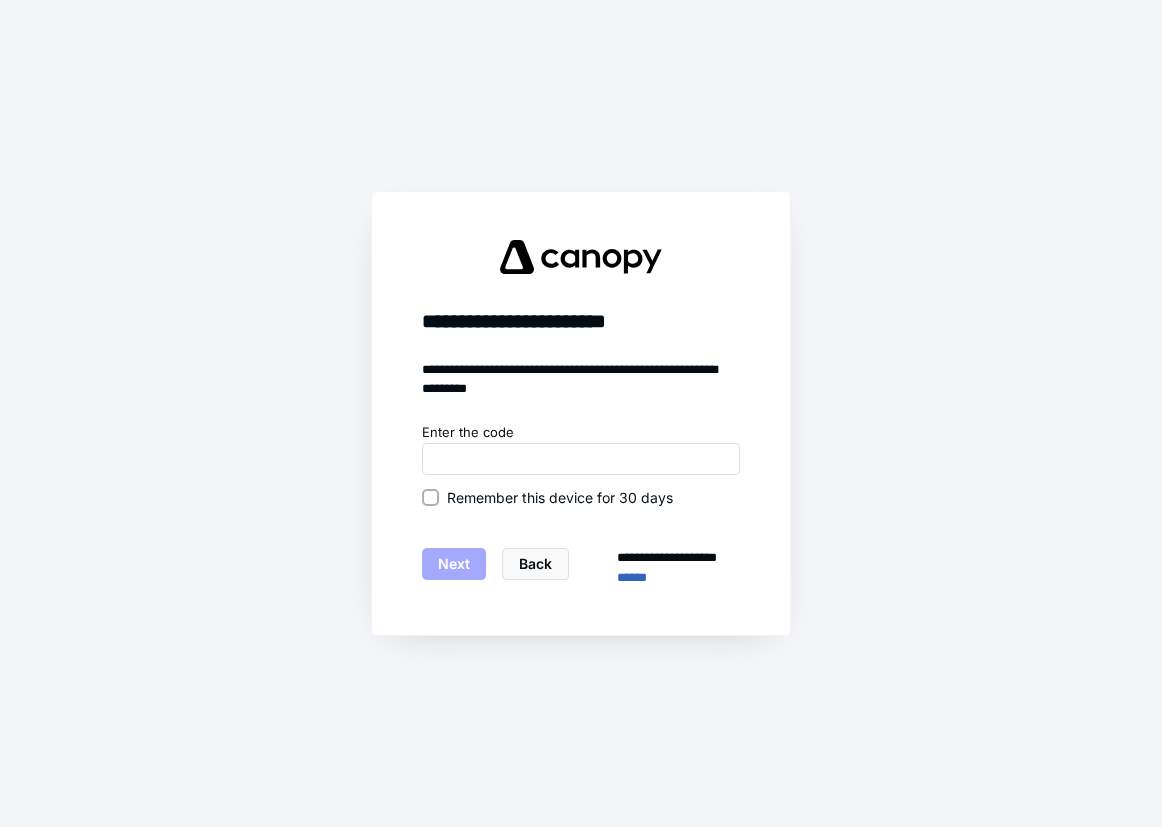 click on "Remember this device for 30 days" at bounding box center (560, 497) 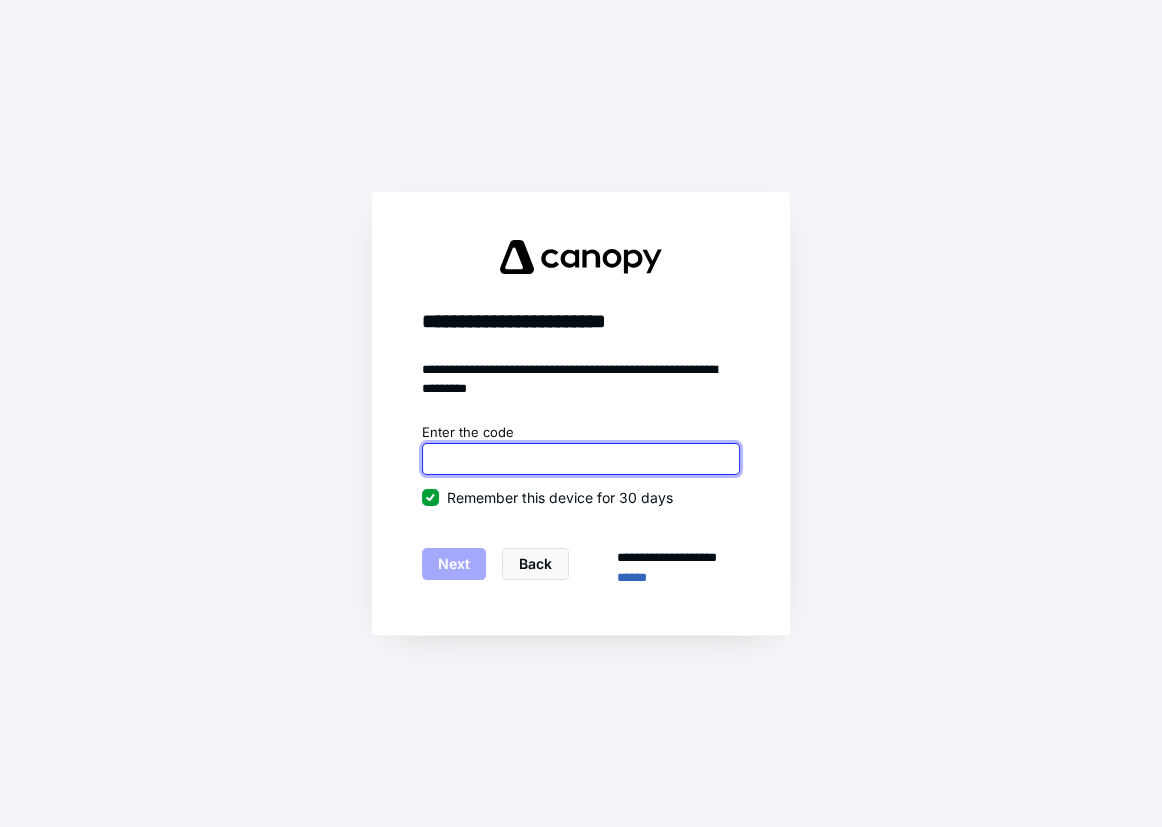 click at bounding box center (581, 459) 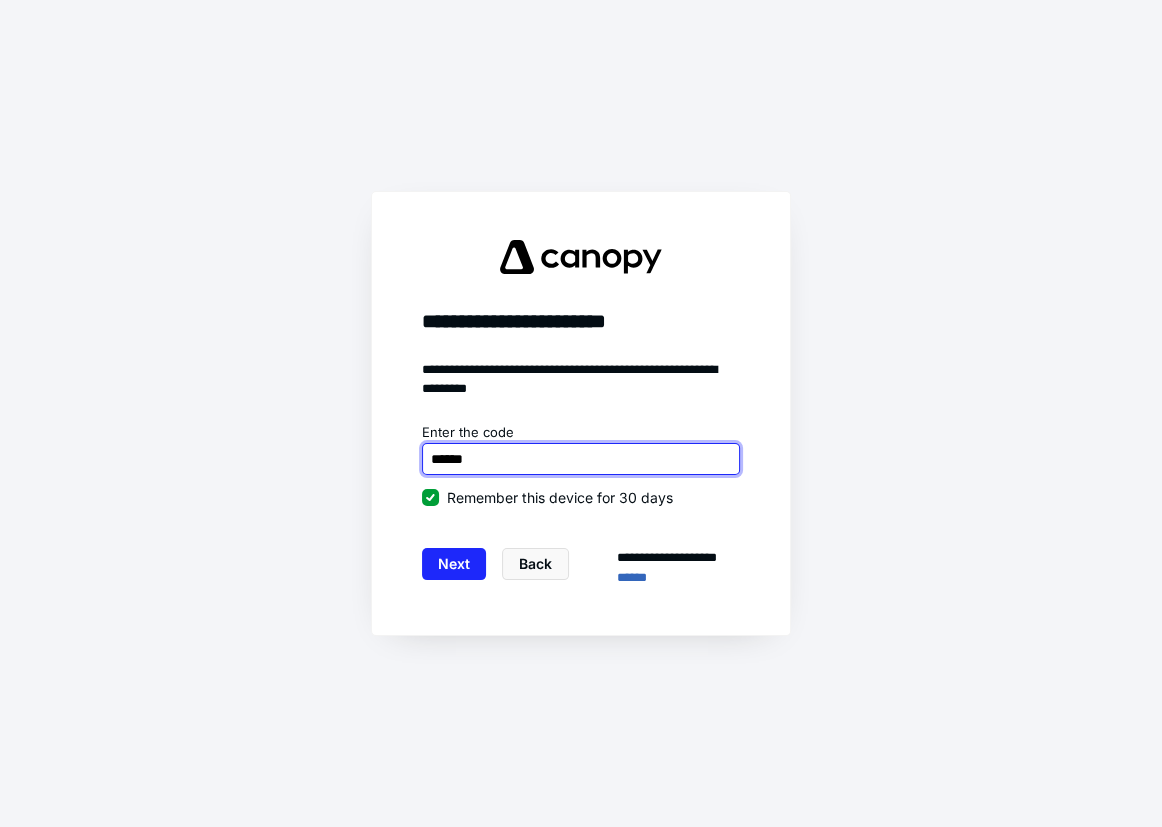 type on "******" 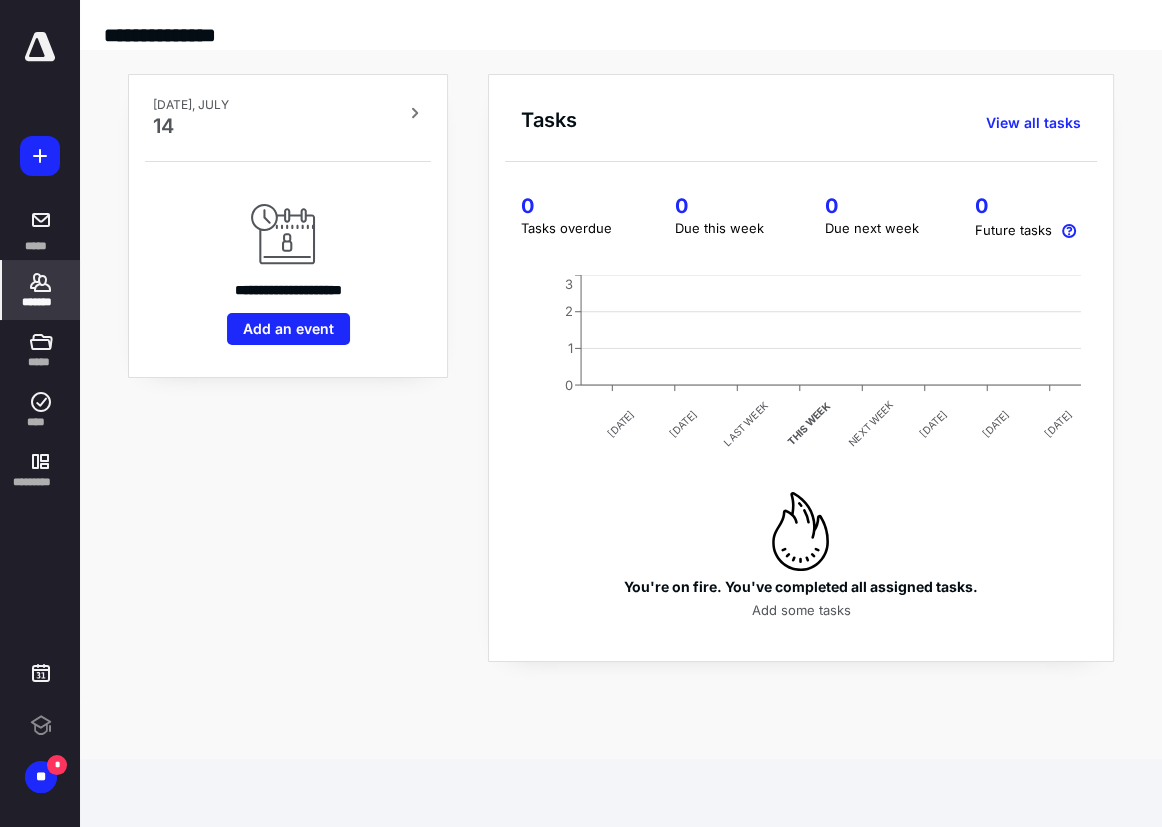 click on "*******" at bounding box center [41, 290] 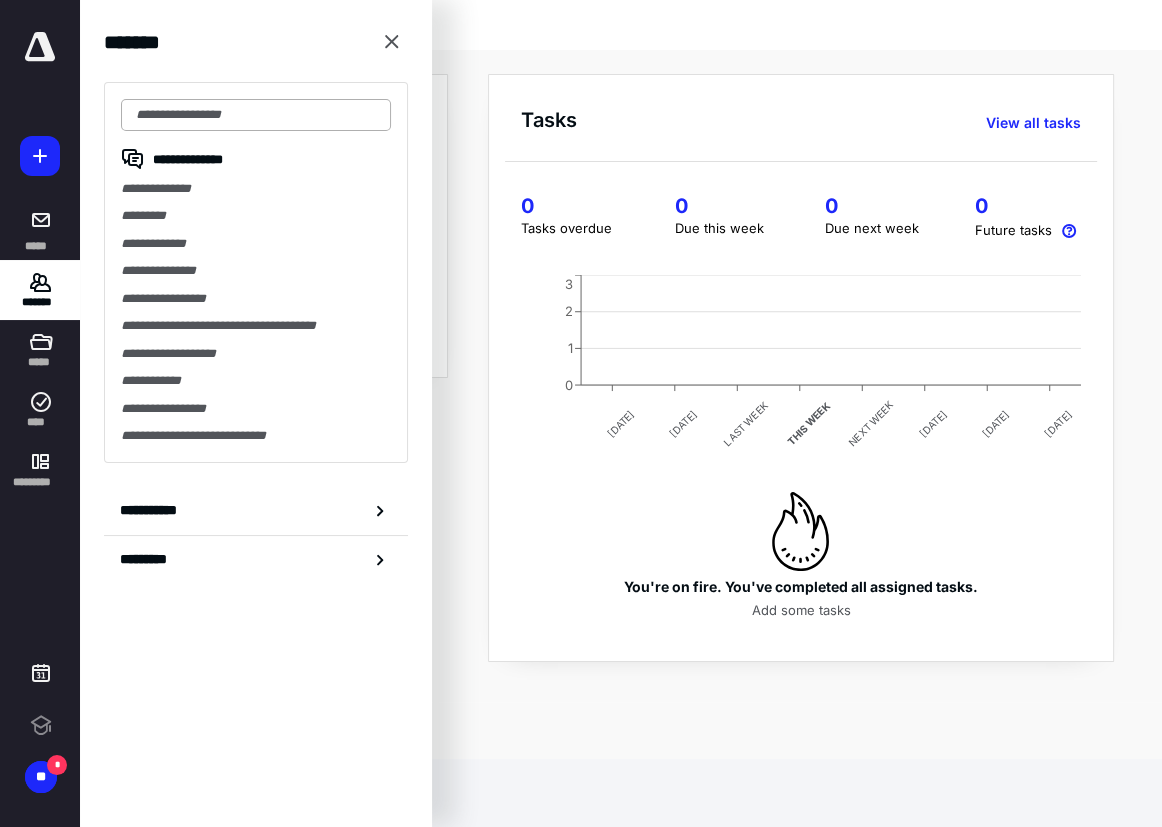 scroll, scrollTop: 0, scrollLeft: 0, axis: both 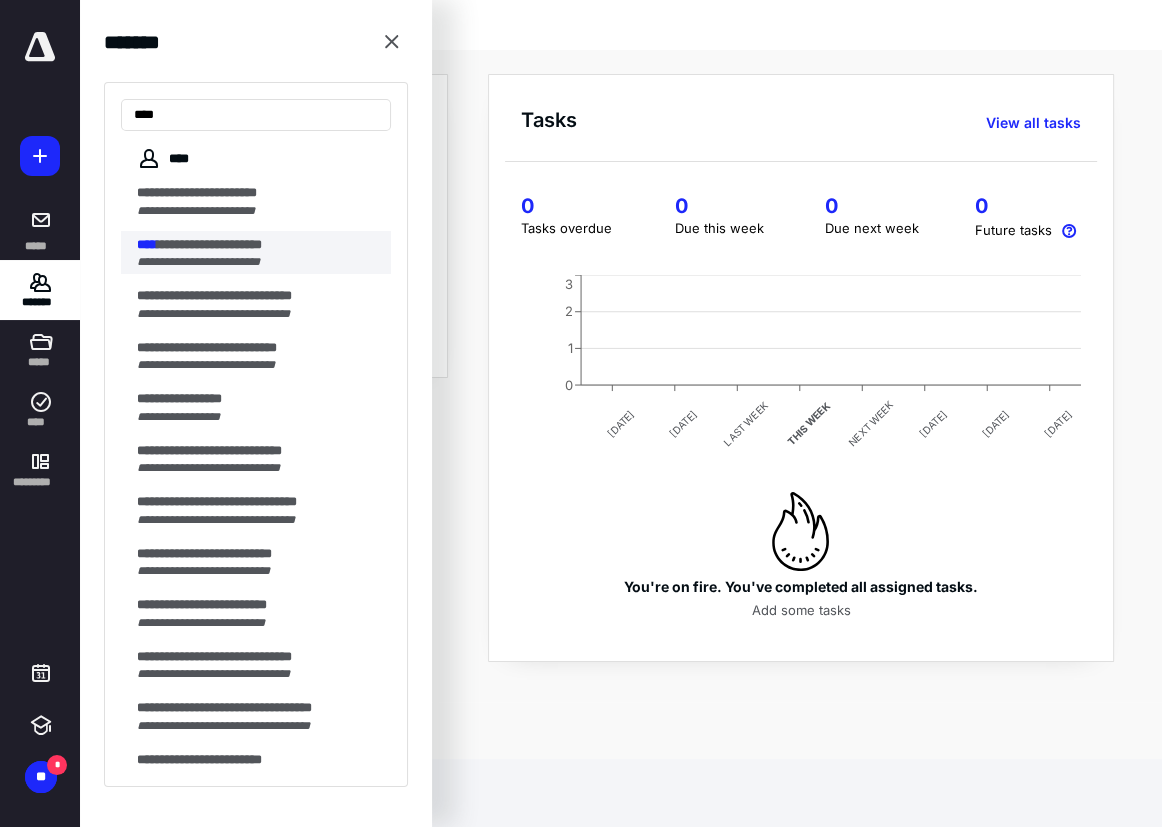 type on "****" 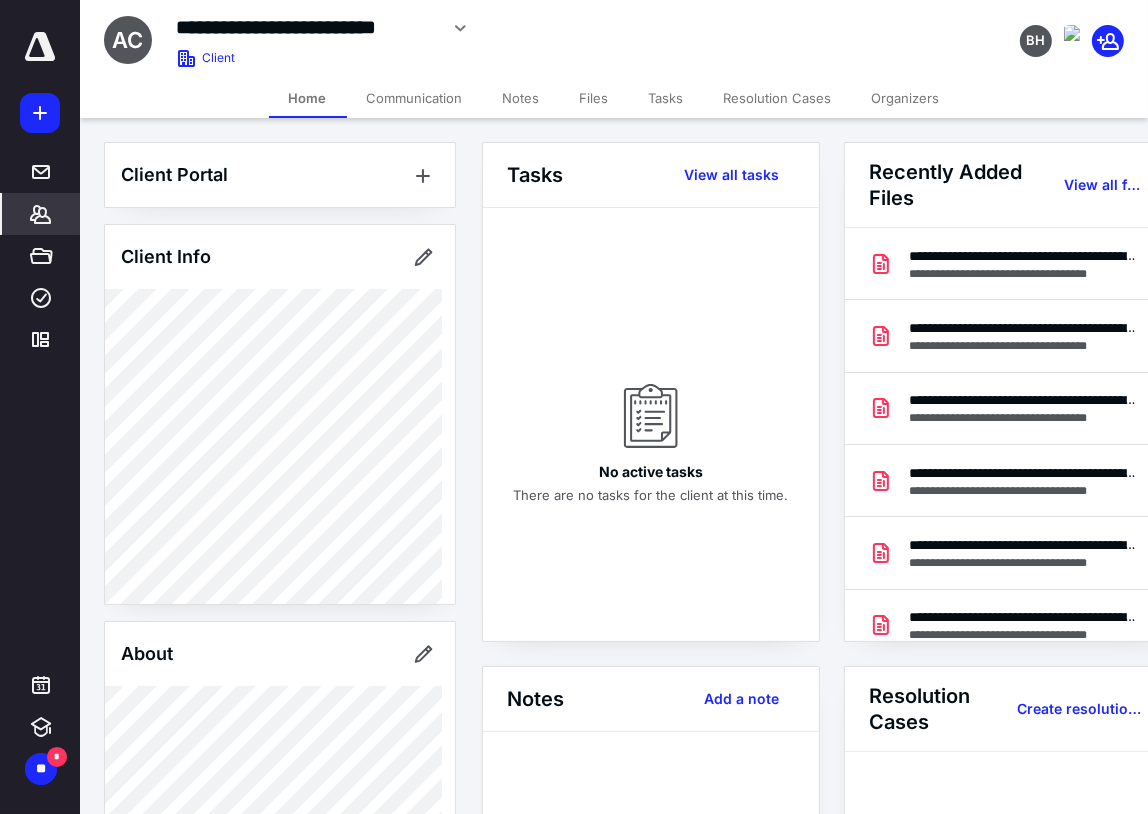 click on "Files" at bounding box center (594, 98) 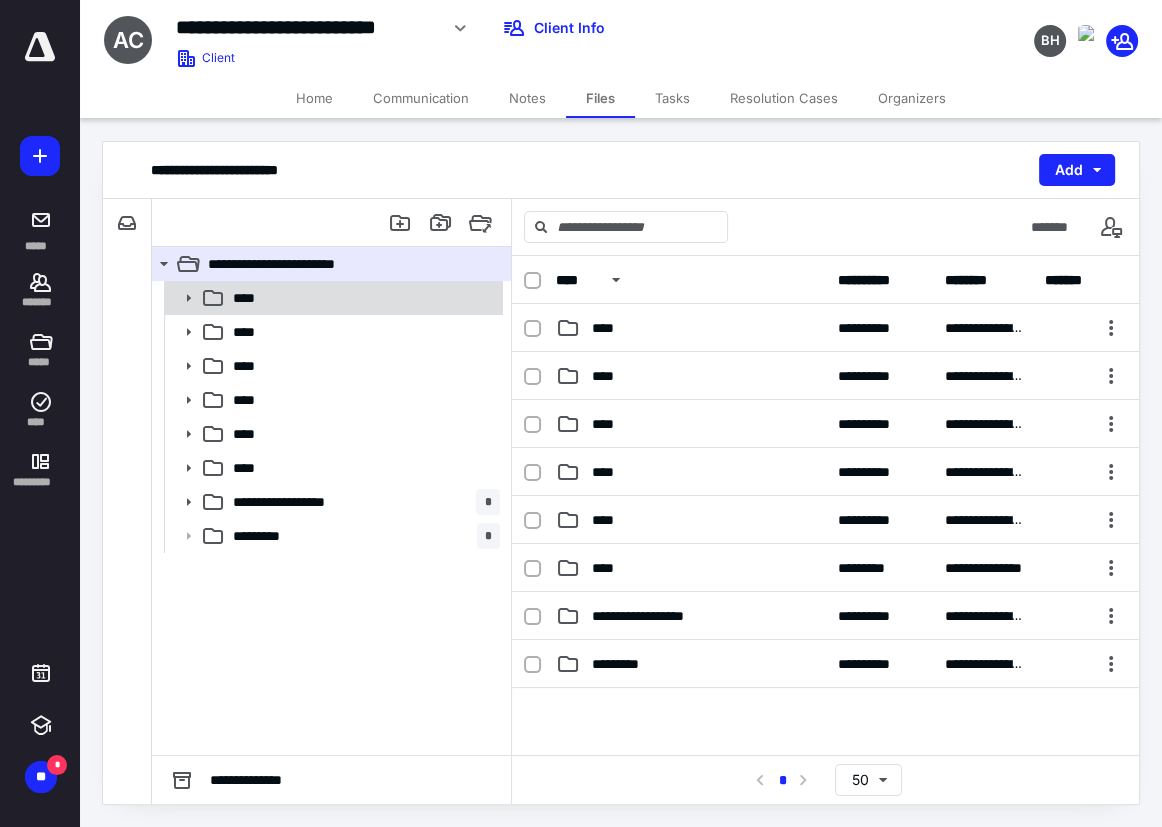 click on "****" at bounding box center [362, 298] 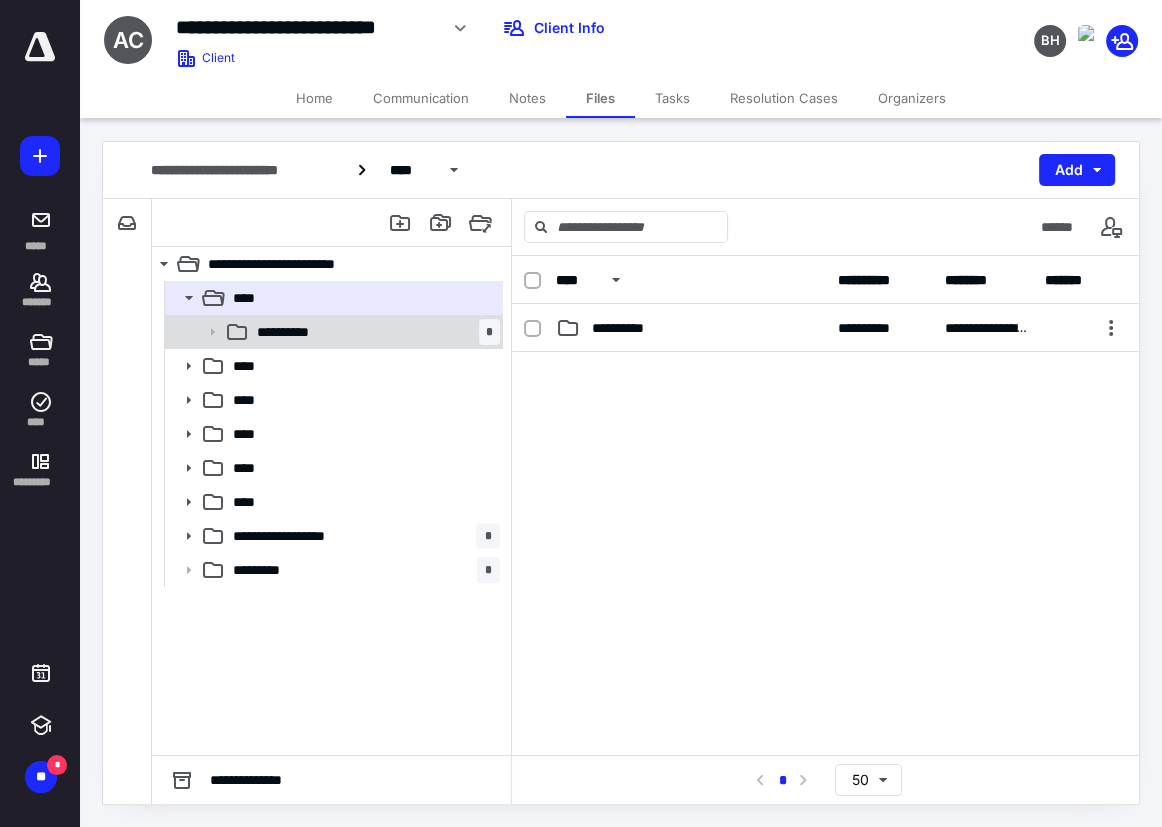click on "**********" at bounding box center [374, 332] 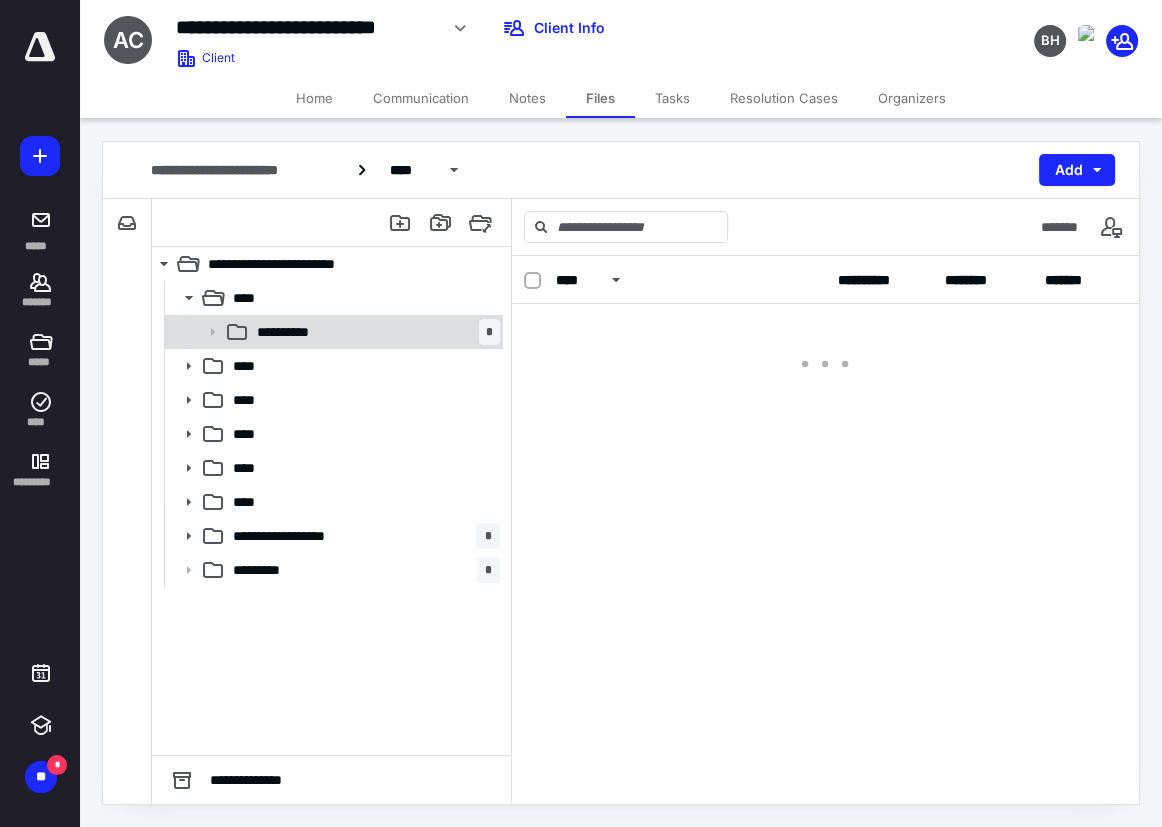 click on "**********" at bounding box center [374, 332] 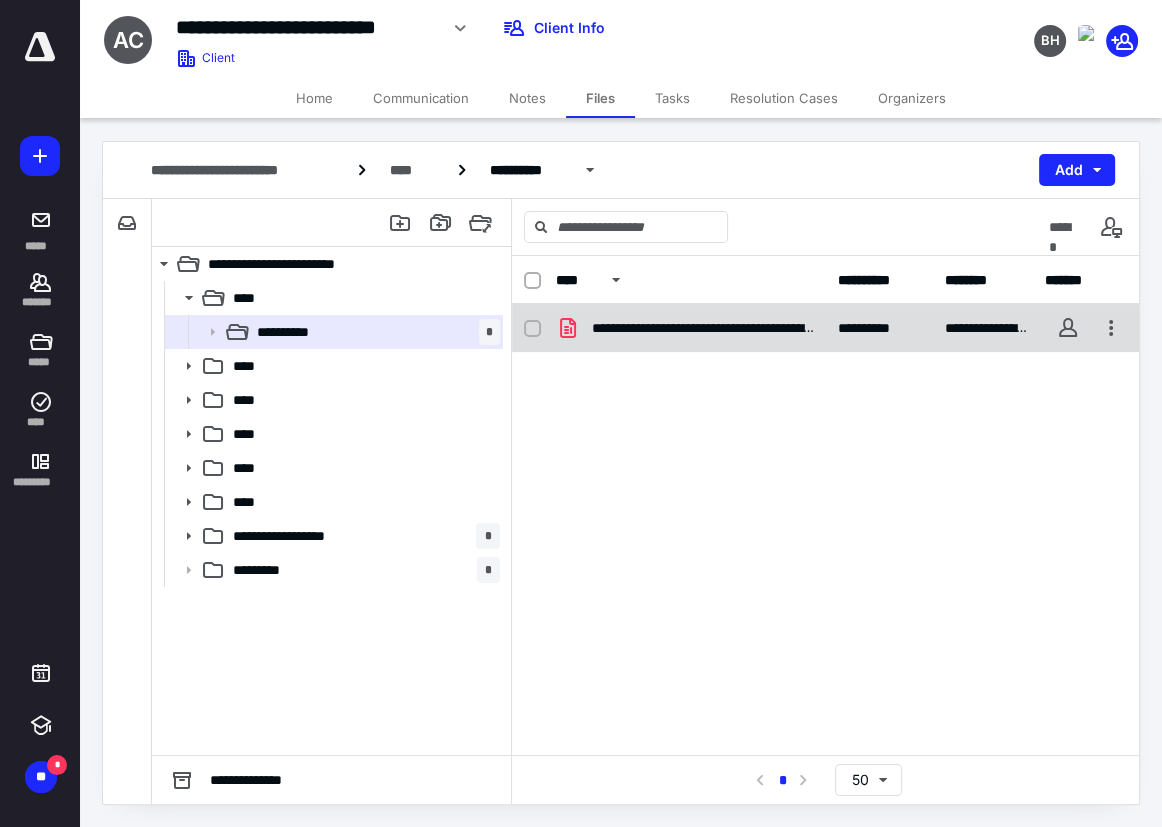 click on "**********" at bounding box center [703, 328] 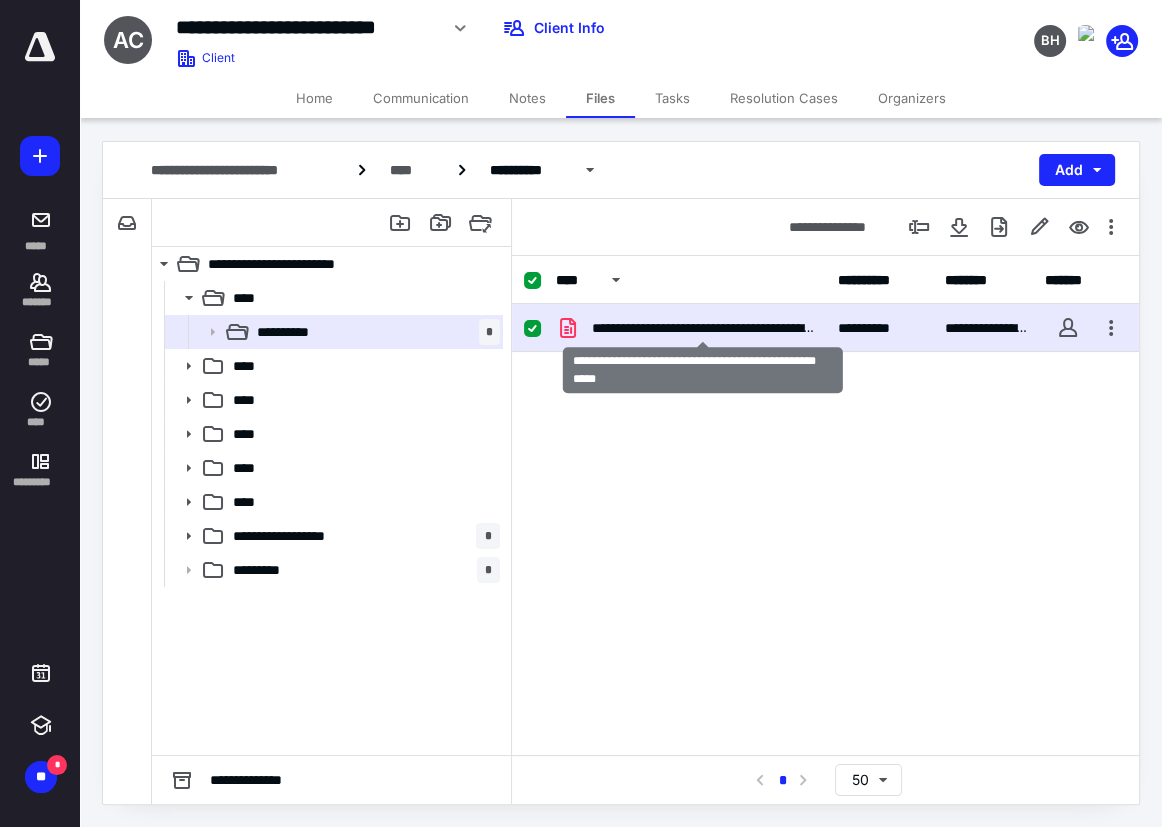 click on "**********" at bounding box center (703, 328) 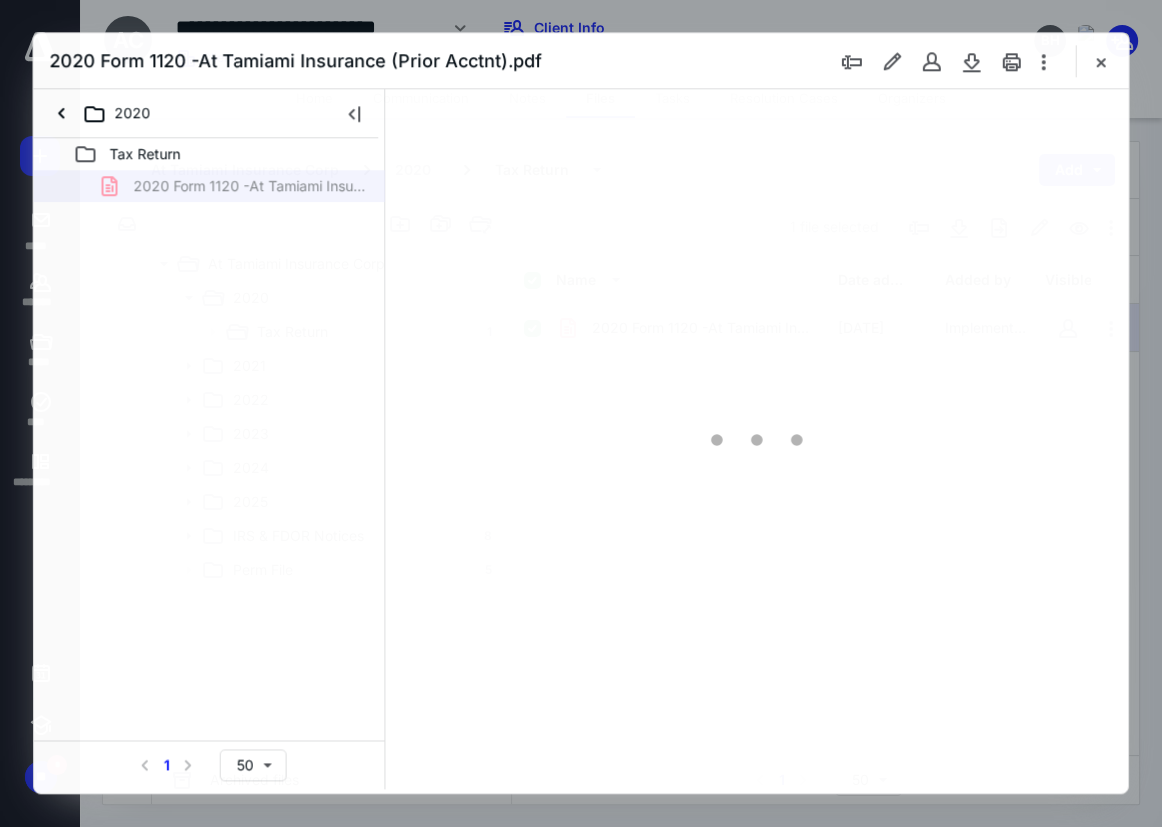 scroll, scrollTop: 0, scrollLeft: 0, axis: both 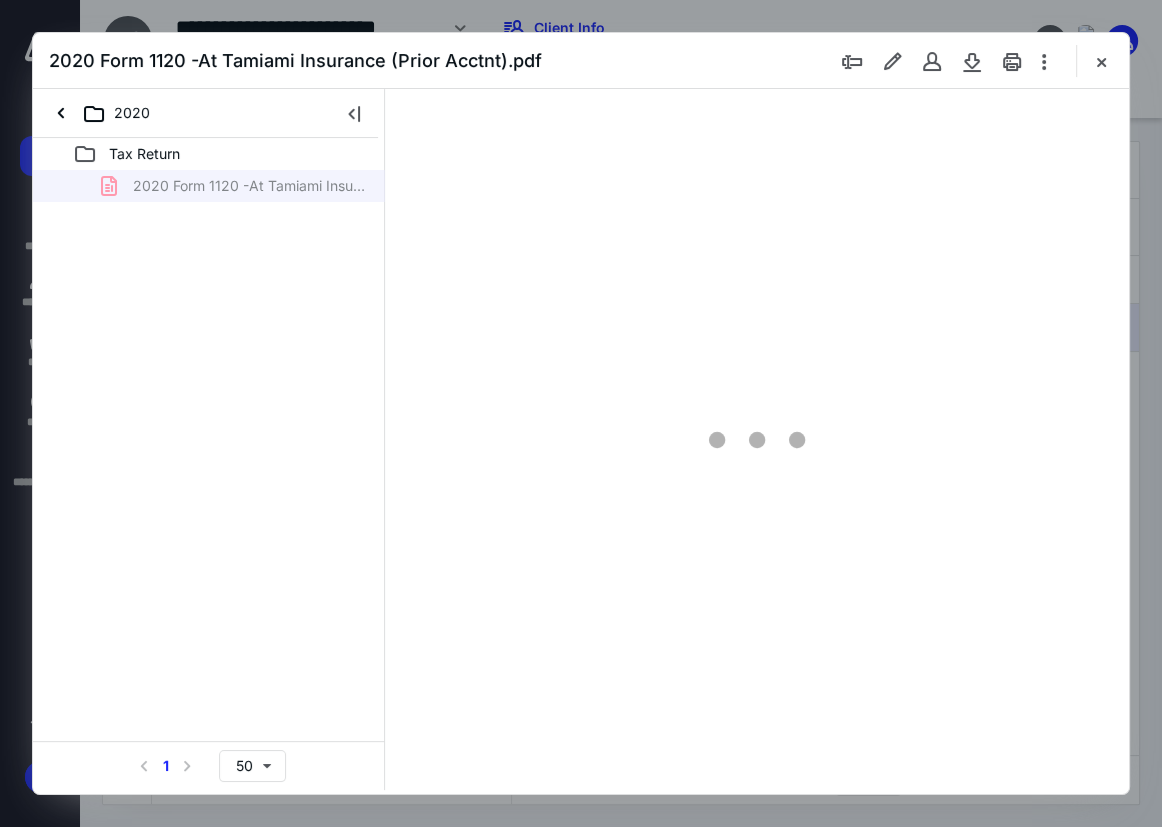 type on "75" 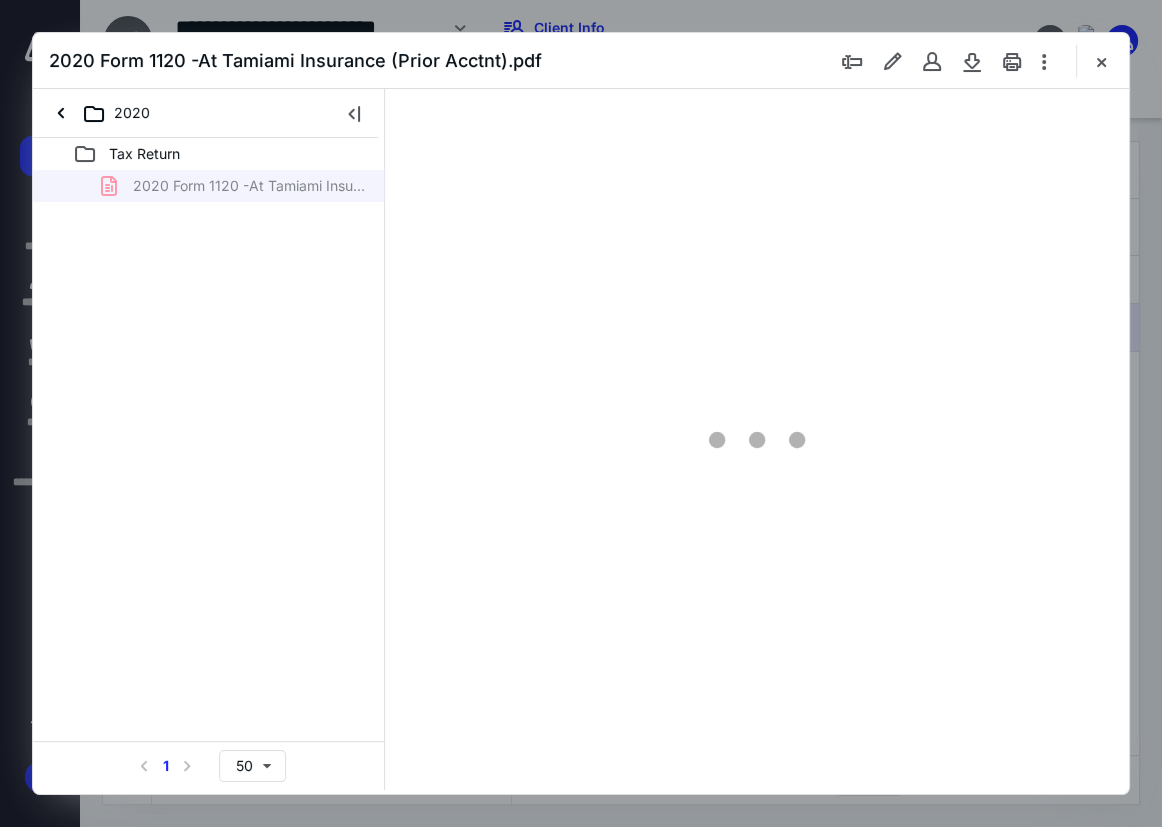 scroll, scrollTop: 107, scrollLeft: 0, axis: vertical 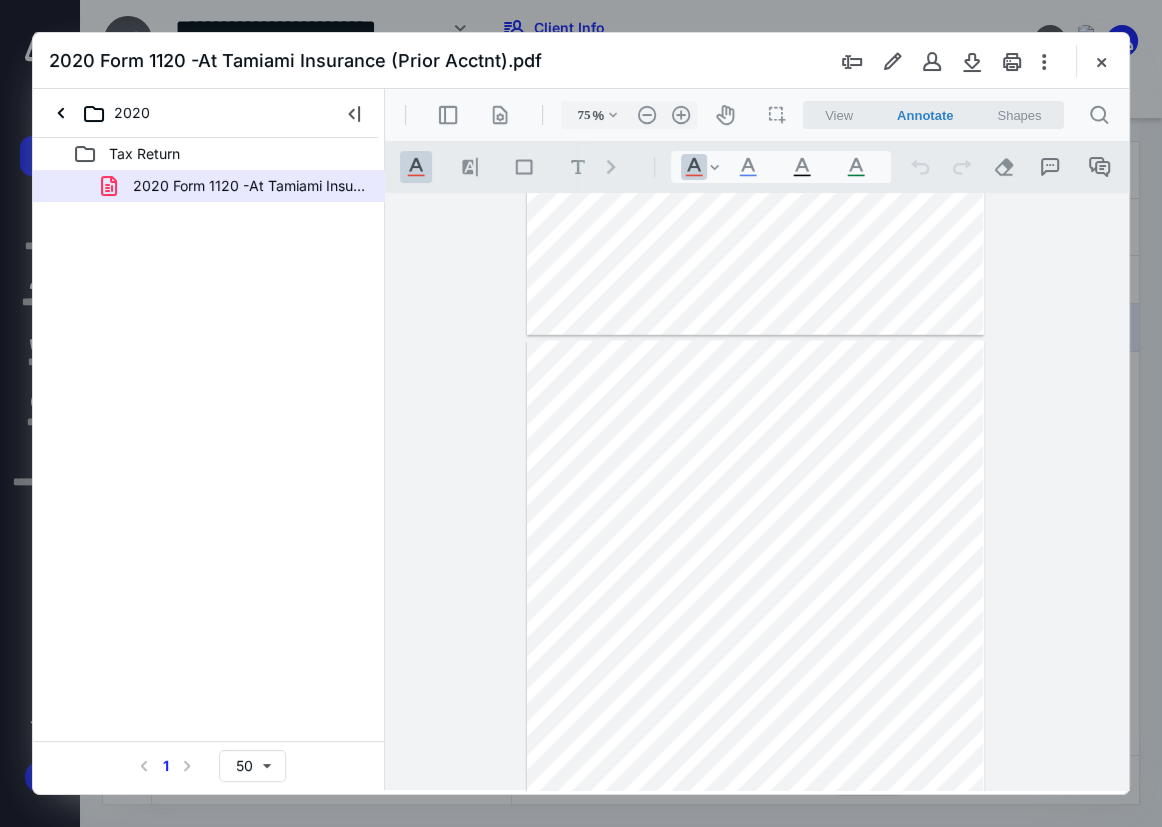 type on "*" 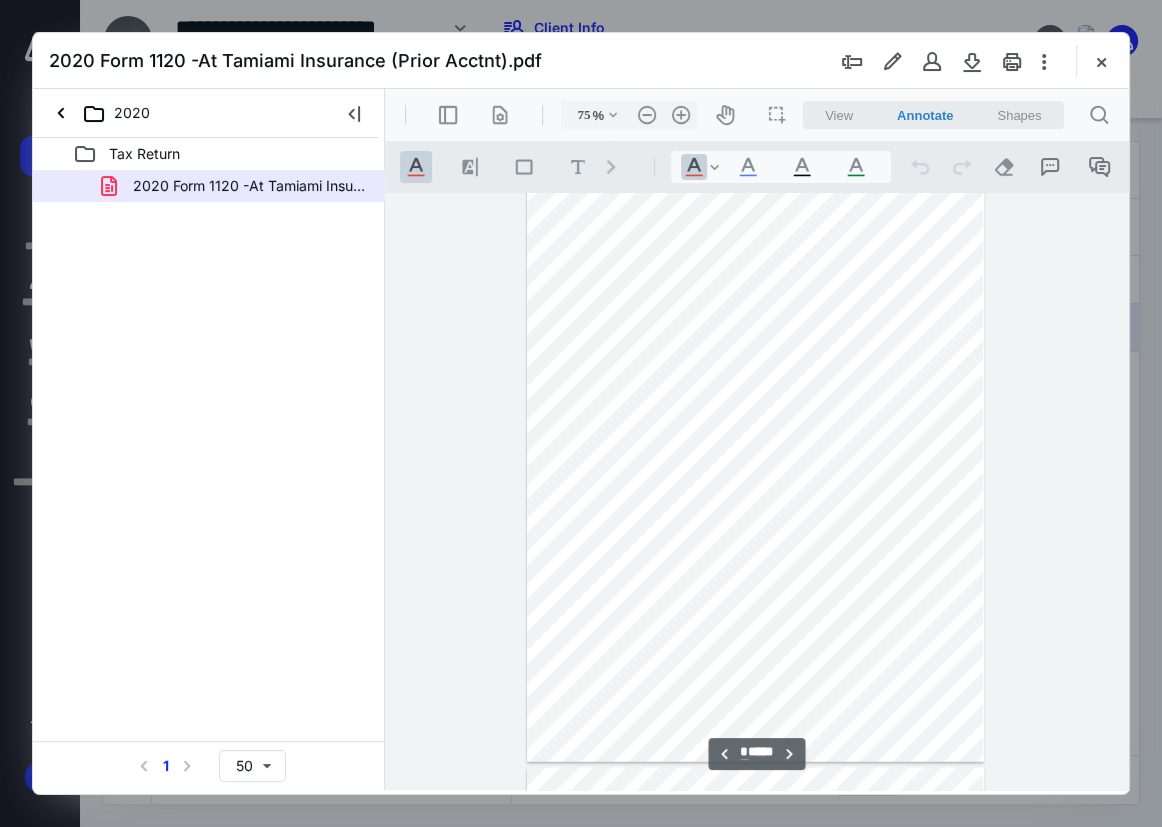 scroll, scrollTop: 3016, scrollLeft: 0, axis: vertical 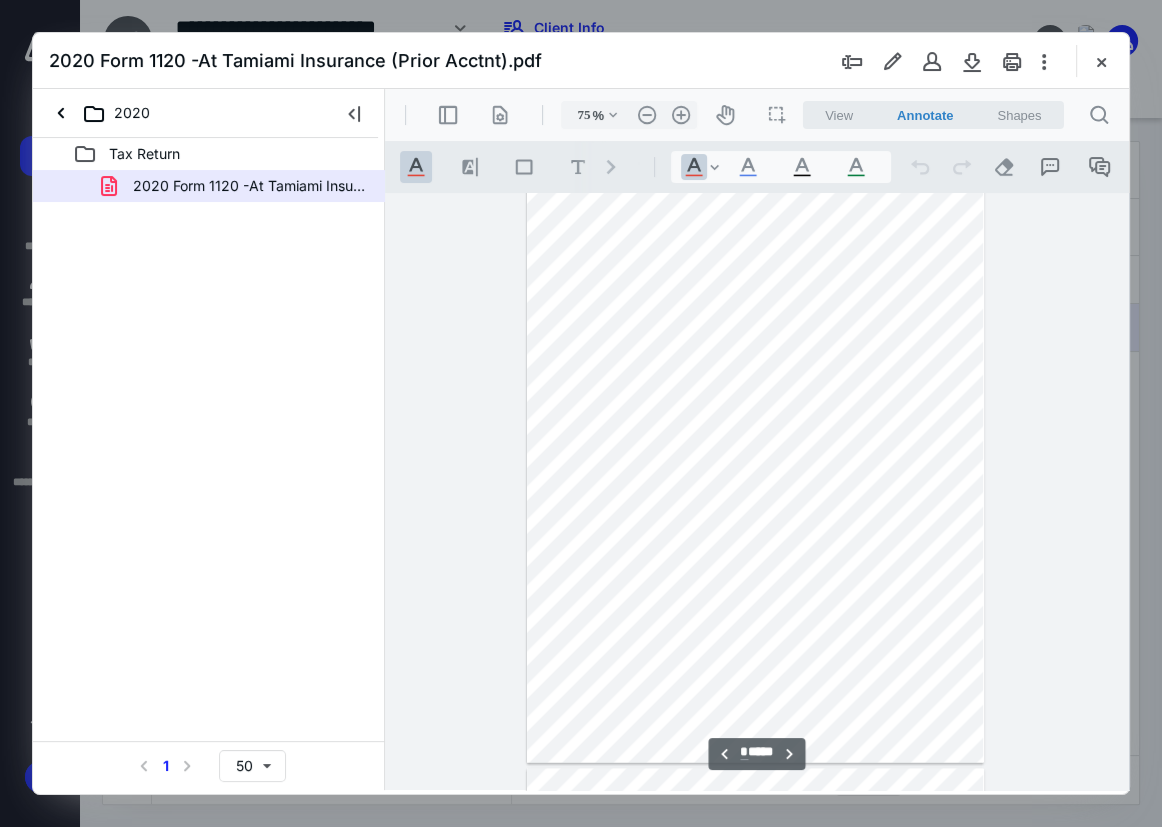 click on ".cls-1{fill:#abb0c4;} icon - header - sidebar - line .cls-1{fill:#abb0c4;} icon - header - page manipulation - line 75 % .cls-1{fill:#abb0c4;} icon - chevron - down .cls-1{fill:#abb0c4;} icon - header - zoom - out - line Current zoom is   75 % .cls-1{fill:#abb0c4;} icon - header - zoom - in - line icon-header-pan20 icon / operation / multi select View Annotate Shapes Annotate .cls-1{fill:#abb0c4;} icon - chevron - down View Annotate Shapes .cls-1{fill:#abb0c4;} icon - header - search" at bounding box center (757, 115) 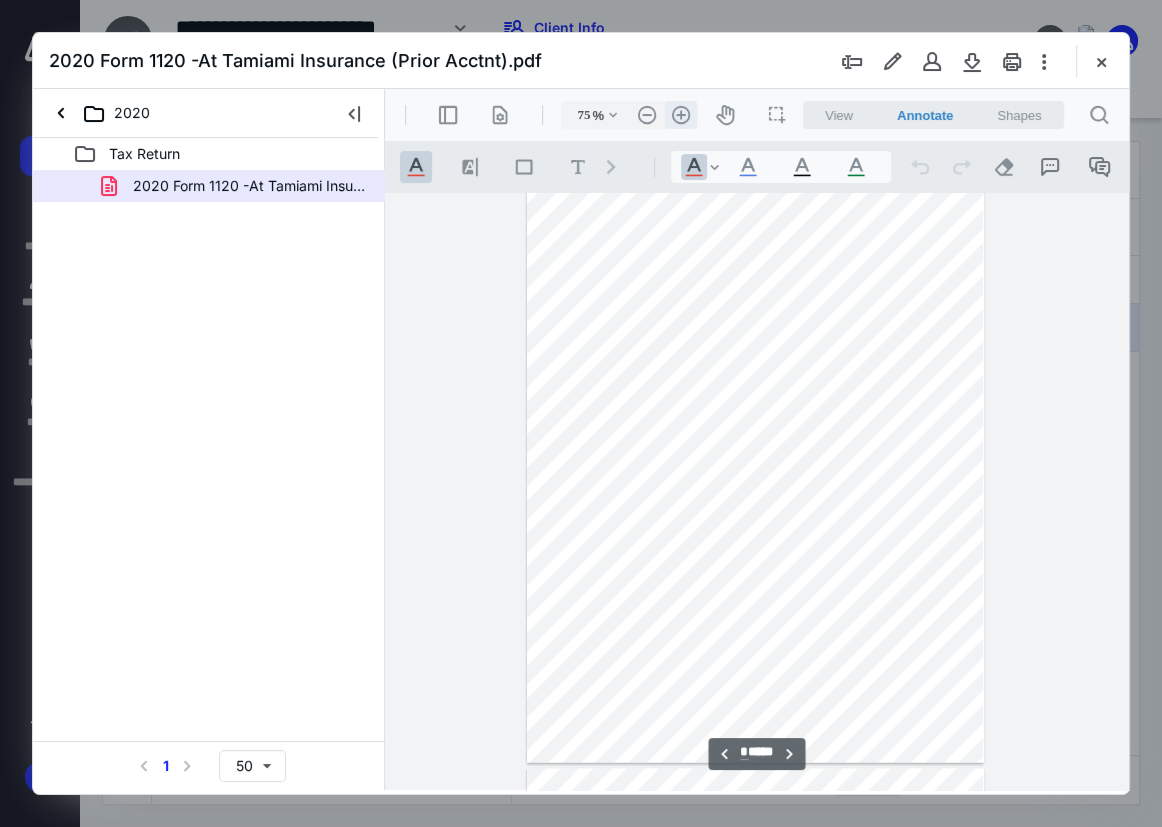 click on ".cls-1{fill:#abb0c4;} icon - header - zoom - in - line" at bounding box center (681, 115) 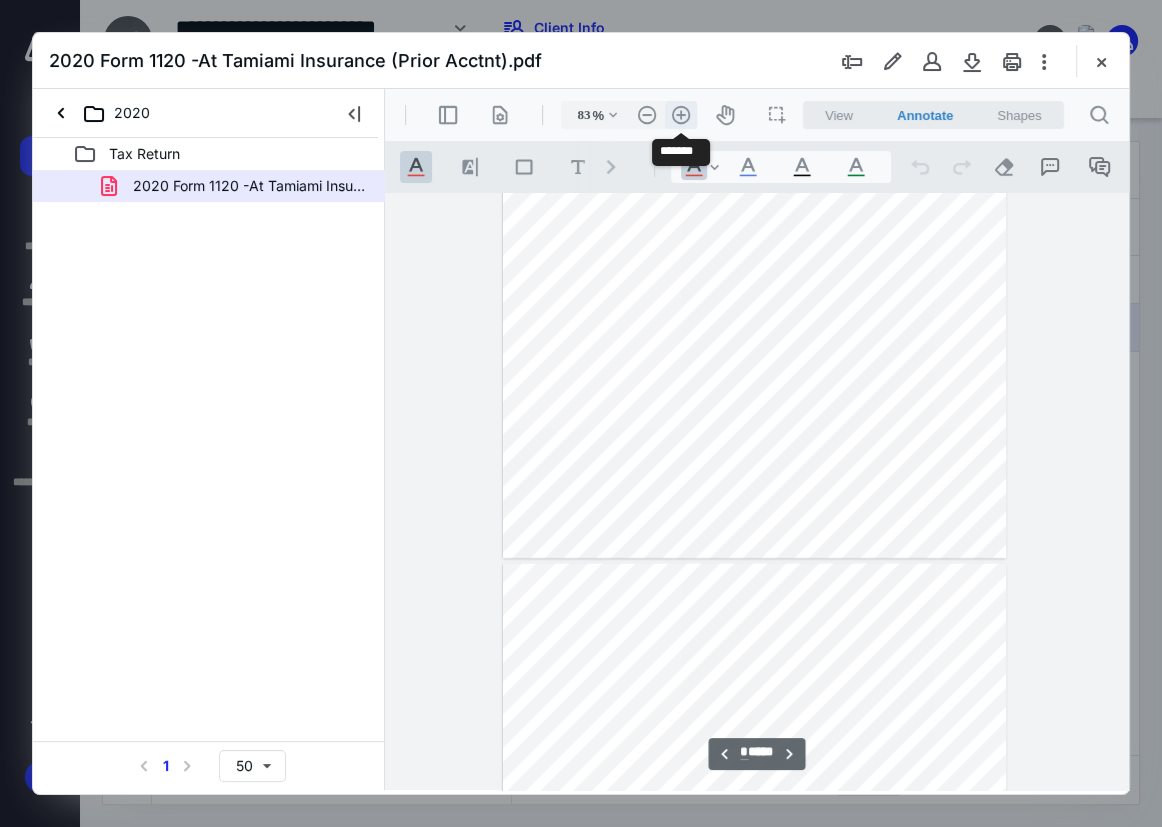 click on ".cls-1{fill:#abb0c4;} icon - header - zoom - in - line" at bounding box center (681, 115) 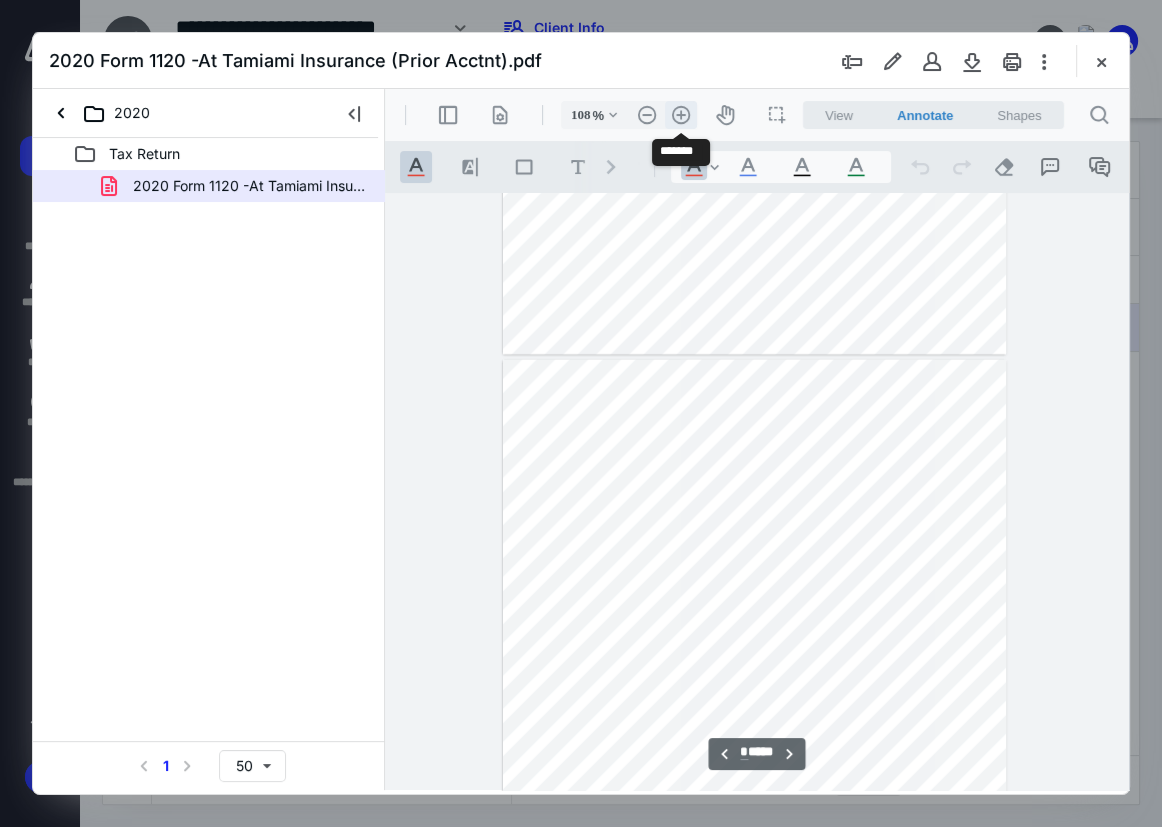 click on ".cls-1{fill:#abb0c4;} icon - header - zoom - in - line" at bounding box center (681, 115) 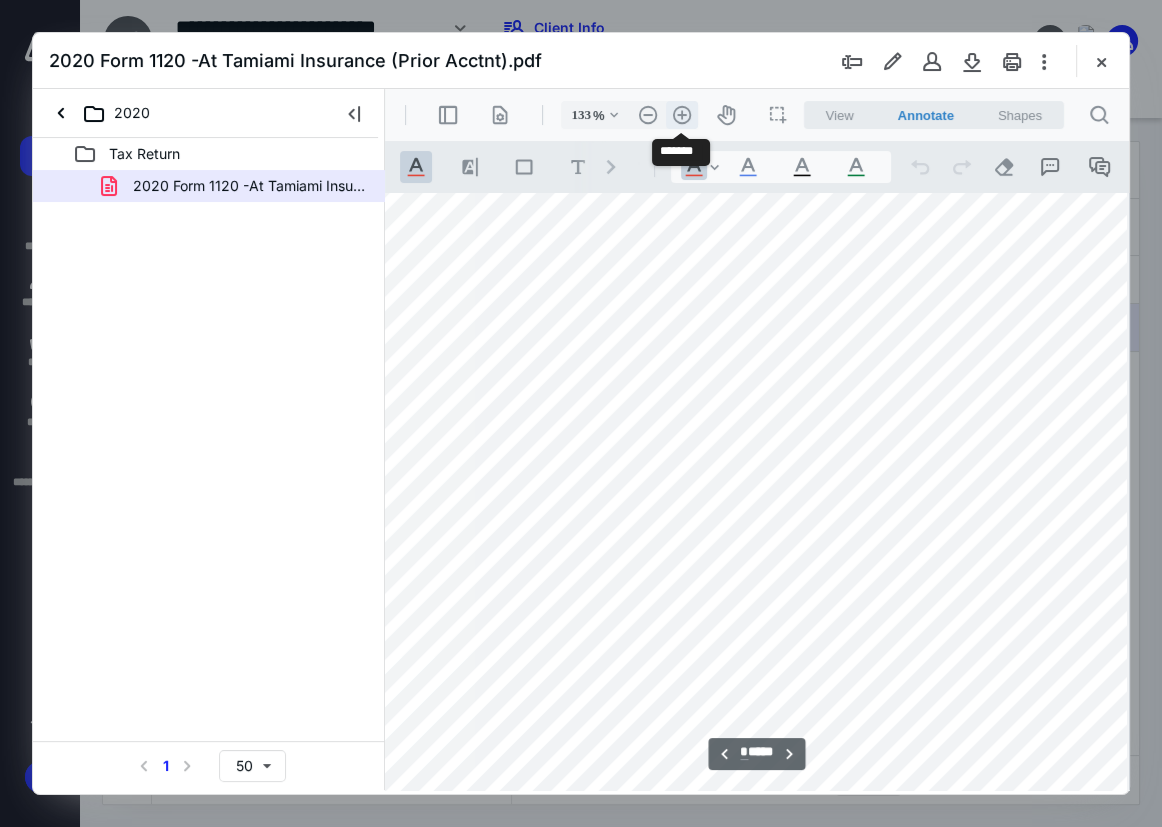 click on ".cls-1{fill:#abb0c4;} icon - header - zoom - in - line" at bounding box center [682, 115] 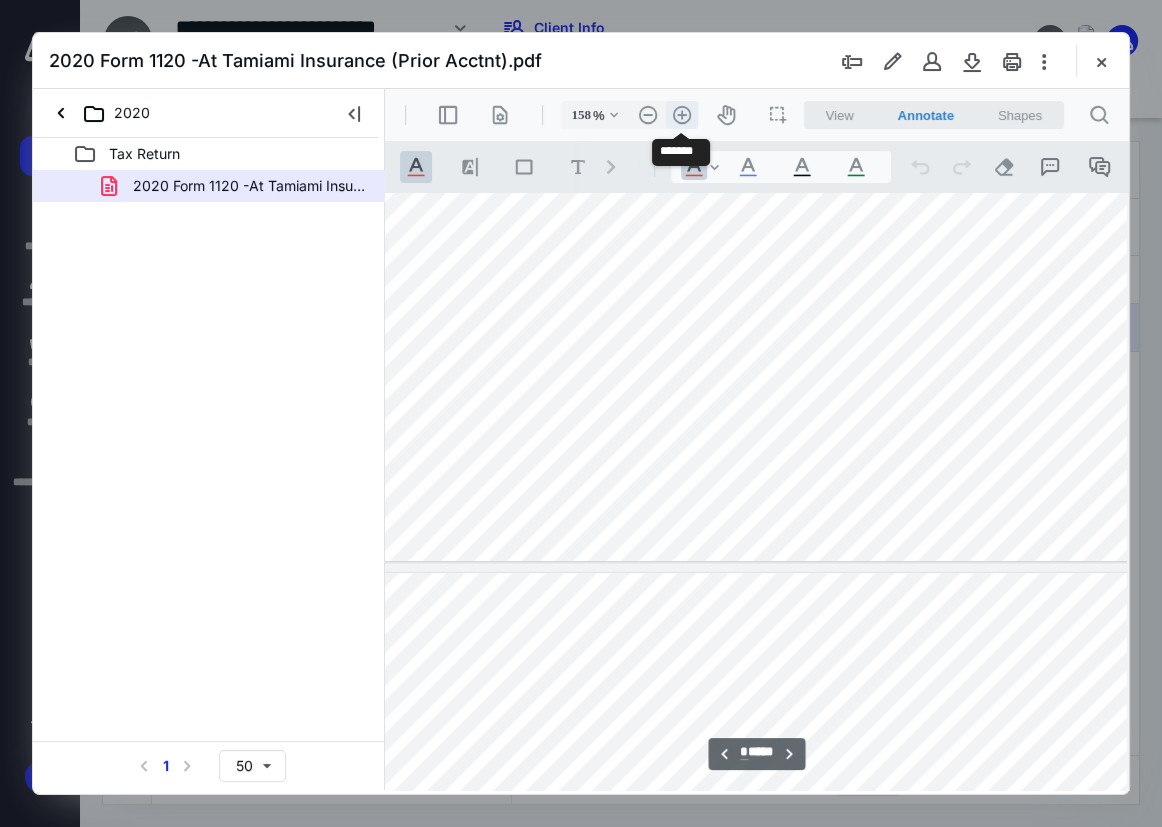click on ".cls-1{fill:#abb0c4;} icon - header - zoom - in - line" at bounding box center (682, 115) 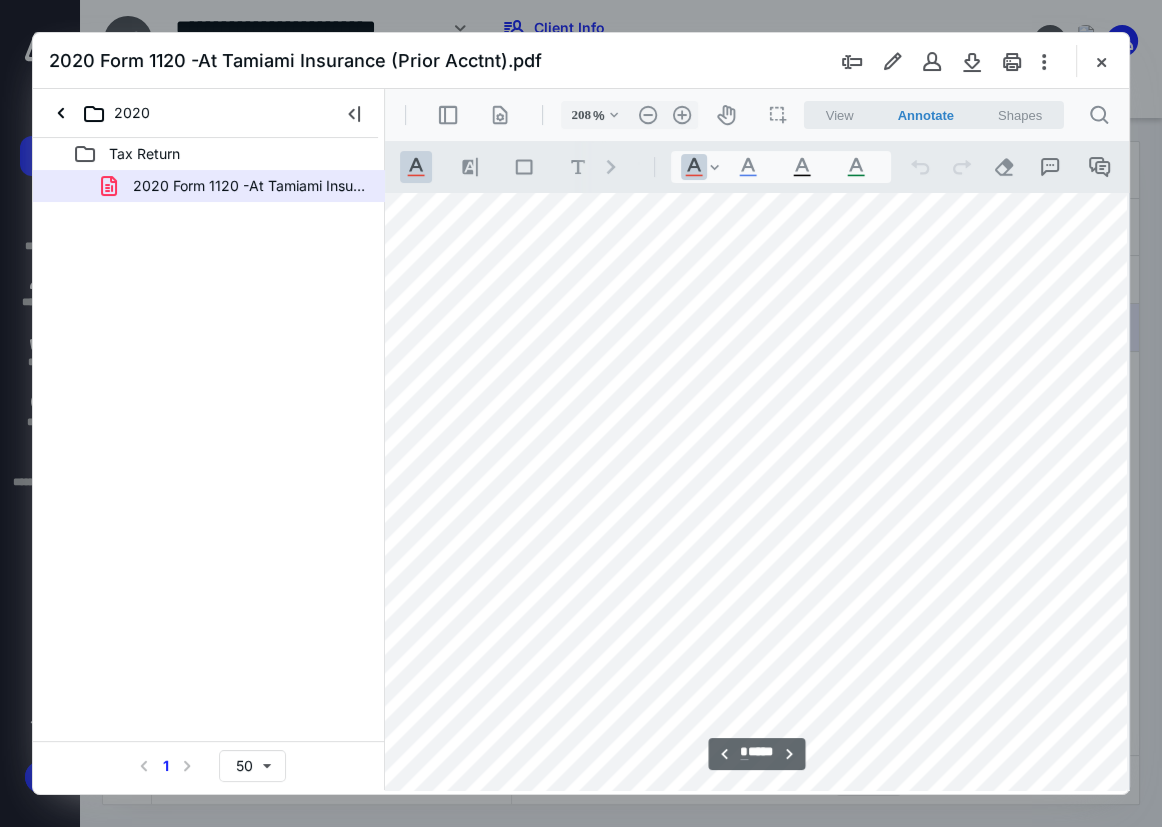 scroll, scrollTop: 8880, scrollLeft: 470, axis: both 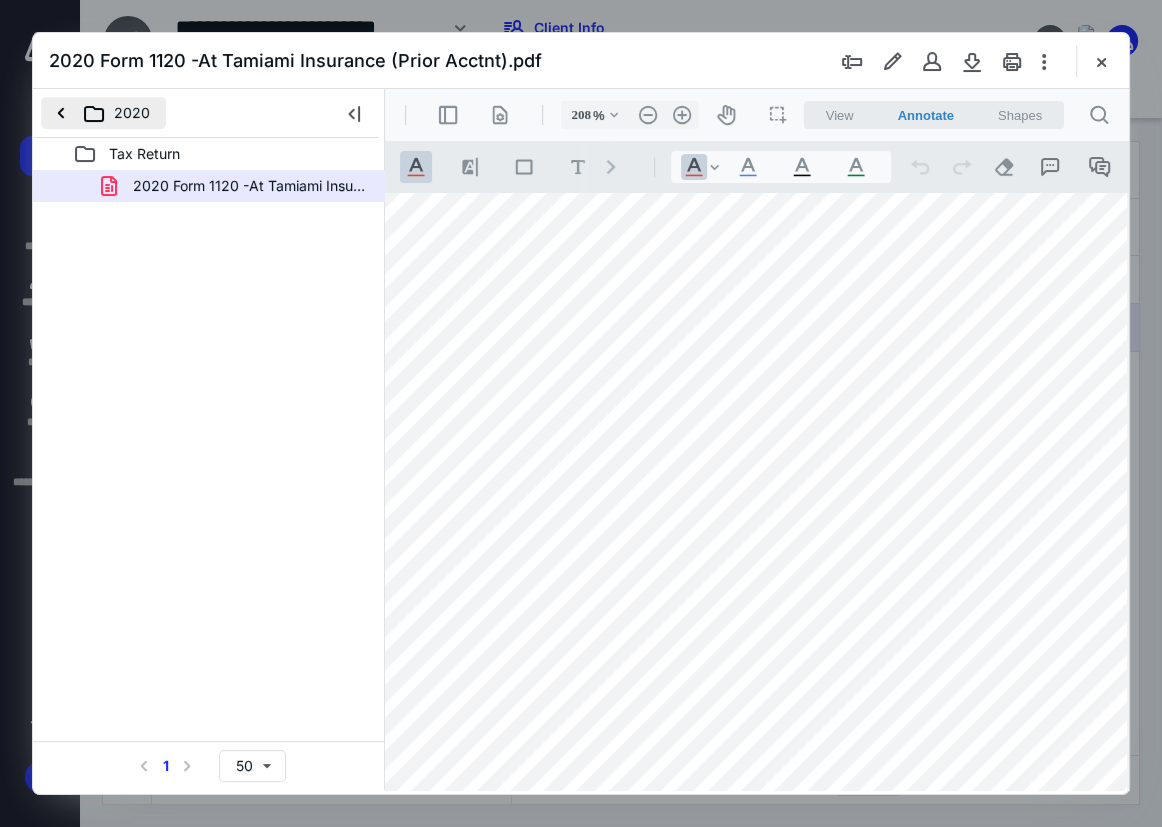 click on "2020" at bounding box center [103, 113] 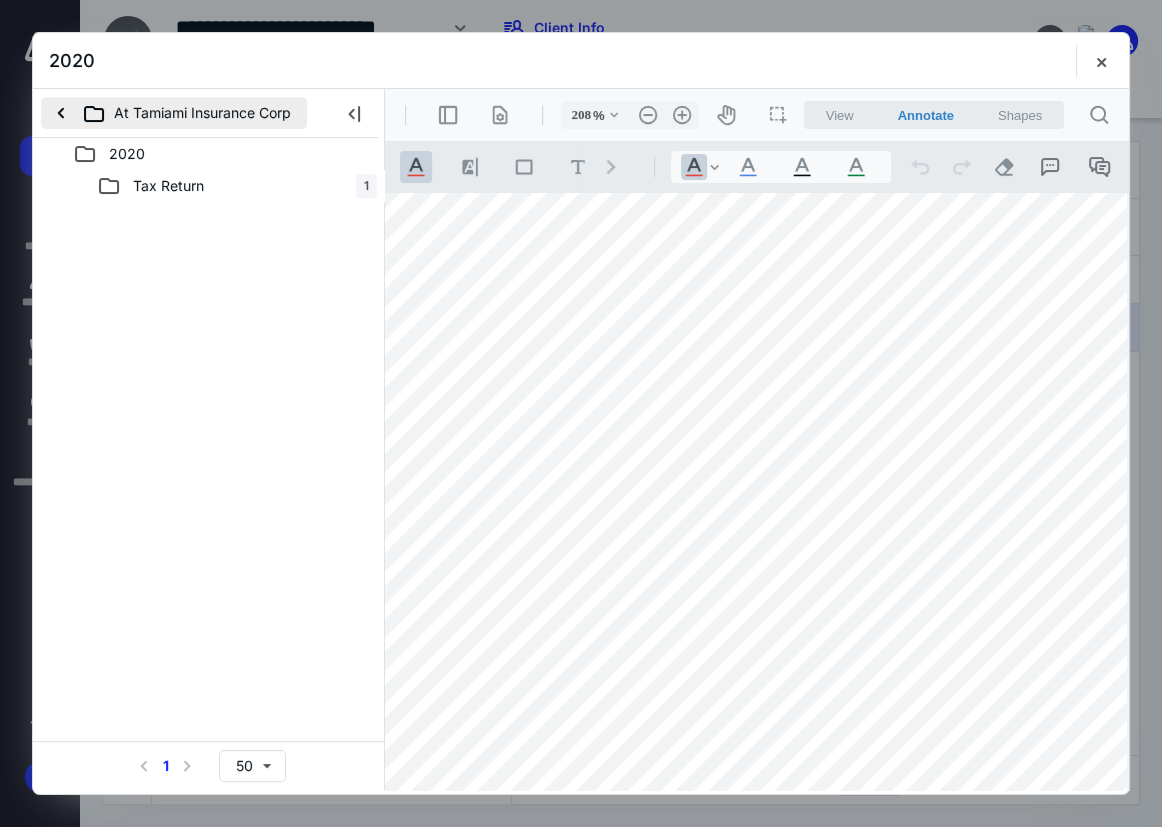 click on "At Tamiami Insurance Corp" at bounding box center (174, 113) 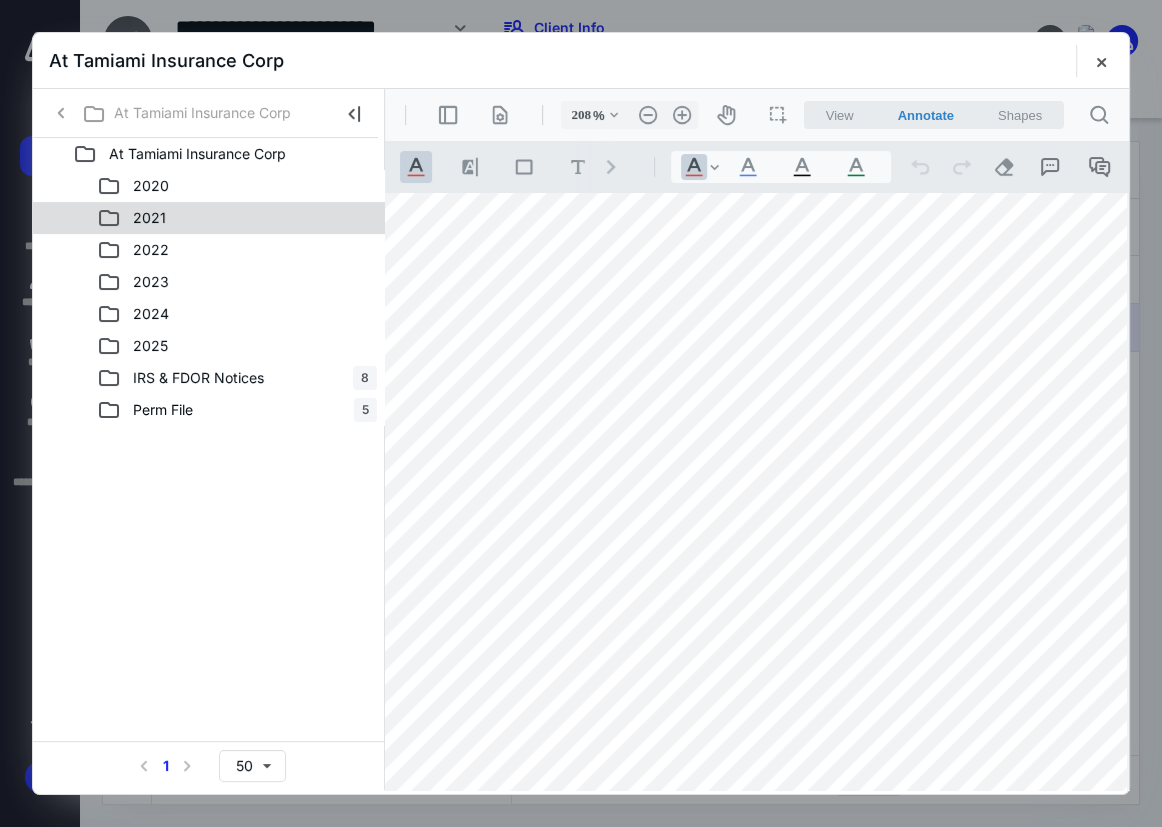 click on "2021" at bounding box center (209, 218) 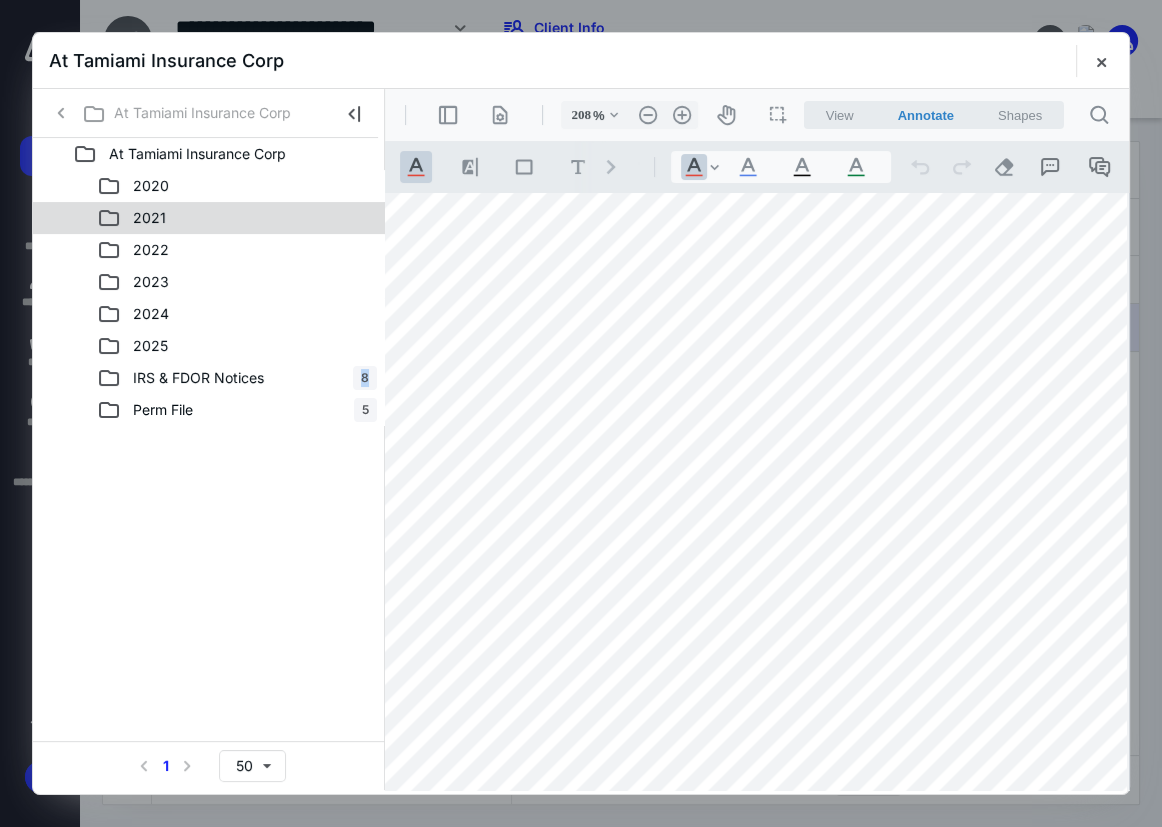click on "2021" at bounding box center [209, 218] 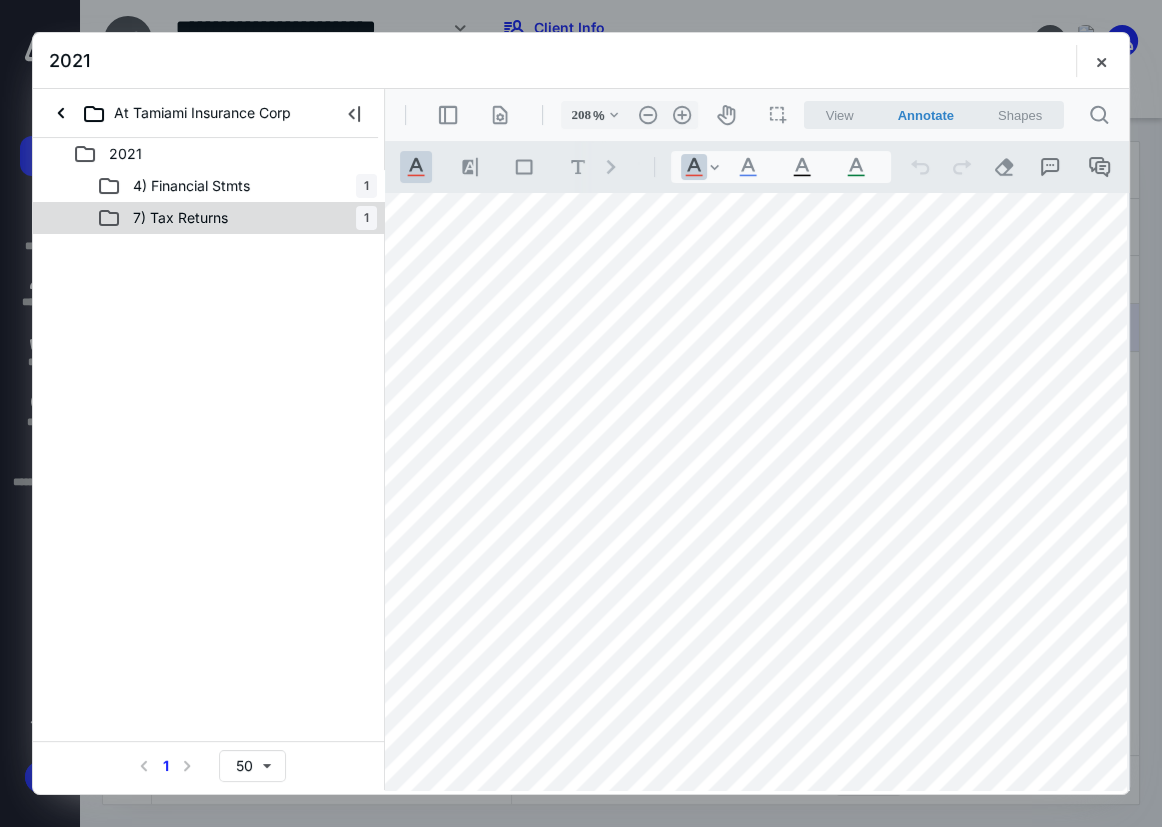 click on "7) Tax Returns" at bounding box center [180, 218] 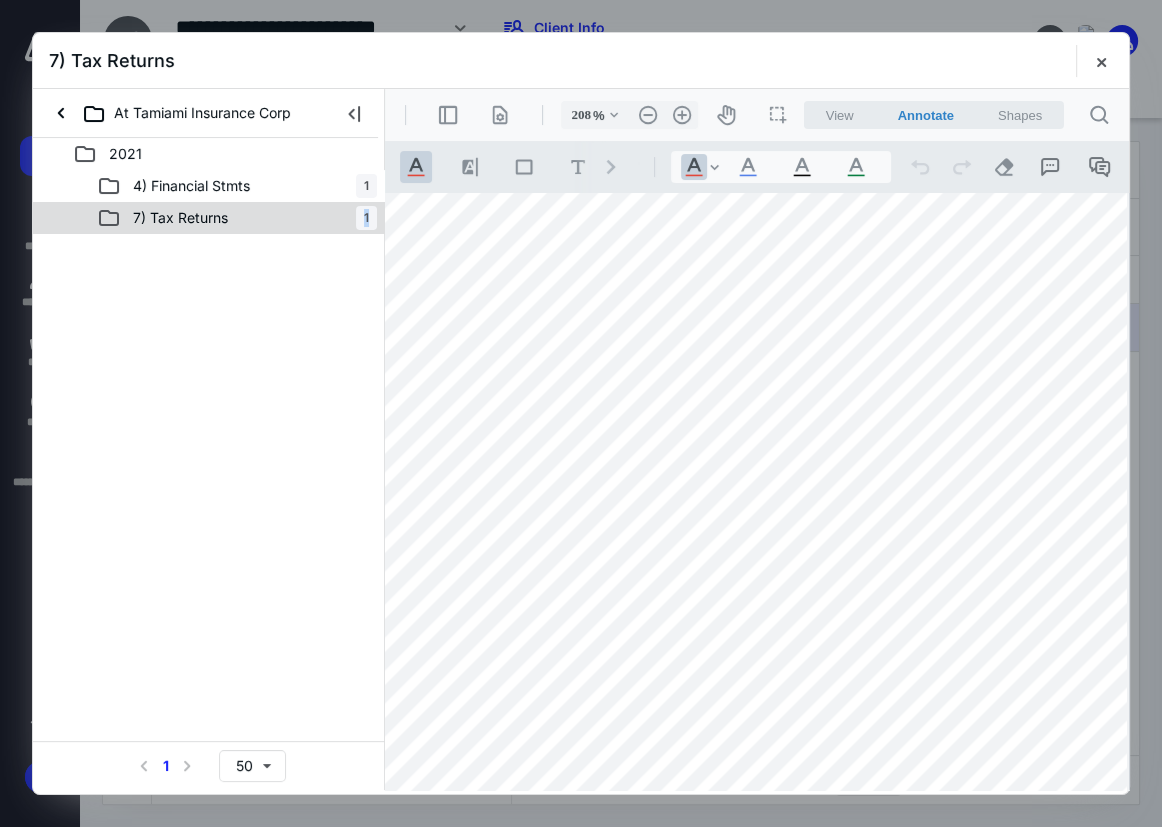 click on "7) Tax Returns" at bounding box center (180, 218) 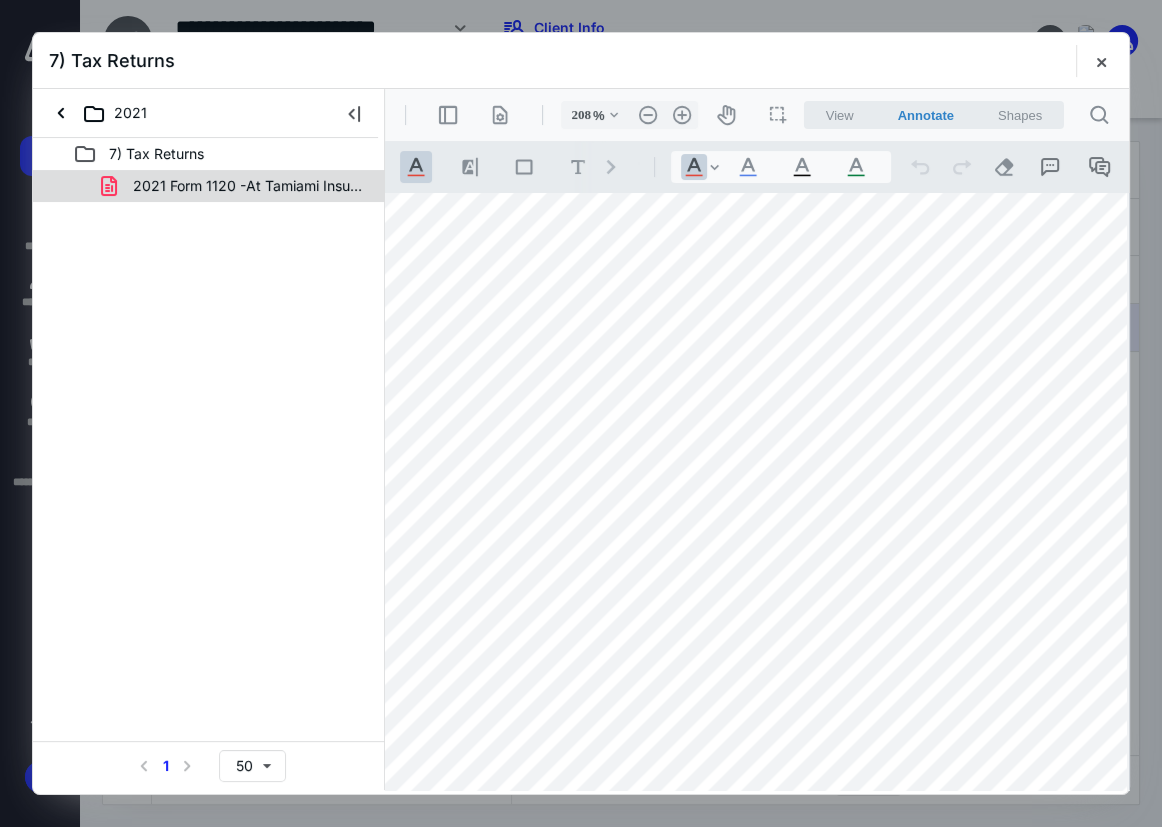 click on "2021 Form 1120 -At Tamiami Insurance (Prior Acctnt).pdf" at bounding box center (209, 186) 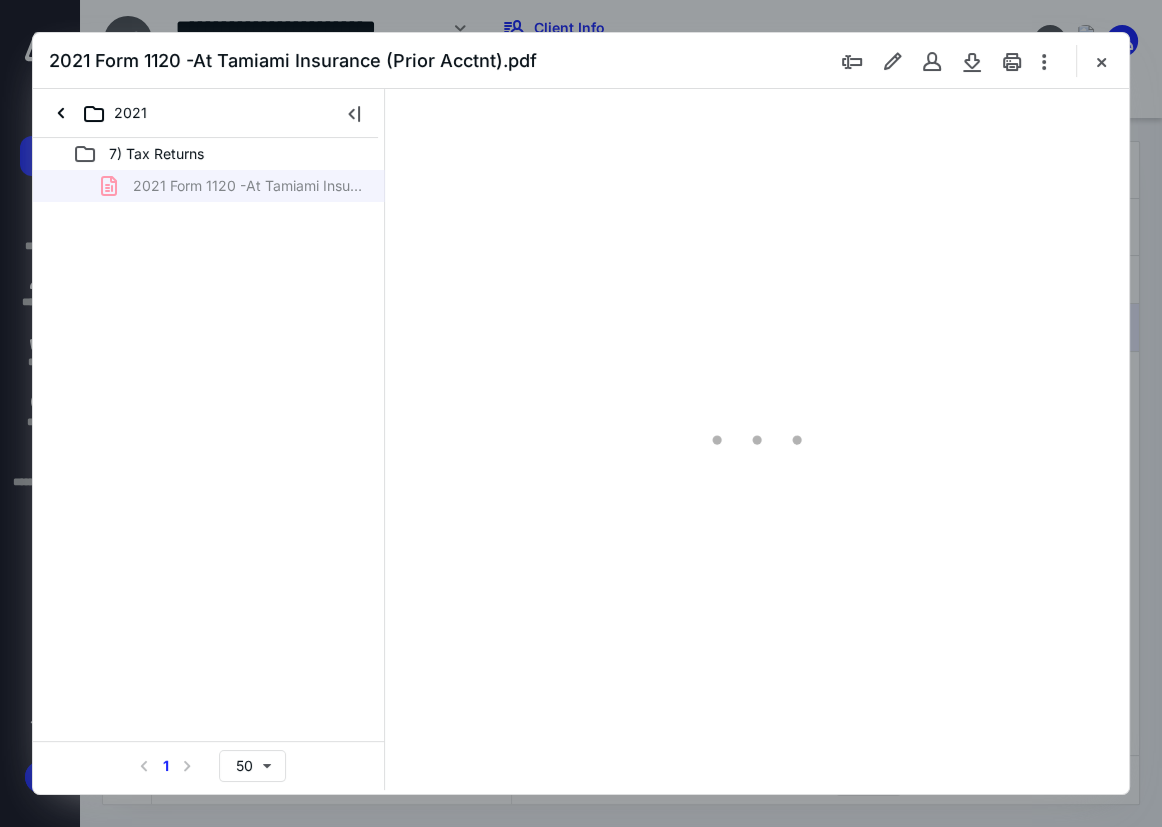 scroll, scrollTop: 107, scrollLeft: 0, axis: vertical 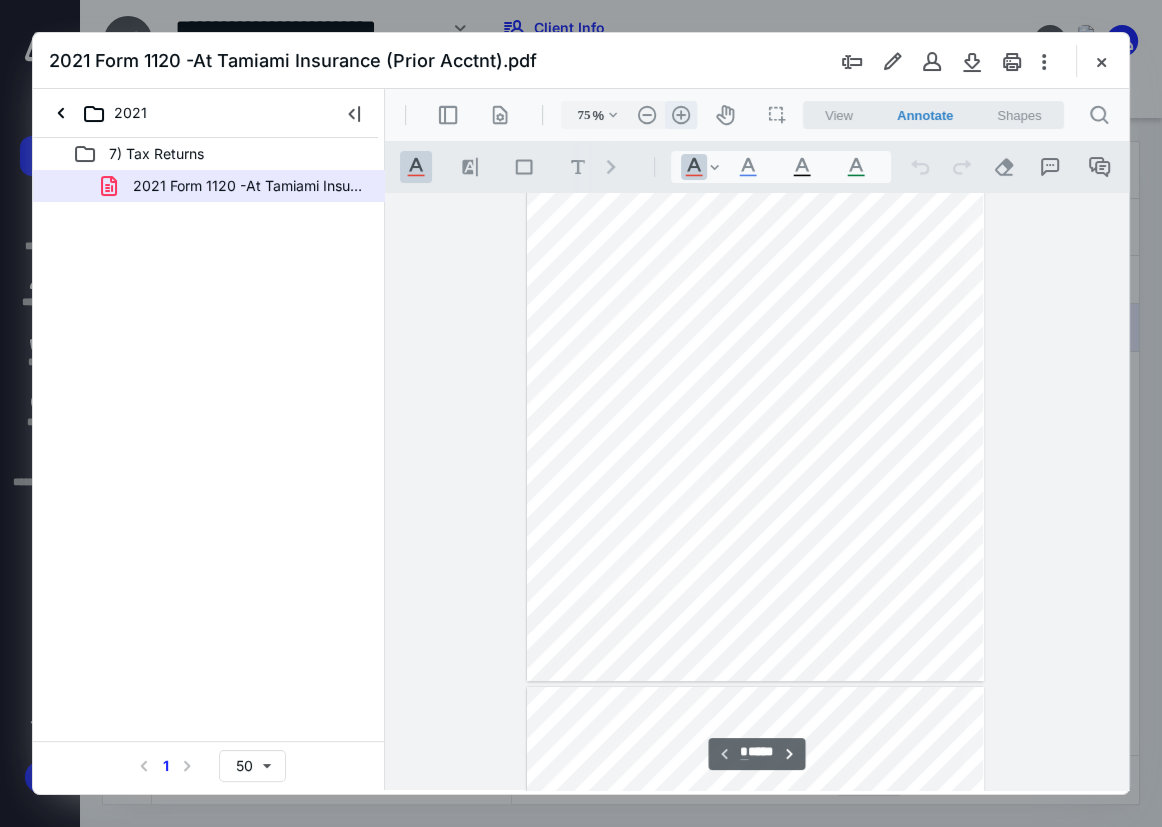 click on ".cls-1{fill:#abb0c4;} icon - header - zoom - in - line" at bounding box center [681, 115] 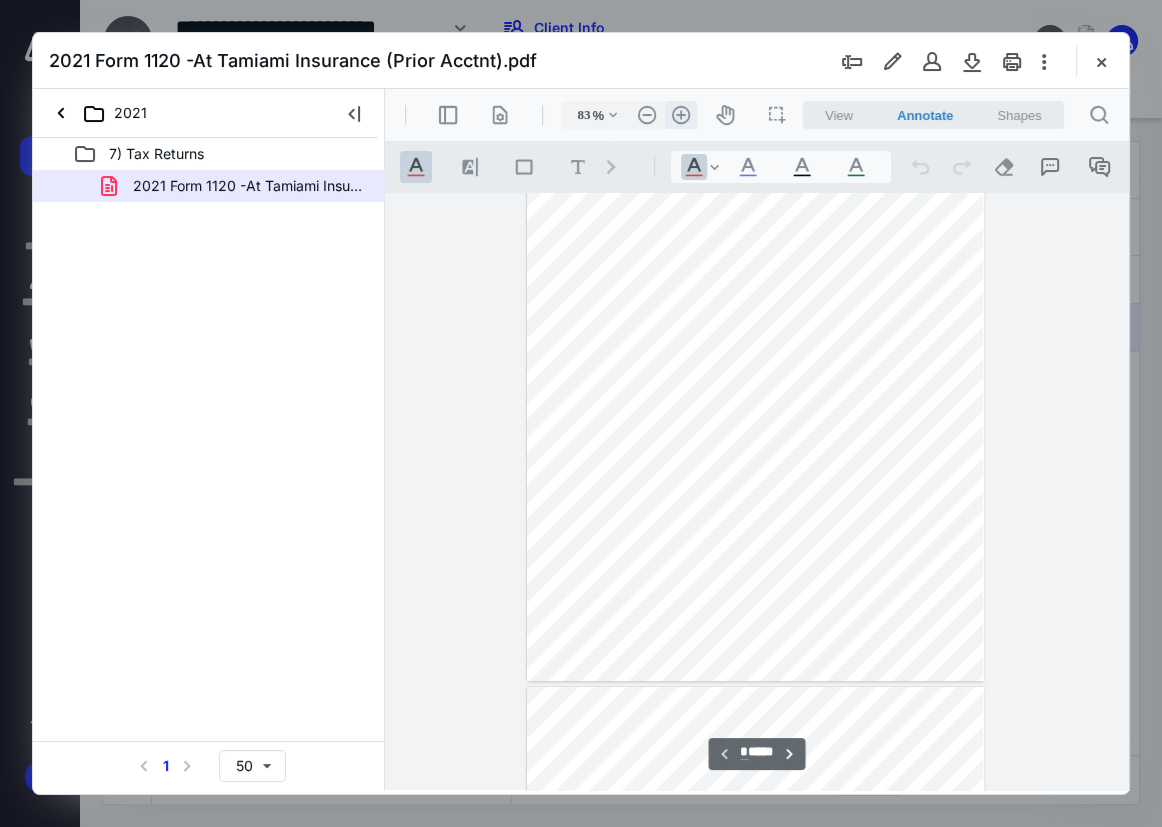 scroll, scrollTop: 142, scrollLeft: 0, axis: vertical 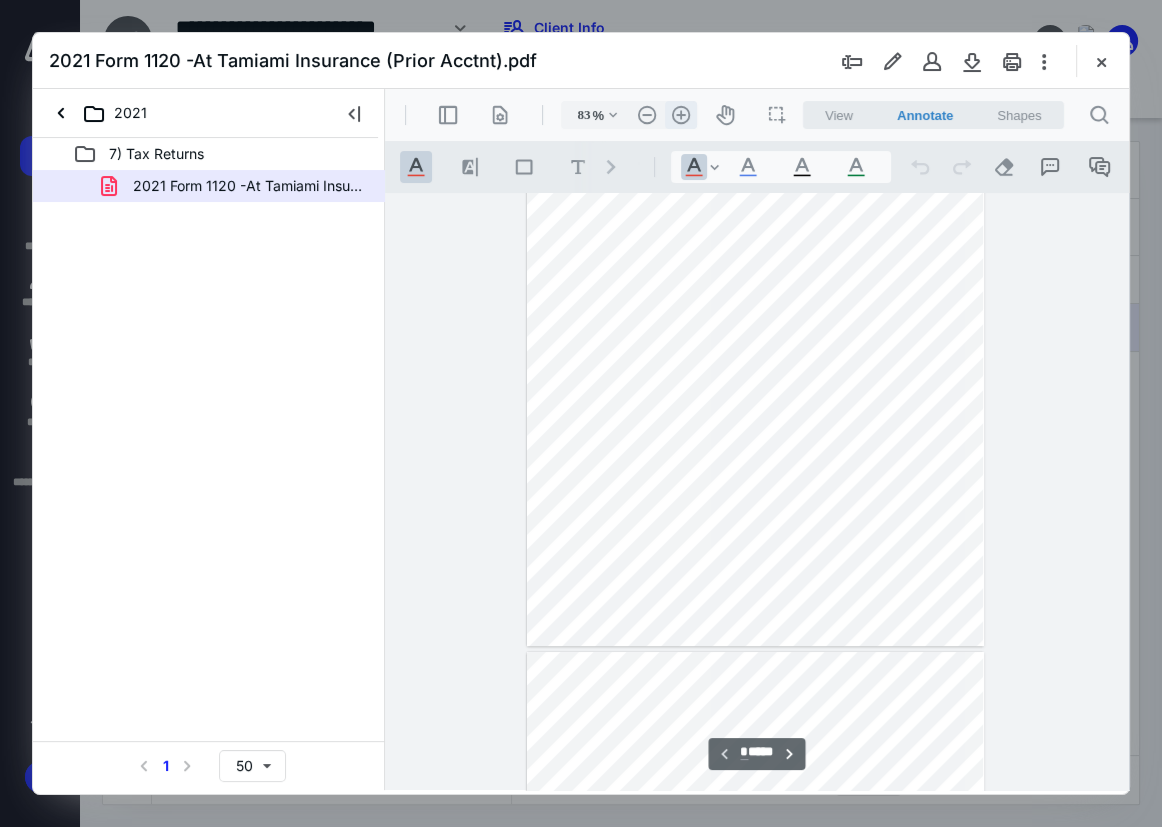 click on ".cls-1{fill:#abb0c4;} icon - header - zoom - in - line" at bounding box center [681, 115] 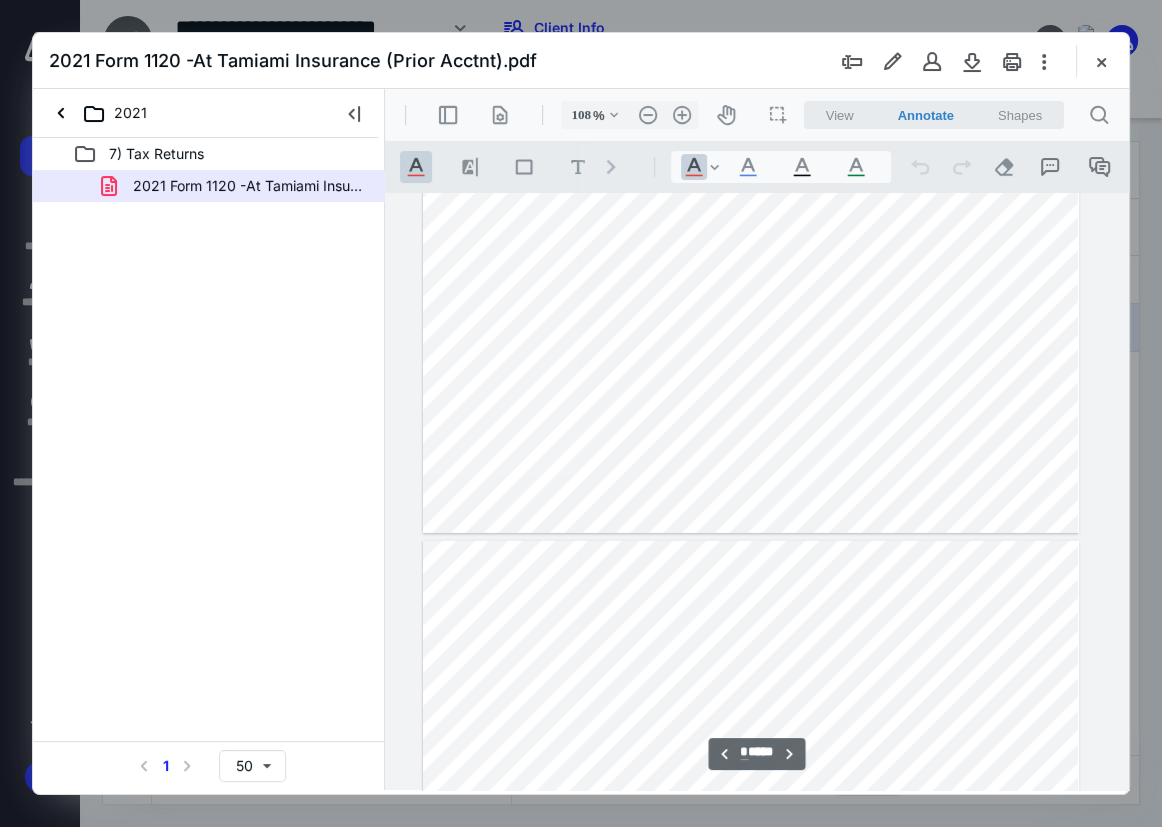 type on "*" 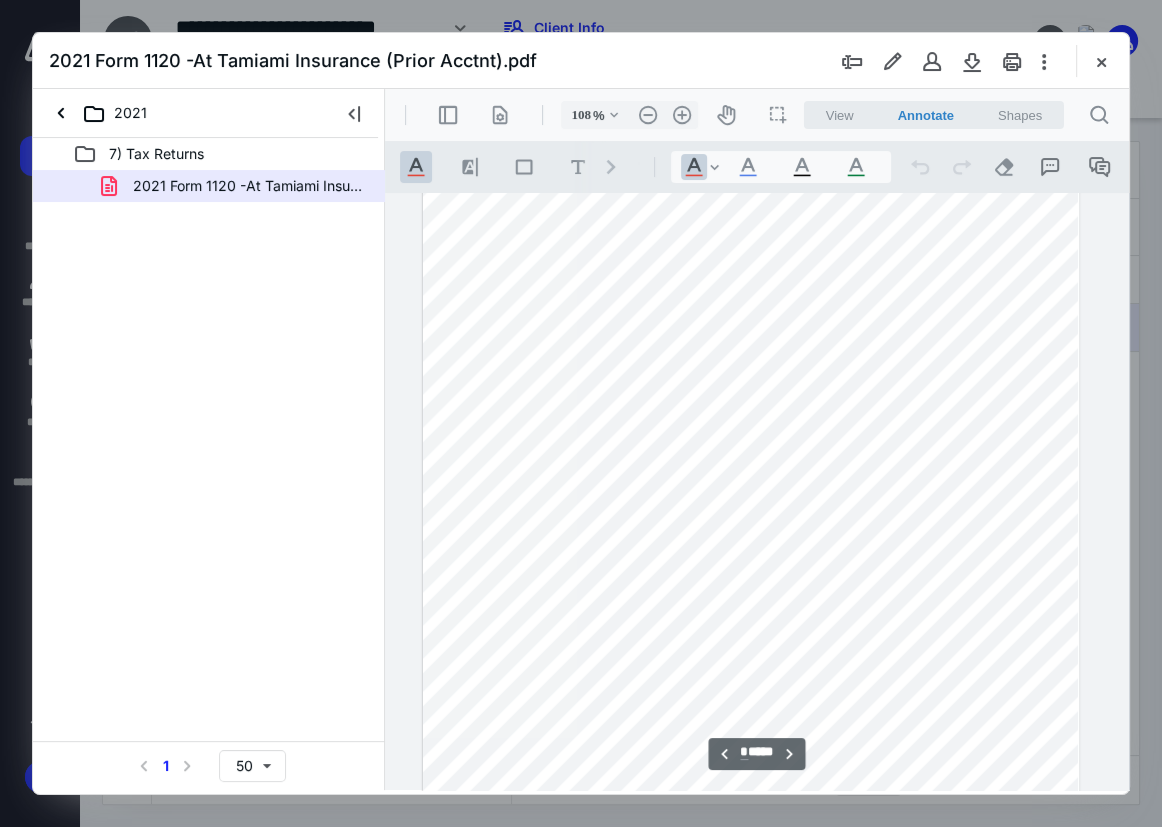 scroll, scrollTop: 4534, scrollLeft: 63, axis: both 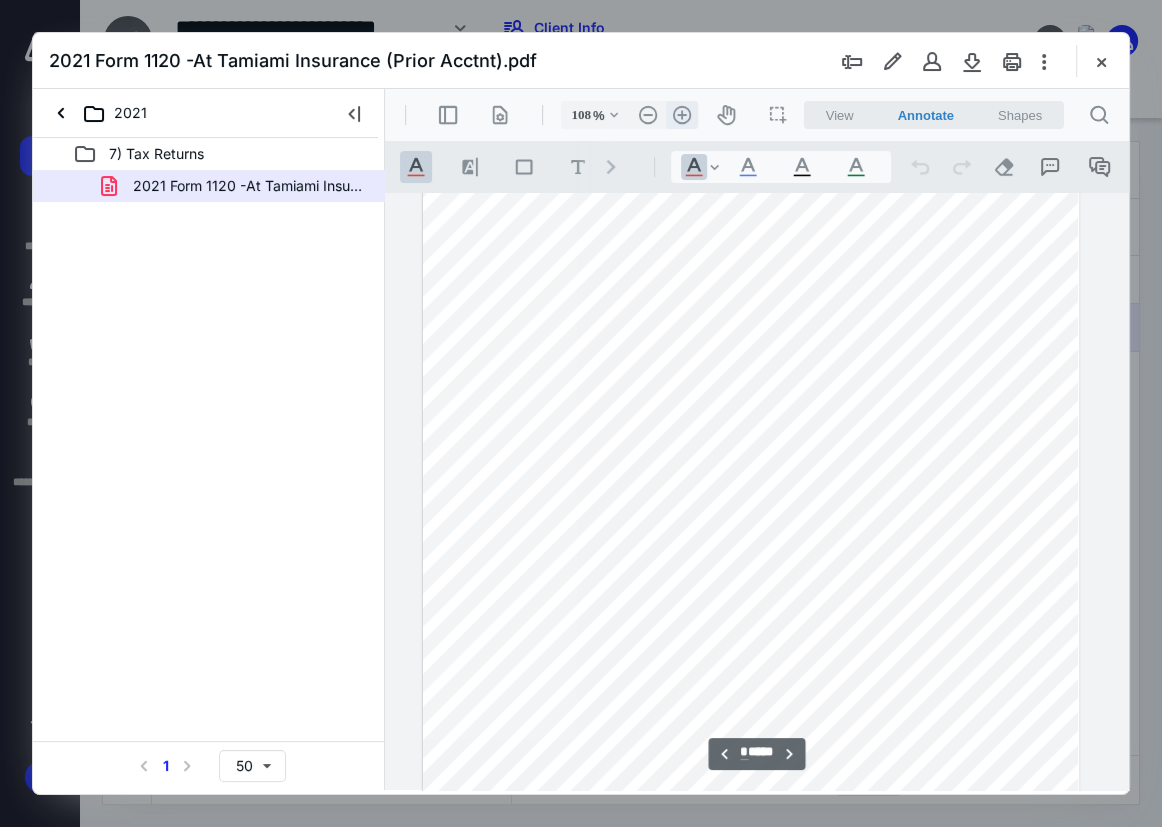 click on ".cls-1{fill:#abb0c4;} icon - header - zoom - in - line" at bounding box center [682, 115] 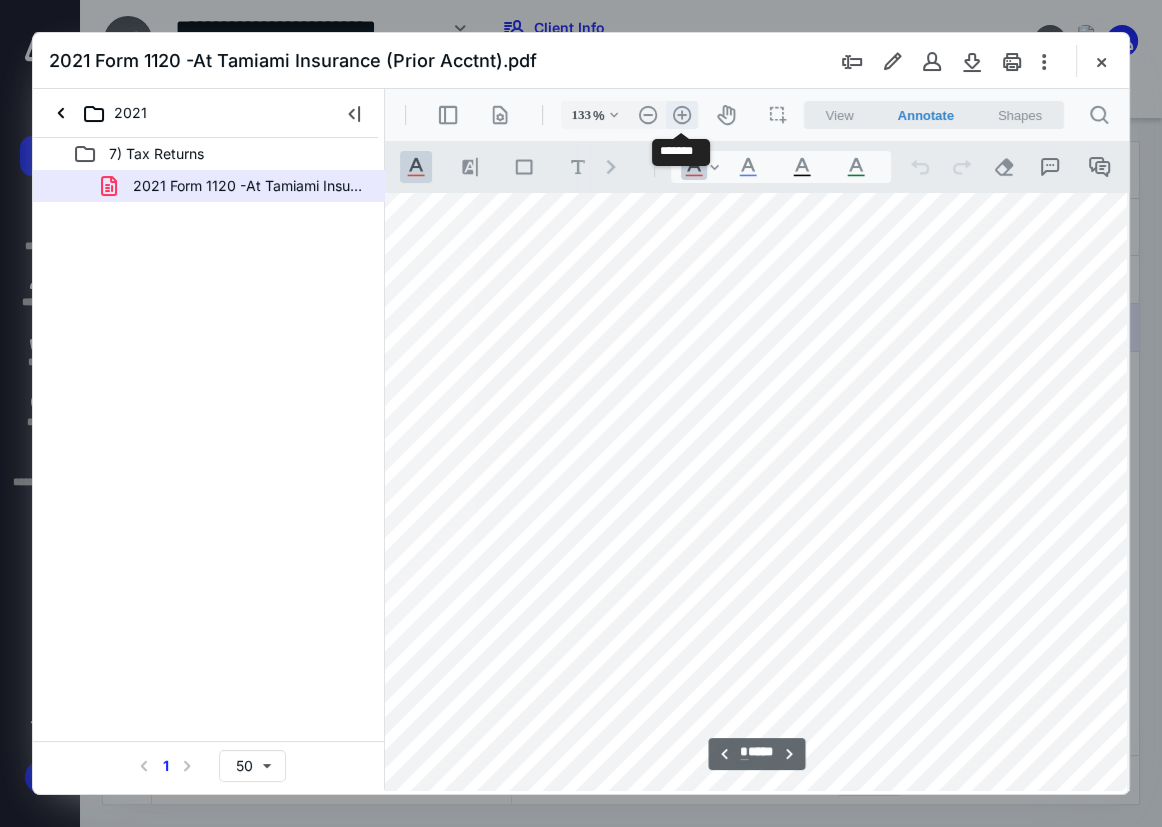 click on ".cls-1{fill:#abb0c4;} icon - header - zoom - in - line" at bounding box center (682, 115) 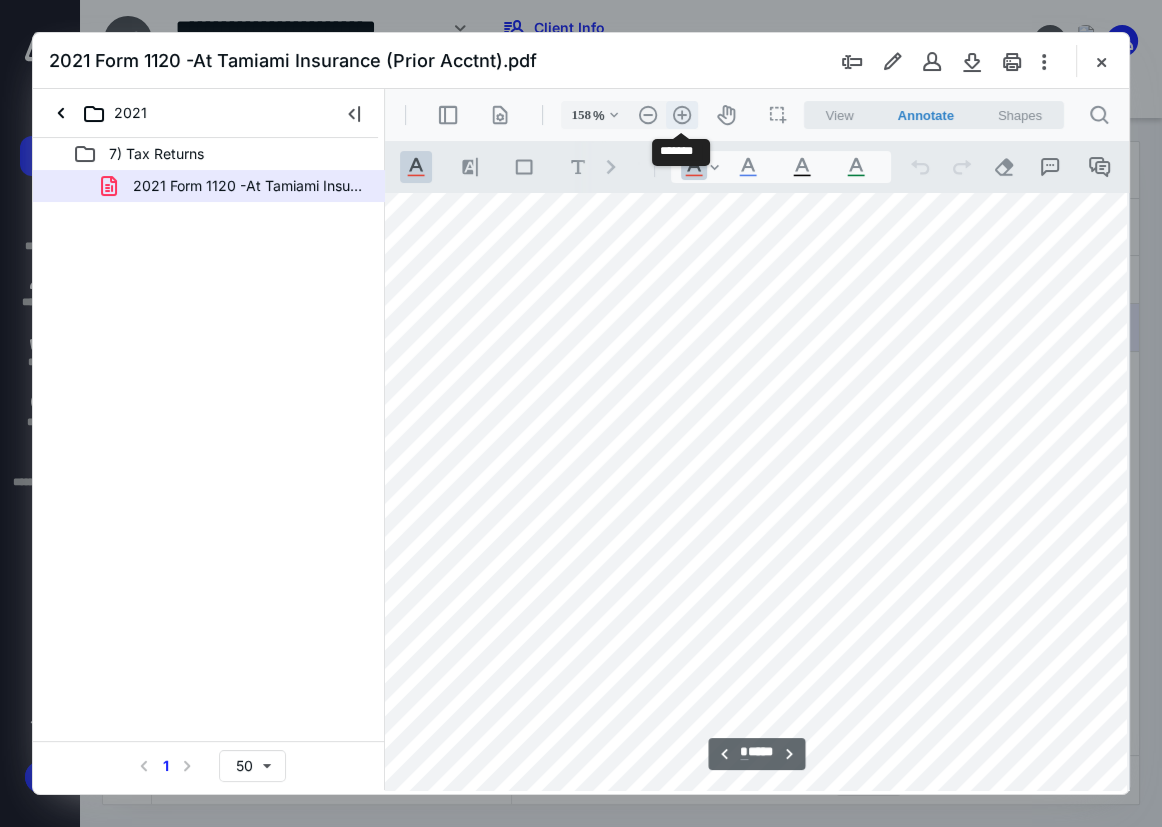 scroll, scrollTop: 6763, scrollLeft: 267, axis: both 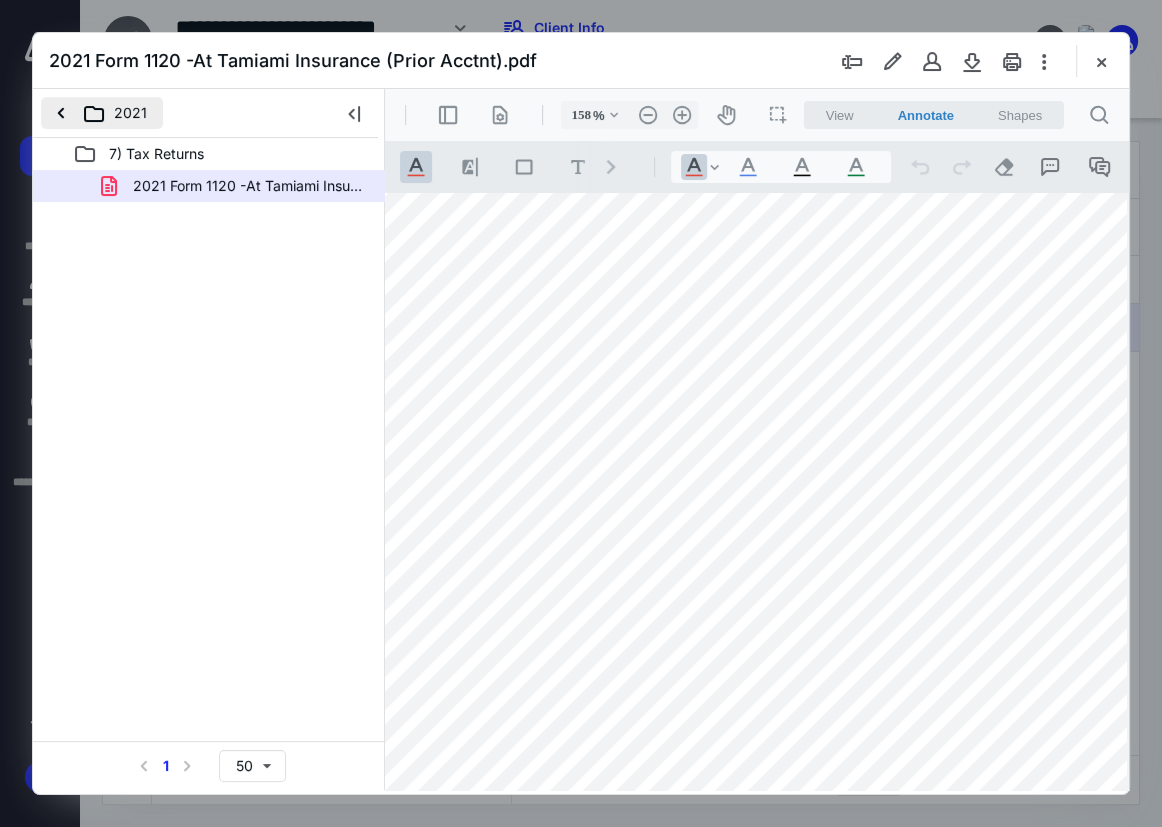 click on "2021" at bounding box center [102, 113] 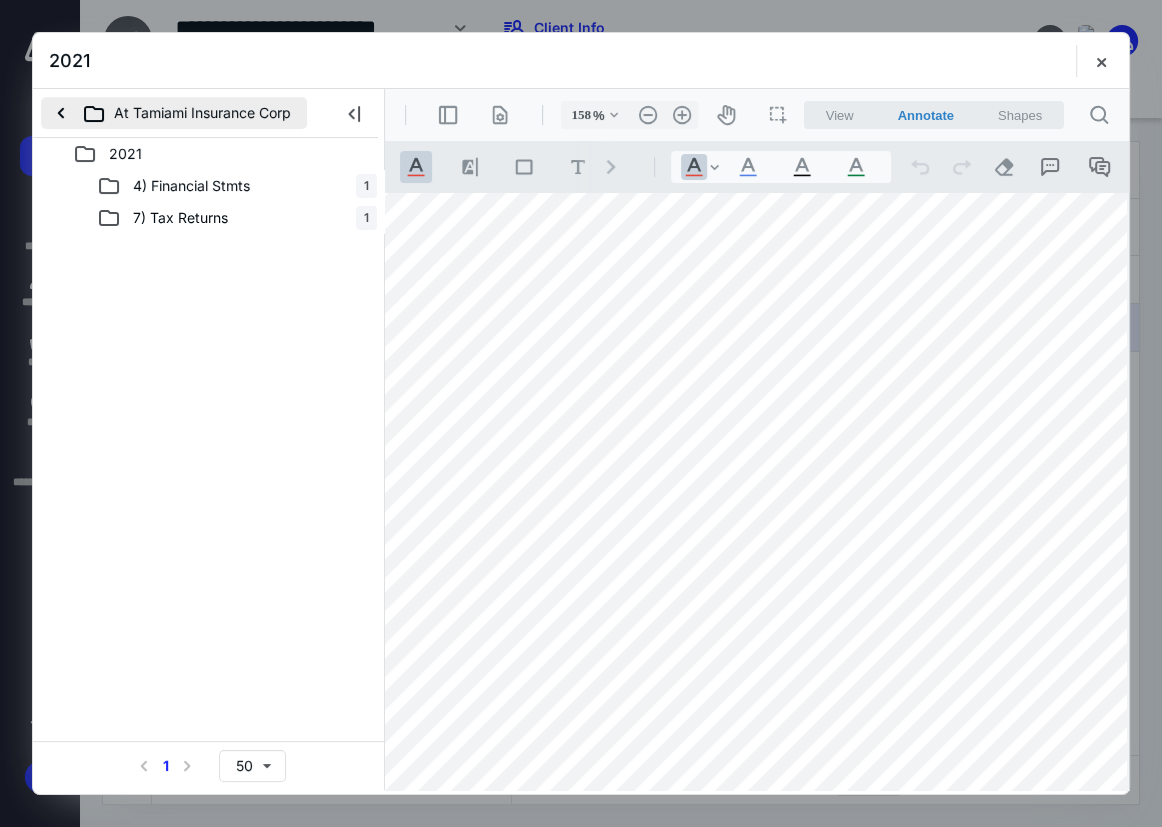 click on "At Tamiami Insurance Corp" at bounding box center [174, 113] 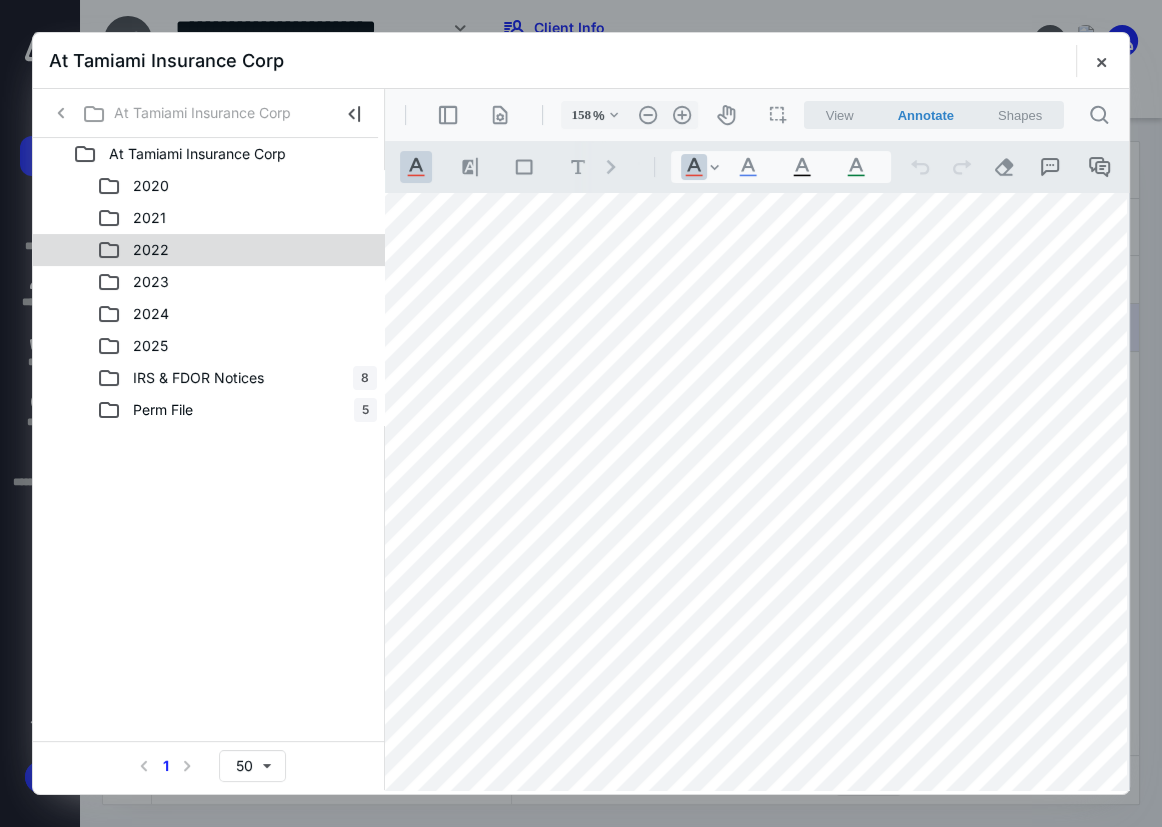 click on "2022" at bounding box center [237, 250] 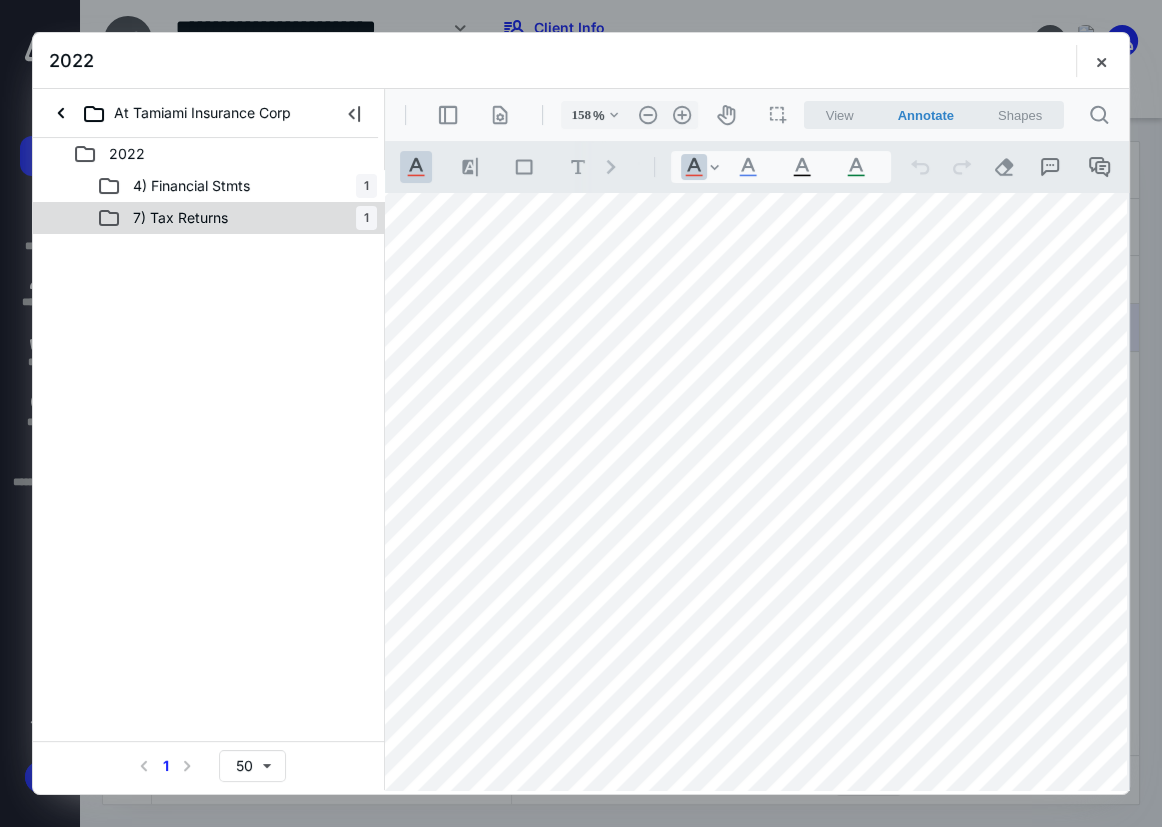 drag, startPoint x: 245, startPoint y: 200, endPoint x: 249, endPoint y: 222, distance: 22.36068 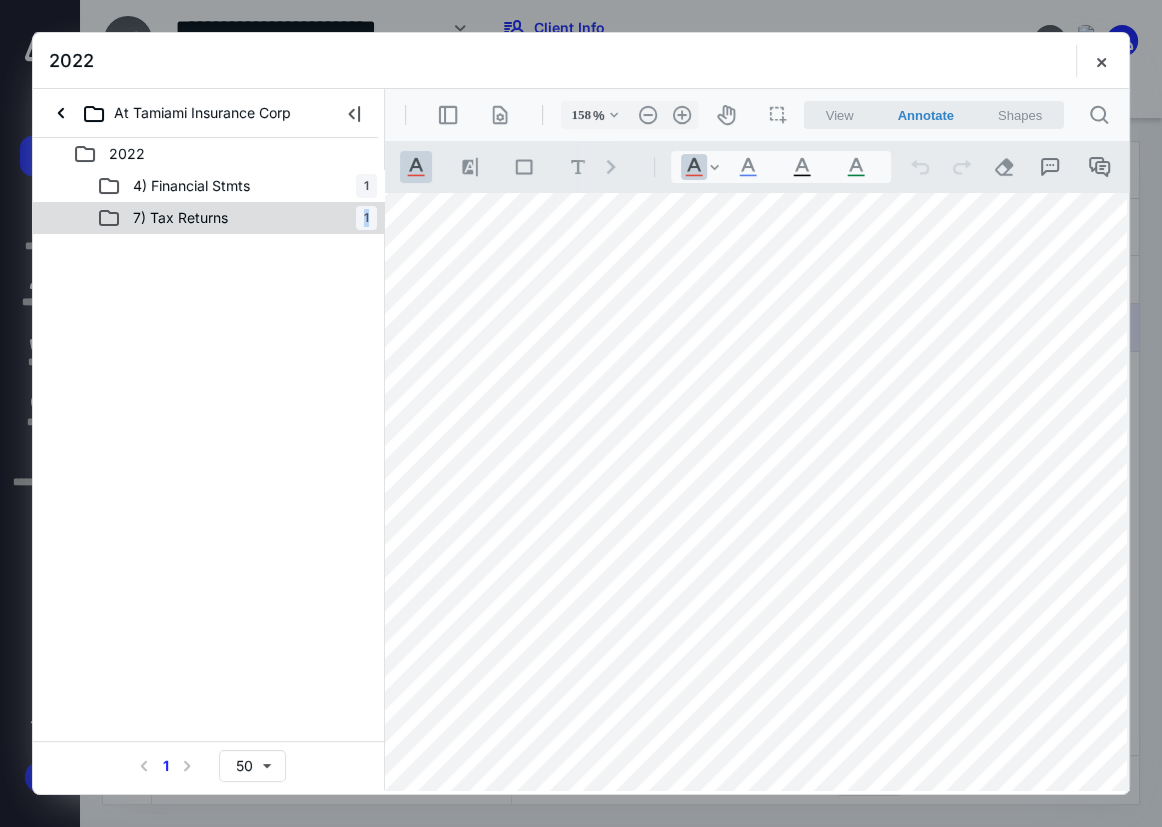 click on "7) Tax Returns 1" at bounding box center (237, 218) 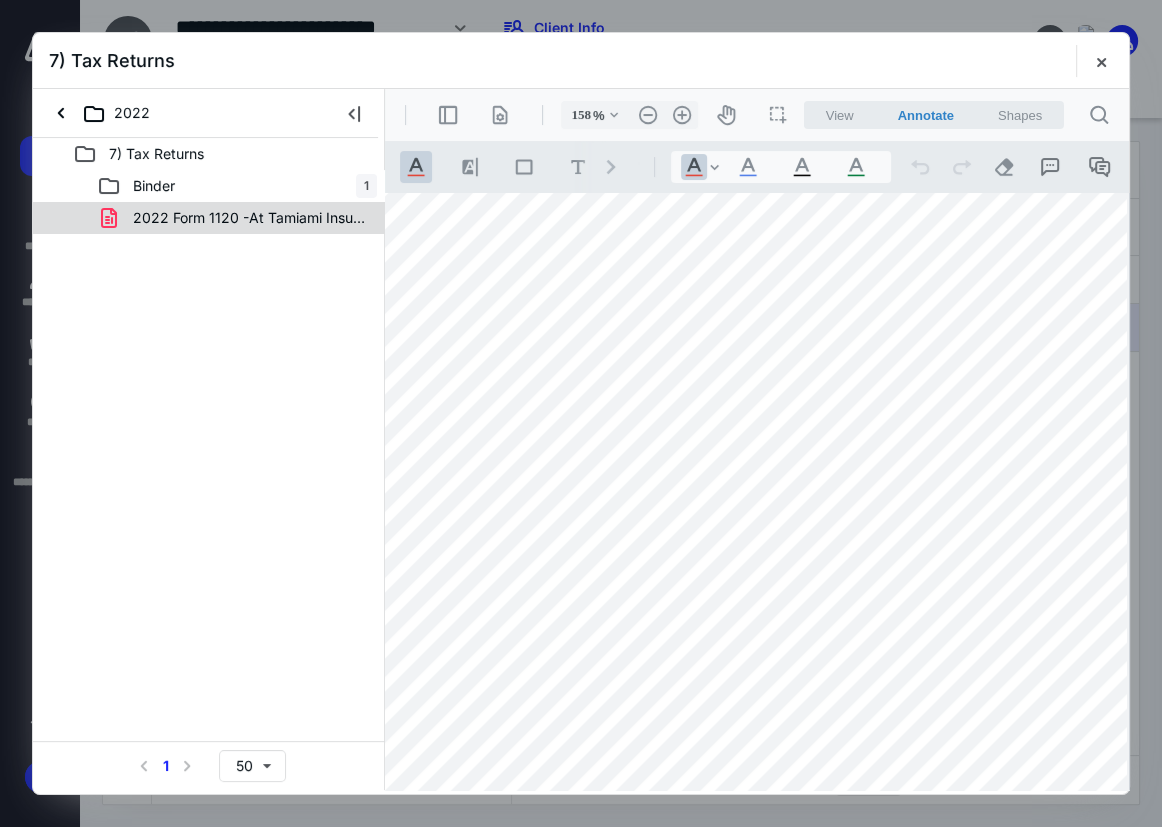 click on "2022 Form 1120 -At Tamiami Insurance.pdf" at bounding box center [249, 218] 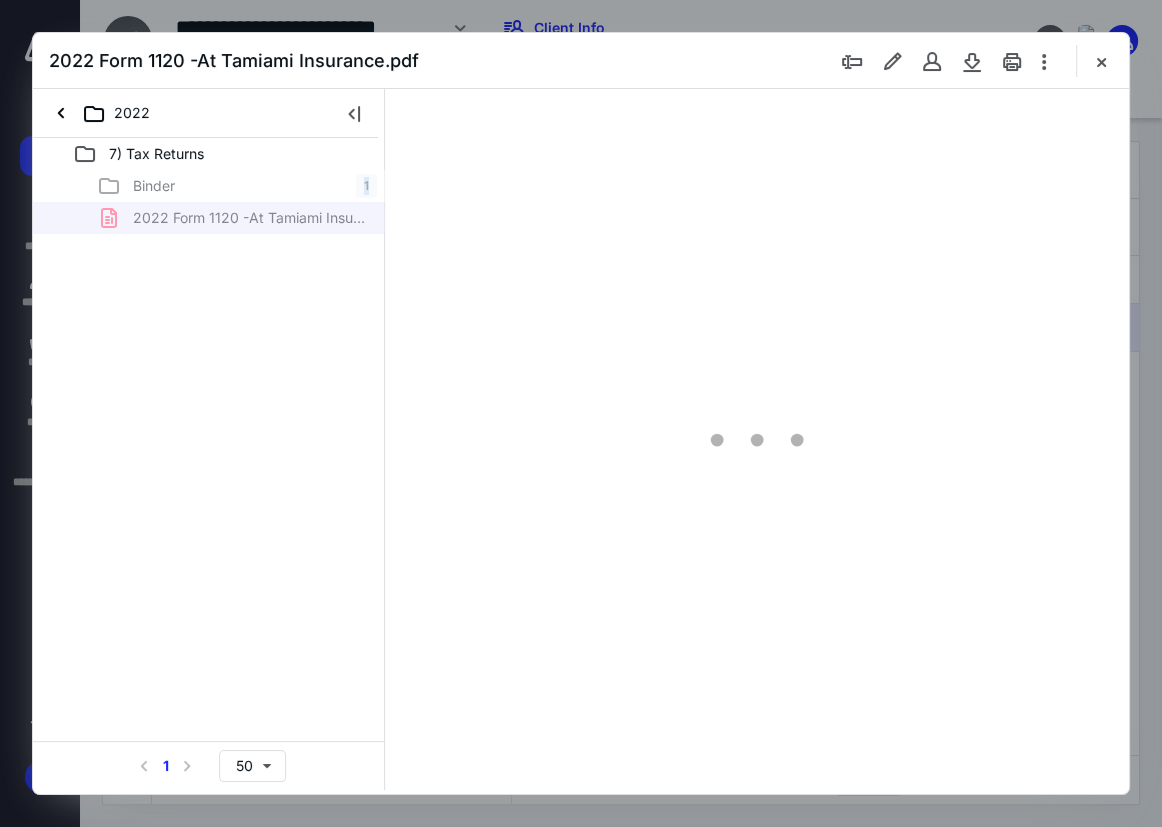 click on "Binder 1 2022 Form 1120 -At Tamiami Insurance.pdf" at bounding box center (209, 202) 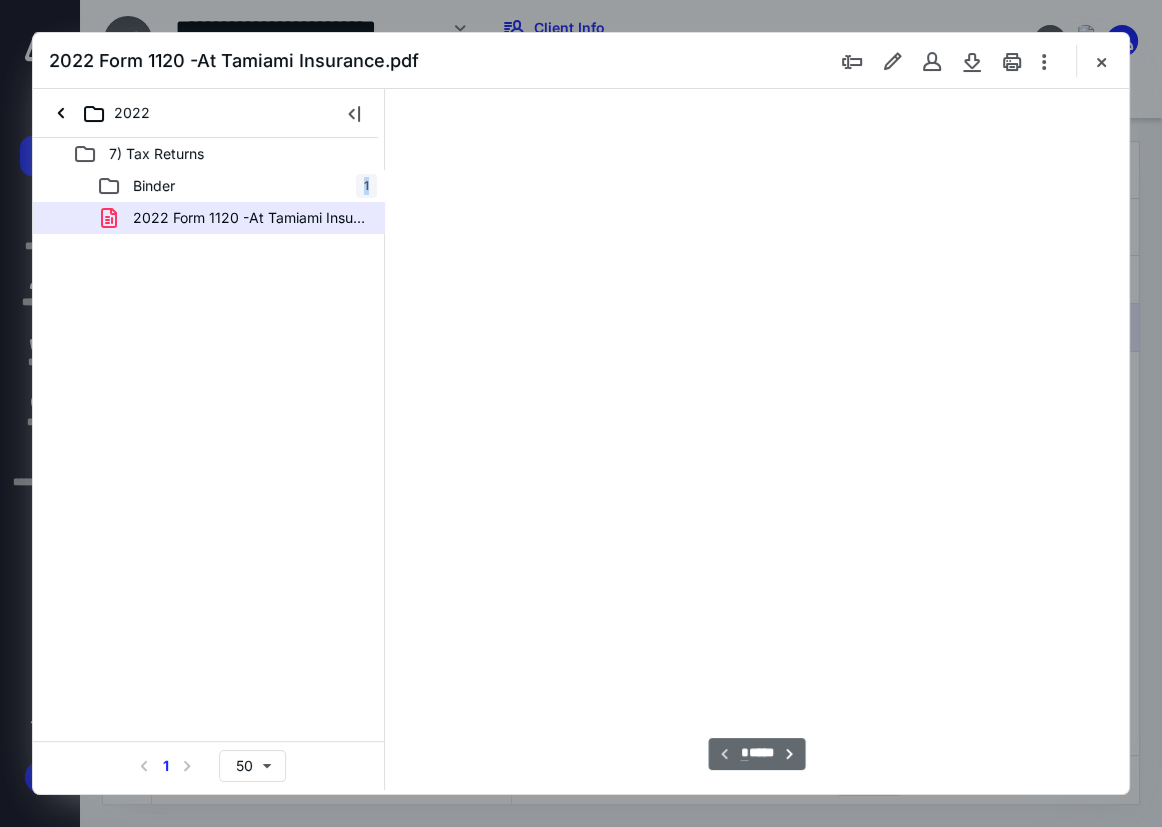 scroll, scrollTop: 107, scrollLeft: 0, axis: vertical 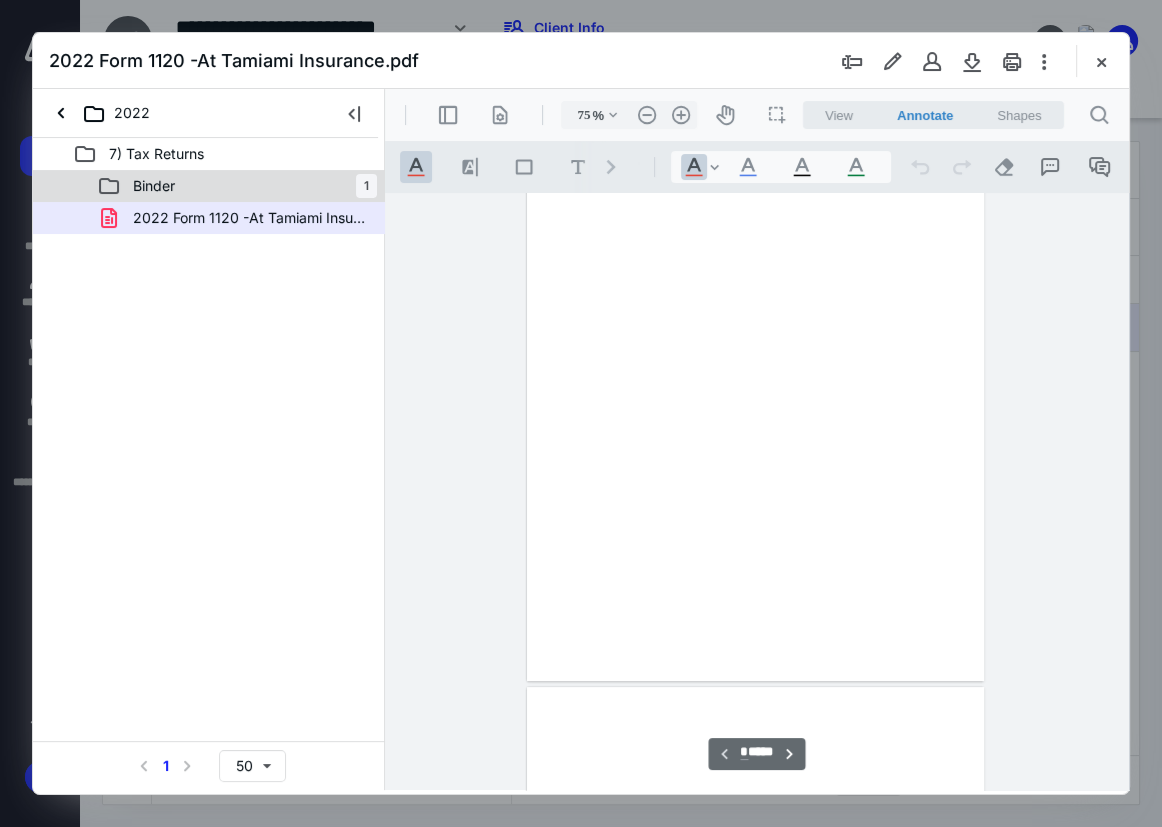 click on "Binder 1" at bounding box center [237, 186] 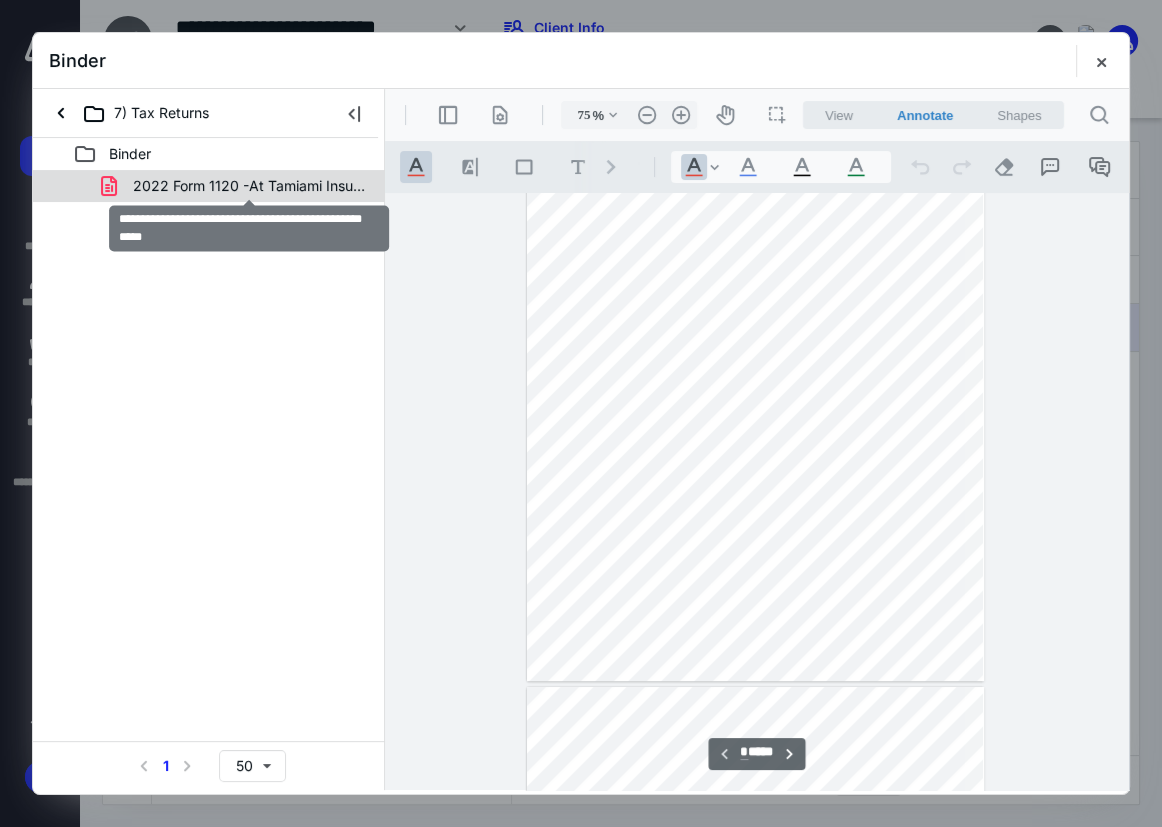click on "2022 Form 1120 -At Tamiami Insurance (Prior Acctnt).pdf" at bounding box center (249, 186) 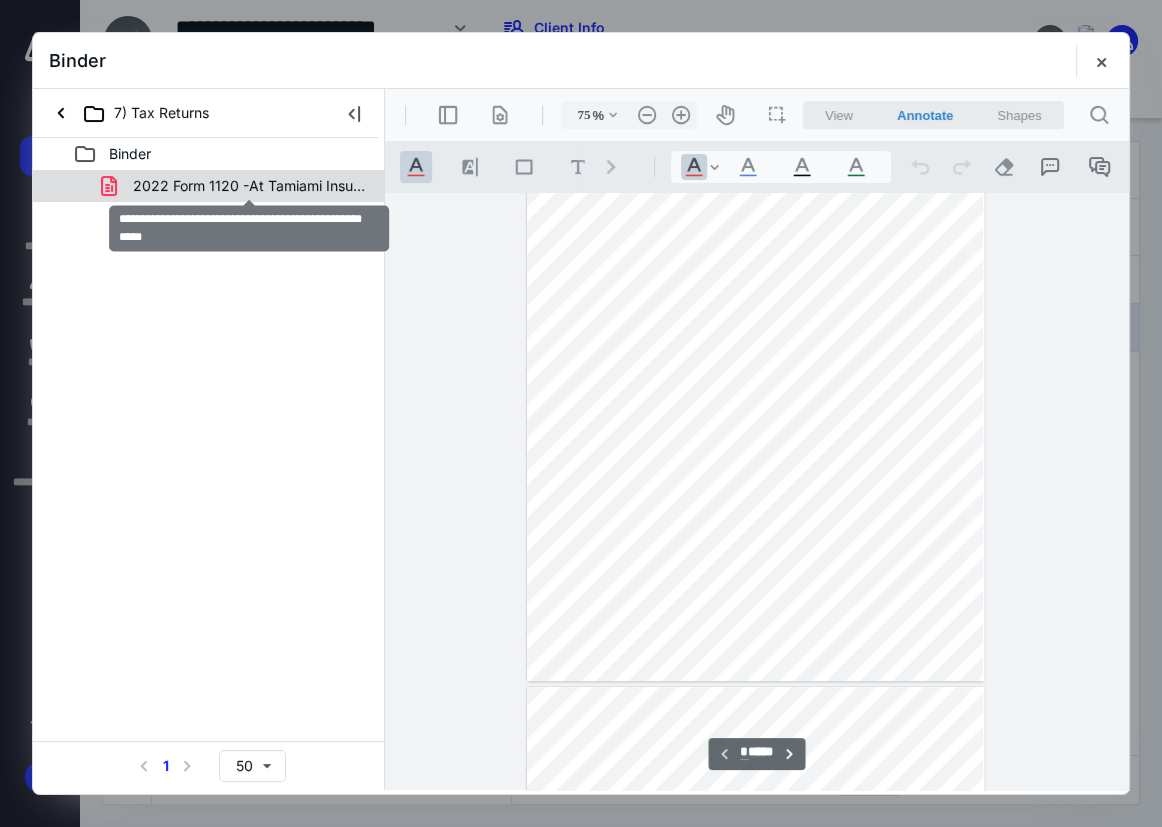 click on "2022 Form 1120 -At Tamiami Insurance (Prior Acctnt).pdf" at bounding box center (209, 186) 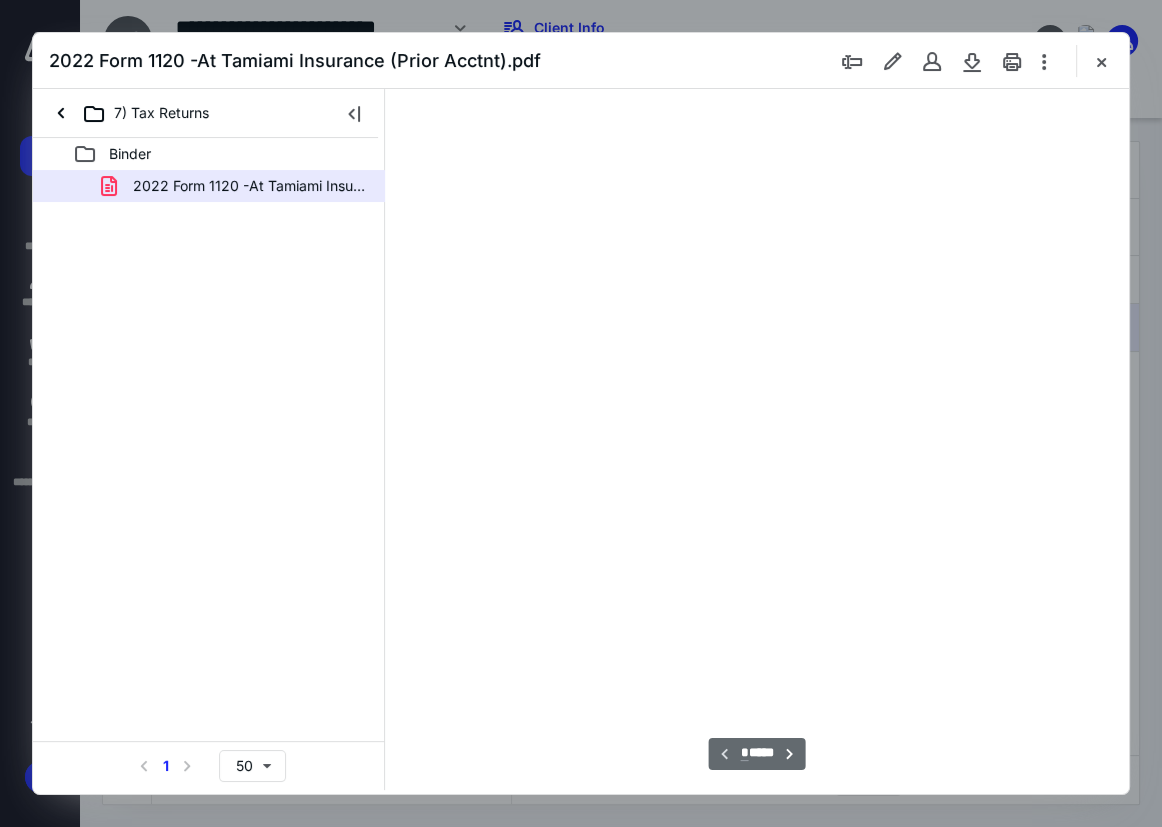 type on "75" 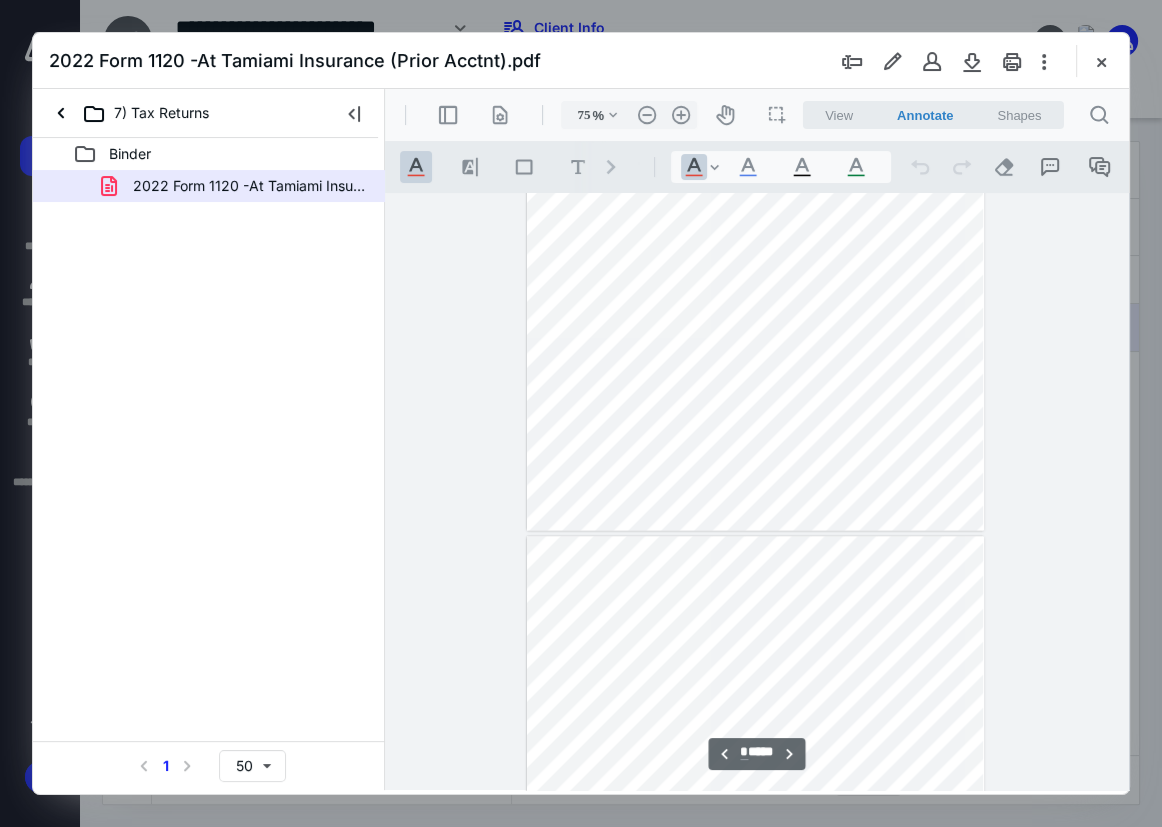 type on "*" 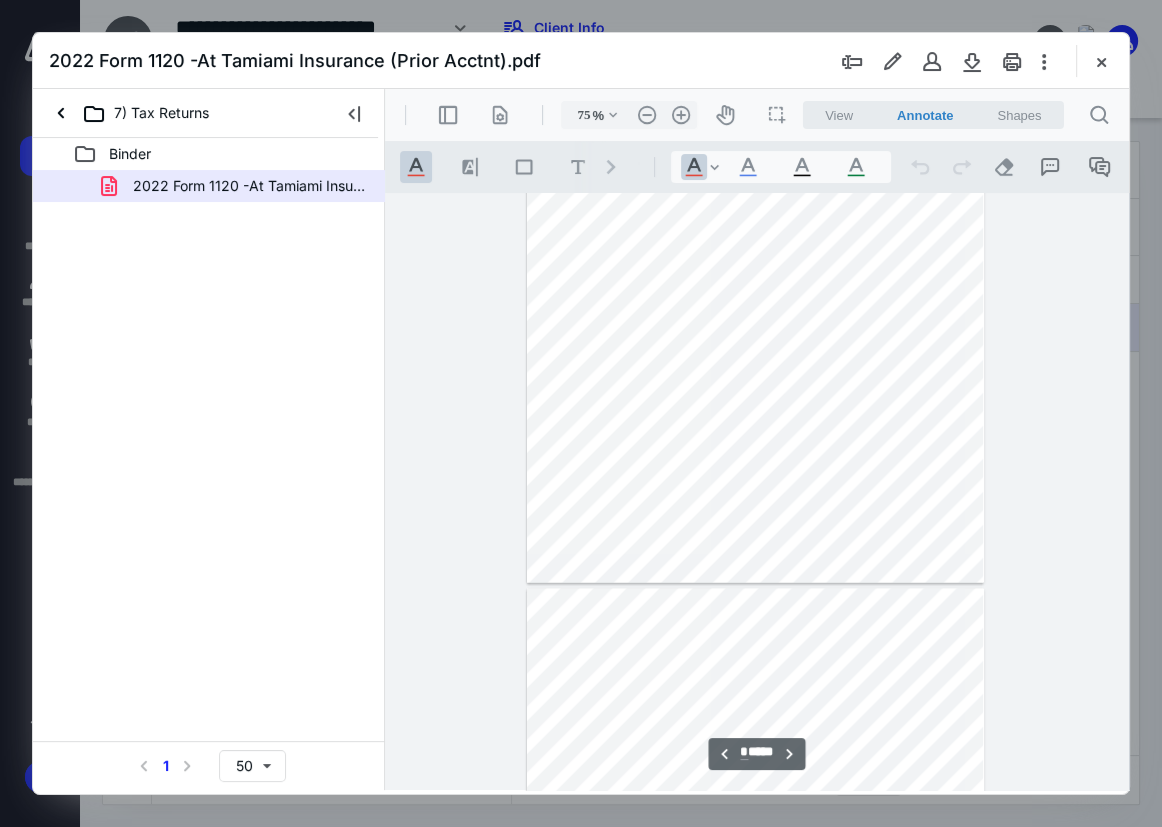 scroll, scrollTop: 3197, scrollLeft: 0, axis: vertical 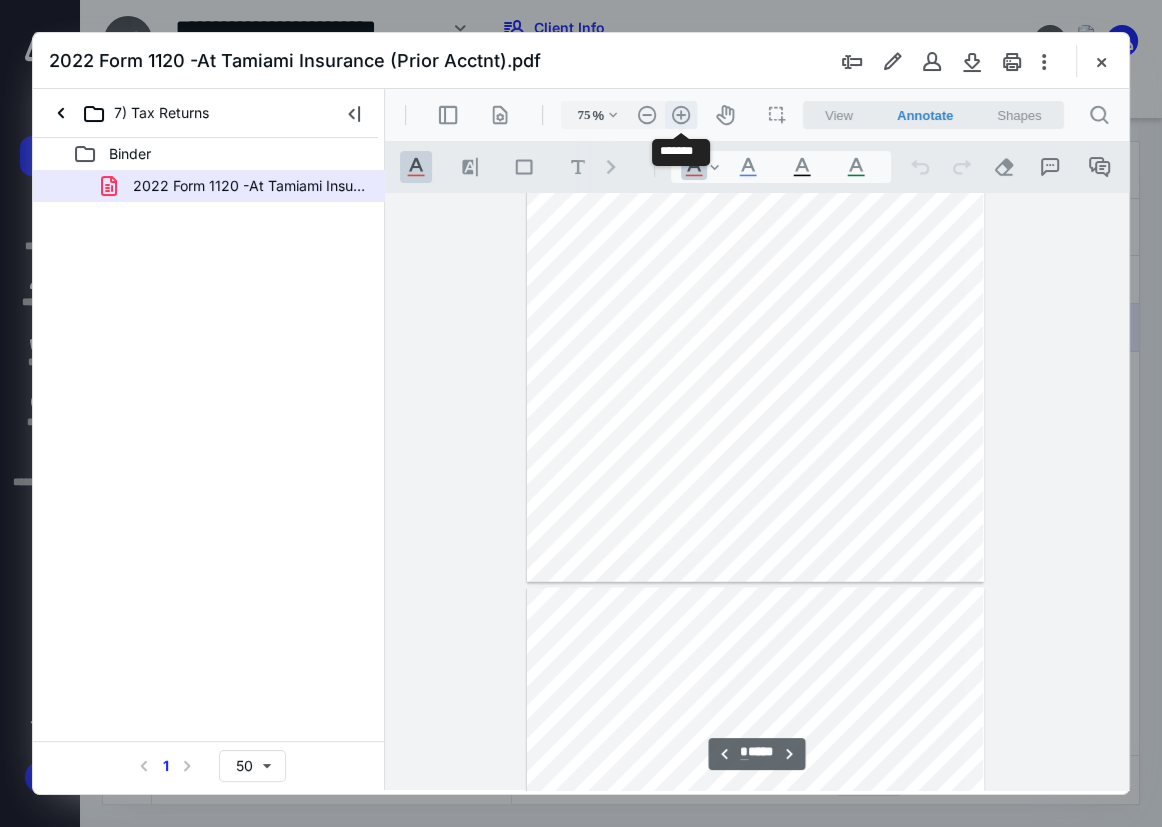 click on ".cls-1{fill:#abb0c4;} icon - header - zoom - in - line" at bounding box center (681, 115) 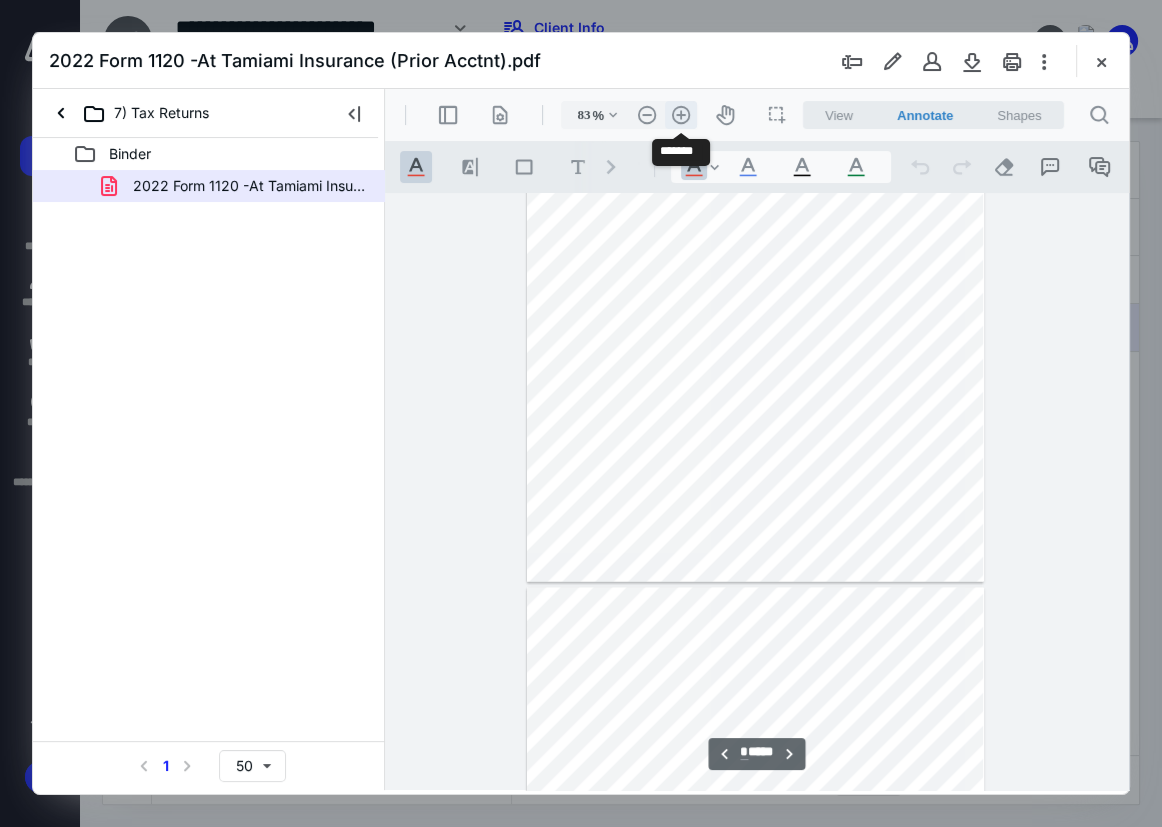 click on ".cls-1{fill:#abb0c4;} icon - header - zoom - in - line" at bounding box center [681, 115] 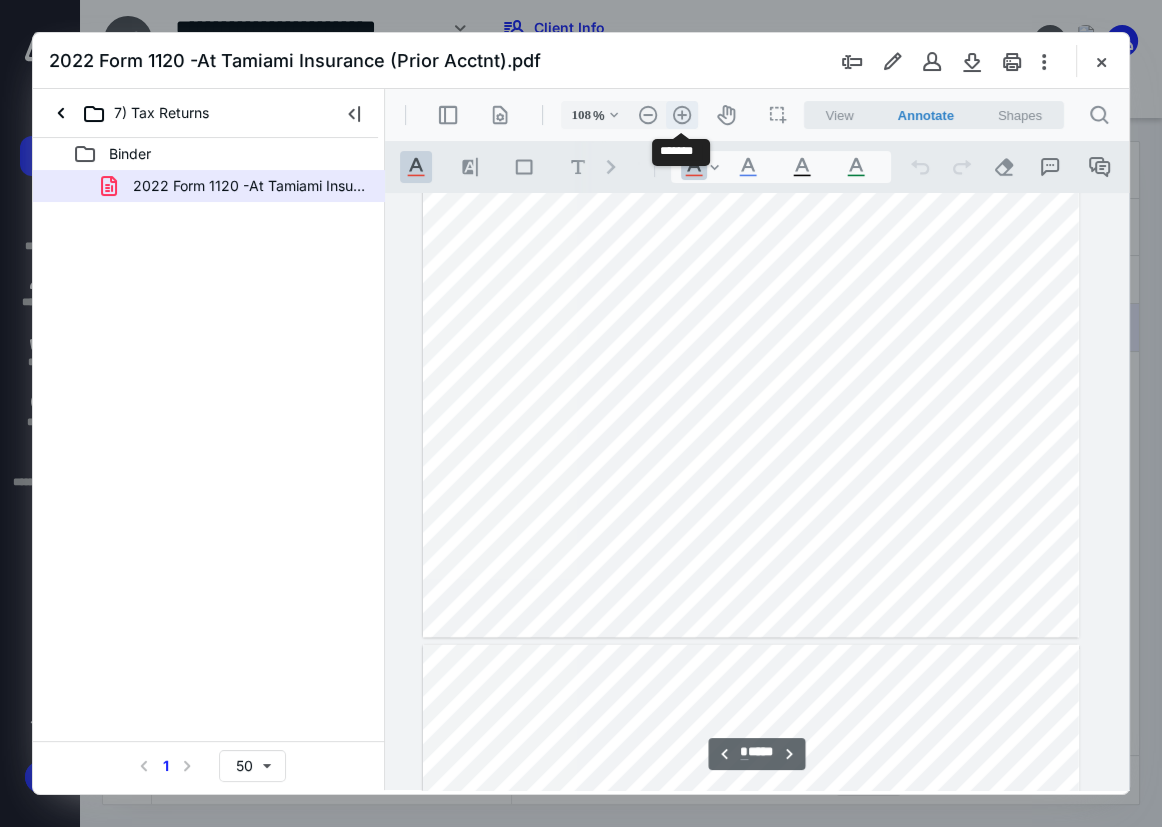 click on ".cls-1{fill:#abb0c4;} icon - header - zoom - in - line" at bounding box center (682, 115) 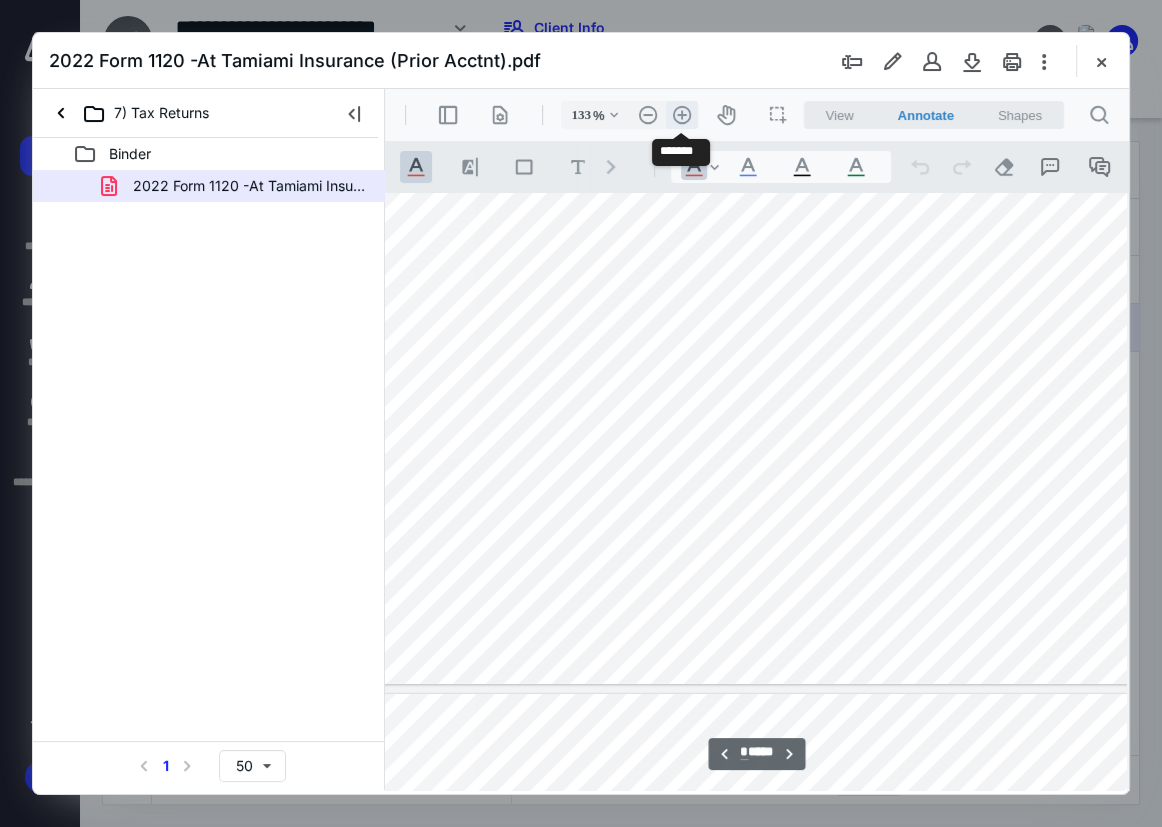 click on ".cls-1{fill:#abb0c4;} icon - header - zoom - in - line" at bounding box center [682, 115] 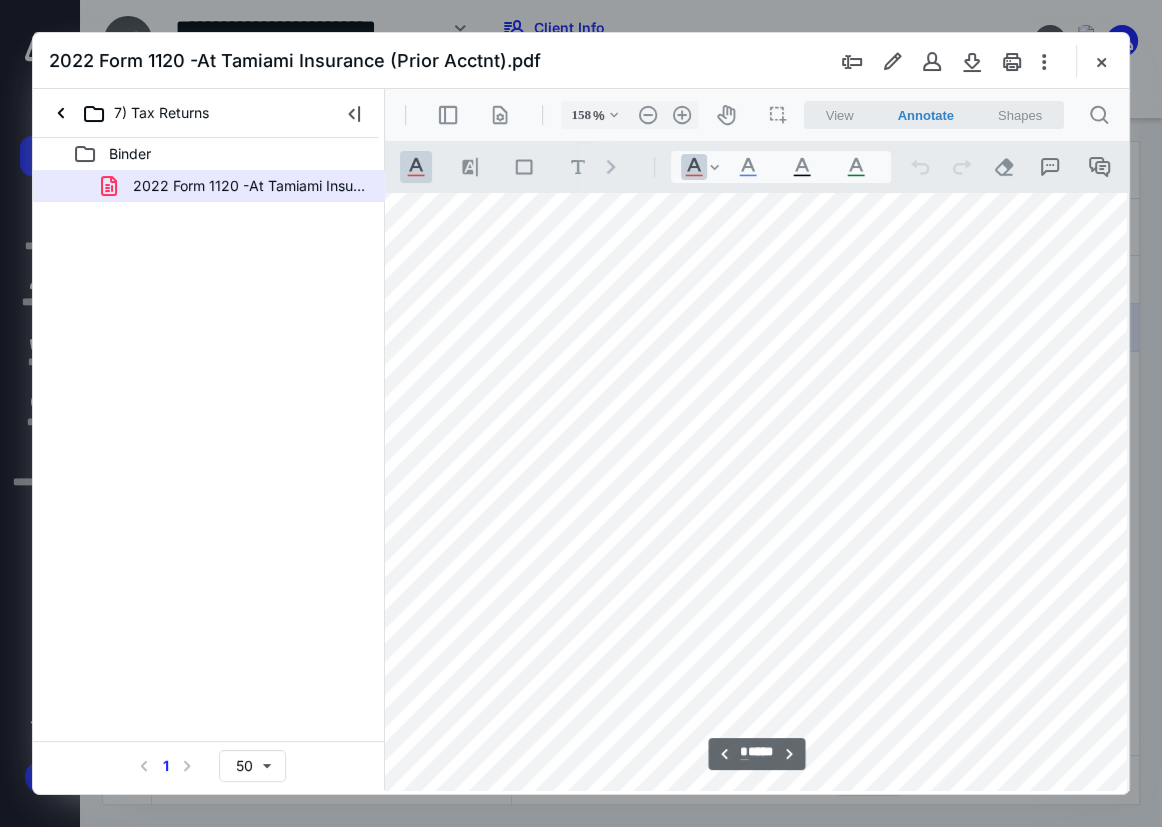 scroll, scrollTop: 6910, scrollLeft: 267, axis: both 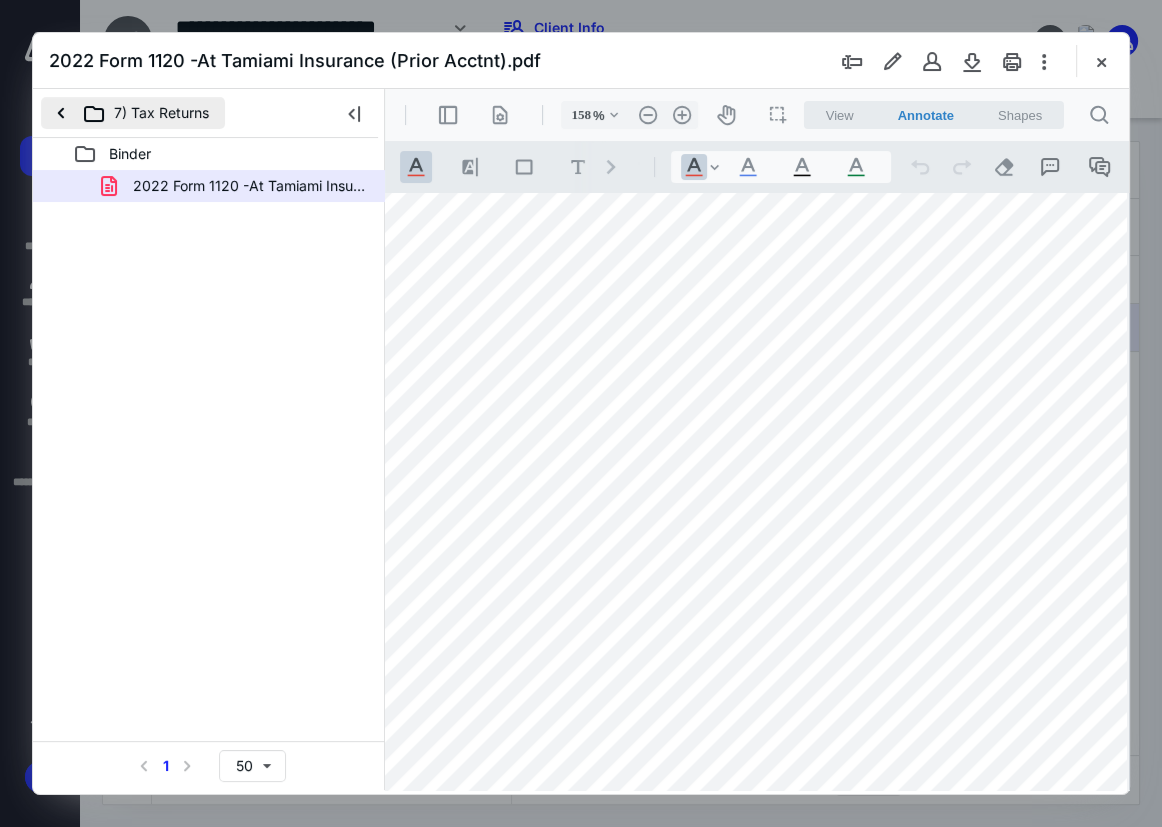 click on "7) Tax Returns" at bounding box center [133, 113] 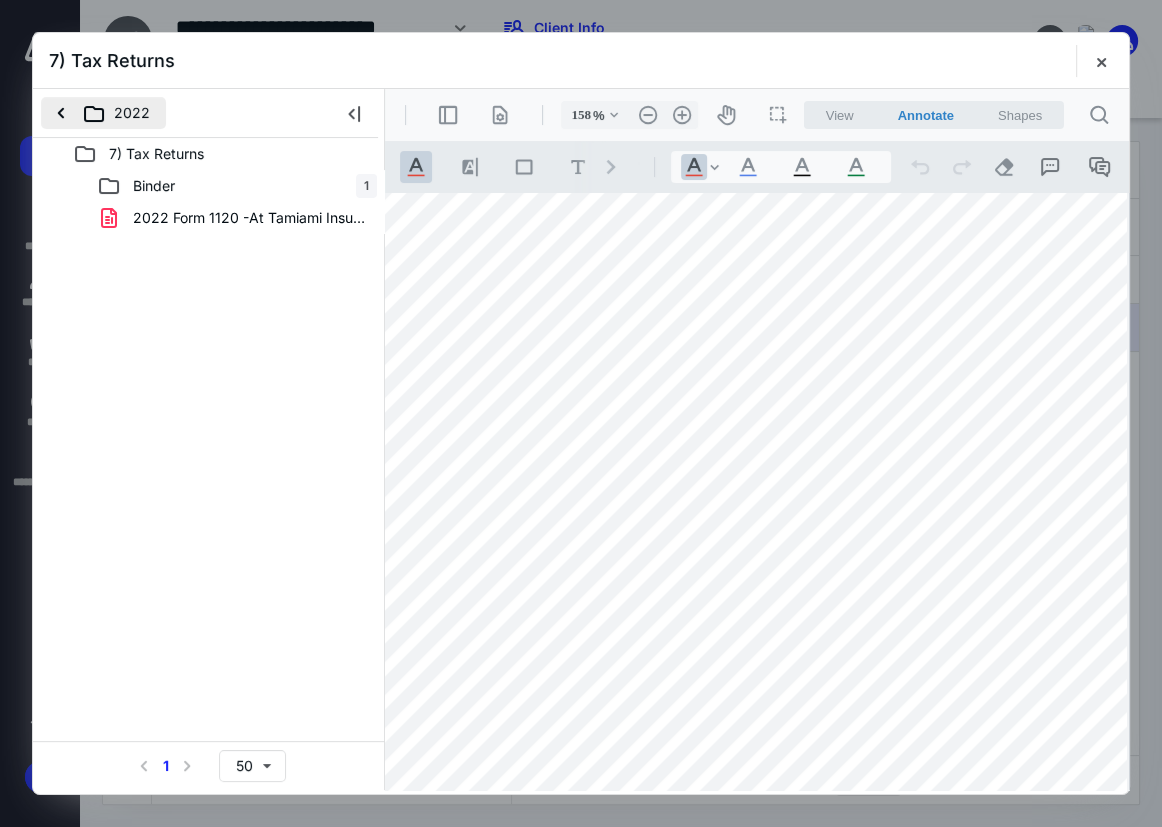 click on "2022" at bounding box center [103, 113] 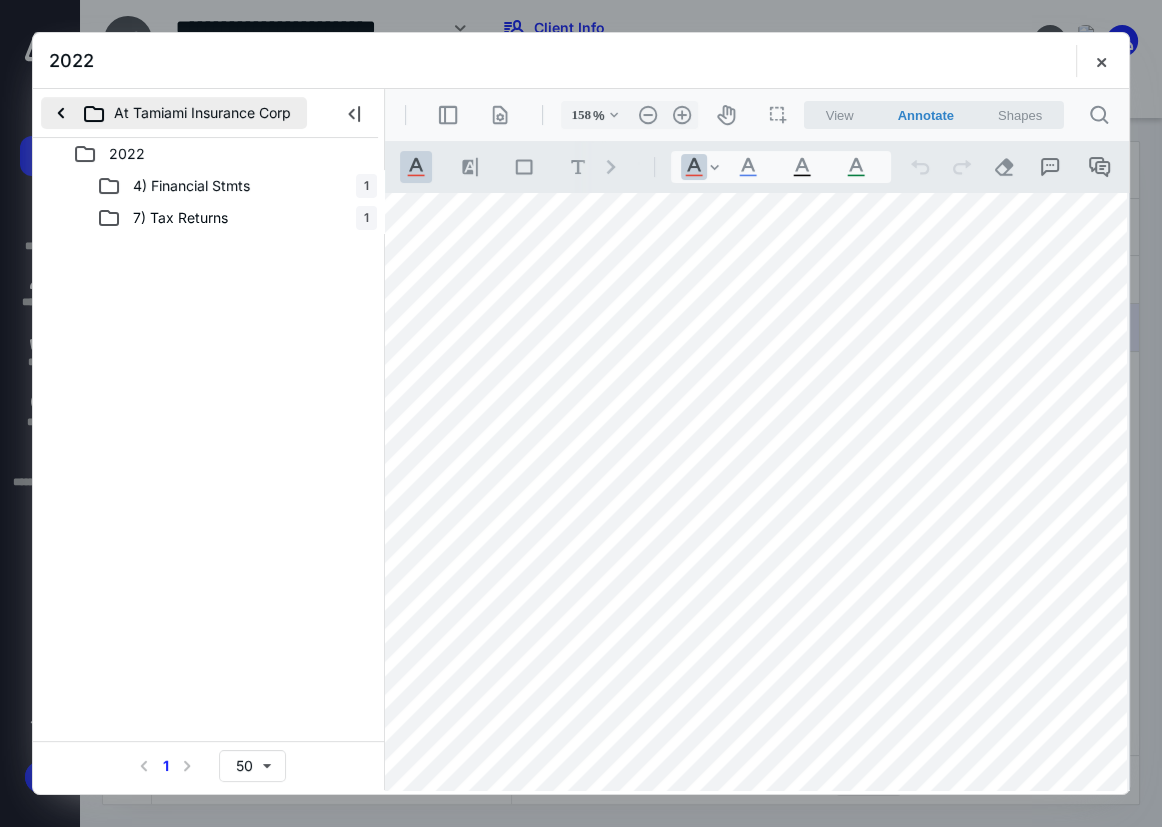click on "At Tamiami Insurance Corp" at bounding box center [174, 113] 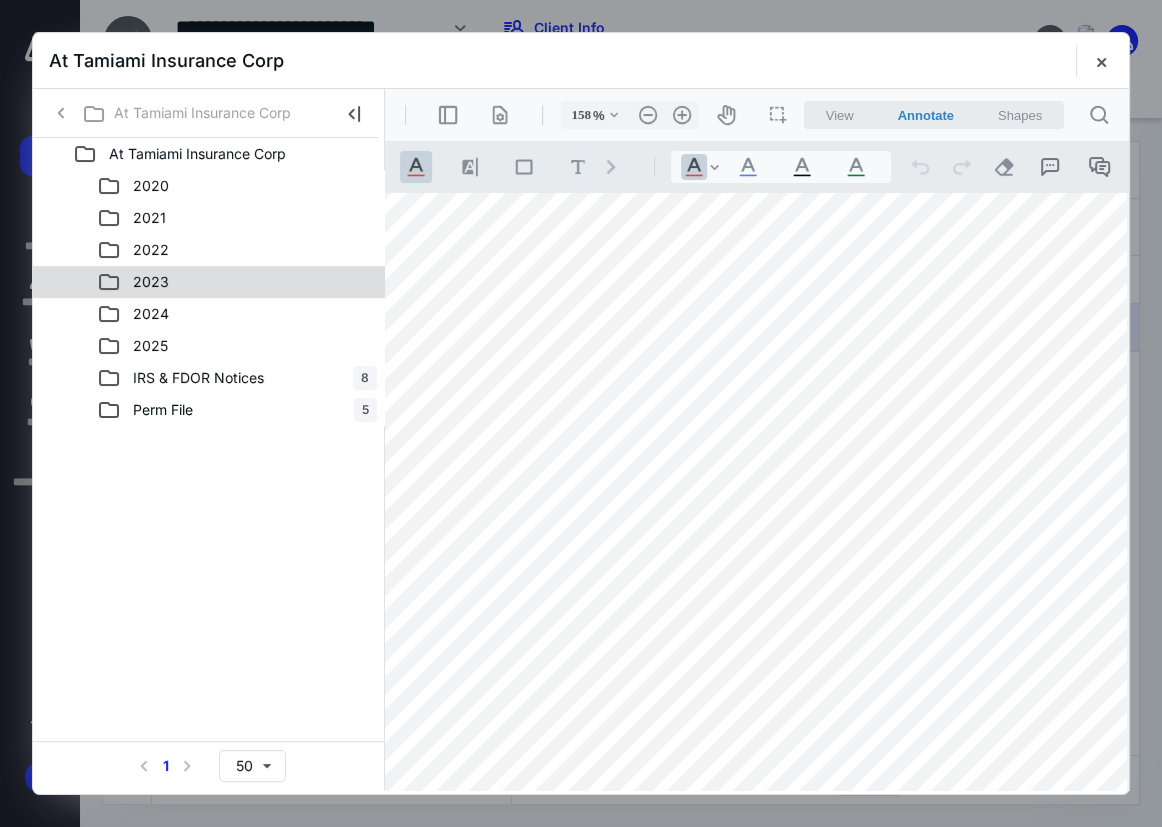 click on "2023" at bounding box center [151, 282] 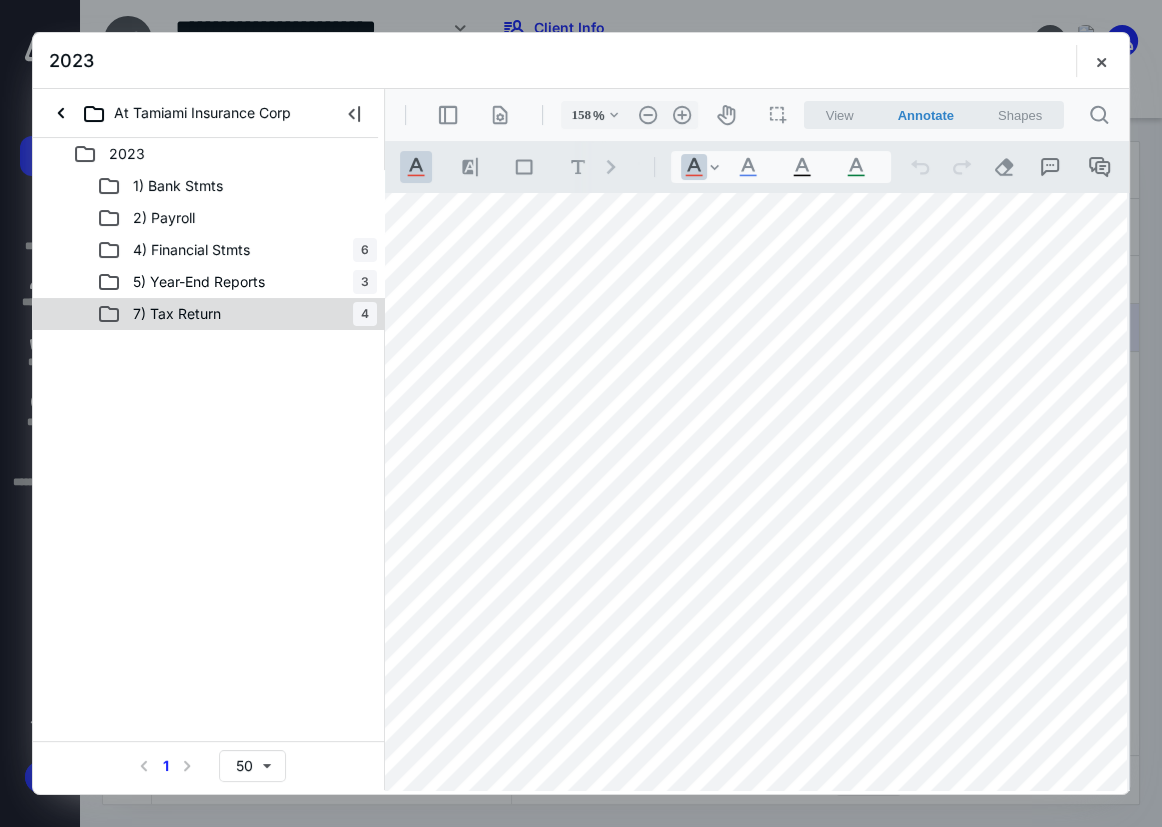 click on "7) Tax Return 4" at bounding box center [237, 314] 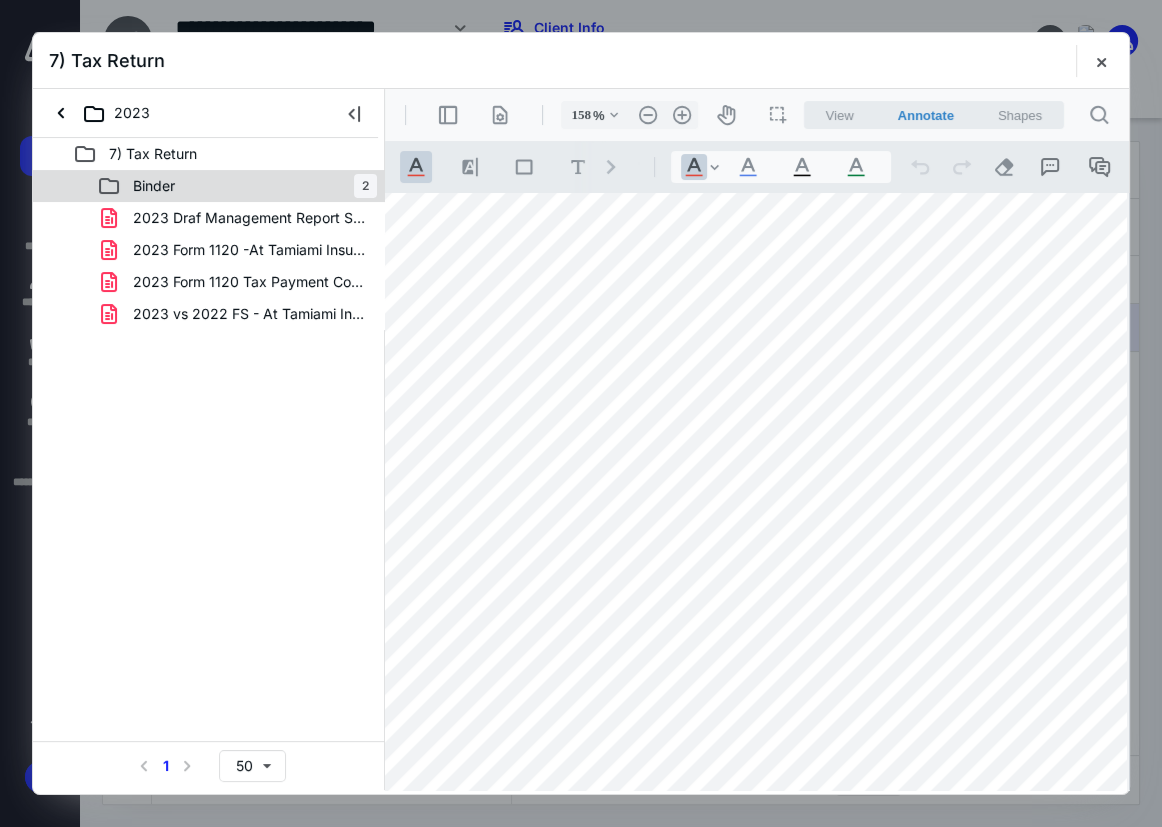 click on "Binder 2" at bounding box center (237, 186) 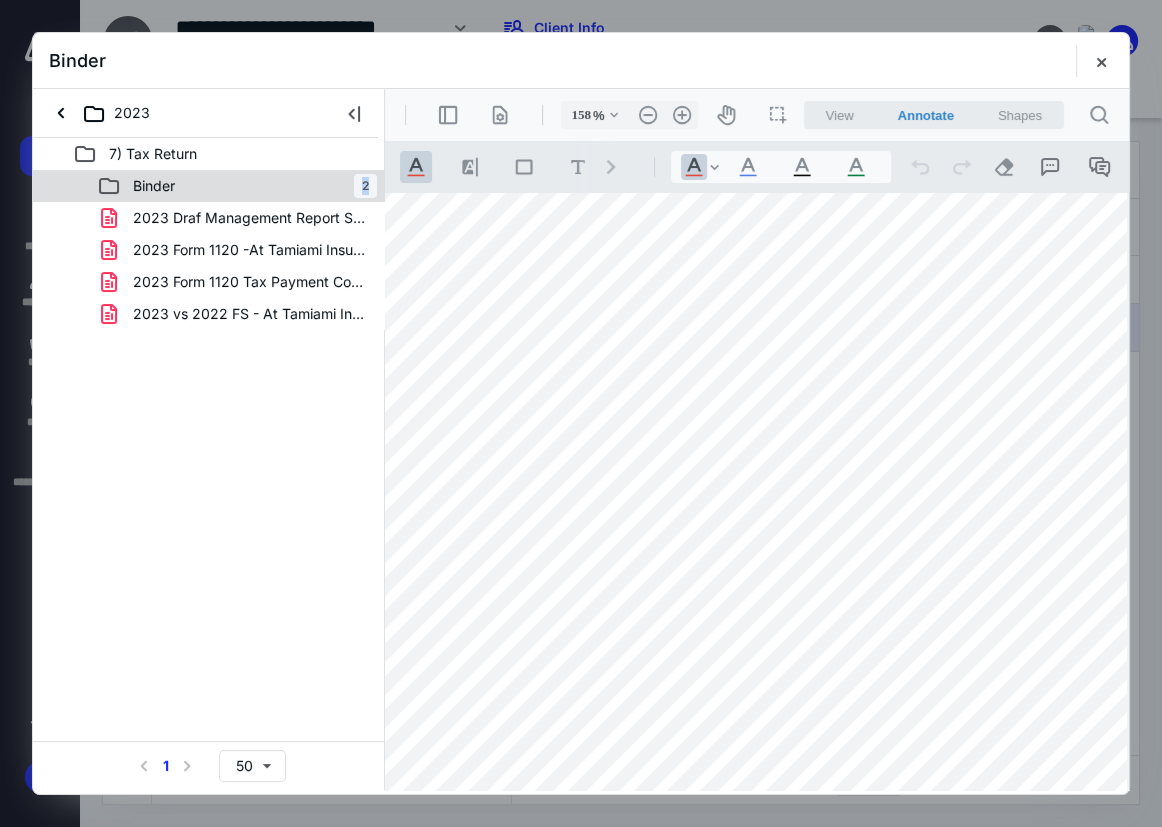 click on "Binder 2" at bounding box center [237, 186] 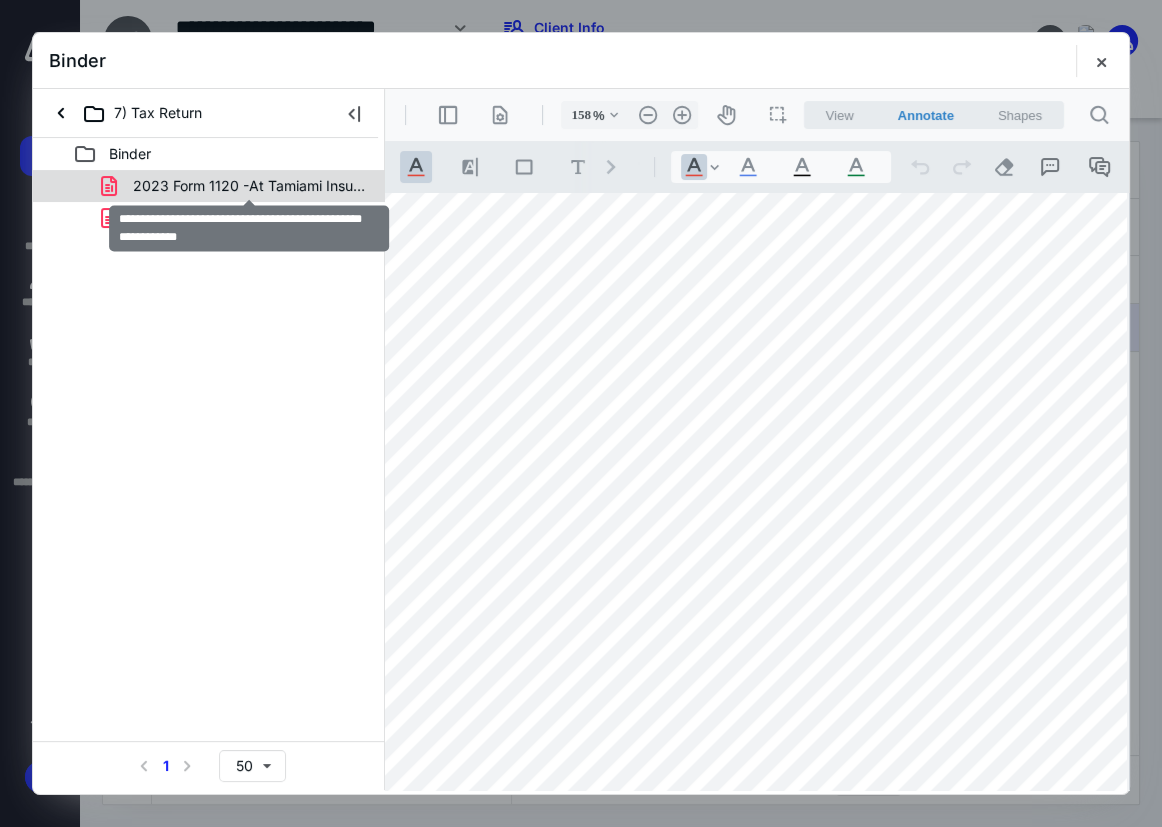 click on "2023 Form 1120 -At Tamiami Insurance Corp (Digital Binder).pdf" at bounding box center [249, 186] 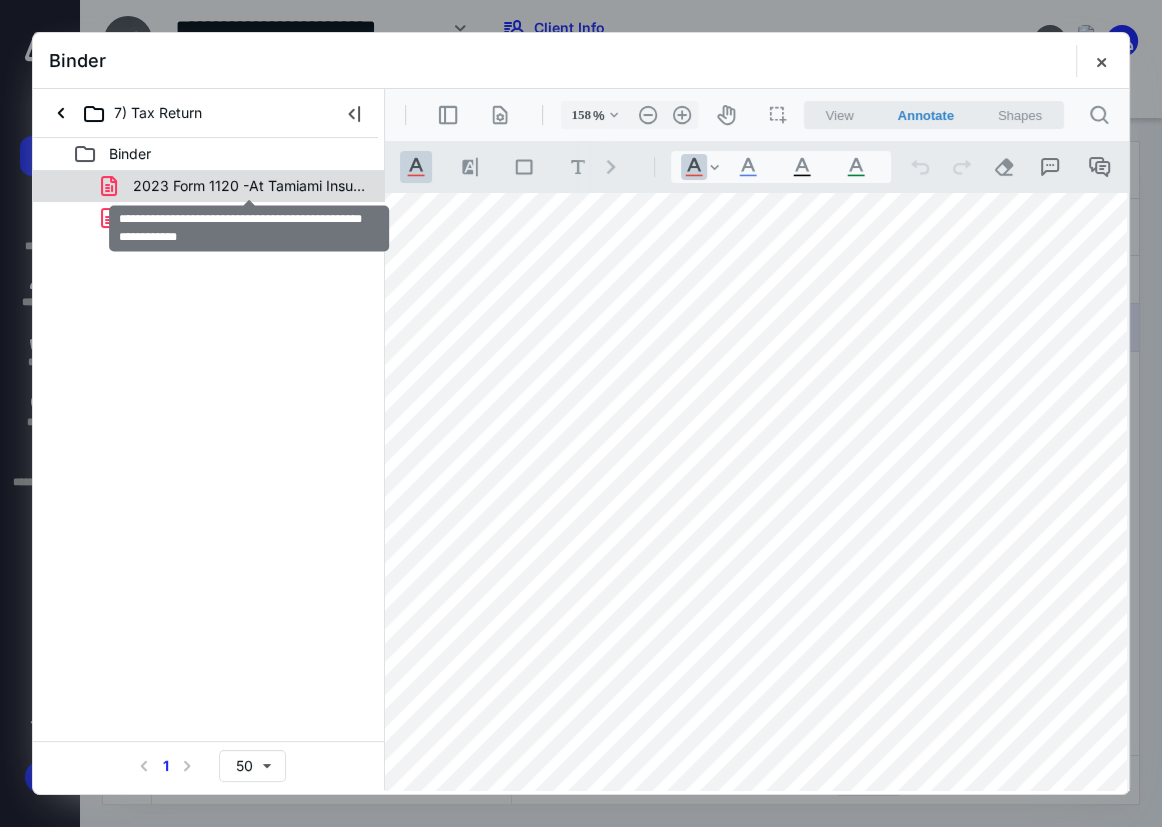 click on "2023 Form 1120 -At Tamiami Insurance Corp (Digital Binder).pdf 2023 Form 8879 -At Tamiami Insurance (e-file auth).pdf" at bounding box center [209, 202] 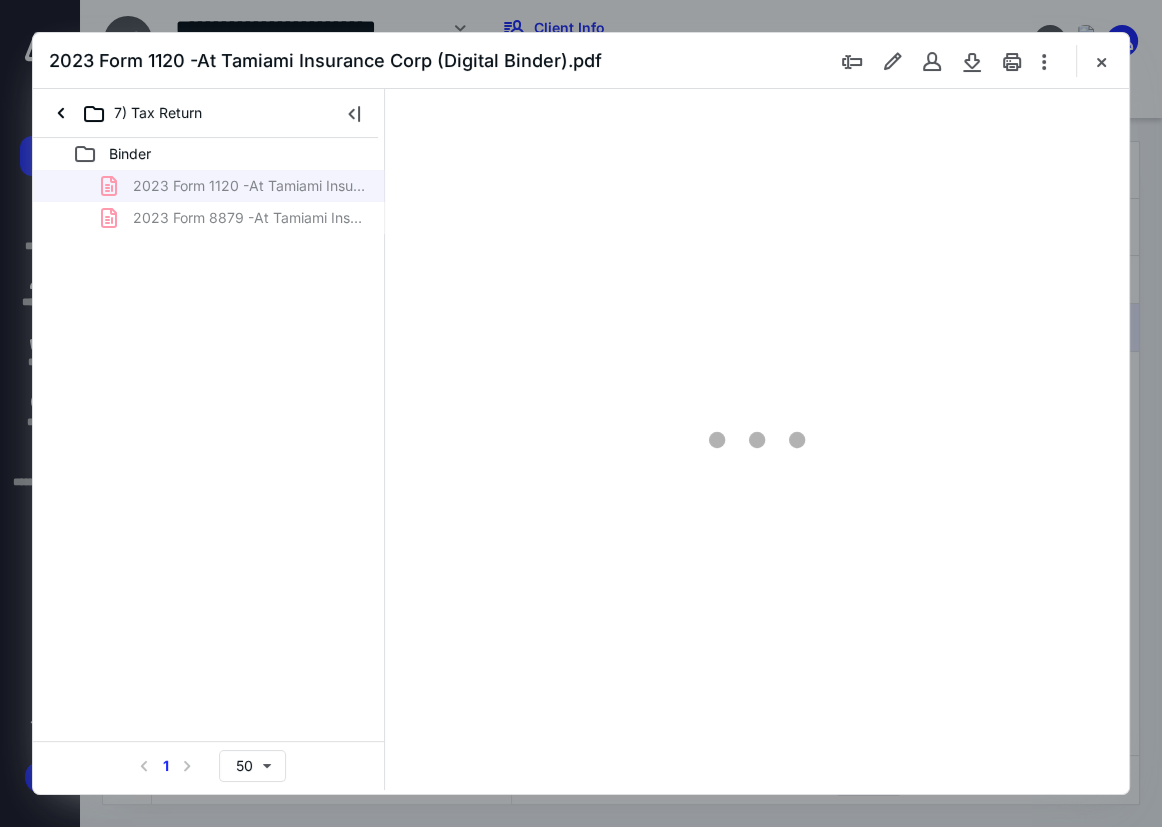type on "75" 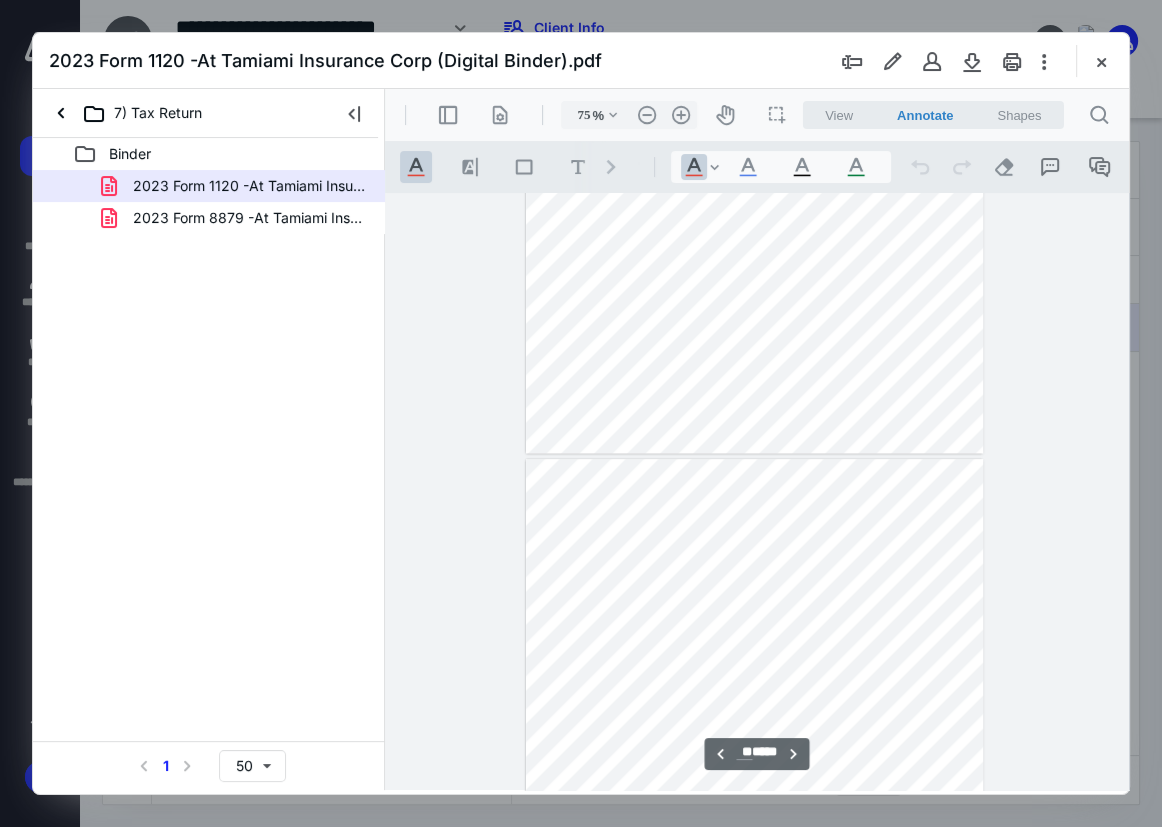 type on "**" 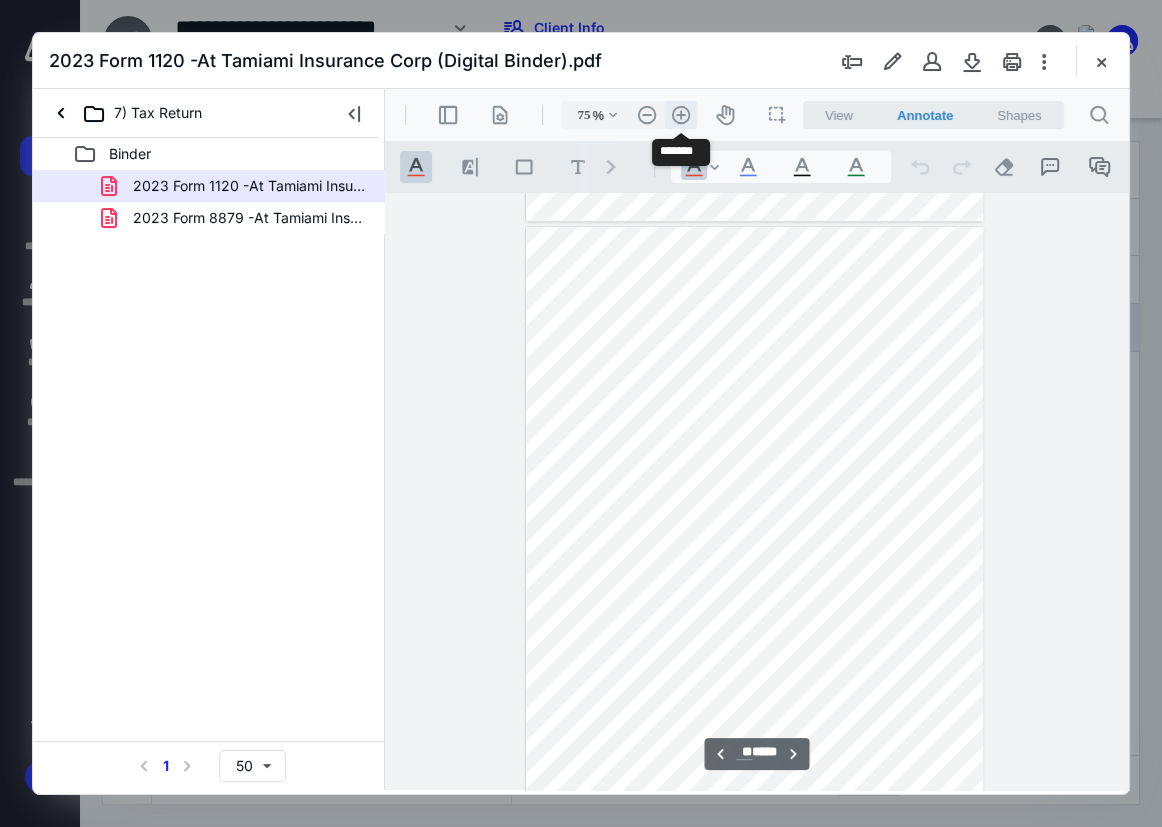 click on ".cls-1{fill:#abb0c4;} icon - header - zoom - in - line" at bounding box center (681, 115) 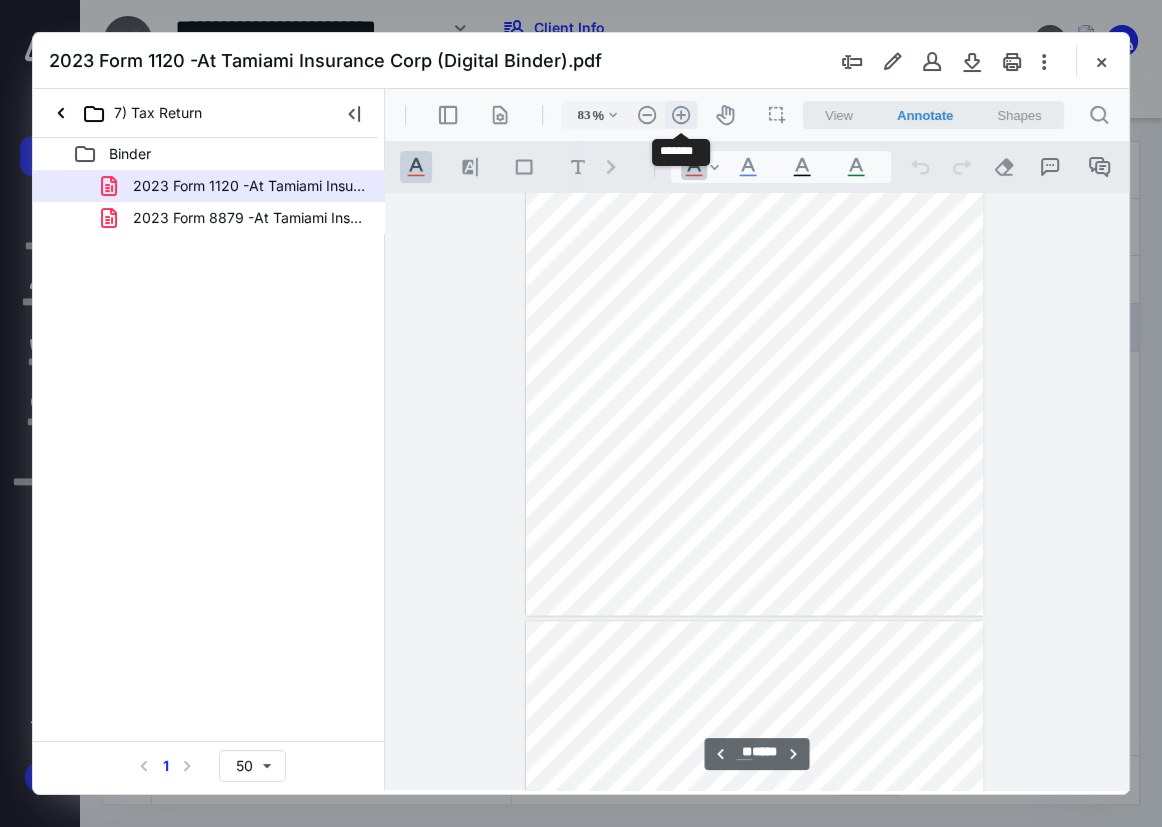 click on ".cls-1{fill:#abb0c4;} icon - header - zoom - in - line" at bounding box center [681, 115] 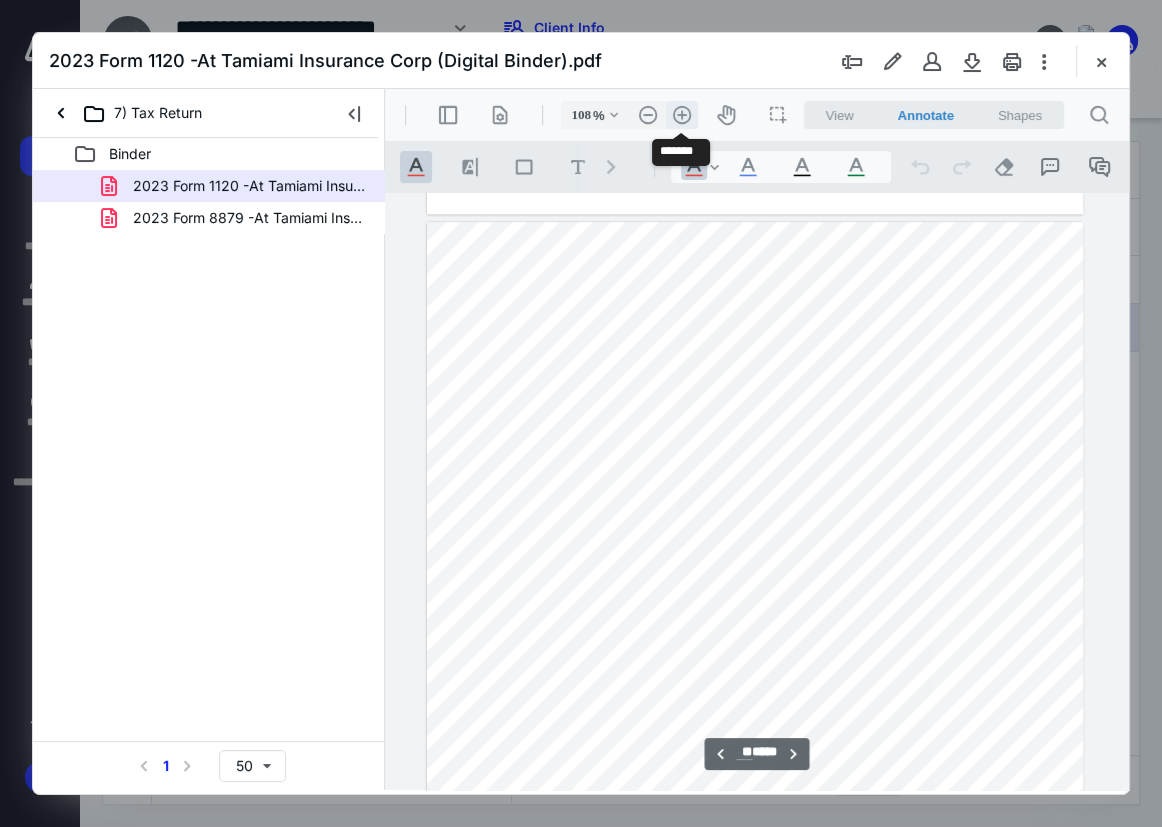 scroll, scrollTop: 11218, scrollLeft: 0, axis: vertical 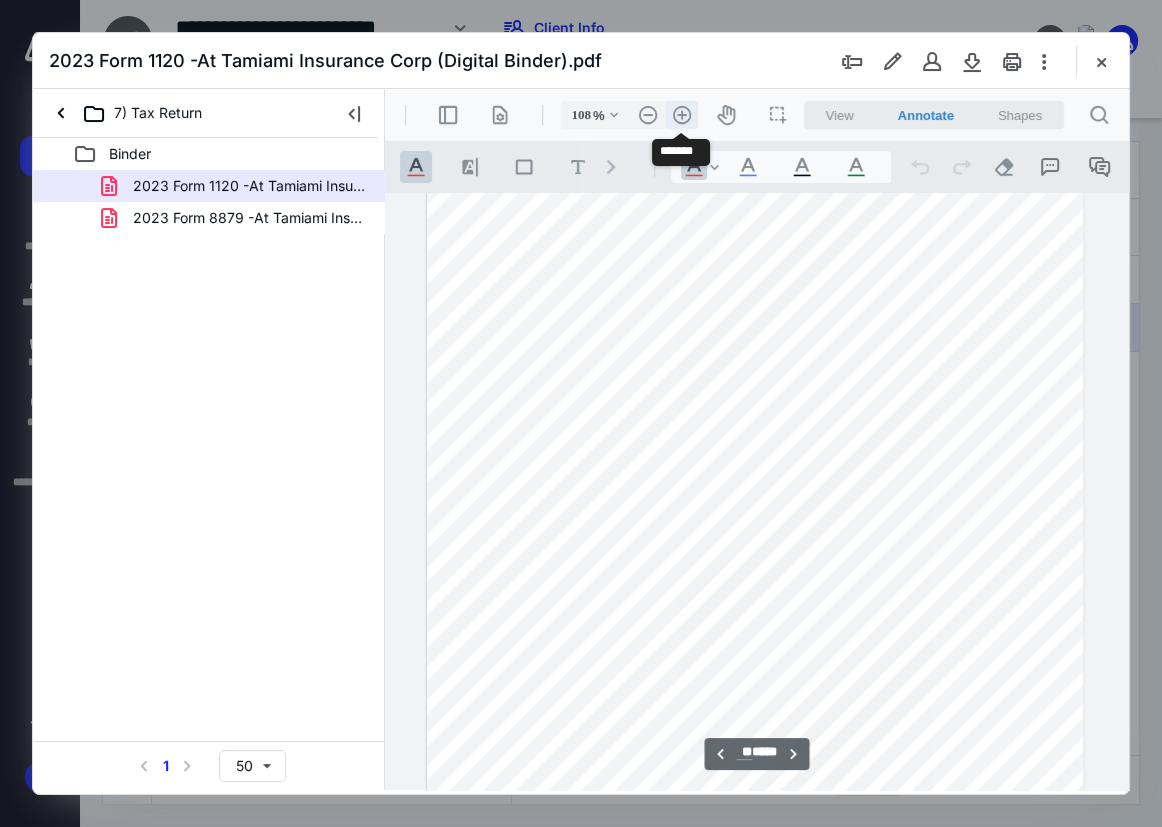 click on ".cls-1{fill:#abb0c4;} icon - header - zoom - in - line" at bounding box center (682, 115) 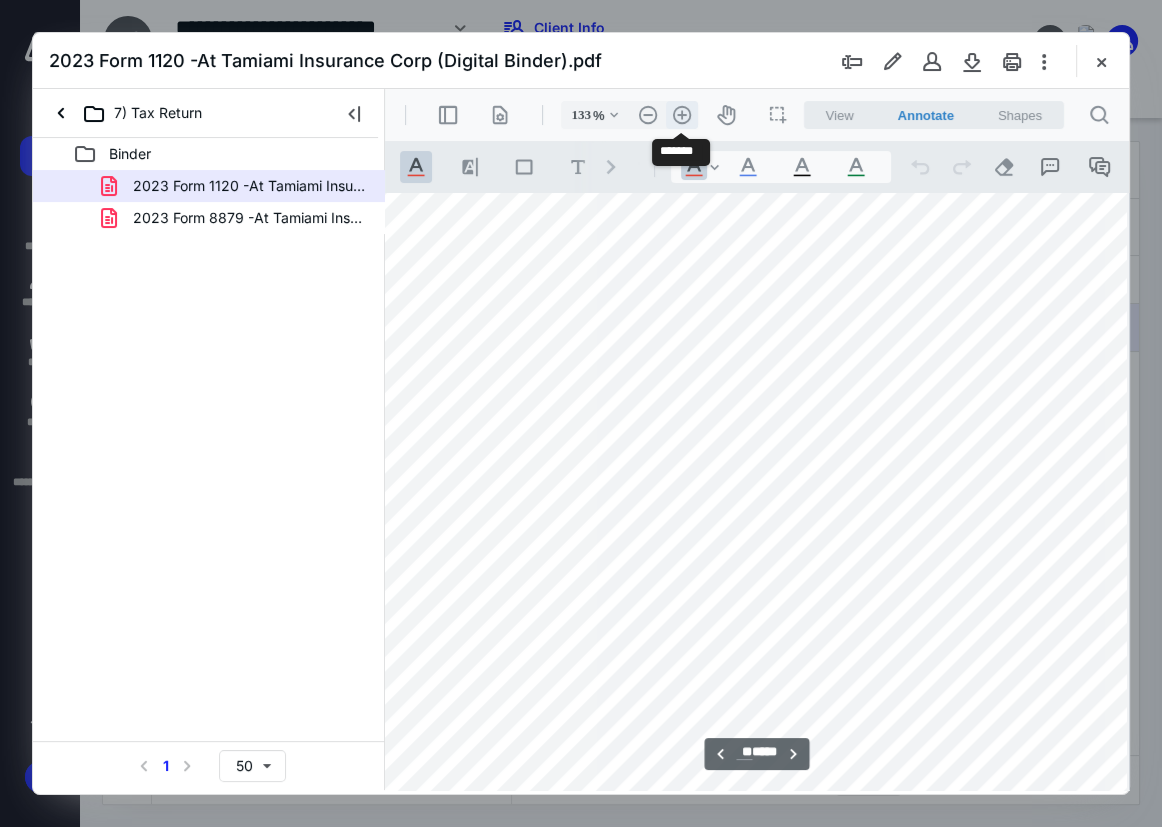 click on ".cls-1{fill:#abb0c4;} icon - header - zoom - in - line" at bounding box center (682, 115) 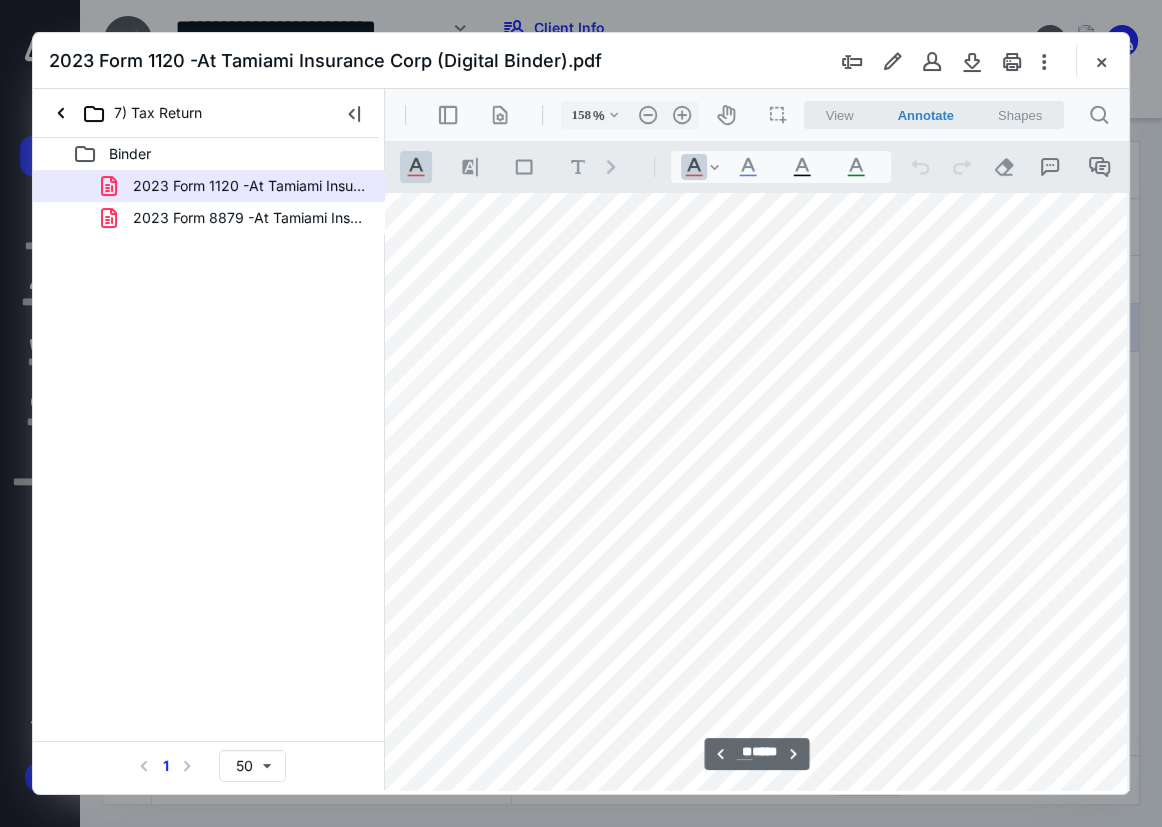 scroll, scrollTop: 16644, scrollLeft: 121, axis: both 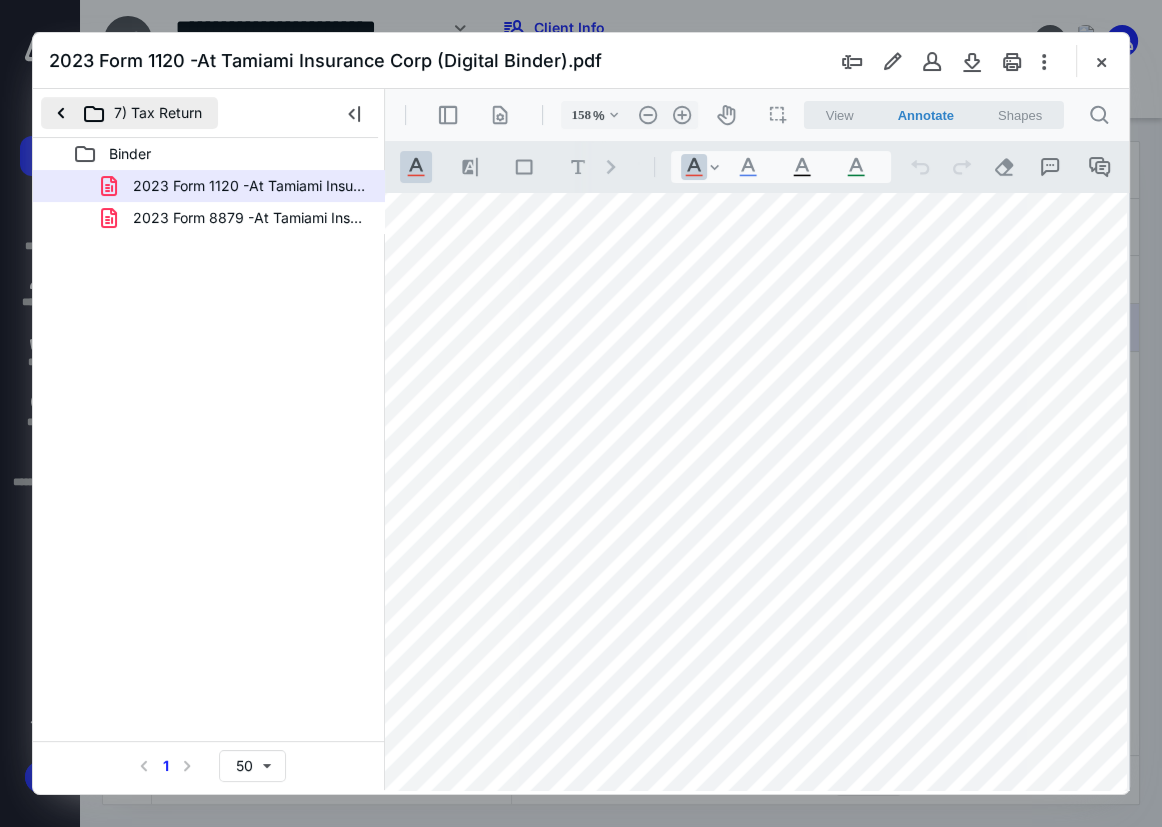click on "7) Tax Return" at bounding box center (129, 113) 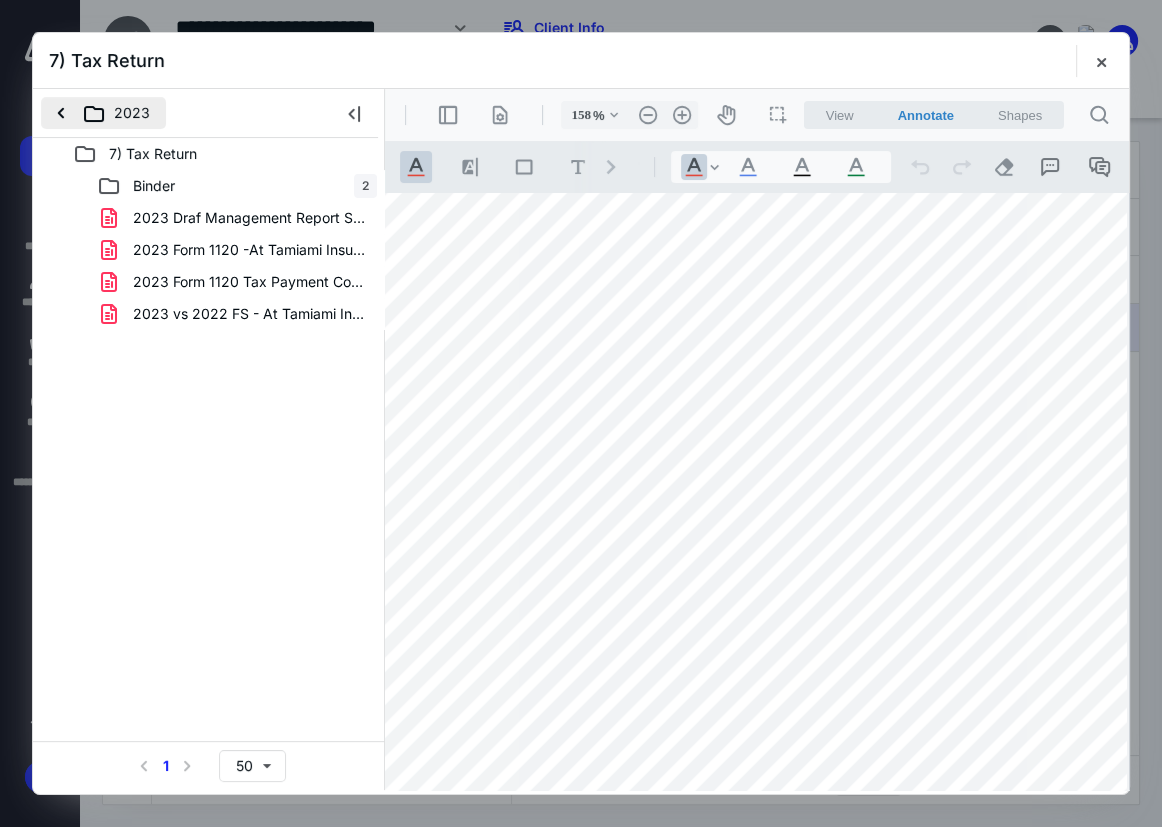 click on "2023" at bounding box center [103, 113] 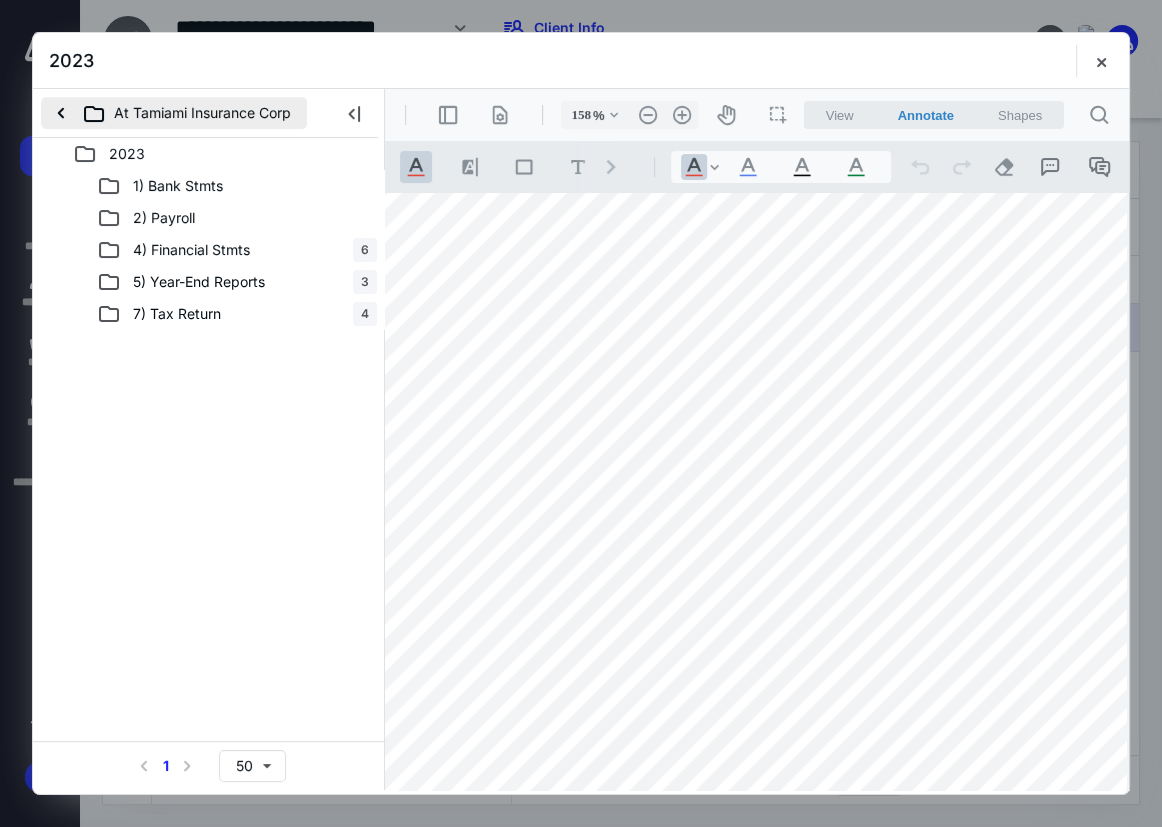 click on "At Tamiami Insurance Corp" at bounding box center [174, 113] 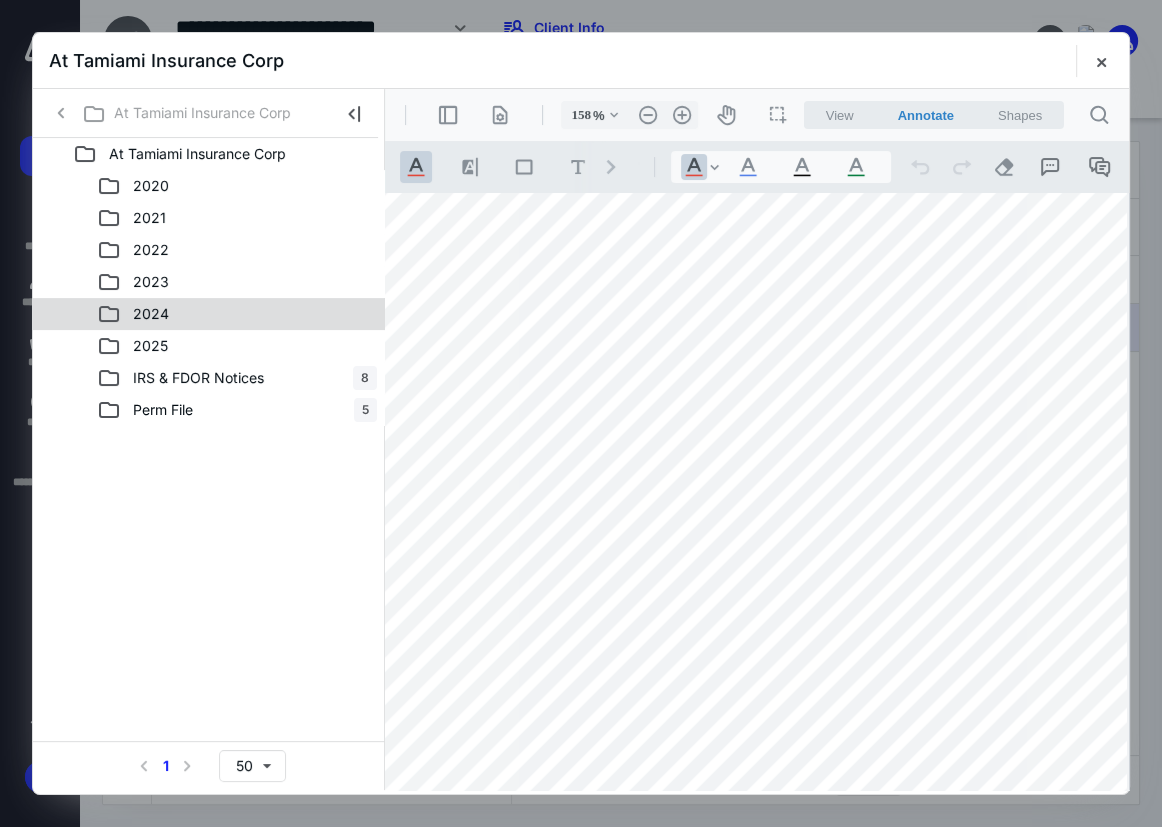 click on "2024" at bounding box center (151, 314) 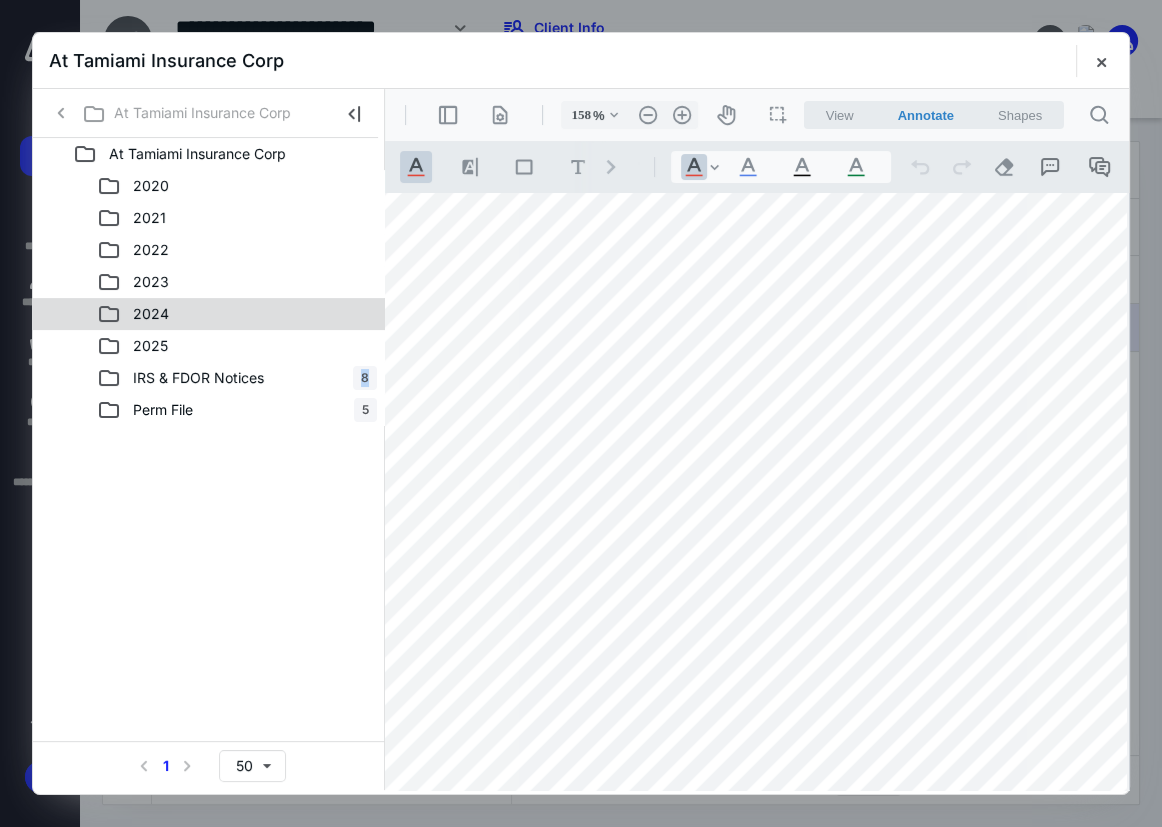 click on "2024" at bounding box center [151, 314] 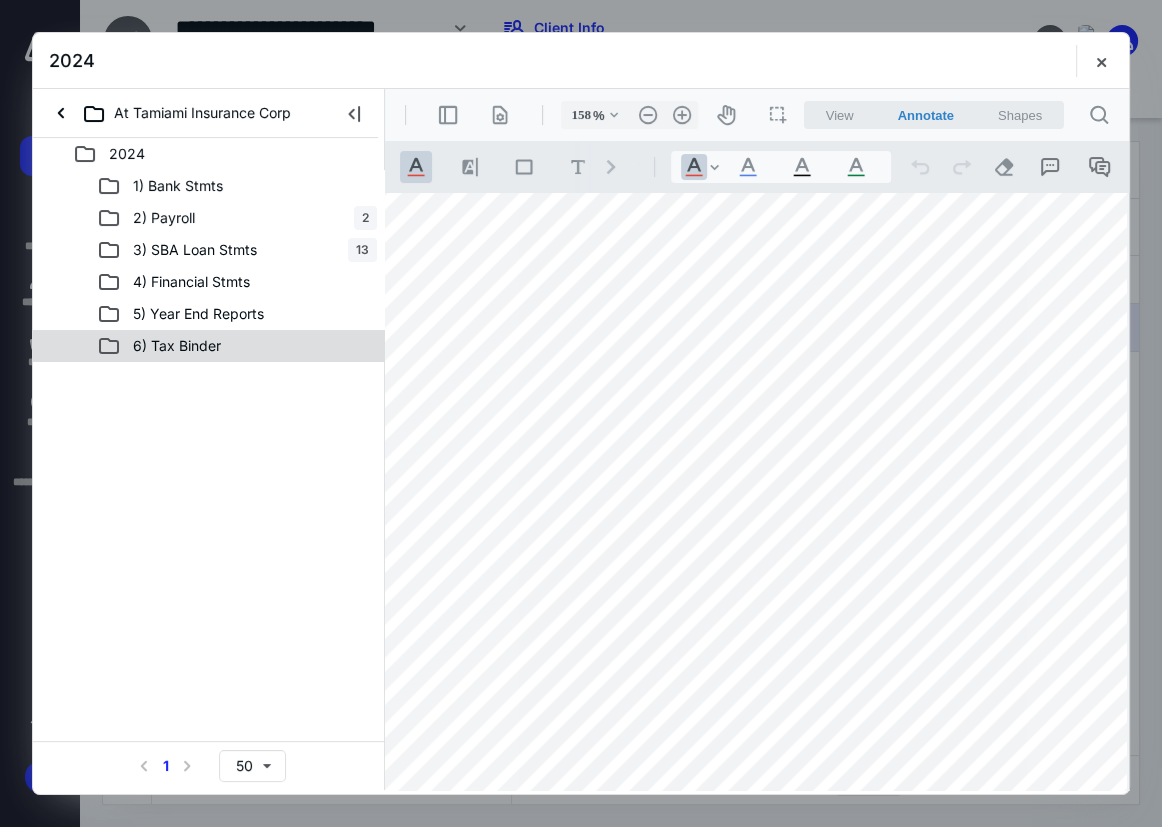 click on "6) Tax Binder" at bounding box center [237, 346] 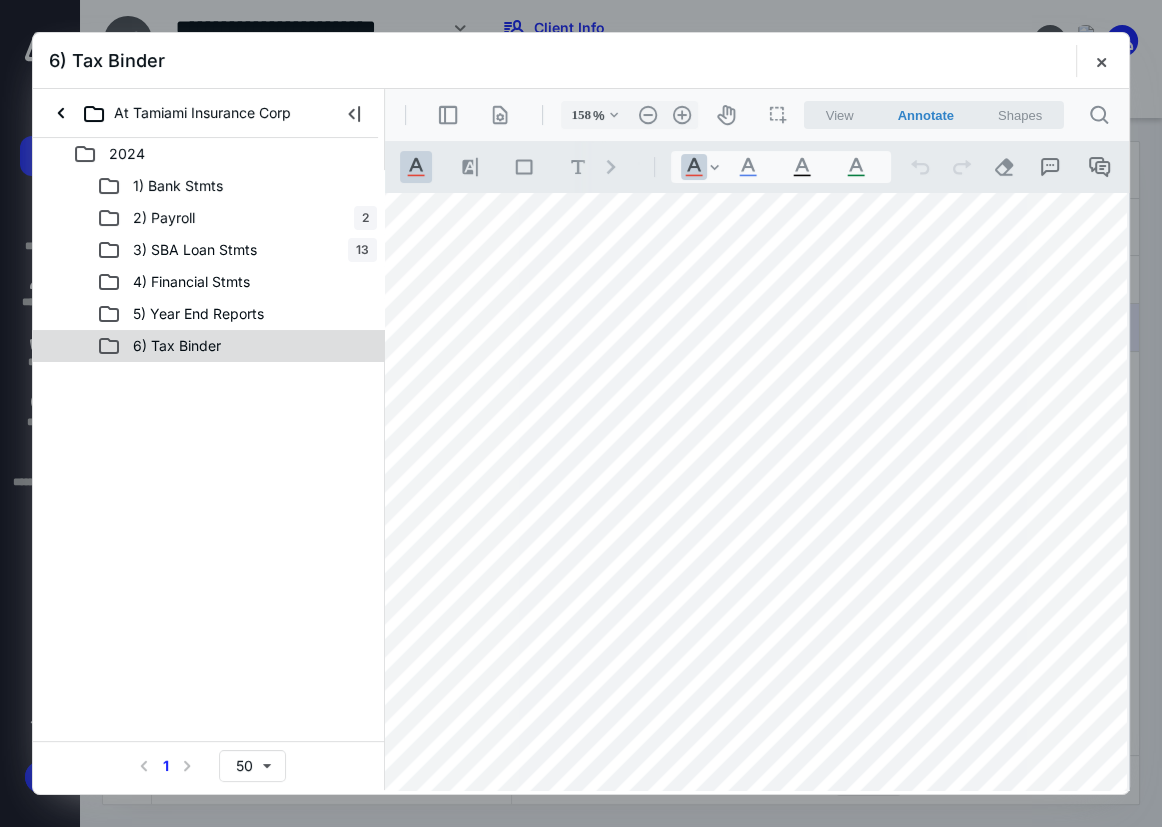 click on "6) Tax Binder" at bounding box center [237, 346] 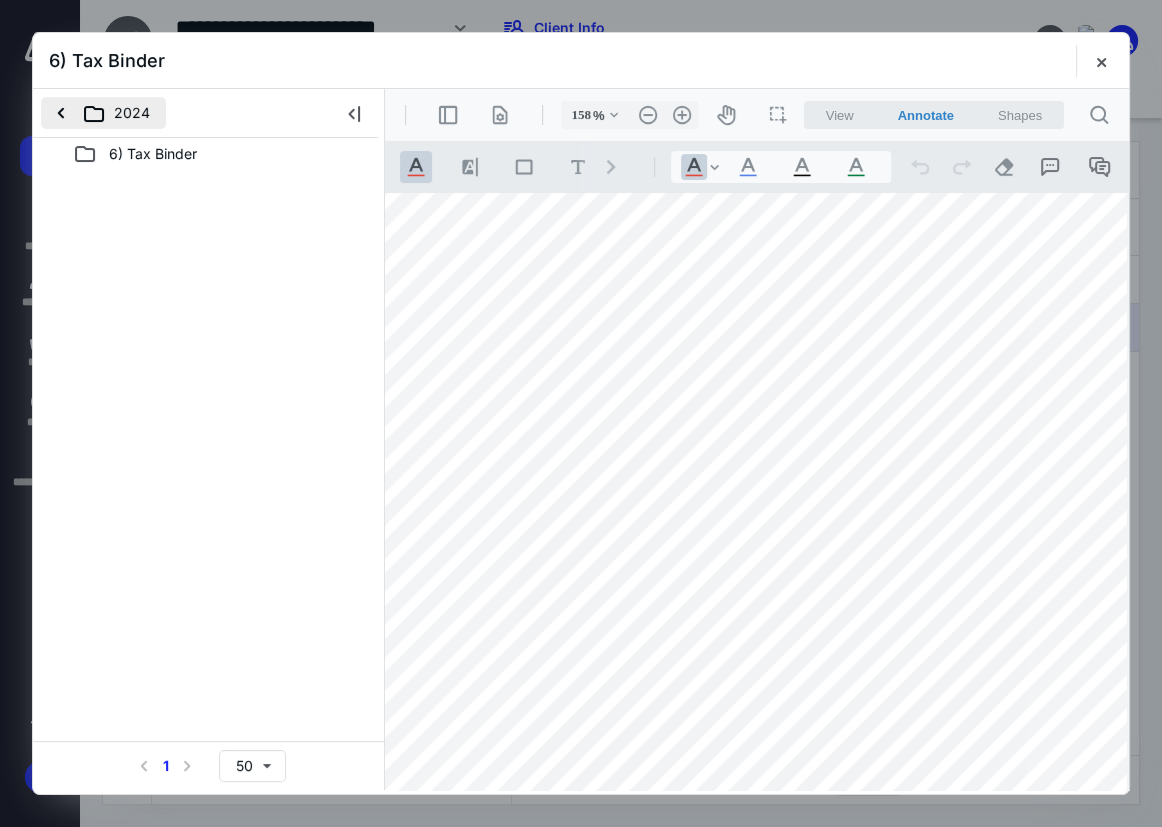 click on "2024" at bounding box center (103, 113) 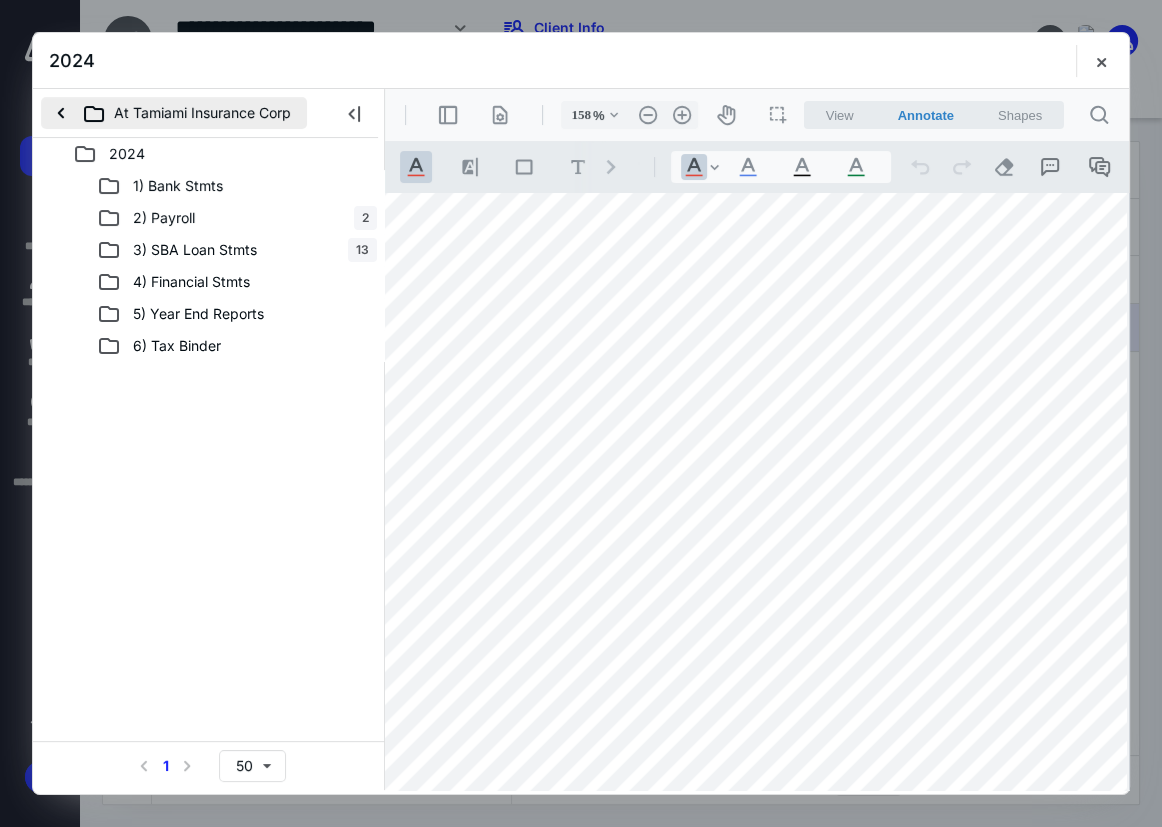 click on "At Tamiami Insurance Corp" at bounding box center [174, 113] 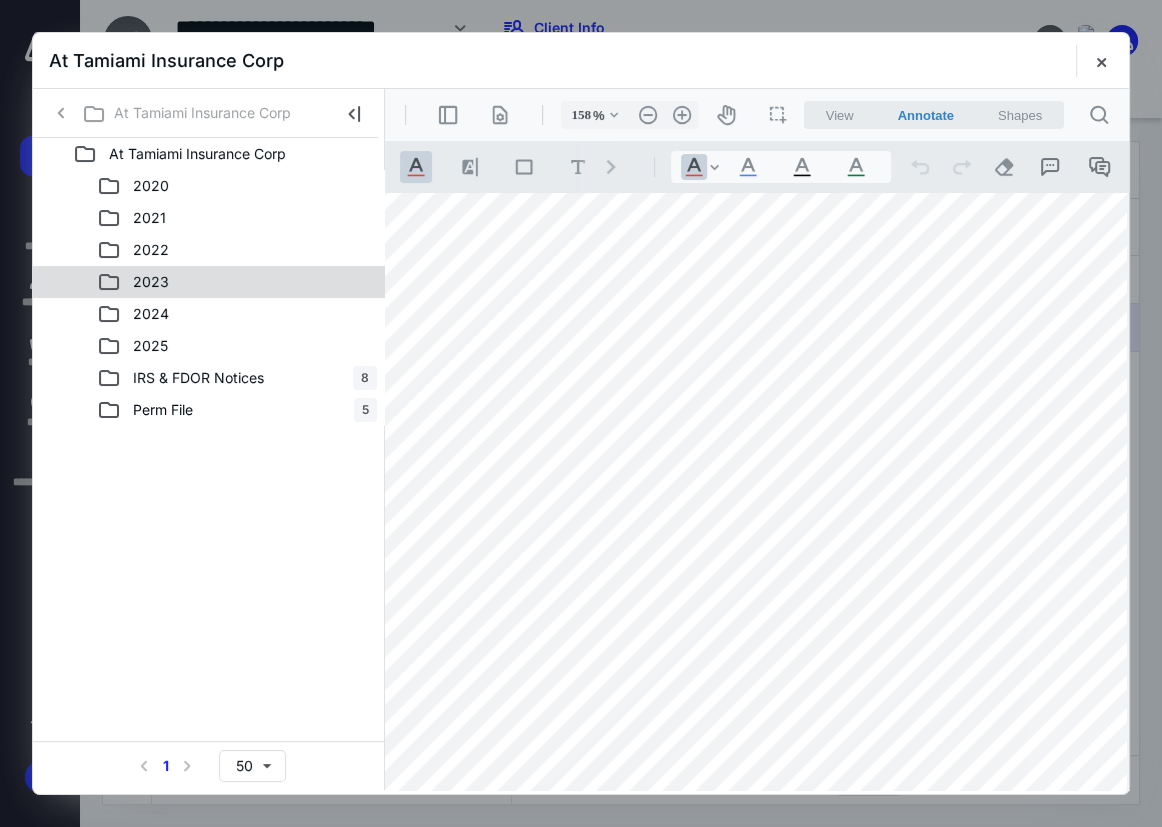 click on "2023" at bounding box center [237, 282] 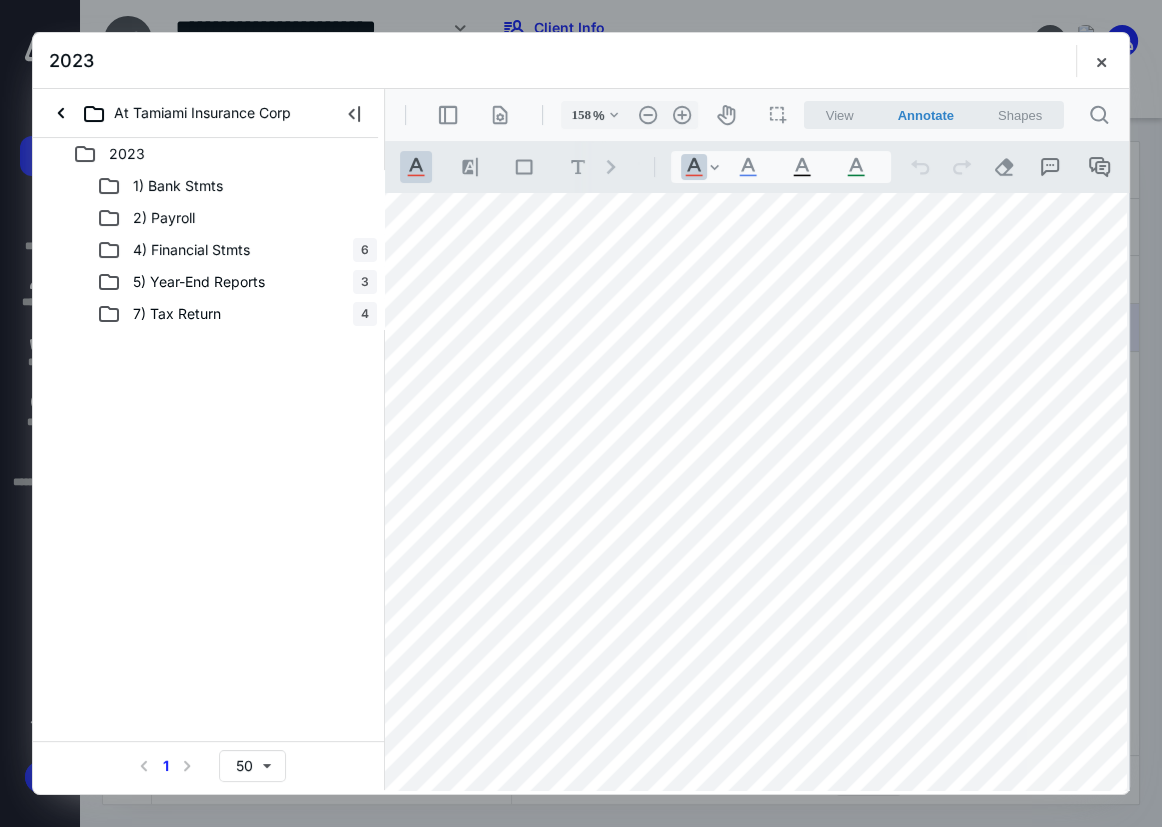 click on "5) Year-End Reports" at bounding box center [199, 282] 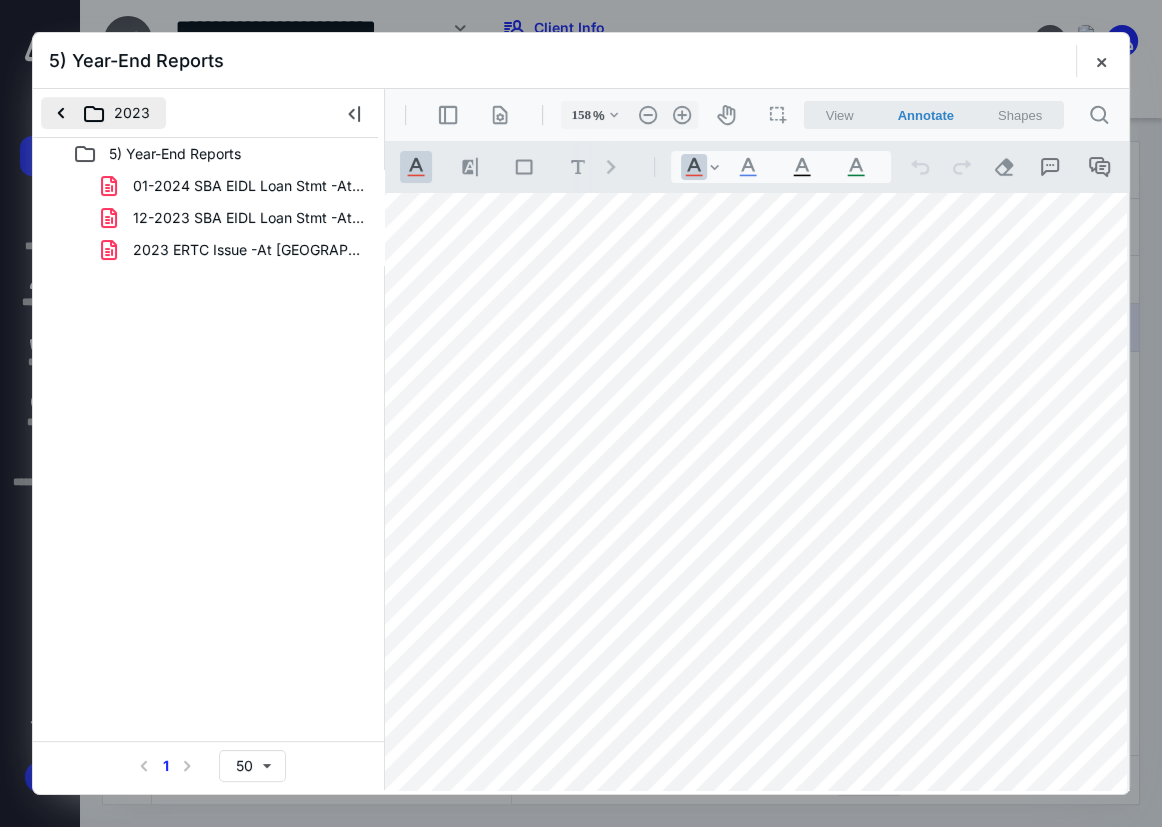 click on "2023" at bounding box center (103, 113) 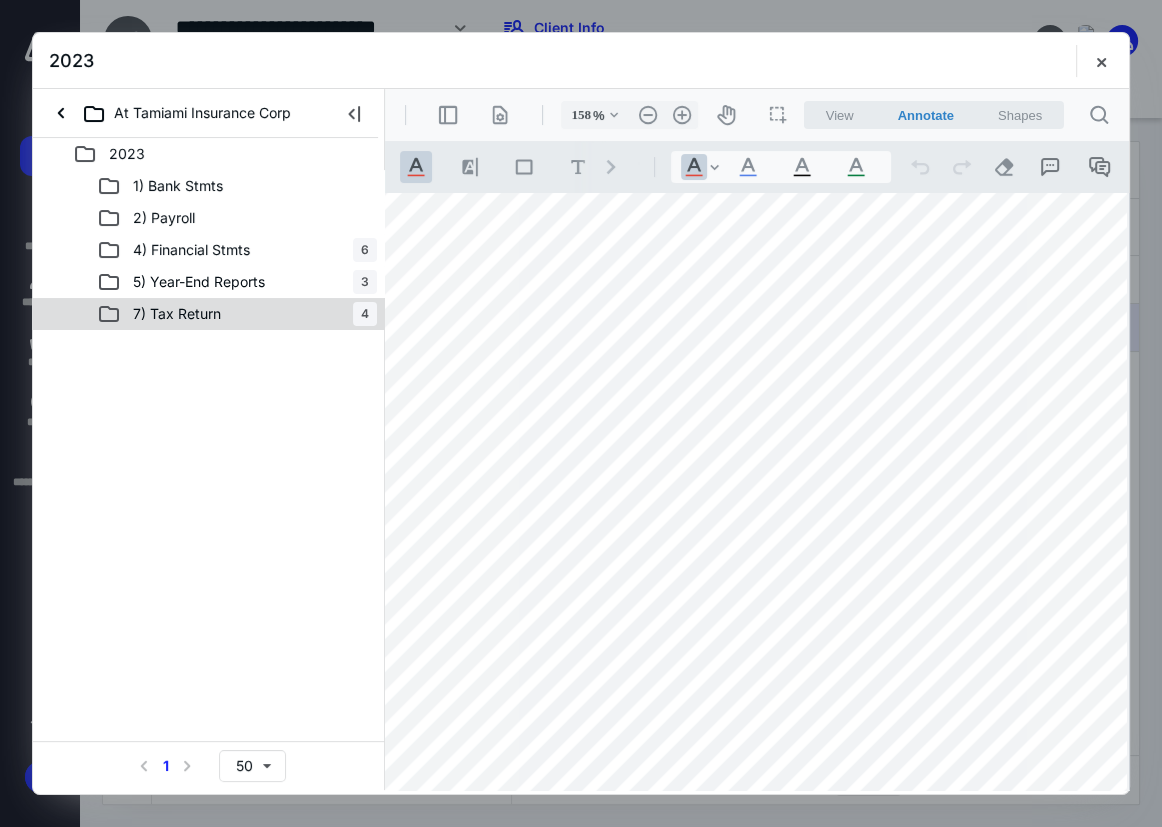 click on "7) Tax Return 4" at bounding box center [237, 314] 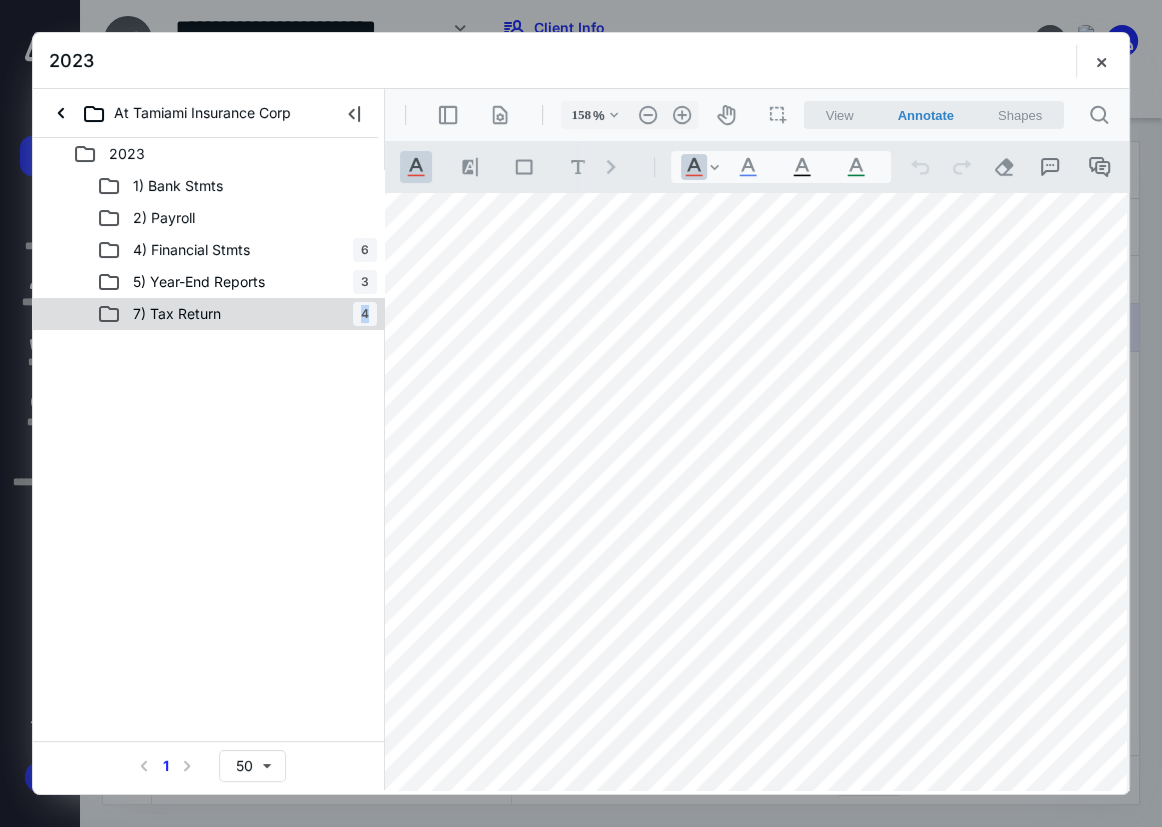 click on "7) Tax Return 4" at bounding box center (237, 314) 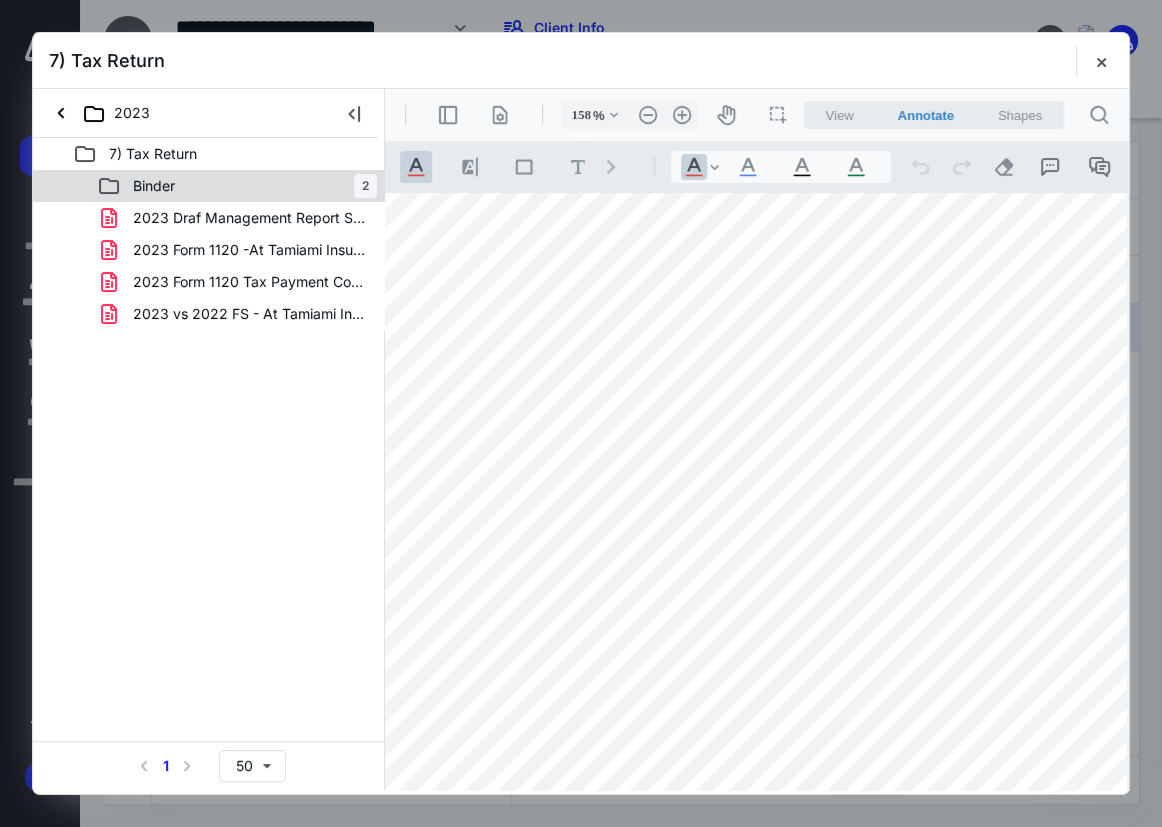 click on "Binder 2" at bounding box center [237, 186] 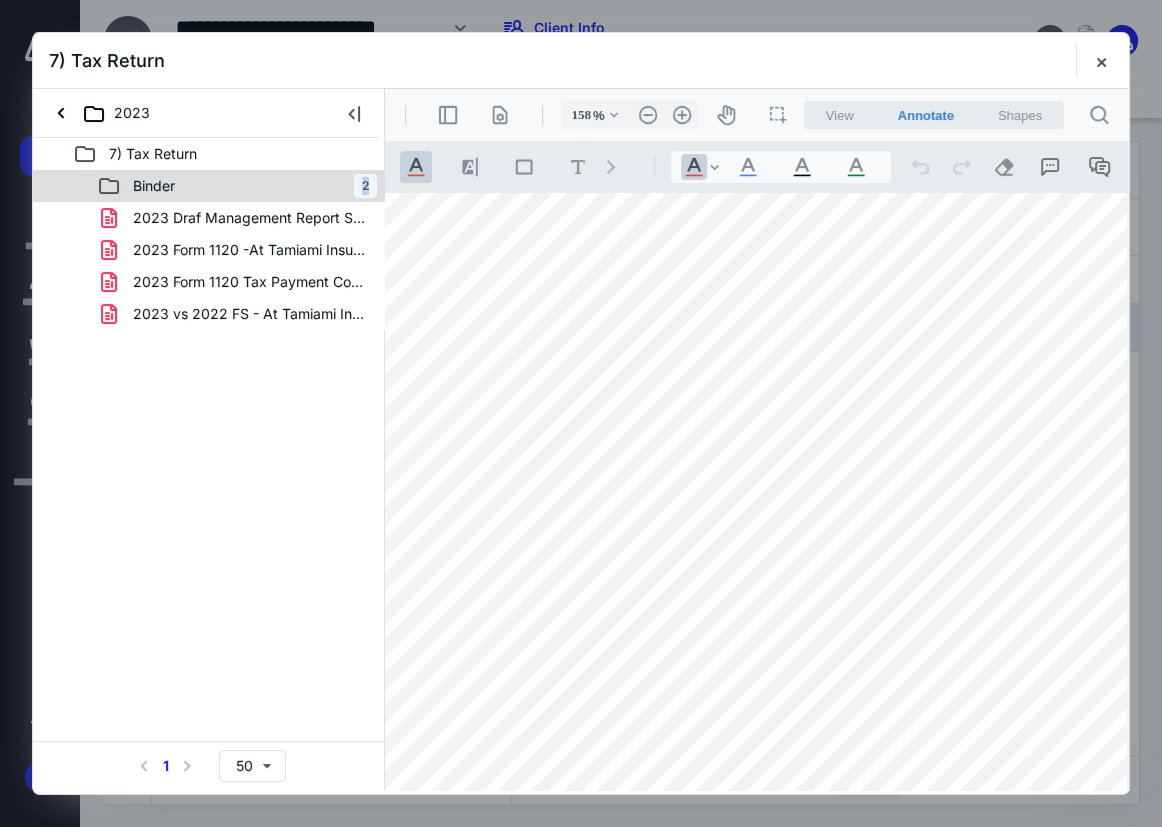 click on "Binder 2" at bounding box center (237, 186) 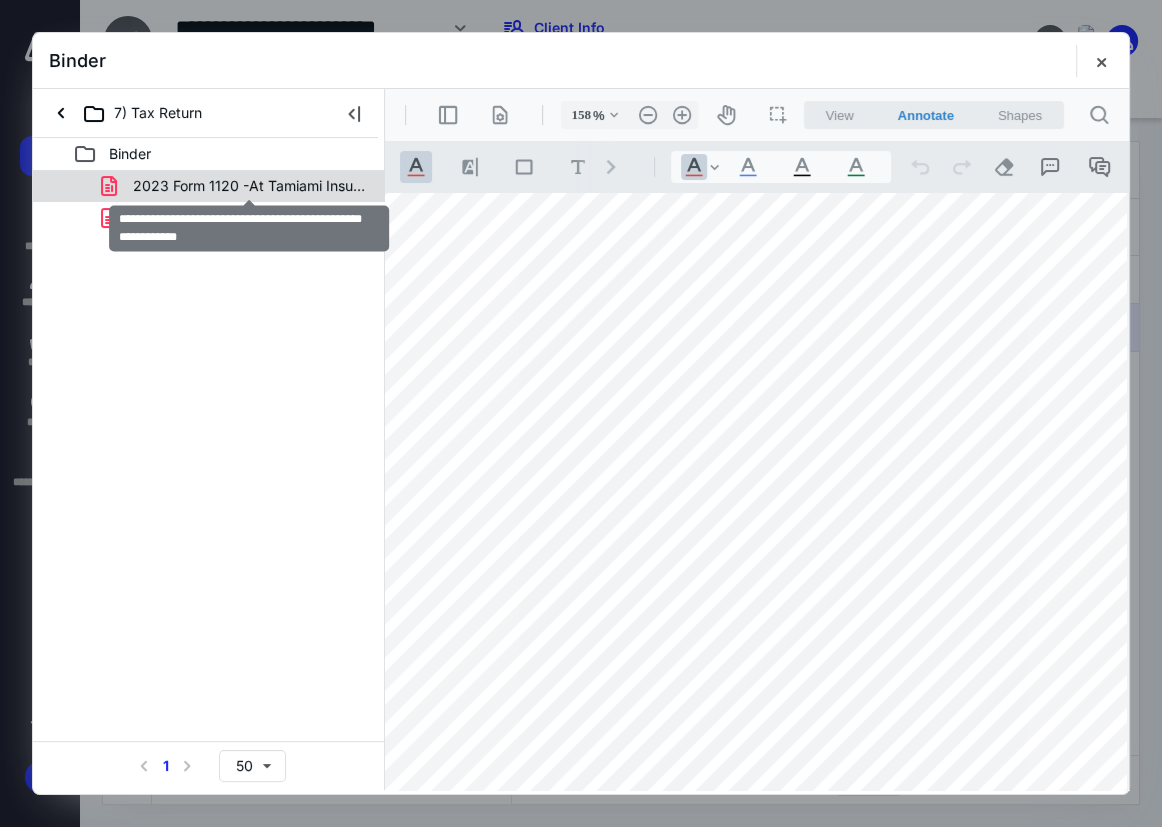 click on "2023 Form 1120 -At Tamiami Insurance Corp (Digital Binder).pdf" at bounding box center [249, 186] 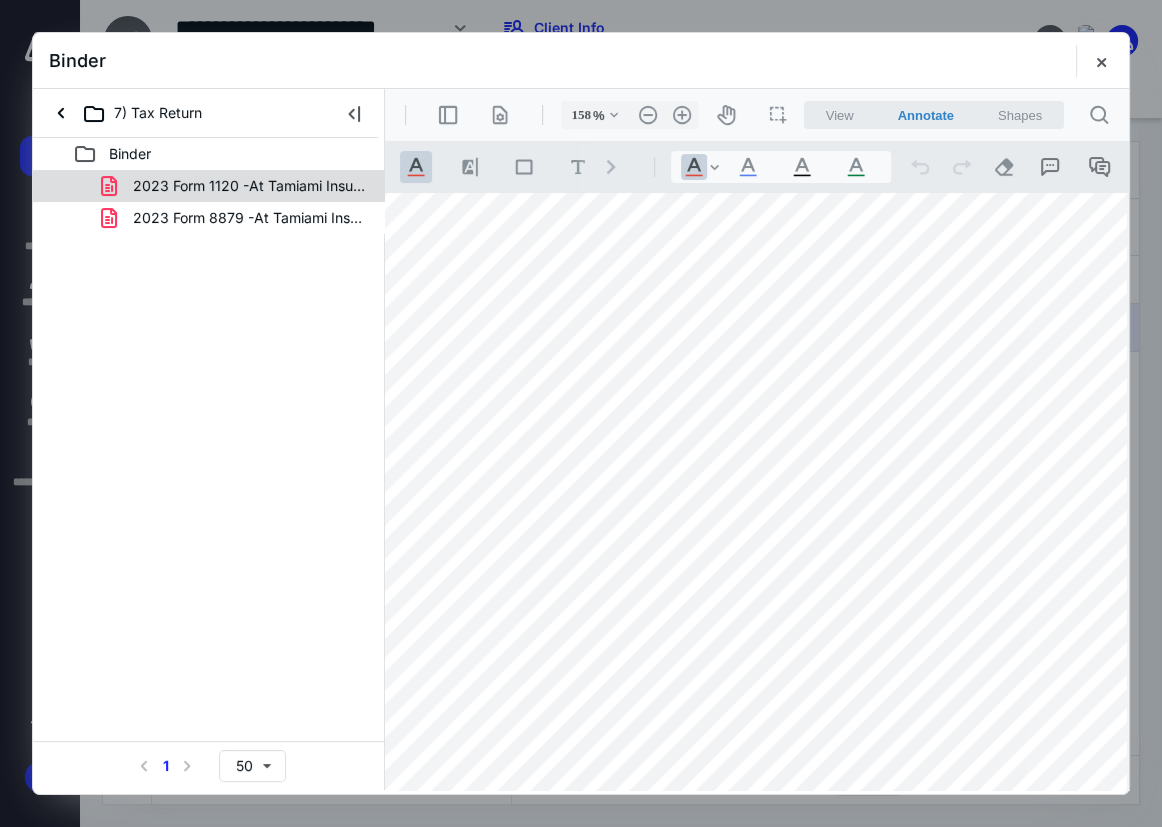 click on "2023 Form 1120 -At Tamiami Insurance Corp (Digital Binder).pdf" at bounding box center (249, 186) 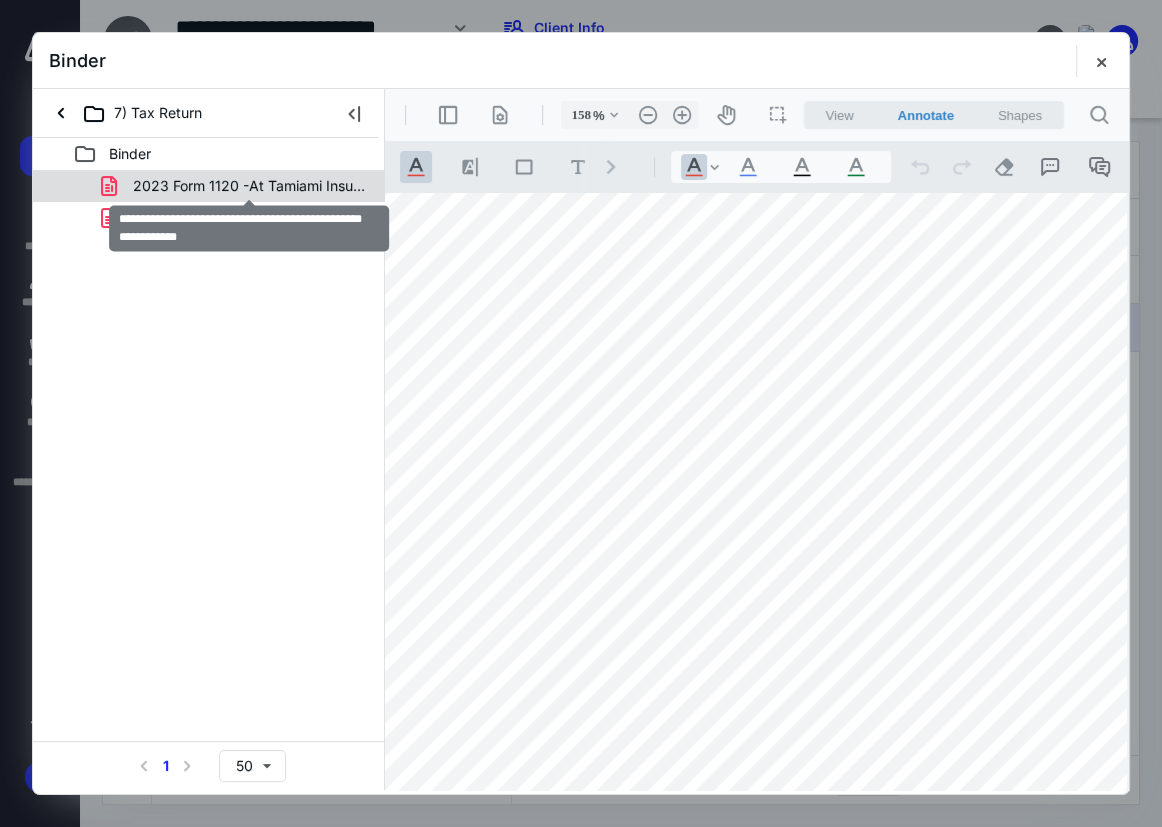 click on "2023 Form 1120 -At Tamiami Insurance Corp (Digital Binder).pdf" at bounding box center [249, 186] 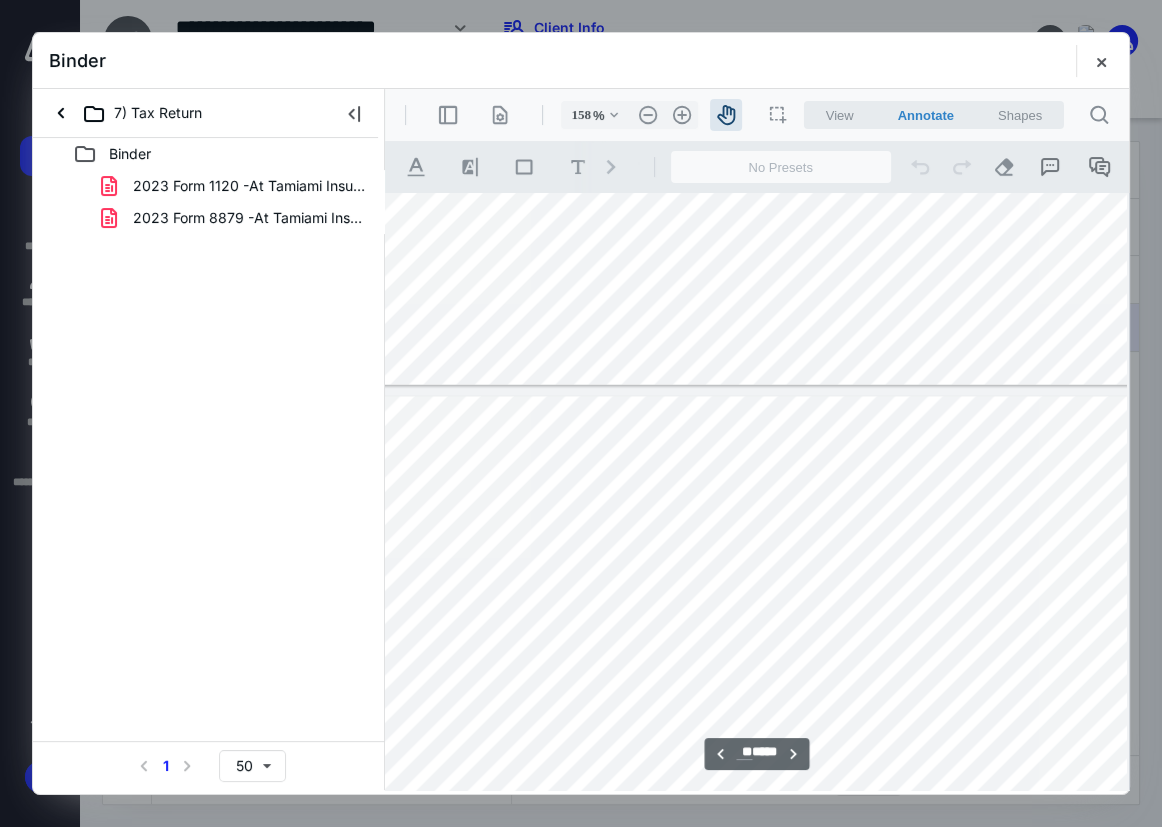 drag, startPoint x: 806, startPoint y: 400, endPoint x: 813, endPoint y: 243, distance: 157.15598 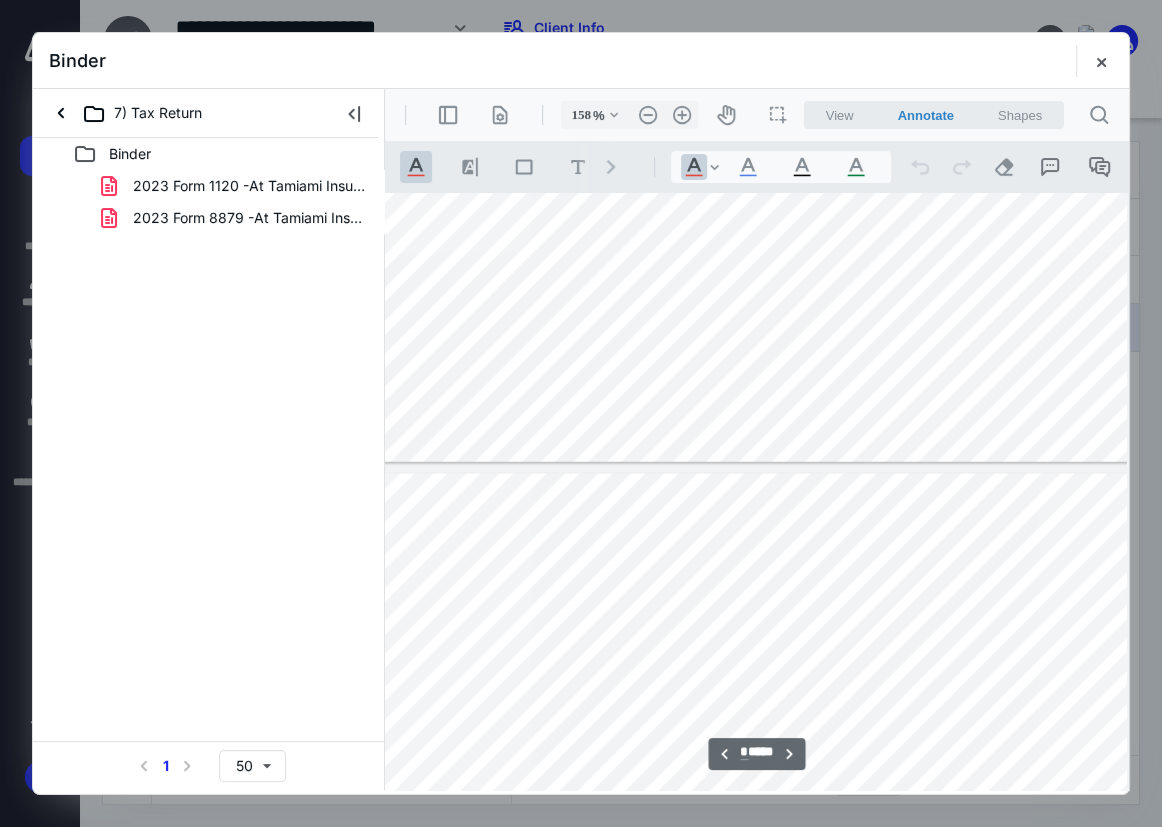 type on "*" 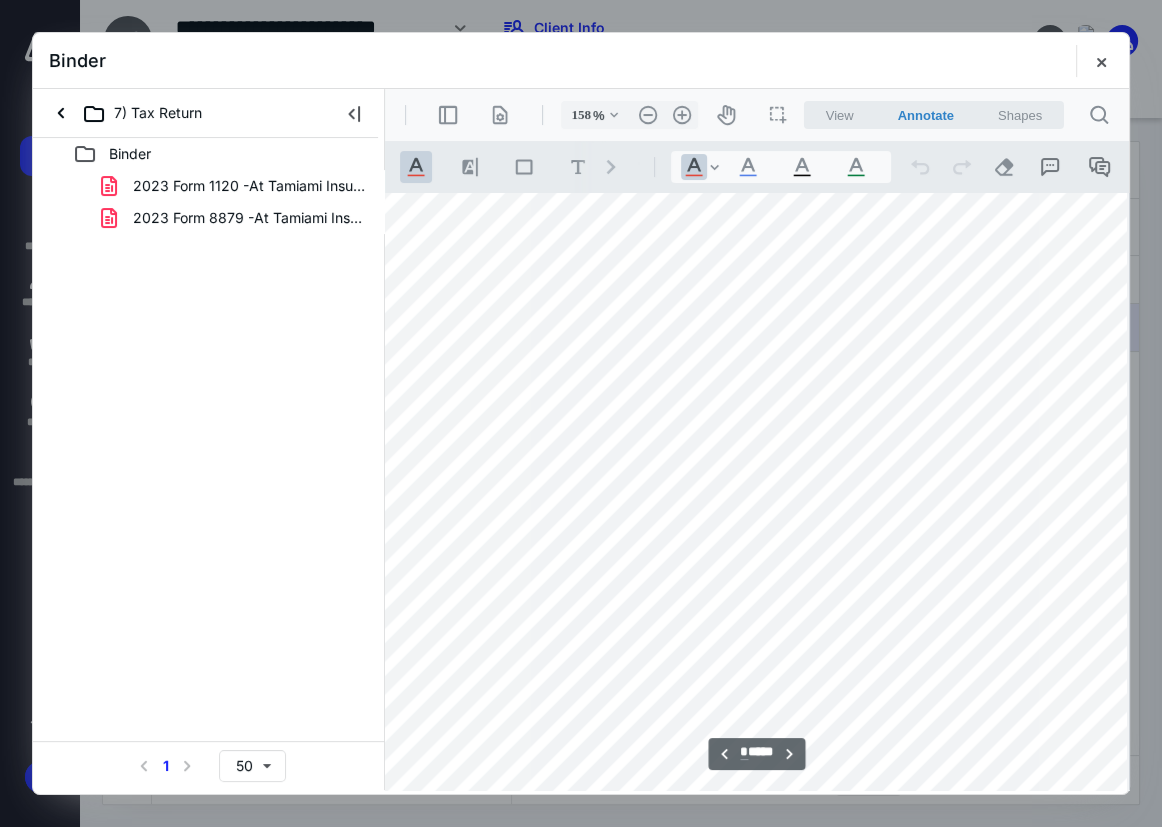 scroll, scrollTop: 4083, scrollLeft: 109, axis: both 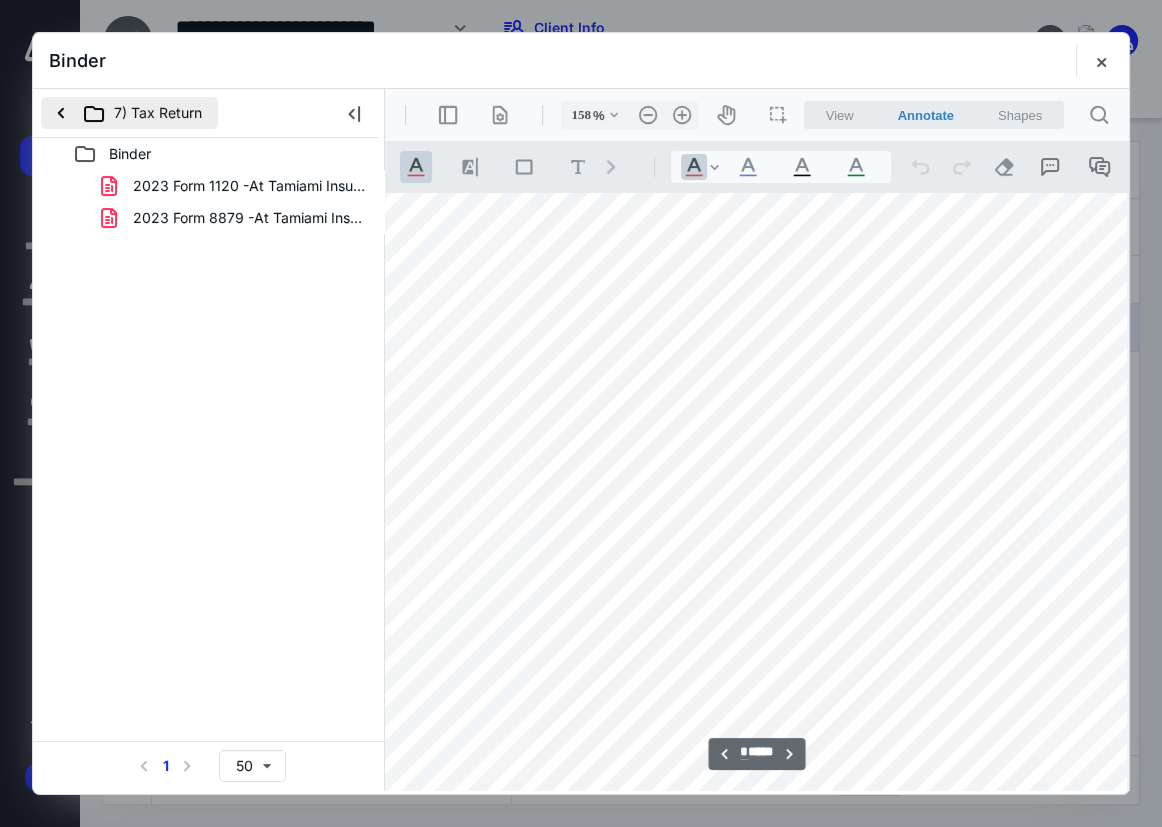 click on "7) Tax Return" at bounding box center [181, 113] 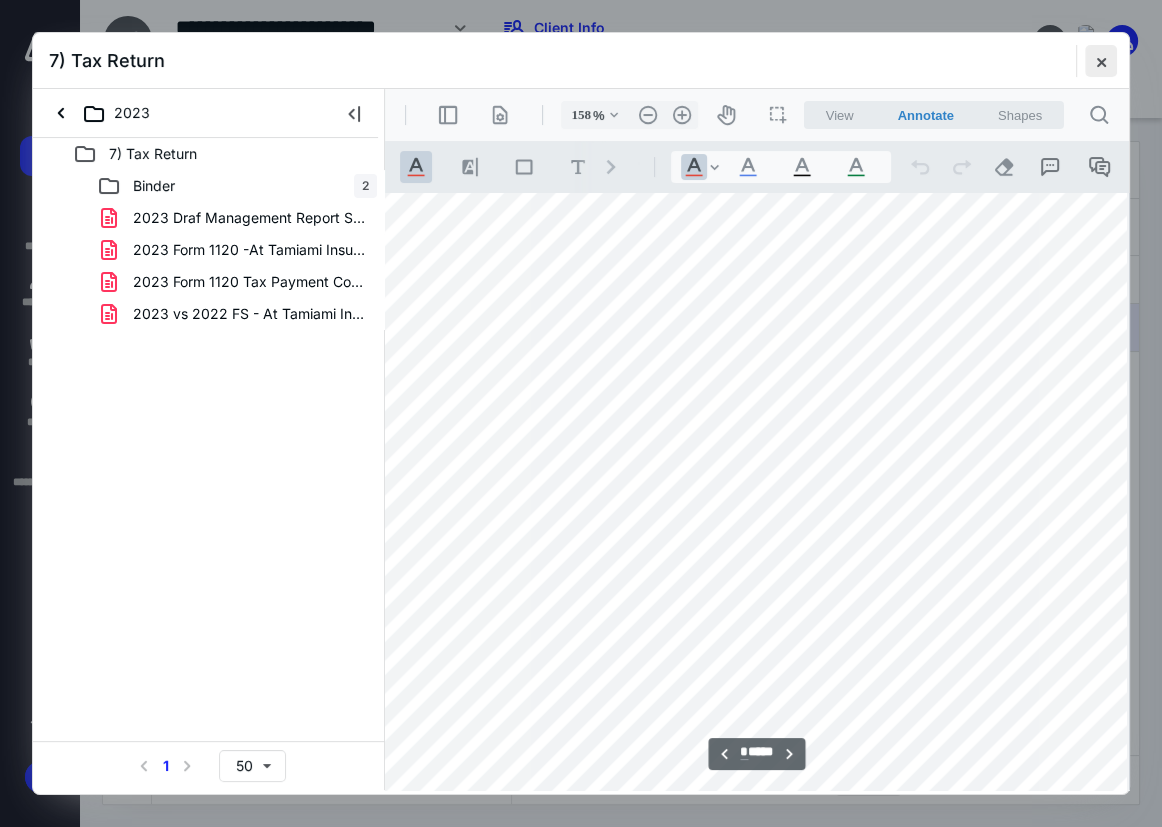 click at bounding box center (1101, 61) 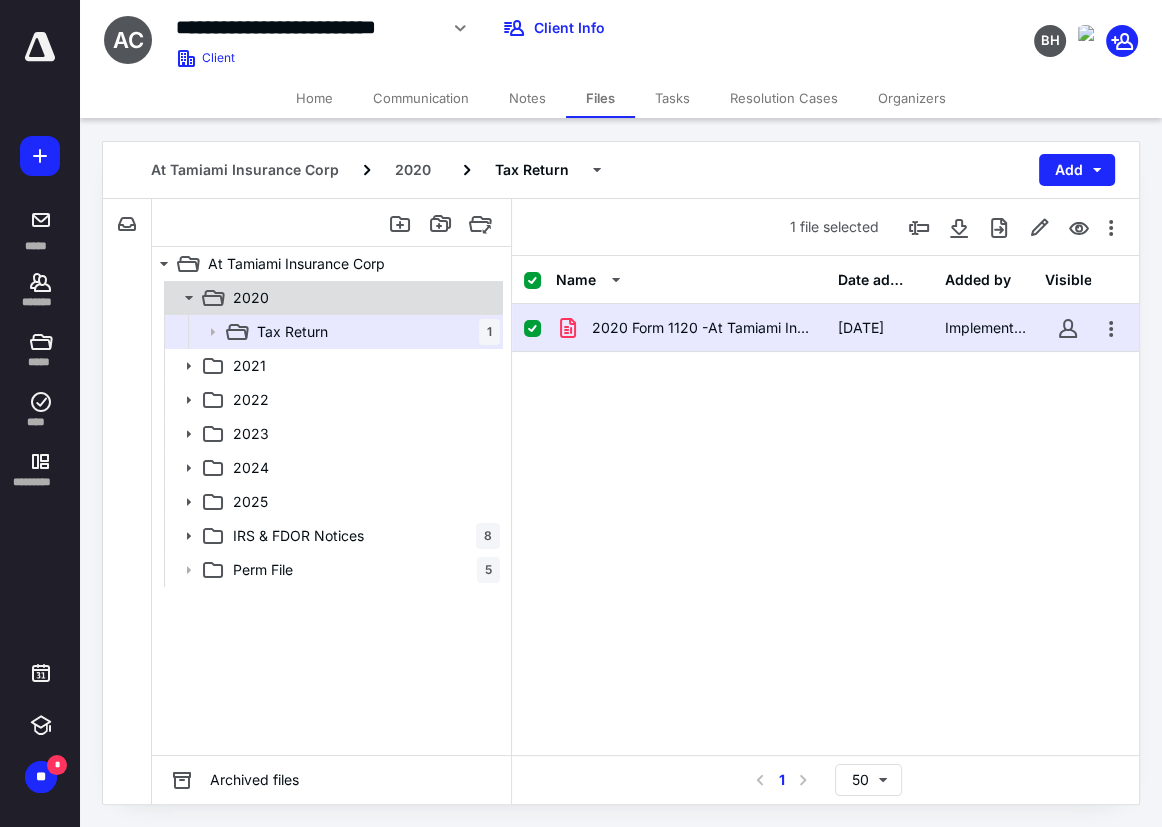 click 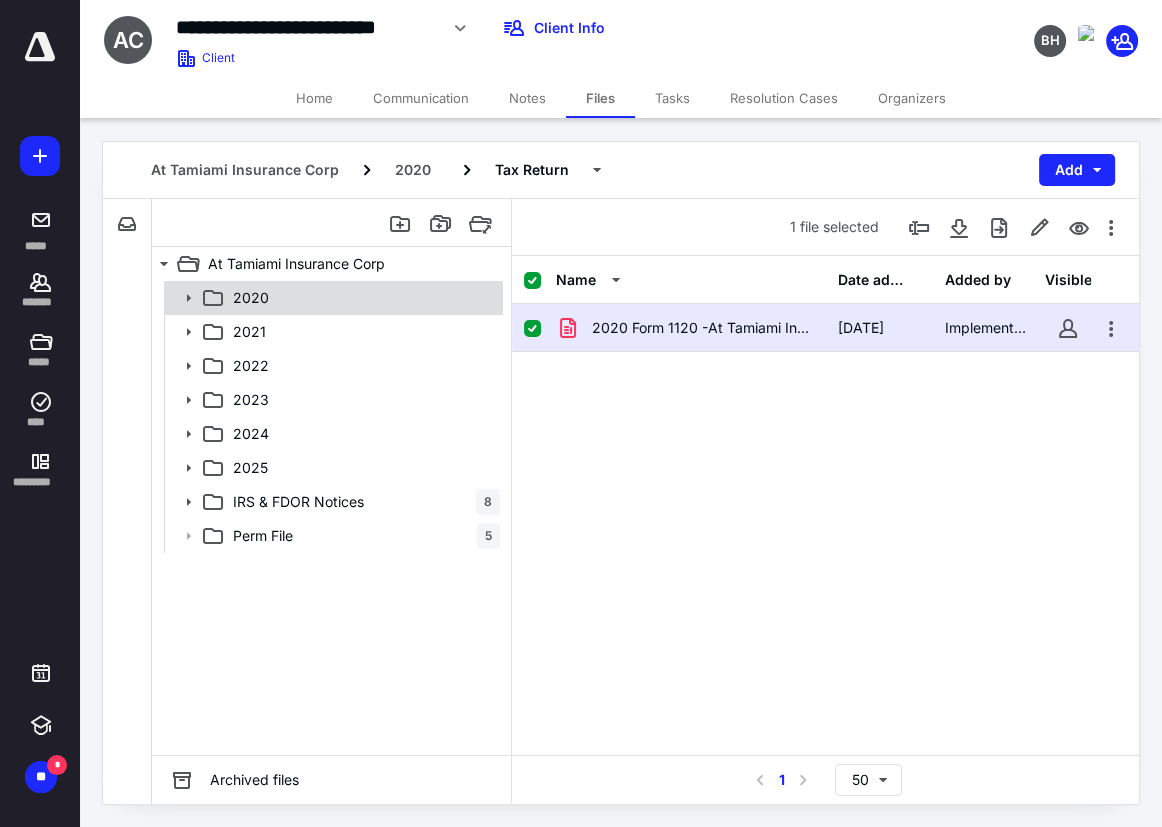 click on "2020" at bounding box center [362, 298] 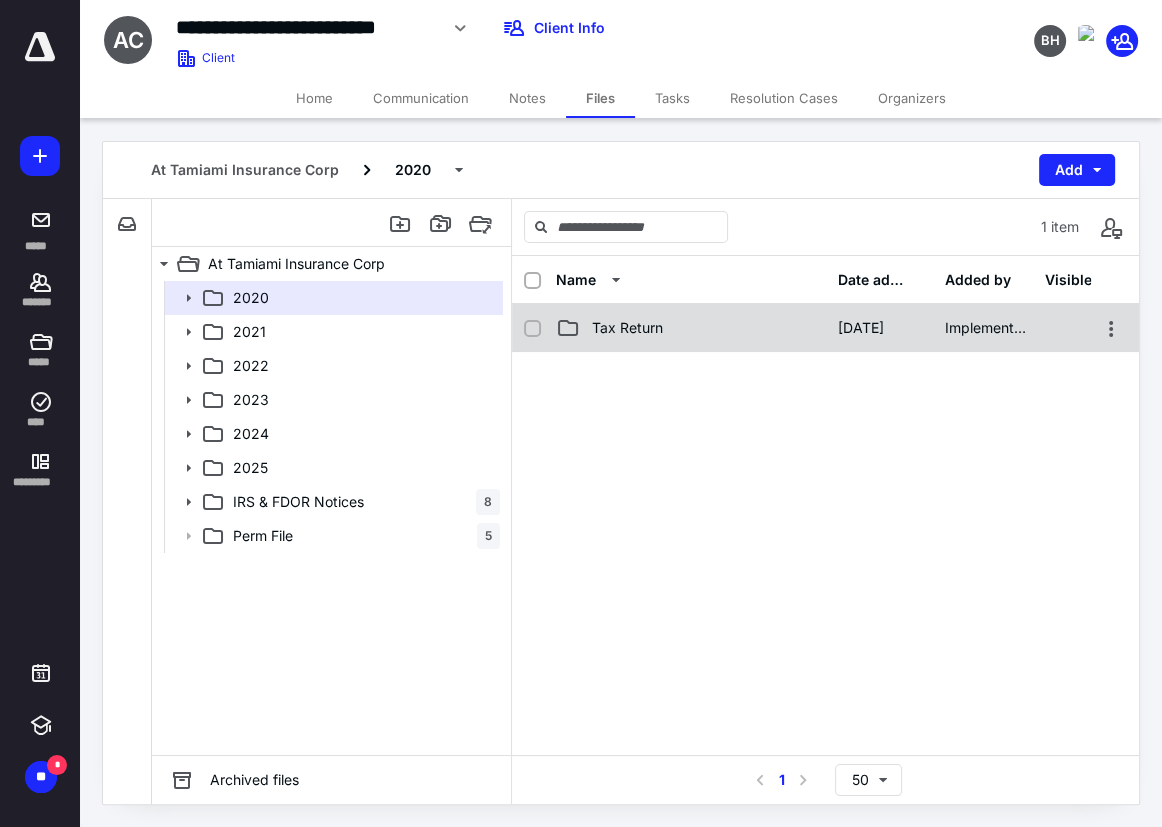 click on "Tax Return" at bounding box center [627, 328] 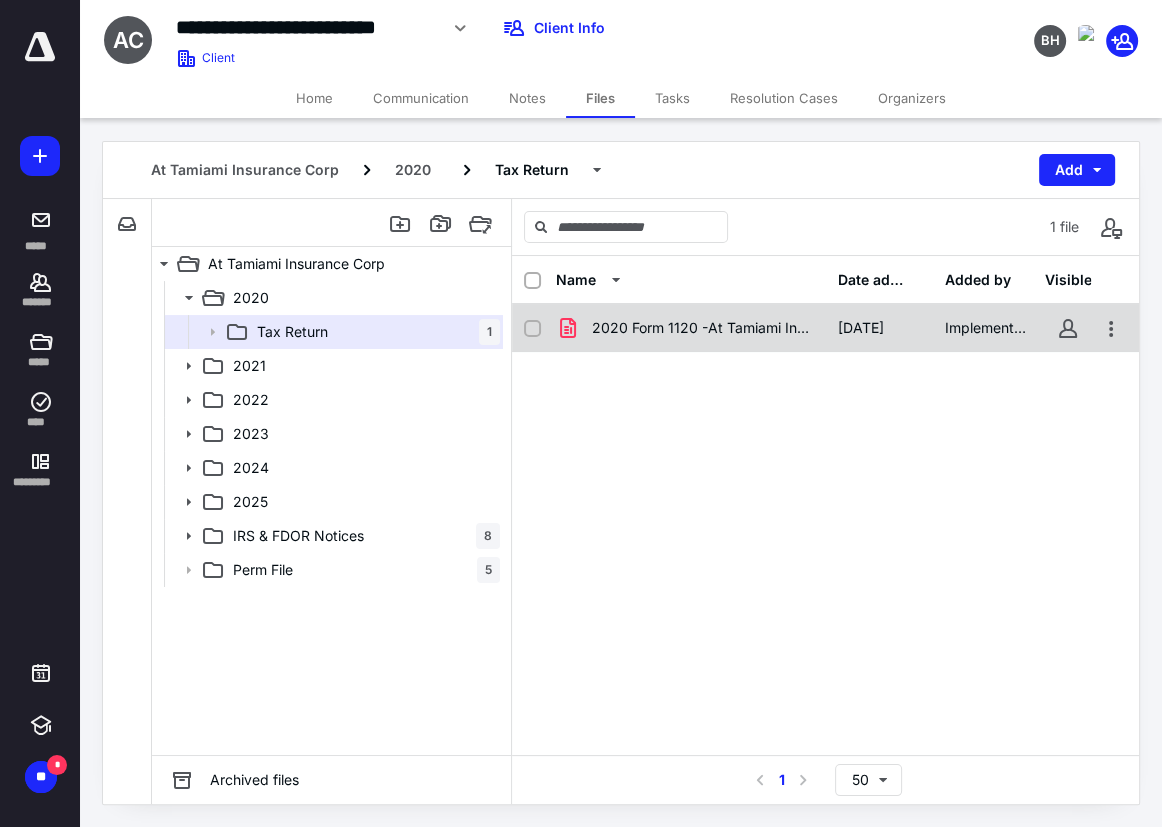click on "2020 Form 1120 -At Tamiami Insurance (Prior Acctnt).pdf" at bounding box center (702, 328) 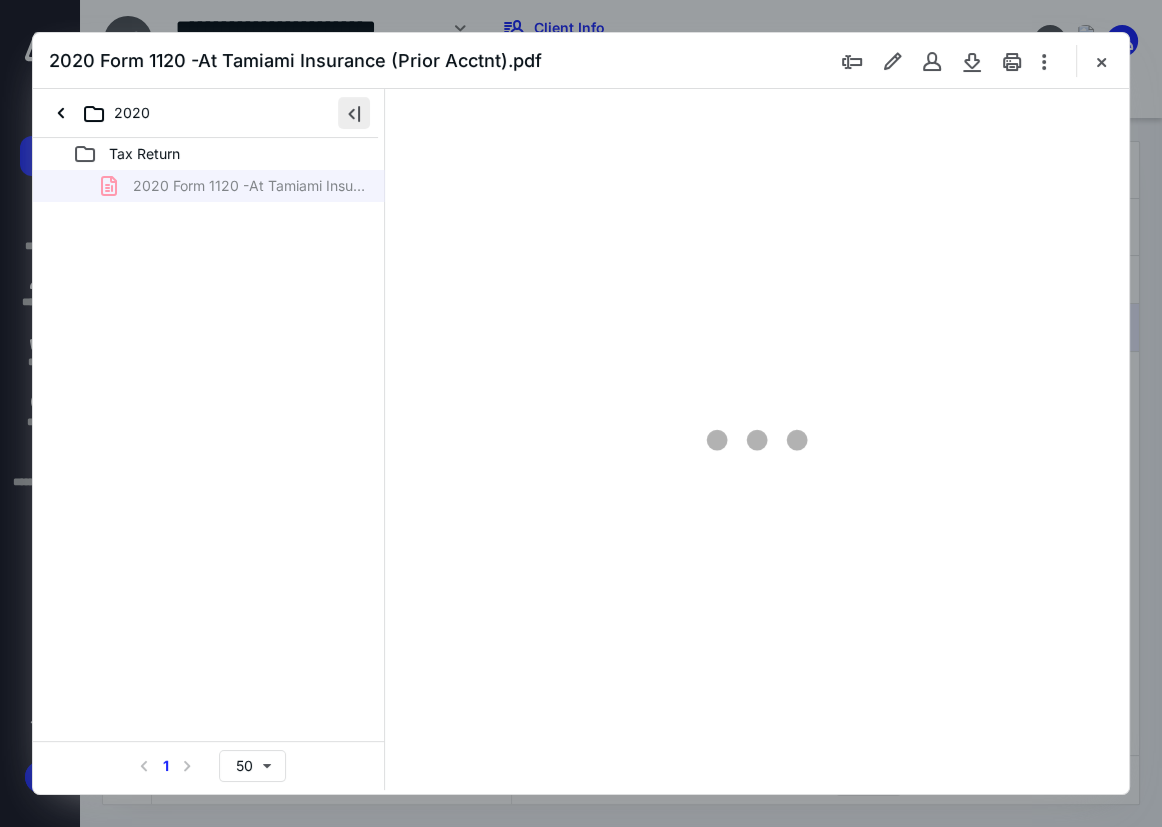 click at bounding box center (354, 113) 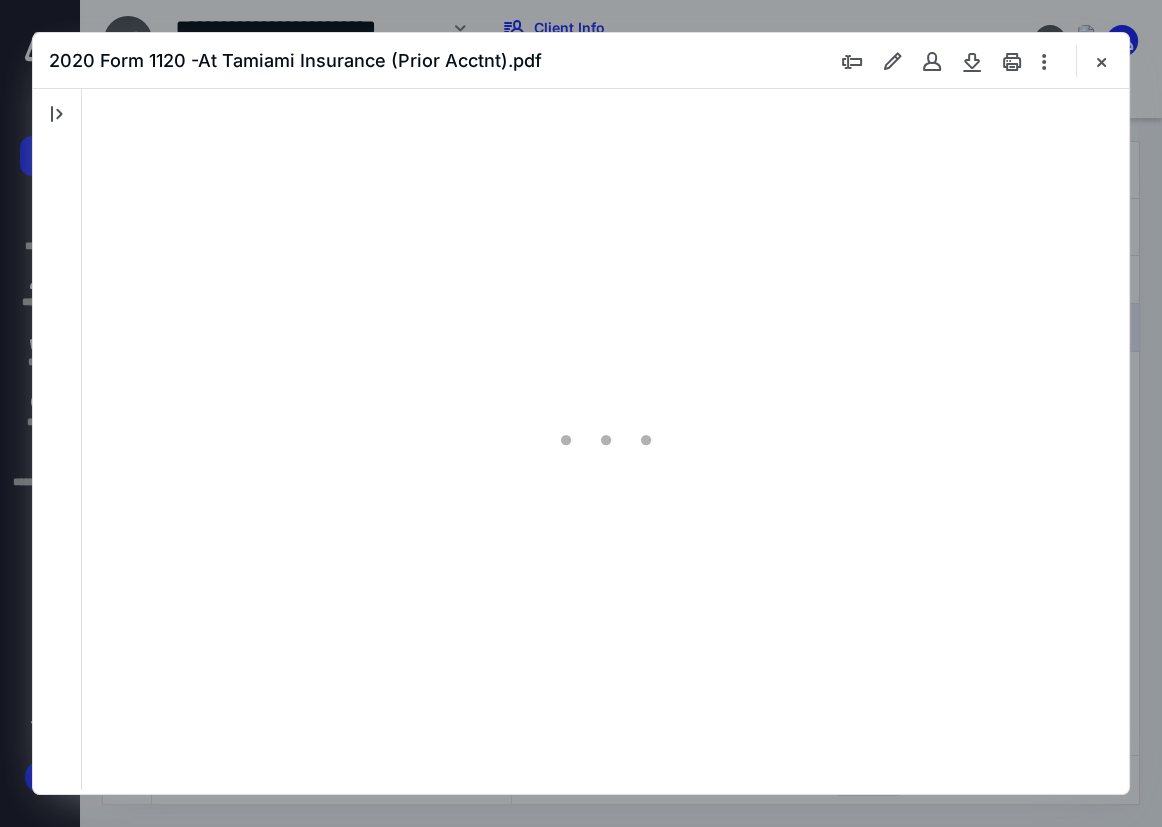 scroll, scrollTop: 0, scrollLeft: 0, axis: both 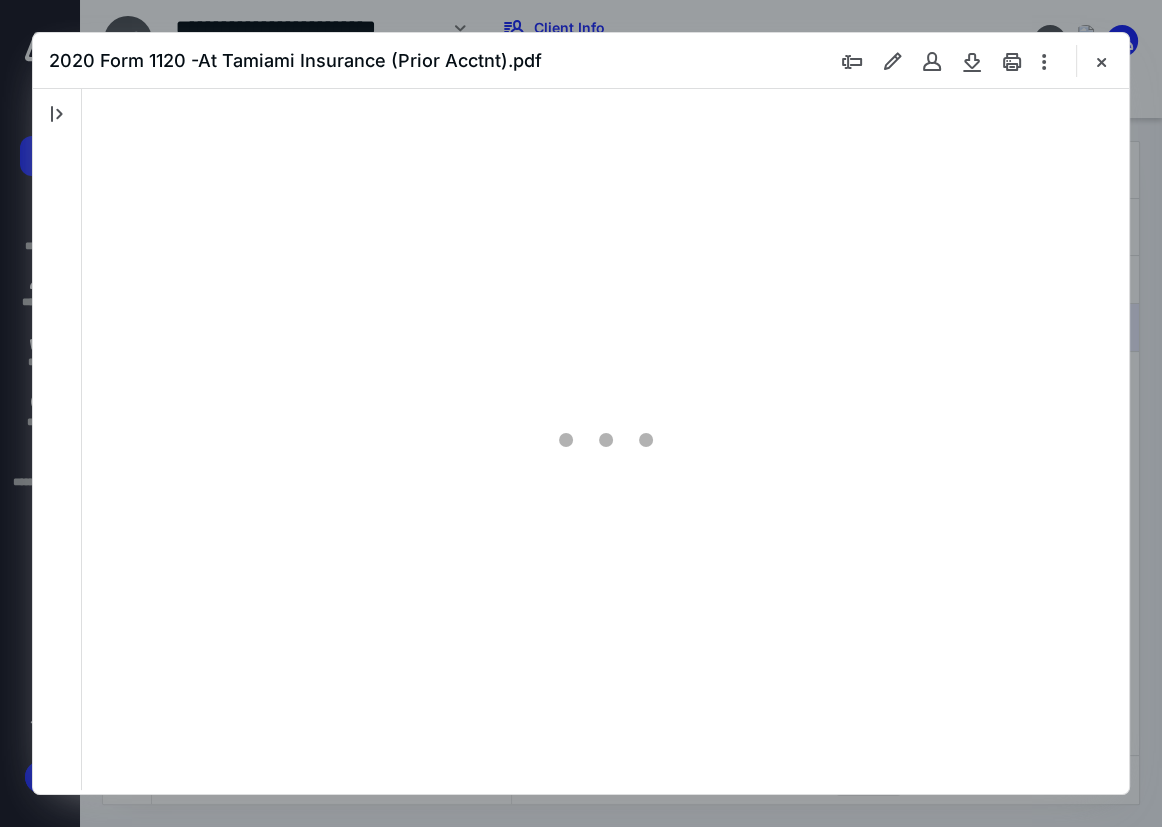 type on "79" 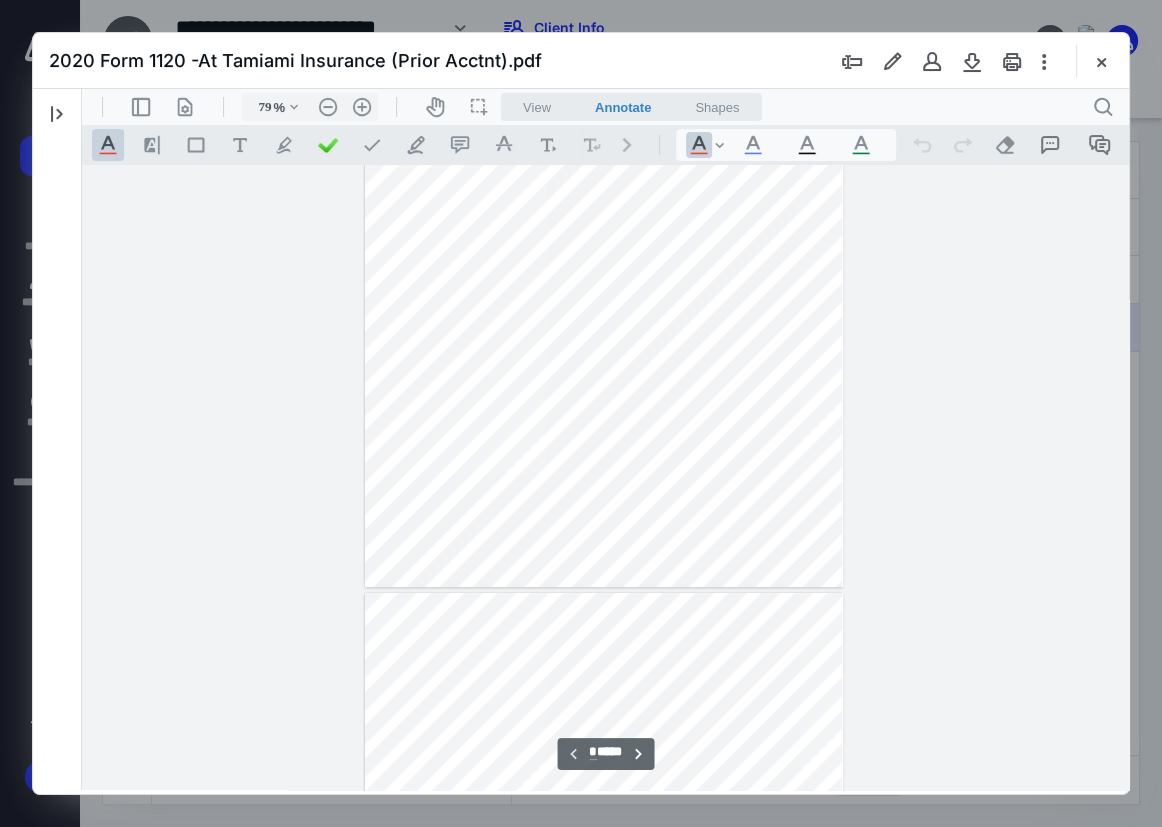 type on "*" 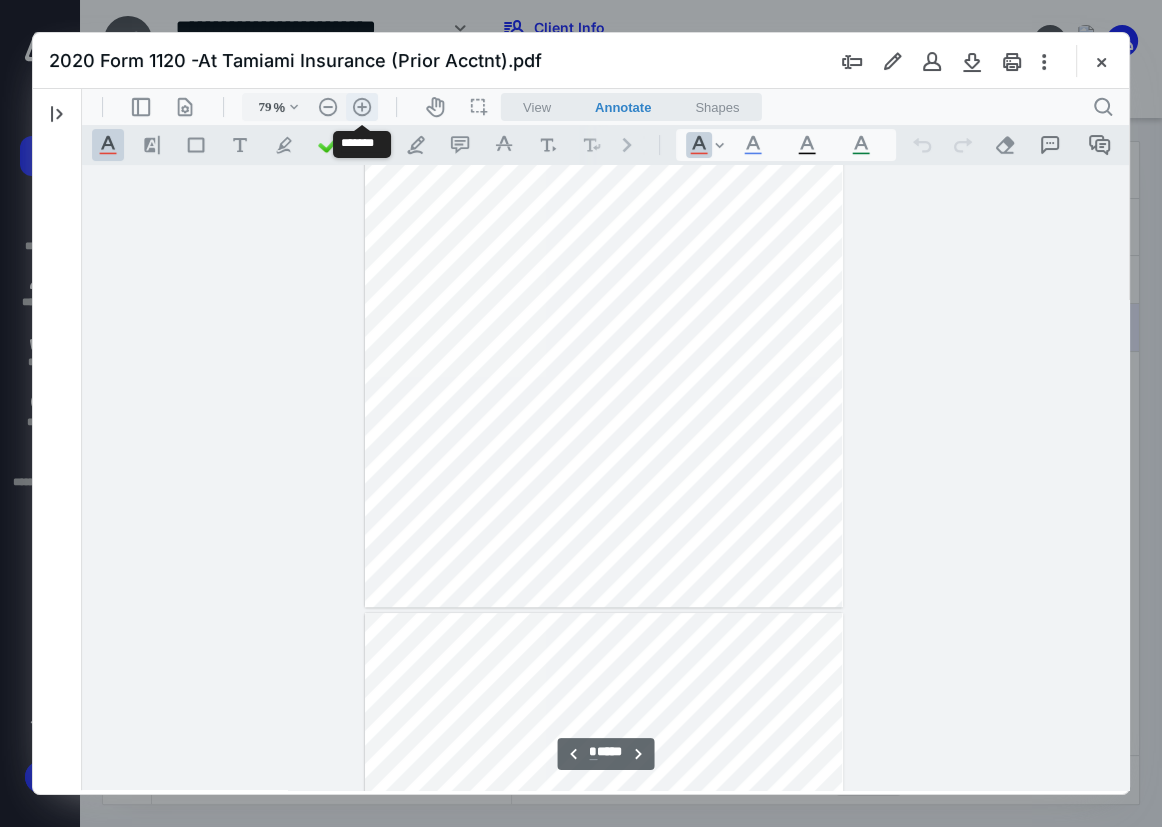 click on ".cls-1{fill:#abb0c4;} icon - header - zoom - in - line" at bounding box center (362, 107) 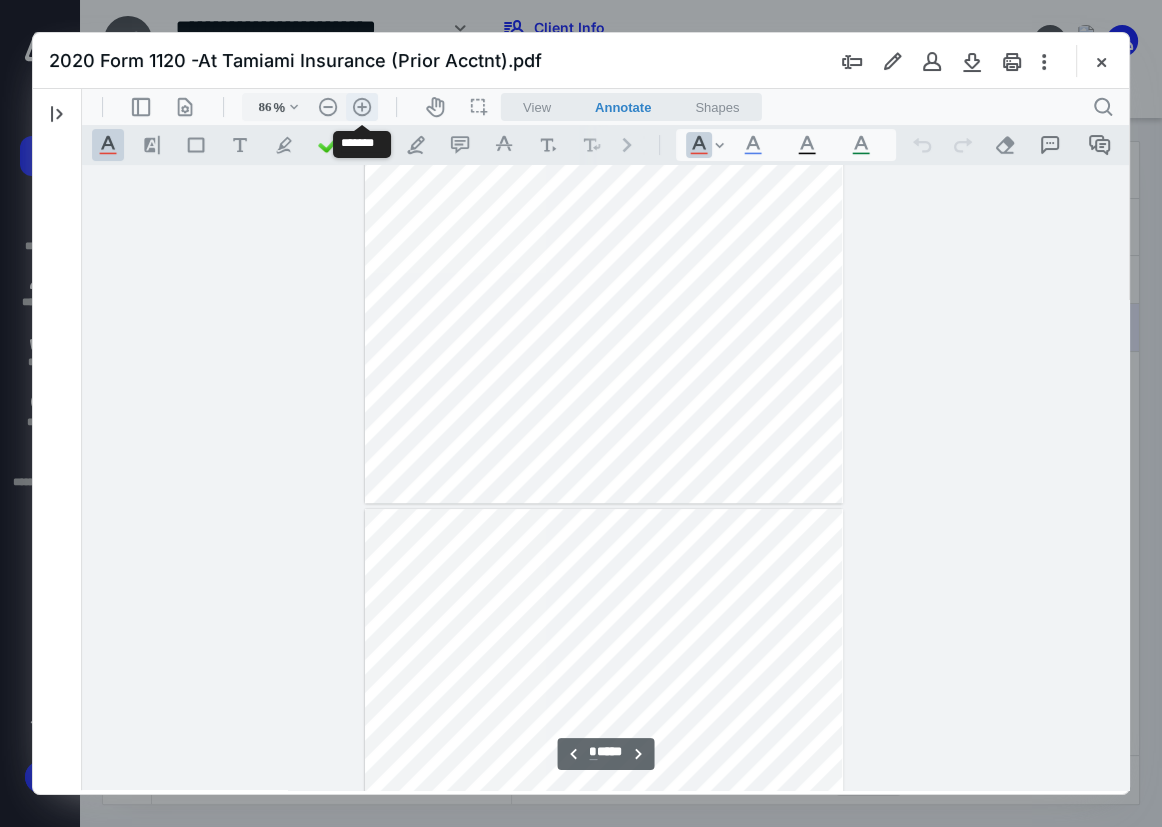 click on ".cls-1{fill:#abb0c4;} icon - header - zoom - in - line" at bounding box center (362, 107) 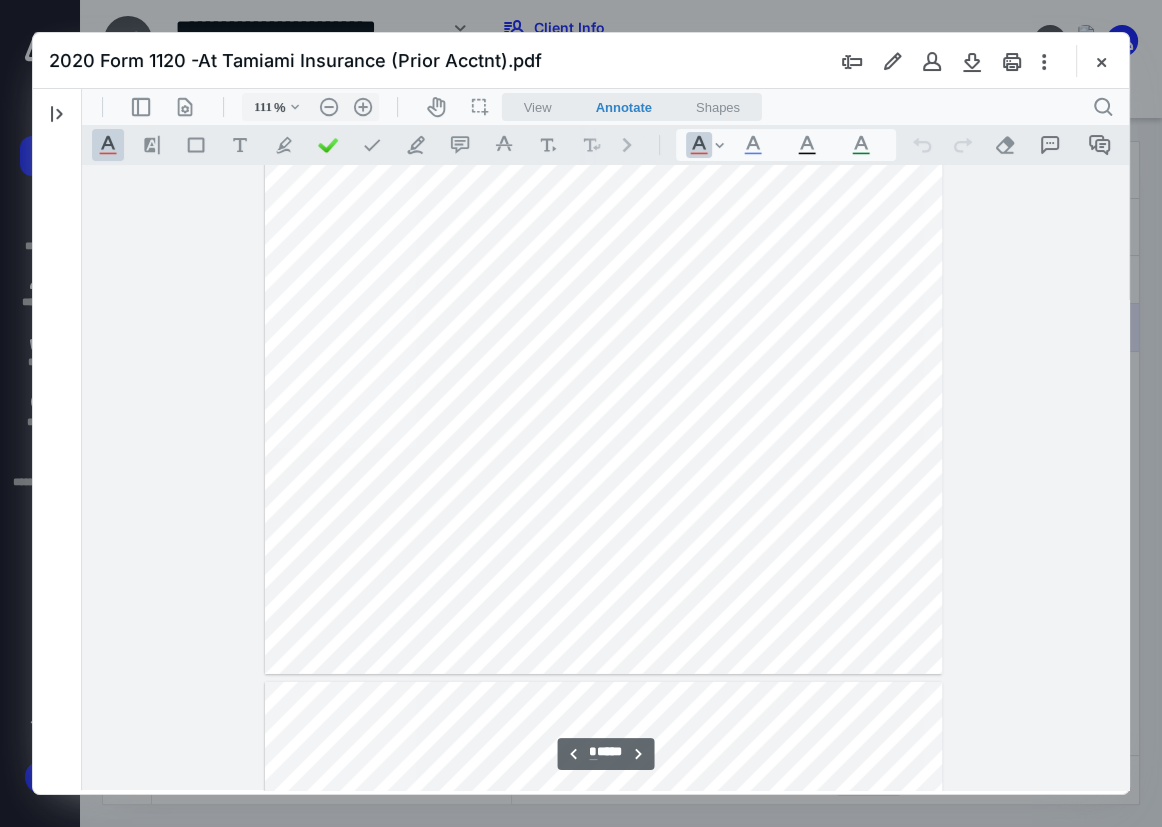 scroll, scrollTop: 4799, scrollLeft: 0, axis: vertical 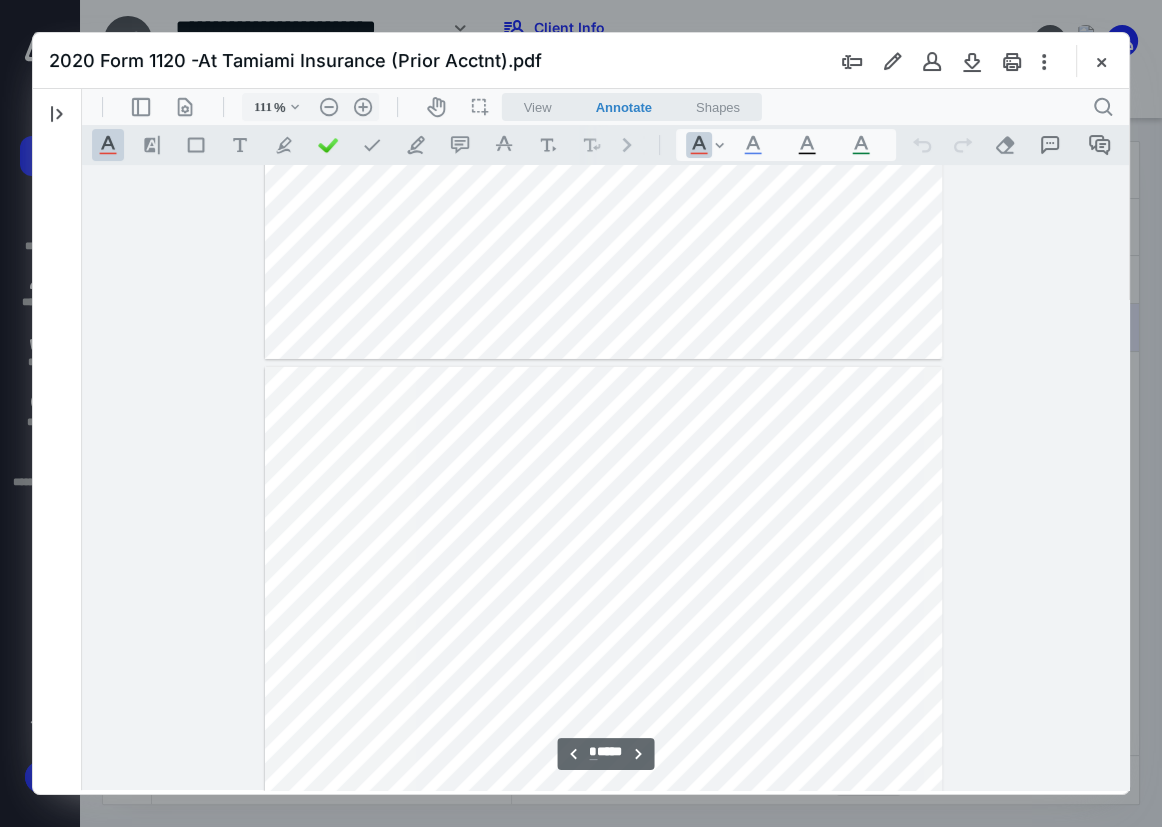type on "*" 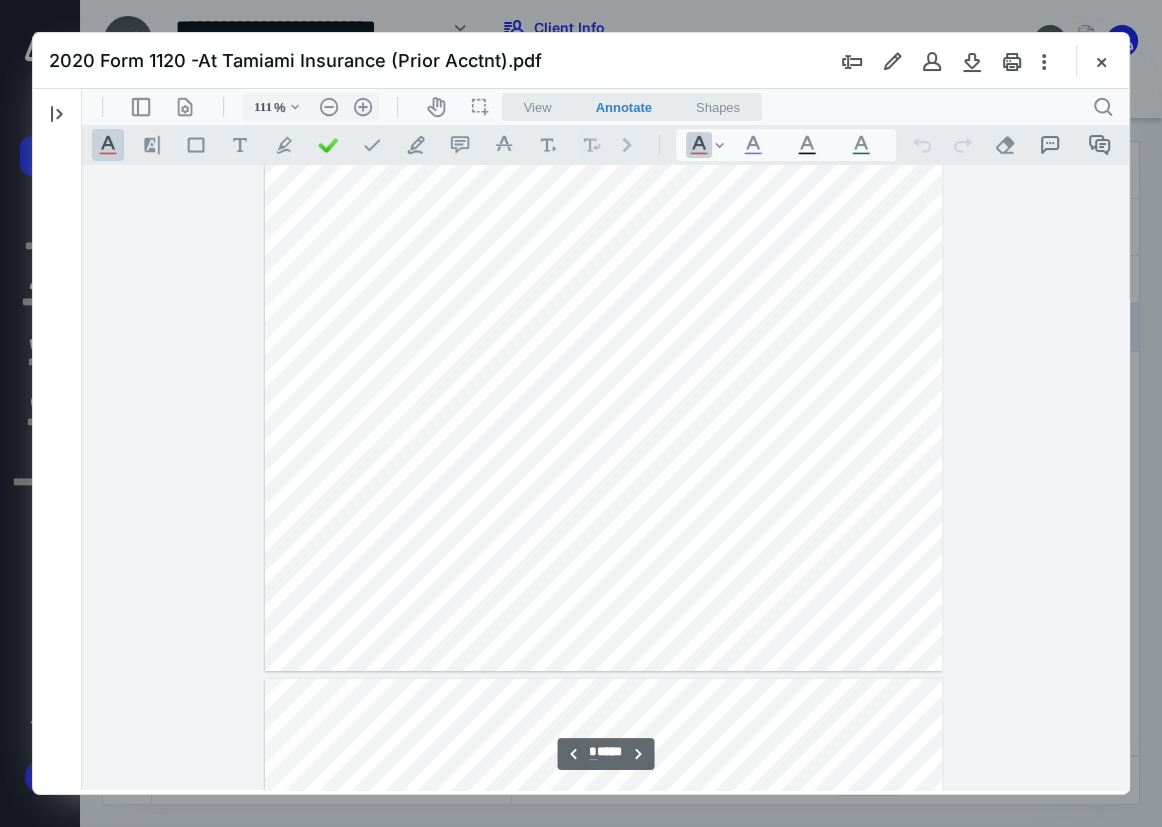 scroll, scrollTop: 4800, scrollLeft: 0, axis: vertical 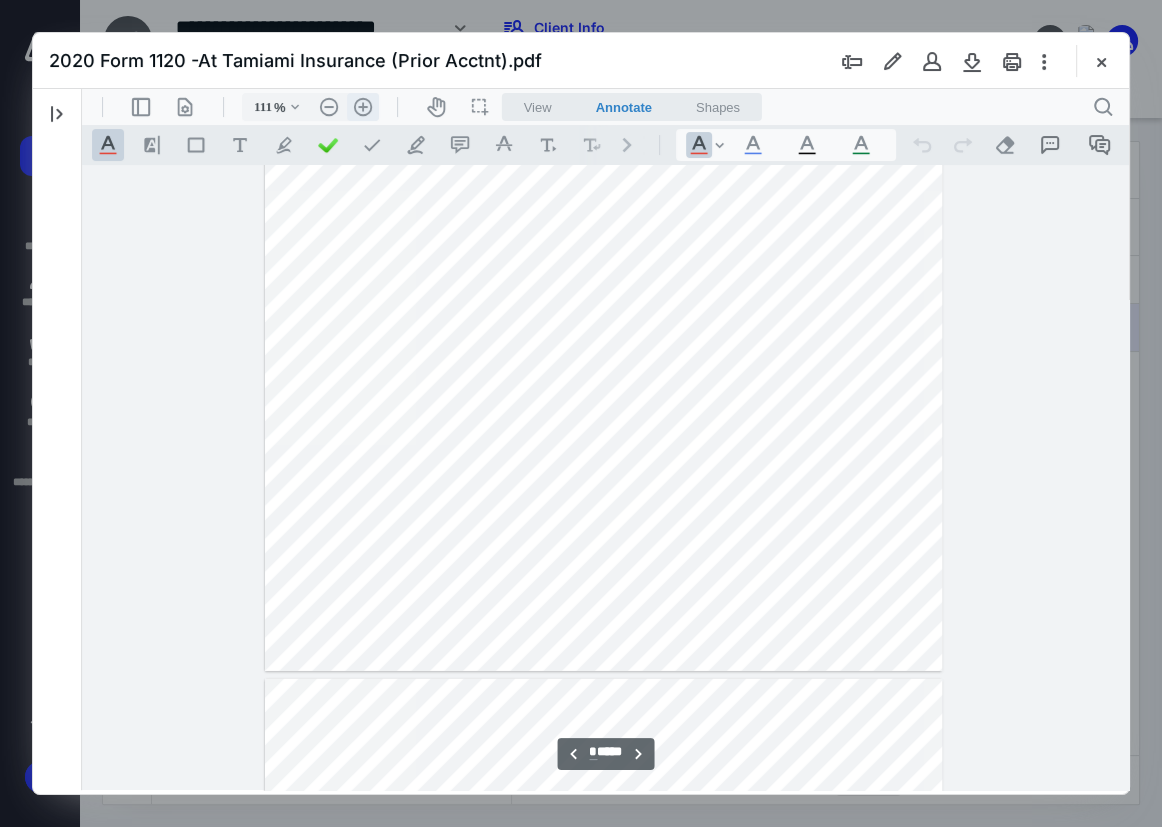 click on ".cls-1{fill:#abb0c4;} icon - header - zoom - in - line" at bounding box center (363, 107) 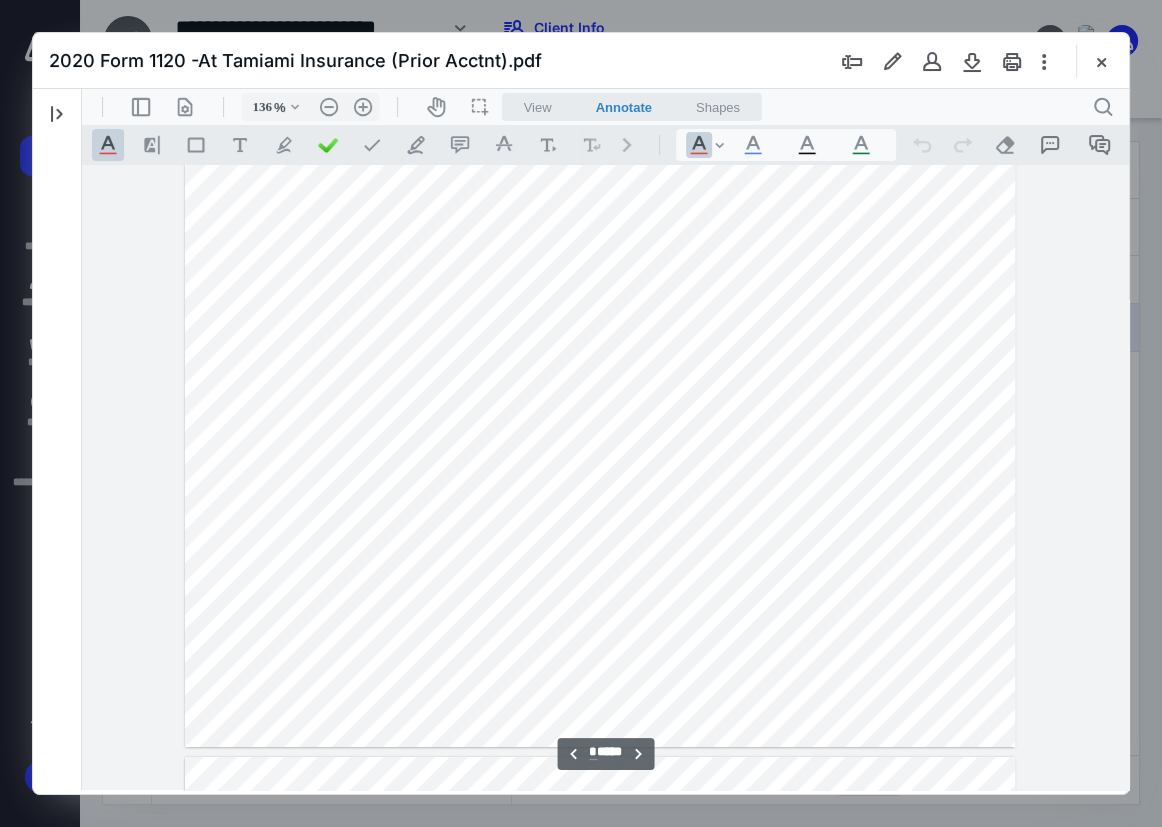 scroll, scrollTop: 5919, scrollLeft: 25, axis: both 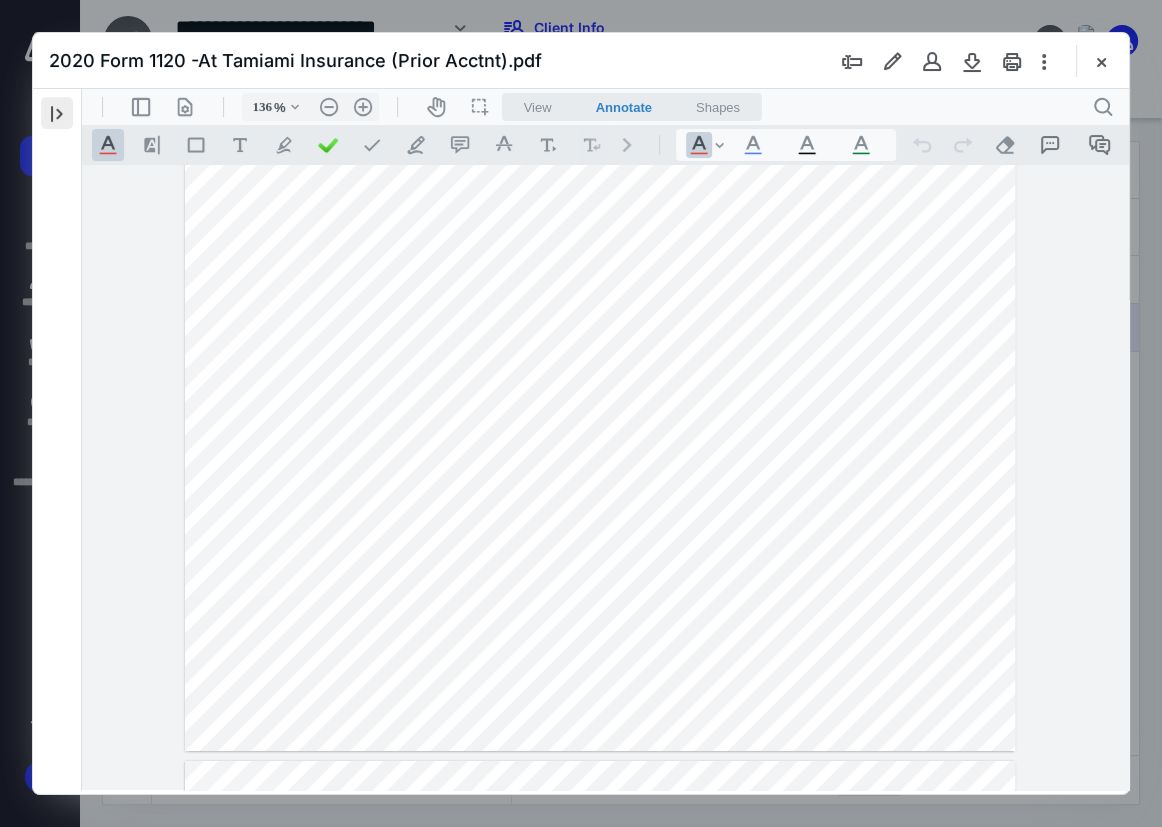 click on "2020" at bounding box center (57, 113) 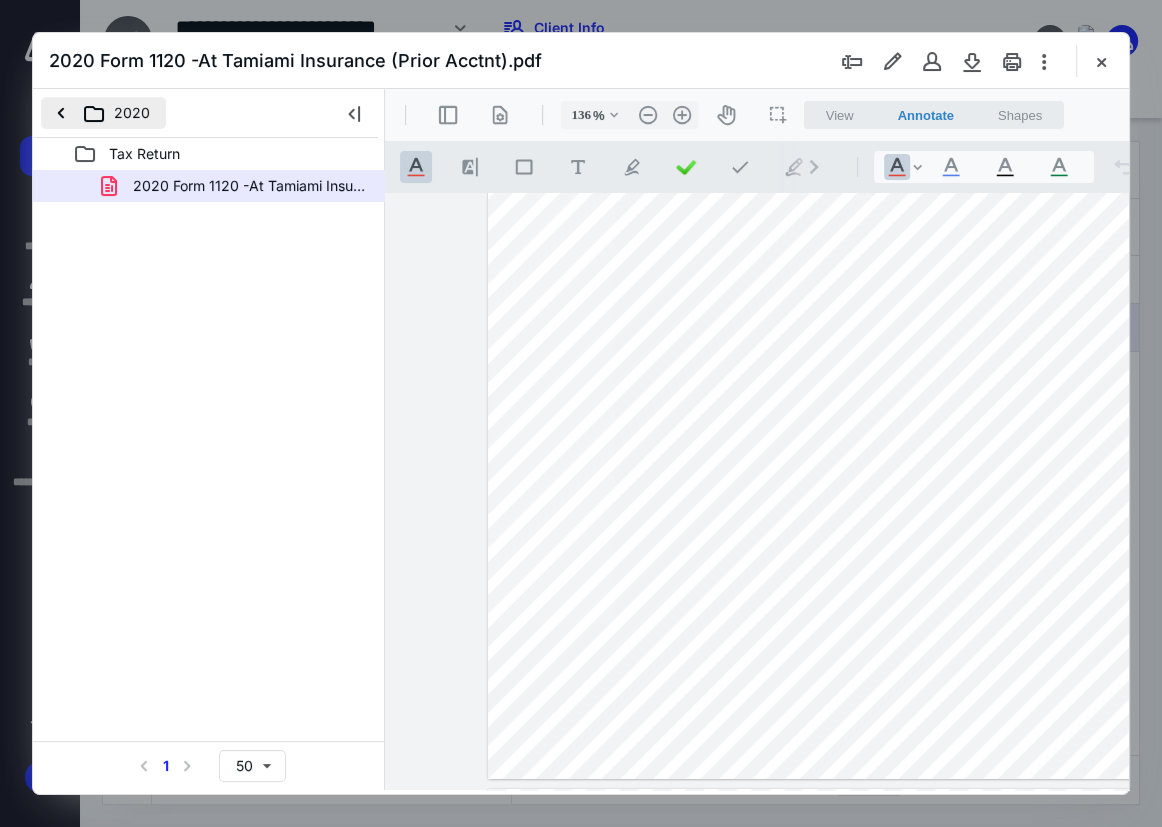 click on "2020" at bounding box center (103, 113) 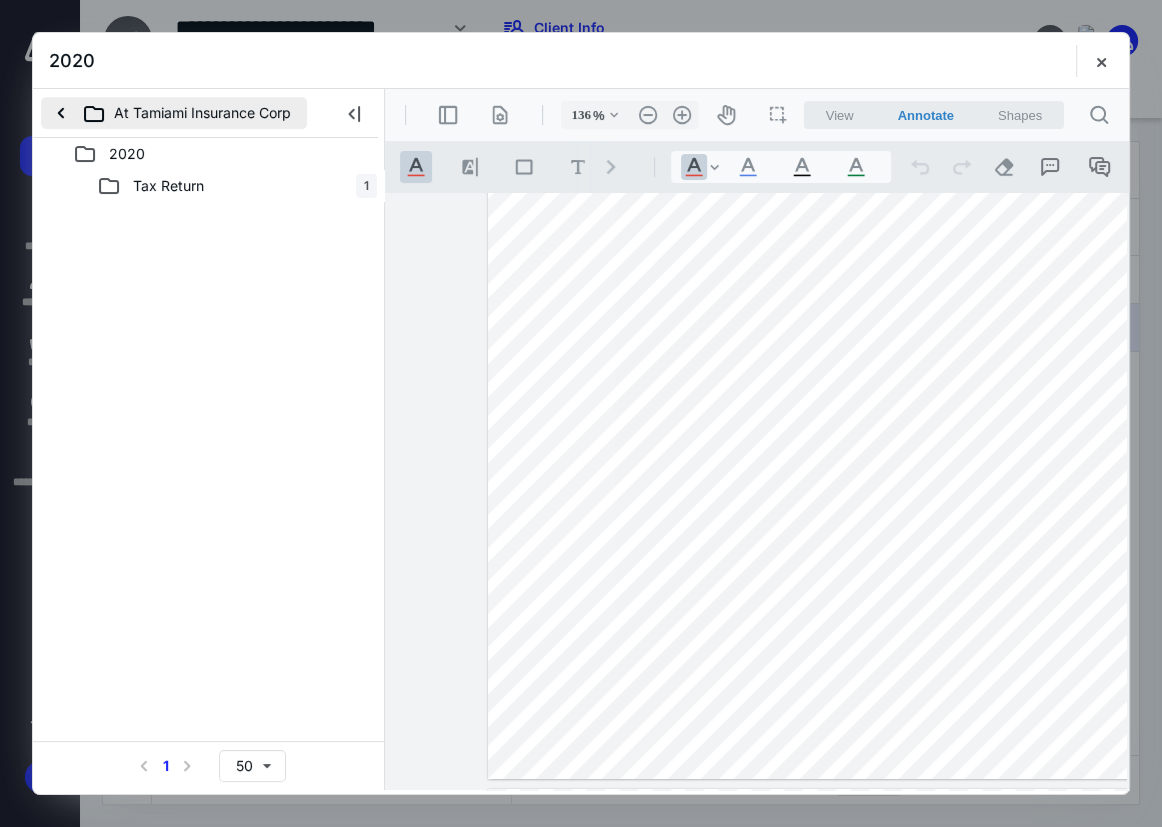 click on "At Tamiami Insurance Corp" at bounding box center [174, 113] 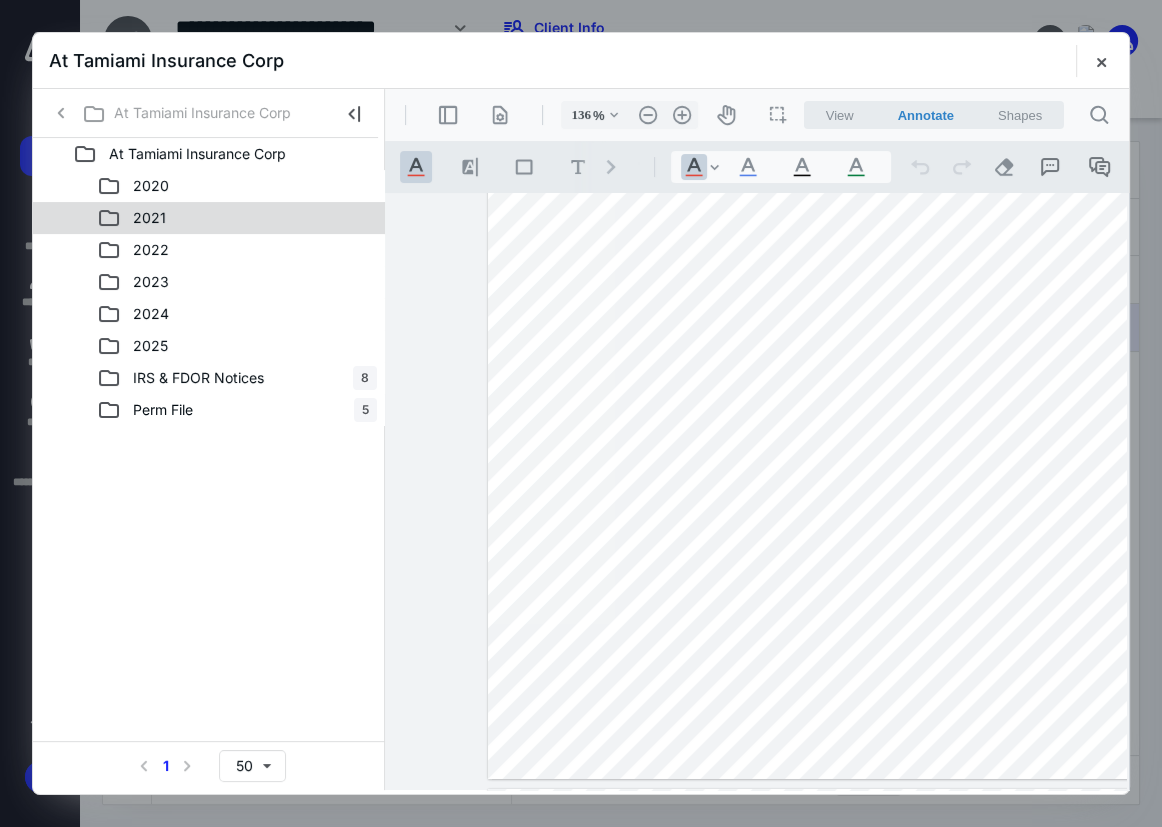 click on "2021" at bounding box center (237, 218) 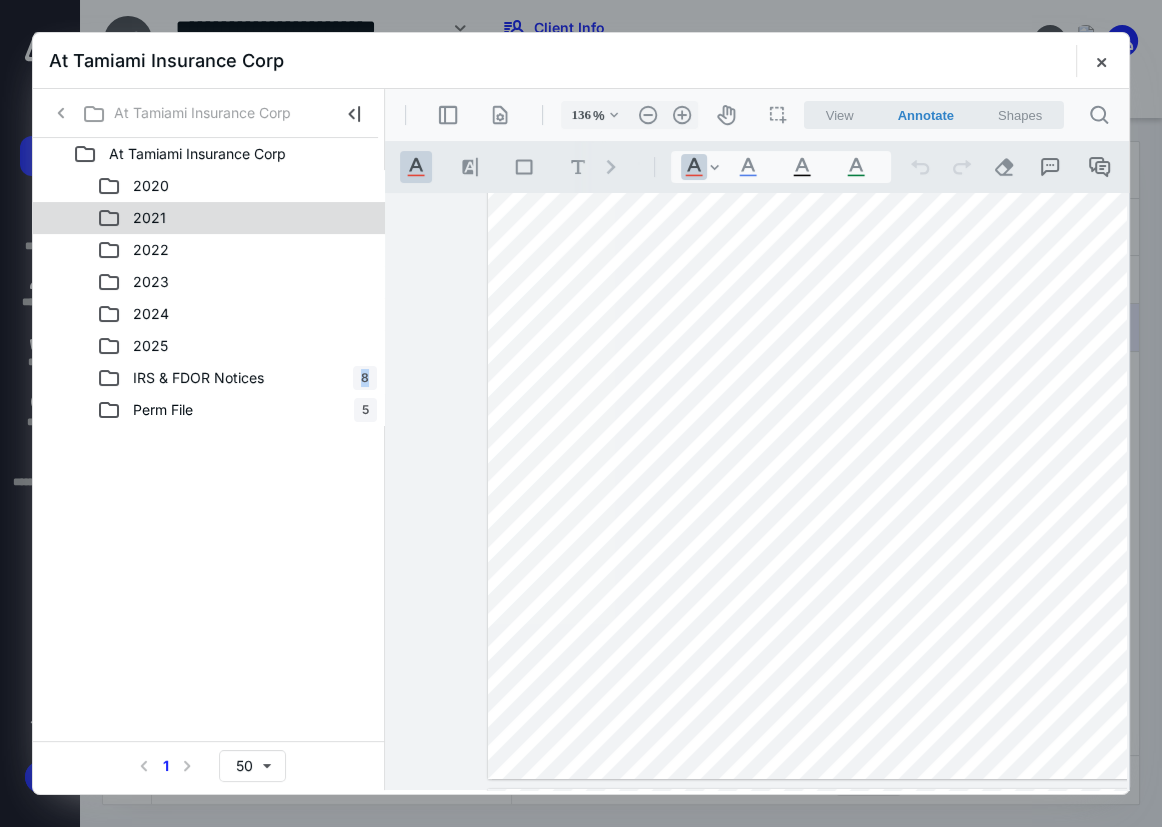 click on "2021" at bounding box center [237, 218] 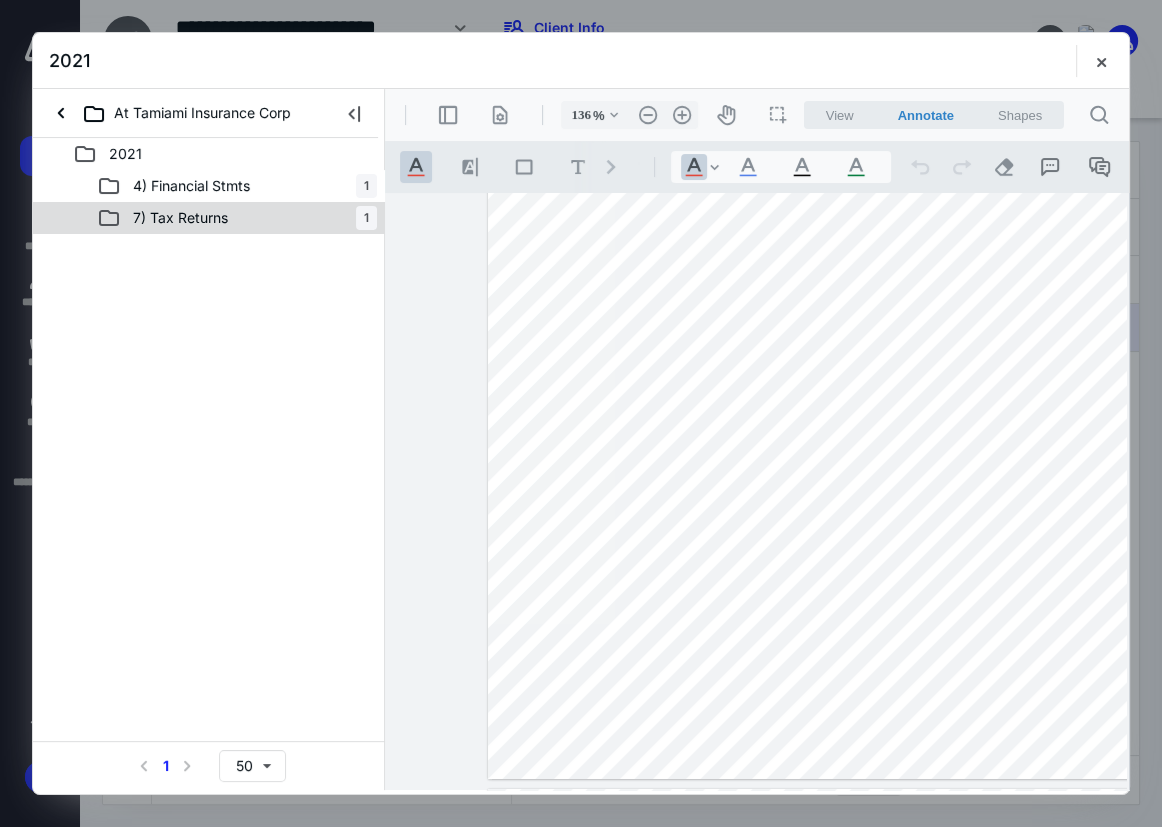 click on "7) Tax Returns" at bounding box center (180, 218) 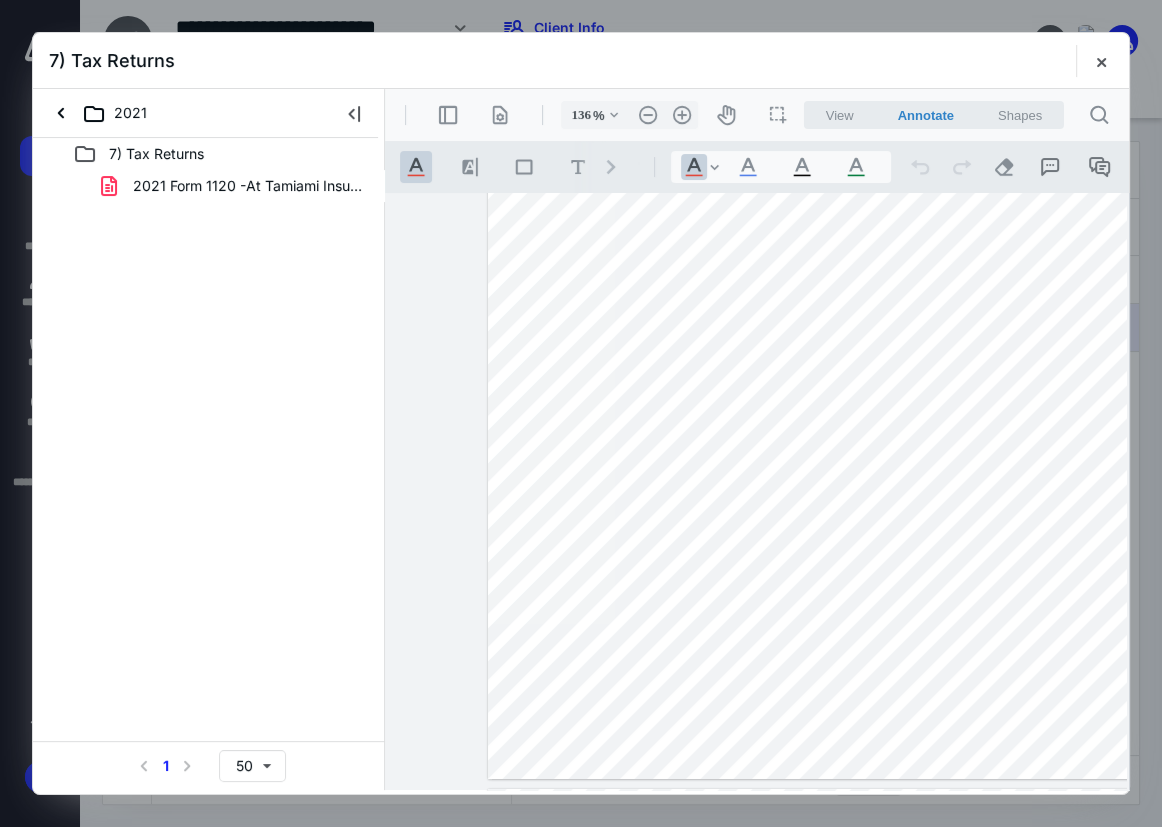 click on "7) Tax Returns 2021 Form 1120 -At Tamiami Insurance (Prior Acctnt).pdf Select a page number for more results 1 50" at bounding box center (209, 464) 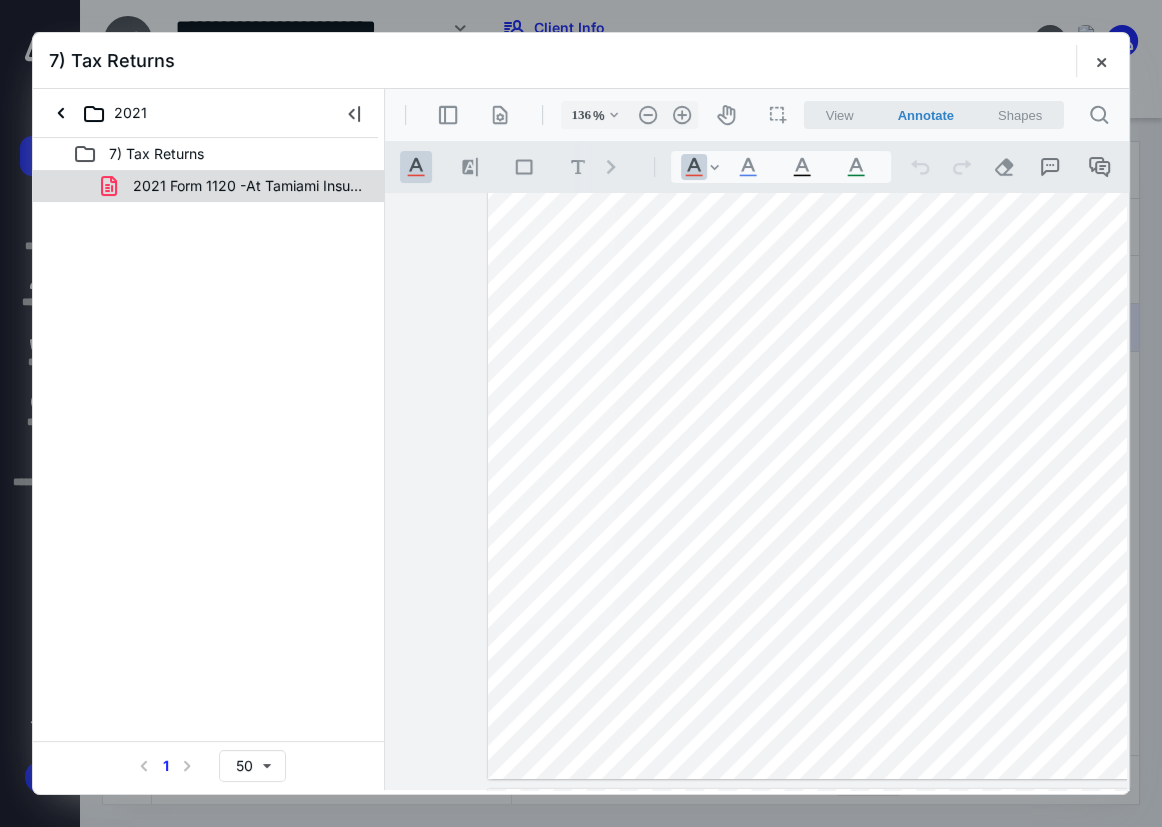 click on "2021 Form 1120 -At Tamiami Insurance (Prior Acctnt).pdf" at bounding box center [249, 186] 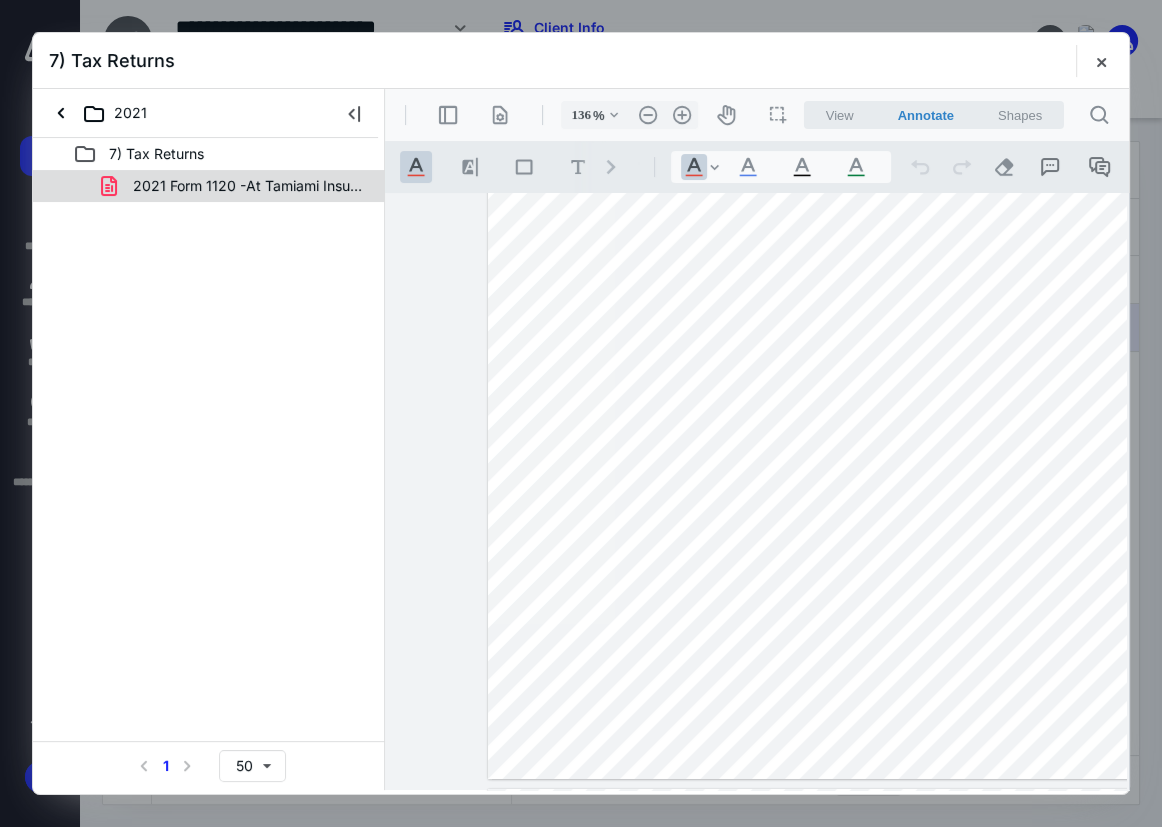click on "2021 Form 1120 -At Tamiami Insurance (Prior Acctnt).pdf" at bounding box center [209, 186] 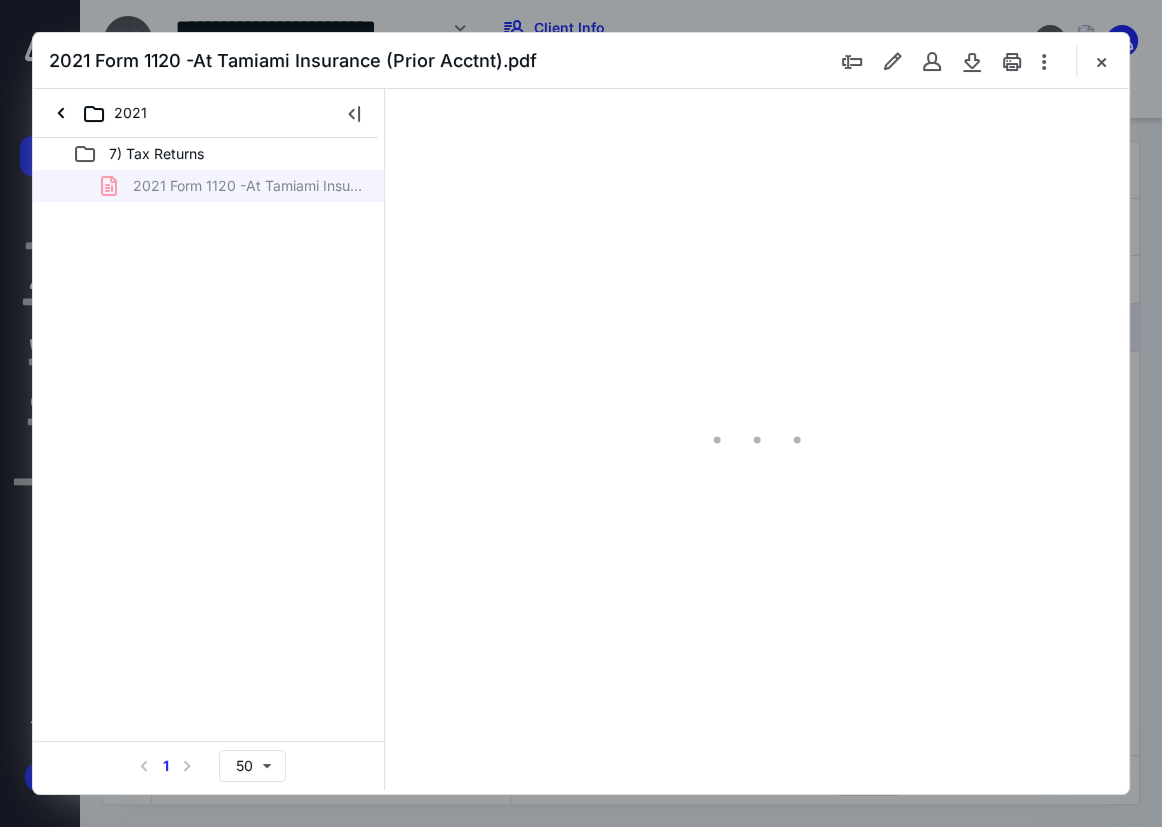 scroll, scrollTop: 107, scrollLeft: 0, axis: vertical 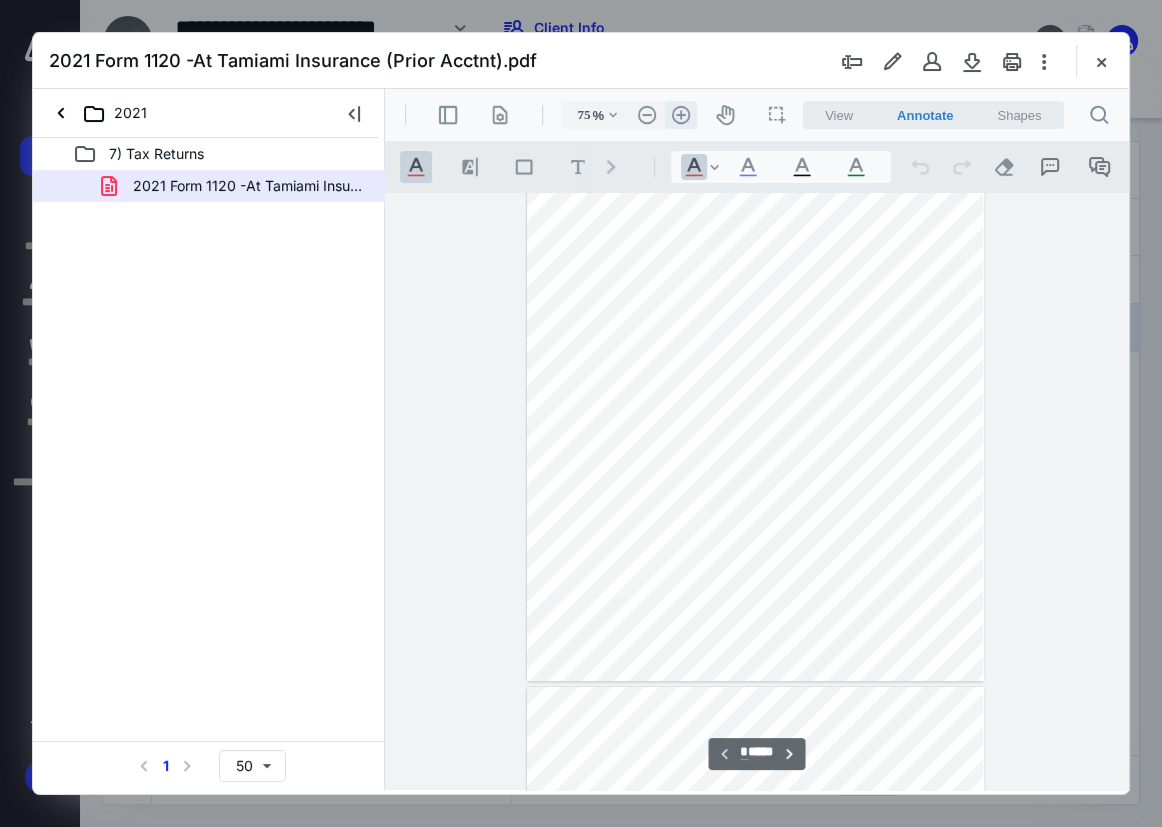click on ".cls-1{fill:#abb0c4;} icon - header - zoom - in - line" at bounding box center (681, 115) 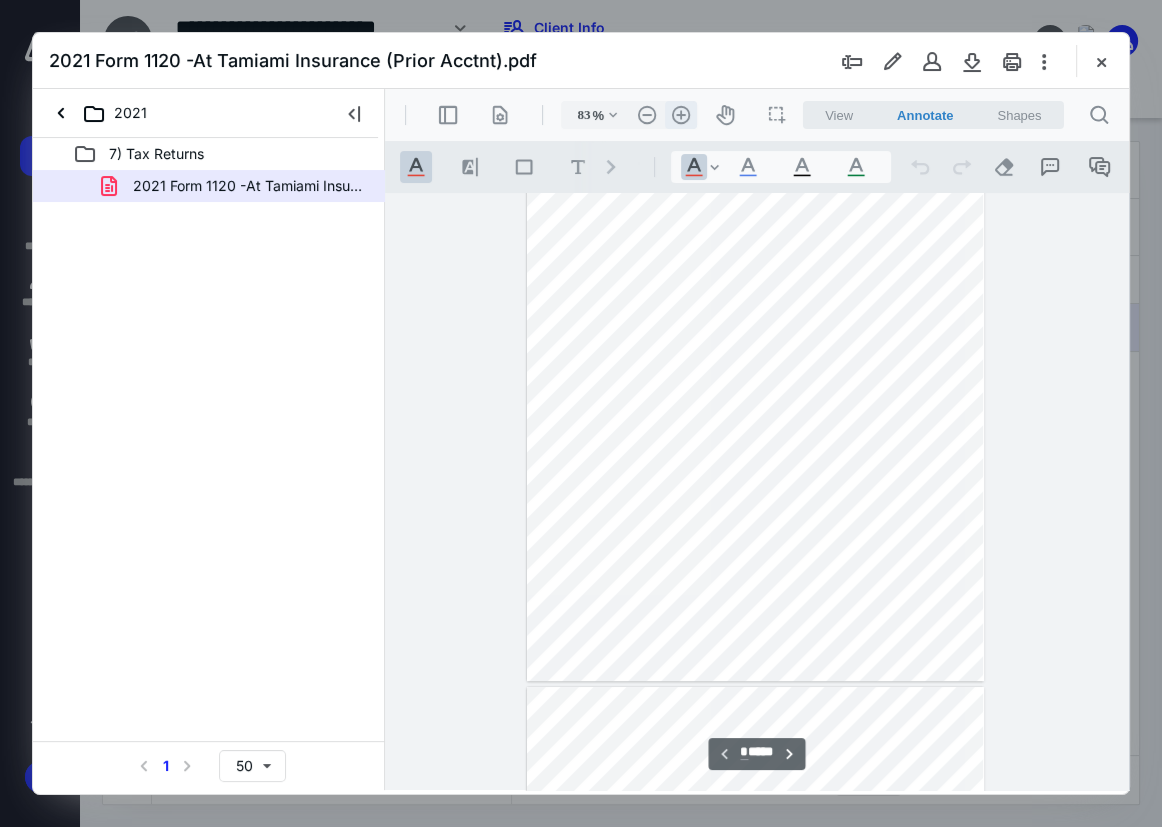scroll, scrollTop: 142, scrollLeft: 0, axis: vertical 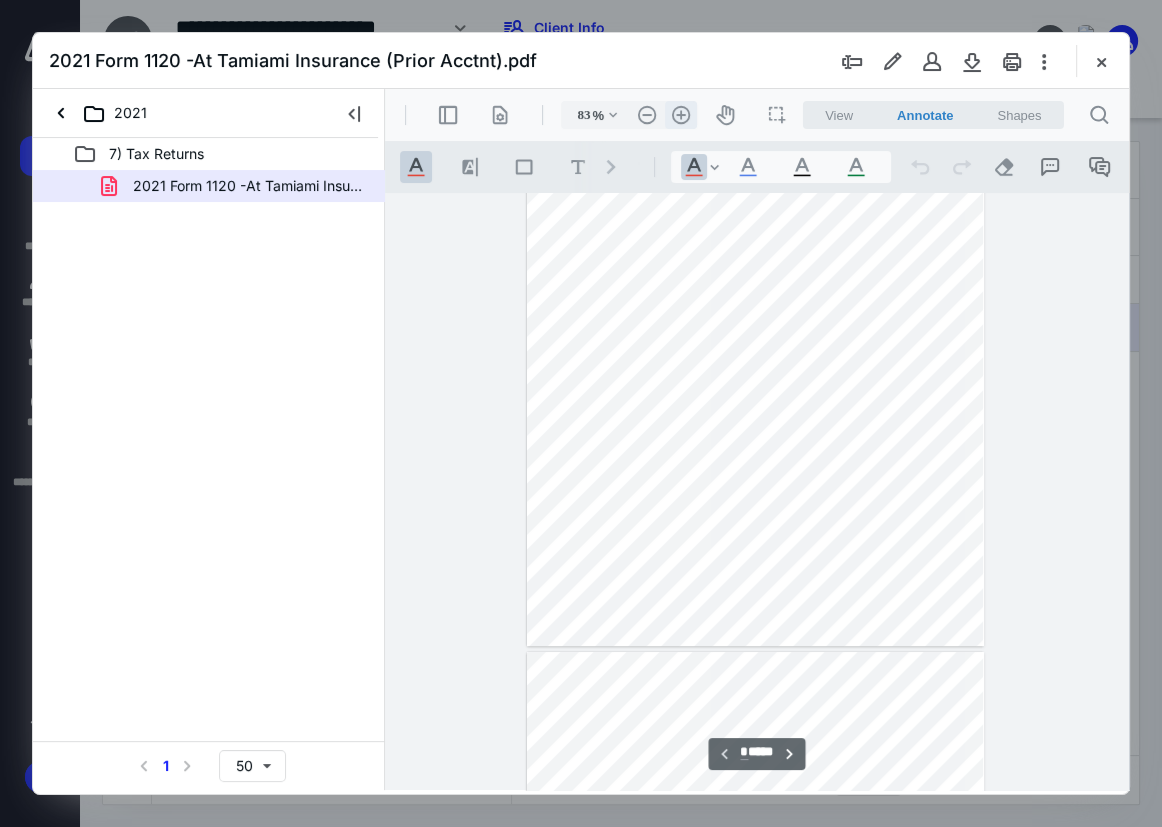 click on ".cls-1{fill:#abb0c4;} icon - header - zoom - in - line" at bounding box center [681, 115] 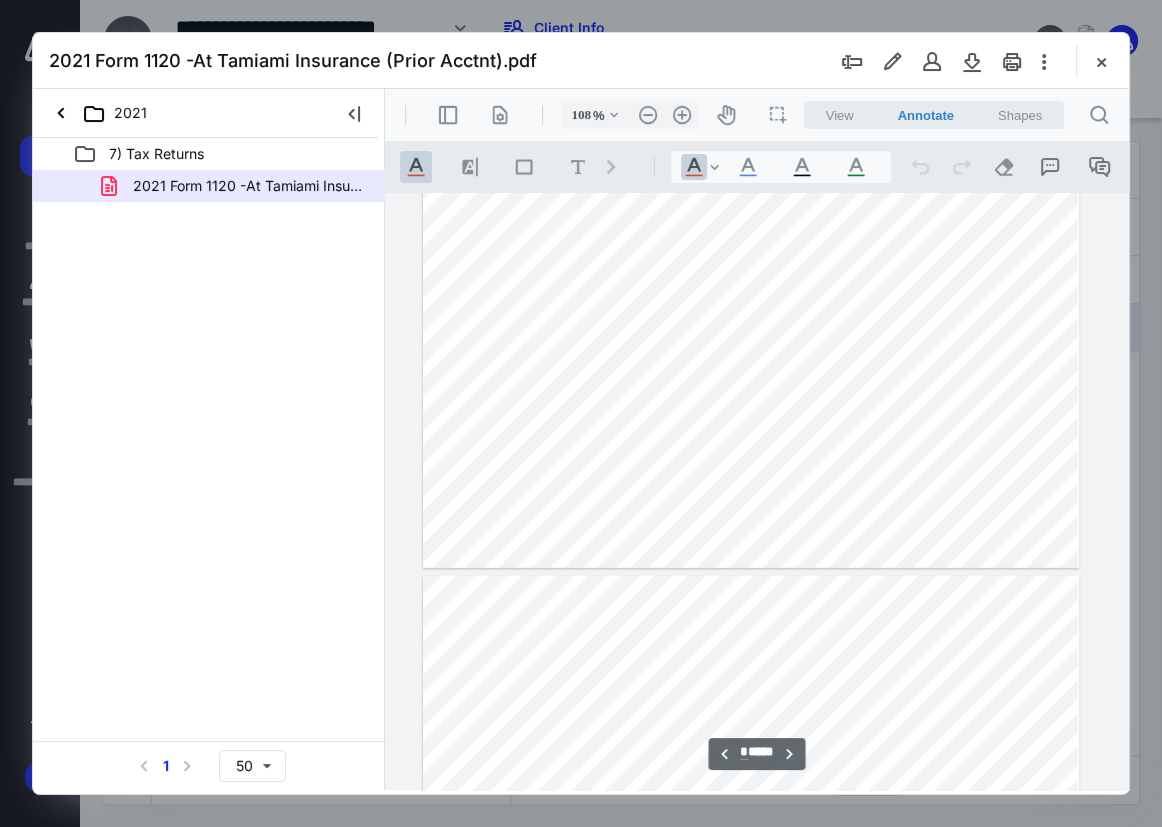 type on "*" 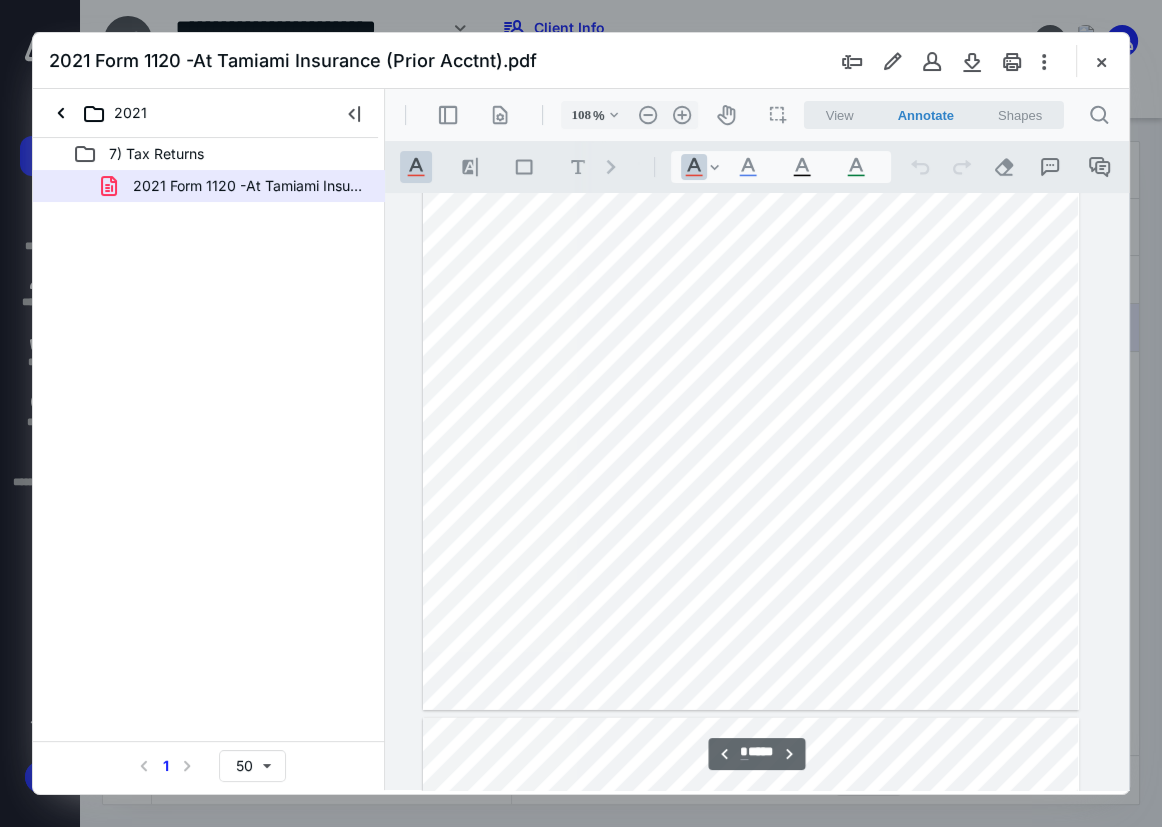 scroll, scrollTop: 4622, scrollLeft: 63, axis: both 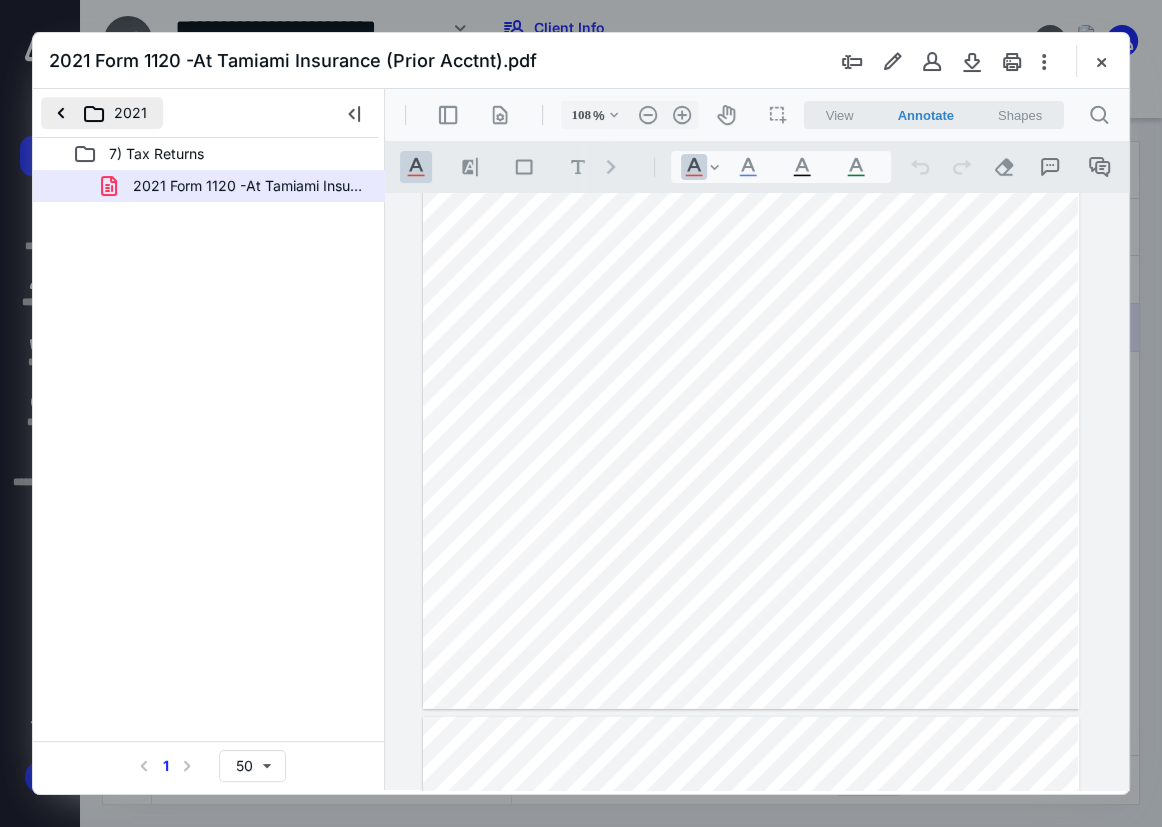click on "2021" at bounding box center [181, 113] 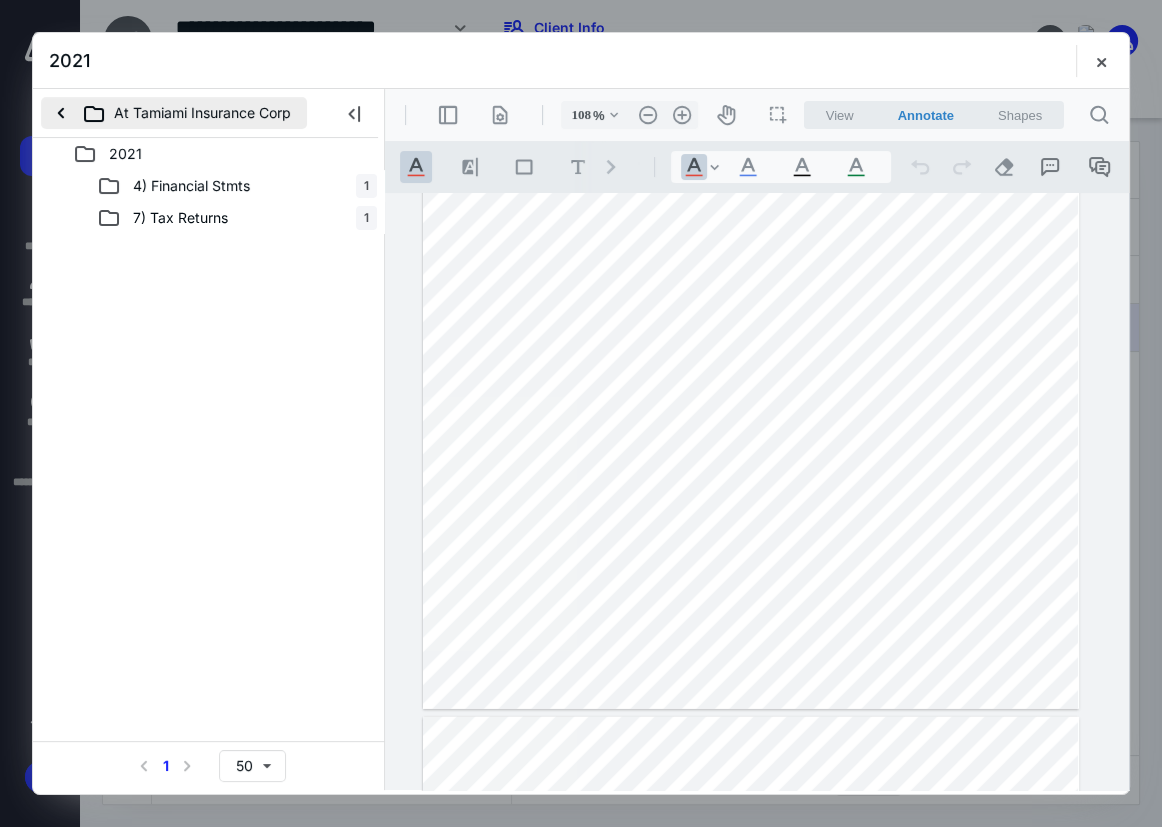 click on "At Tamiami Insurance Corp" at bounding box center [174, 113] 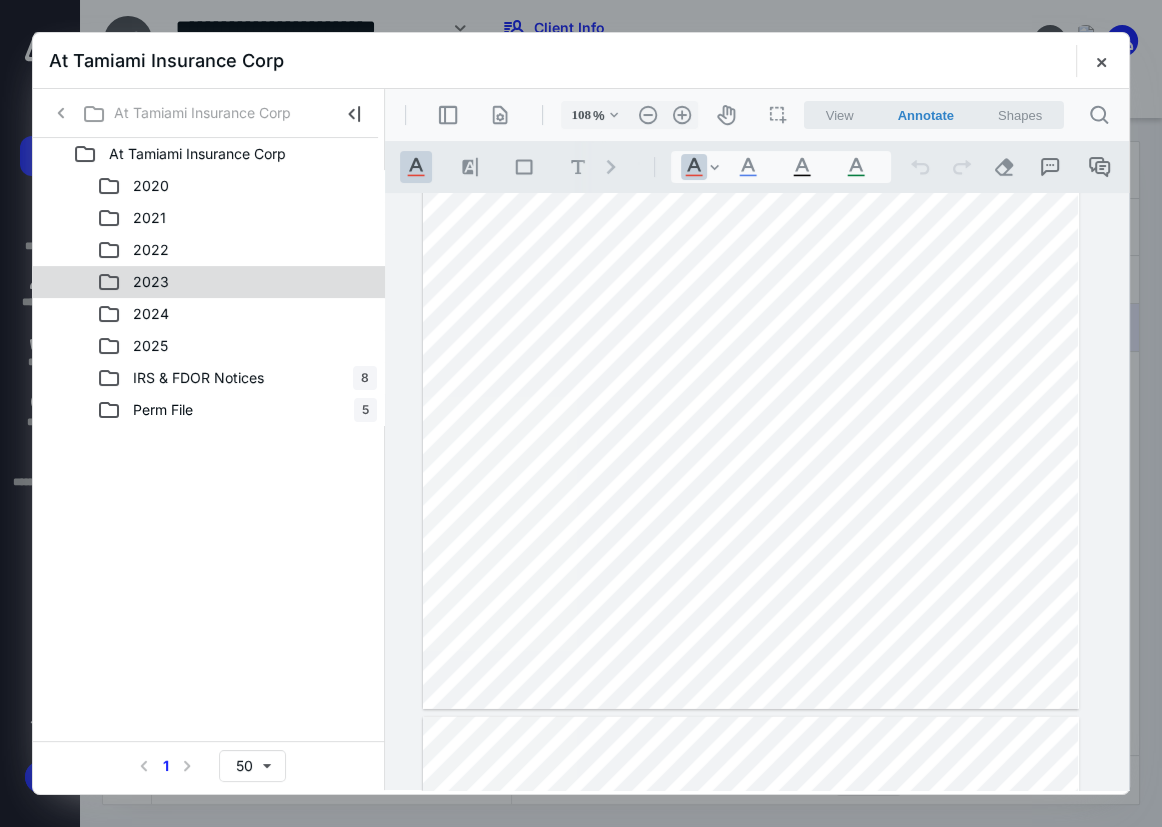 click on "2023" at bounding box center [237, 282] 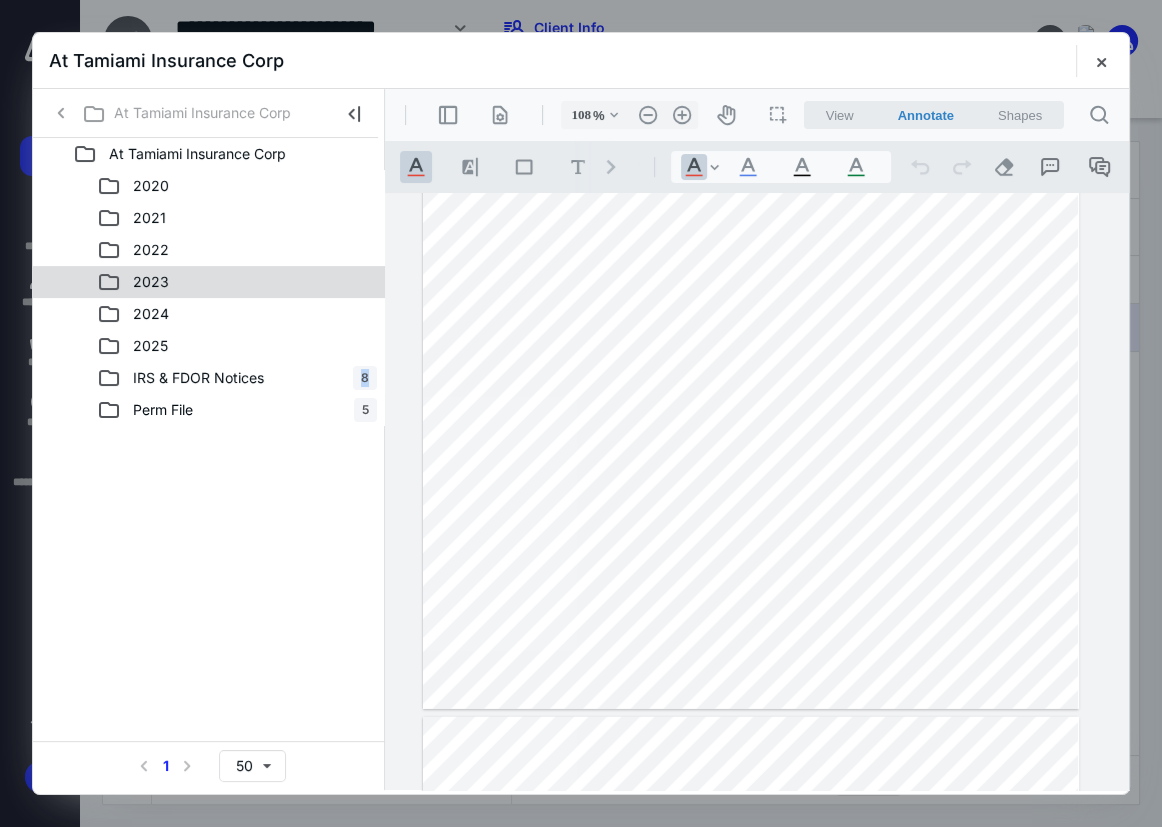 click on "2023" at bounding box center [237, 282] 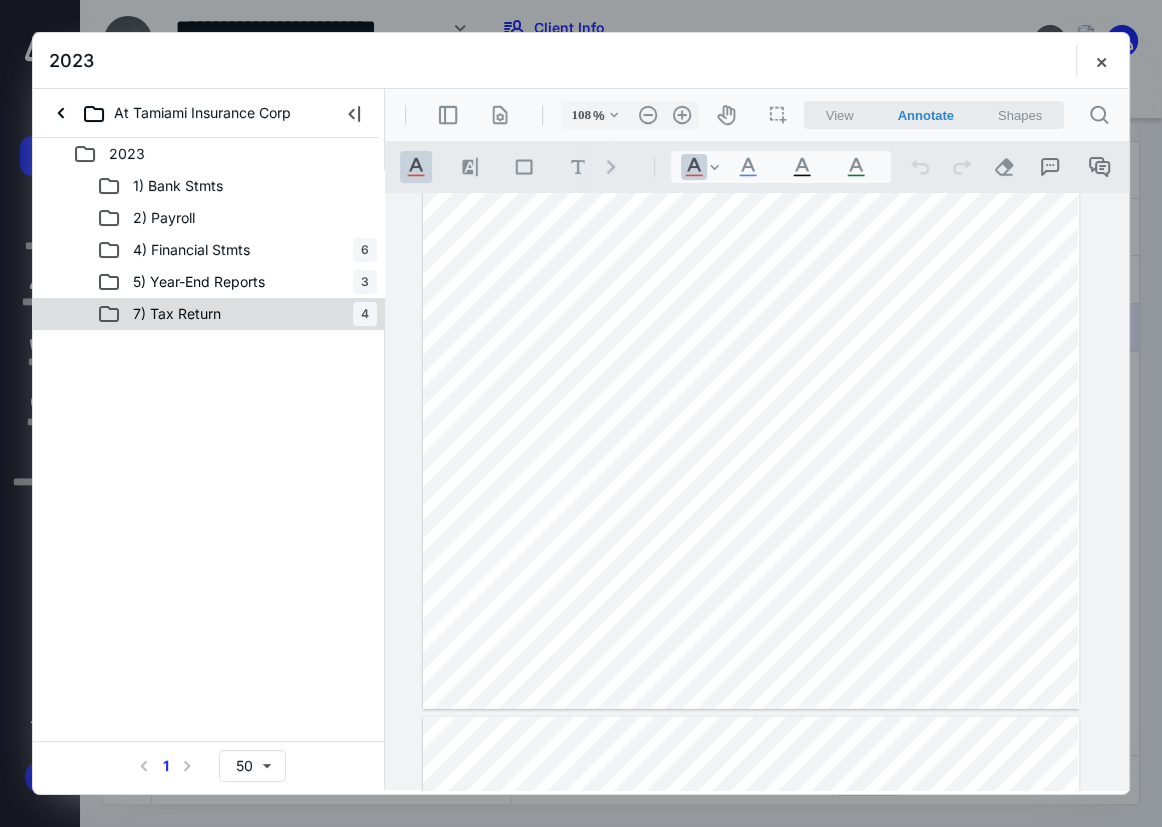 click on "7) Tax Return 4" at bounding box center (237, 314) 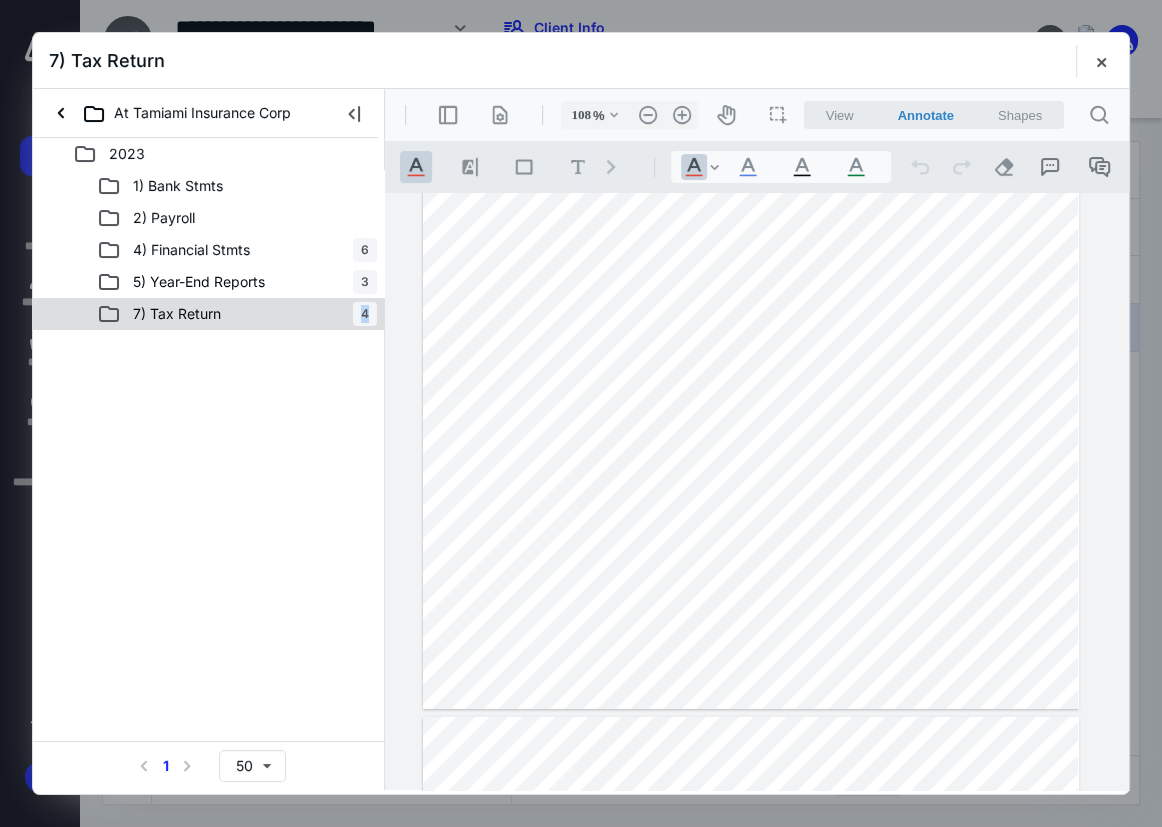 click on "7) Tax Return 4" at bounding box center [237, 314] 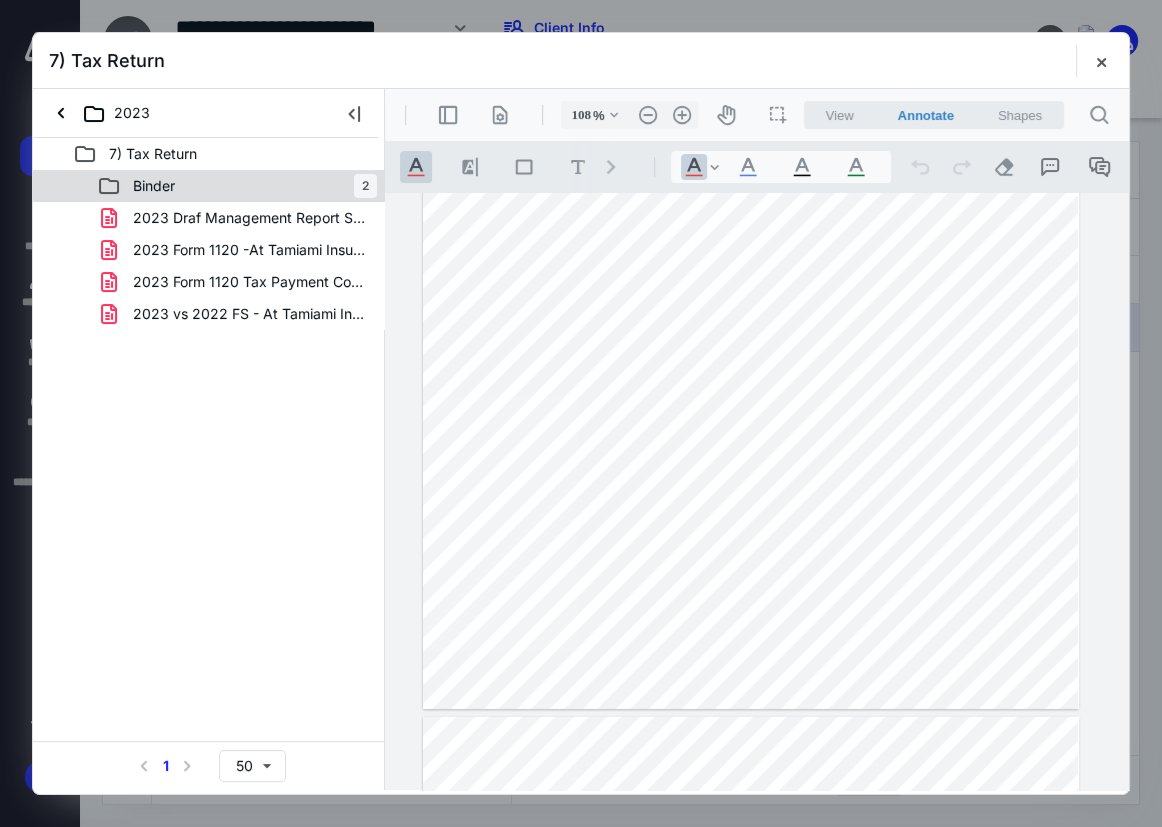 click on "Binder 2" at bounding box center (237, 186) 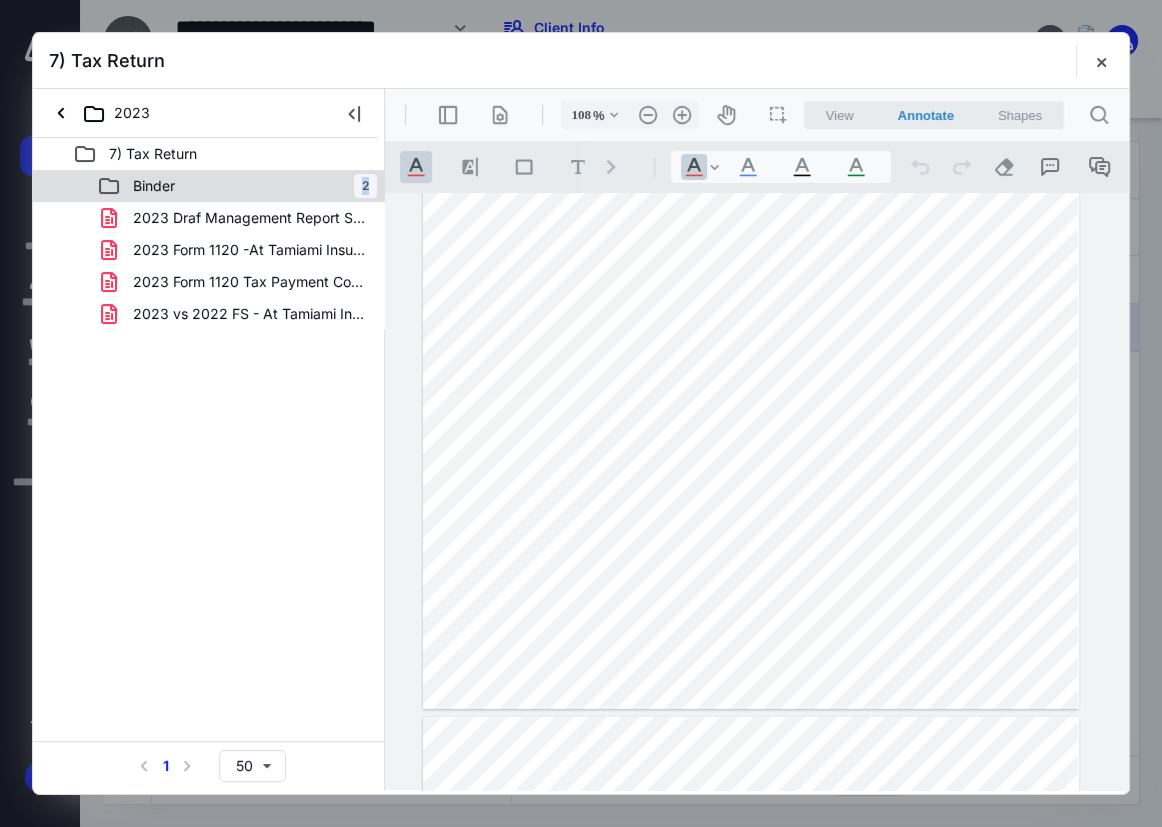 click on "Binder 2" at bounding box center [237, 186] 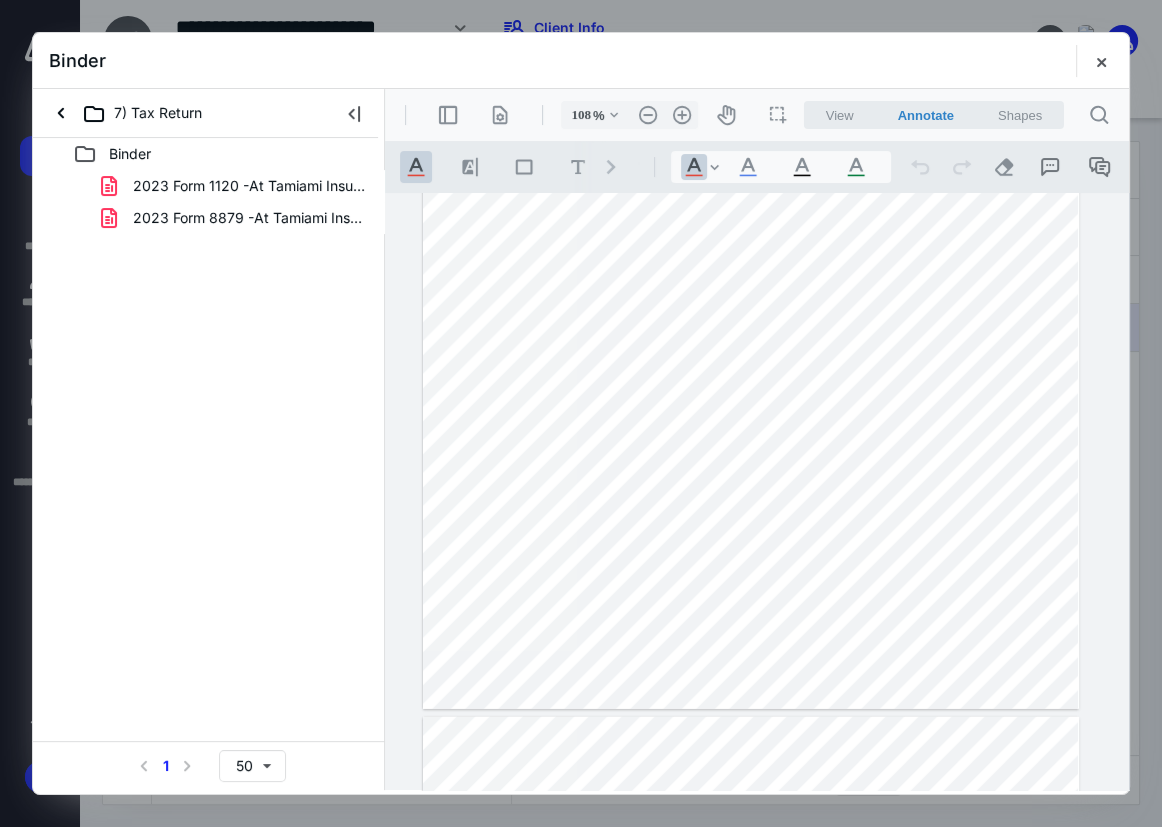 click on "2023 Form 1120 -At Tamiami Insurance Corp (Digital Binder).pdf" at bounding box center [249, 186] 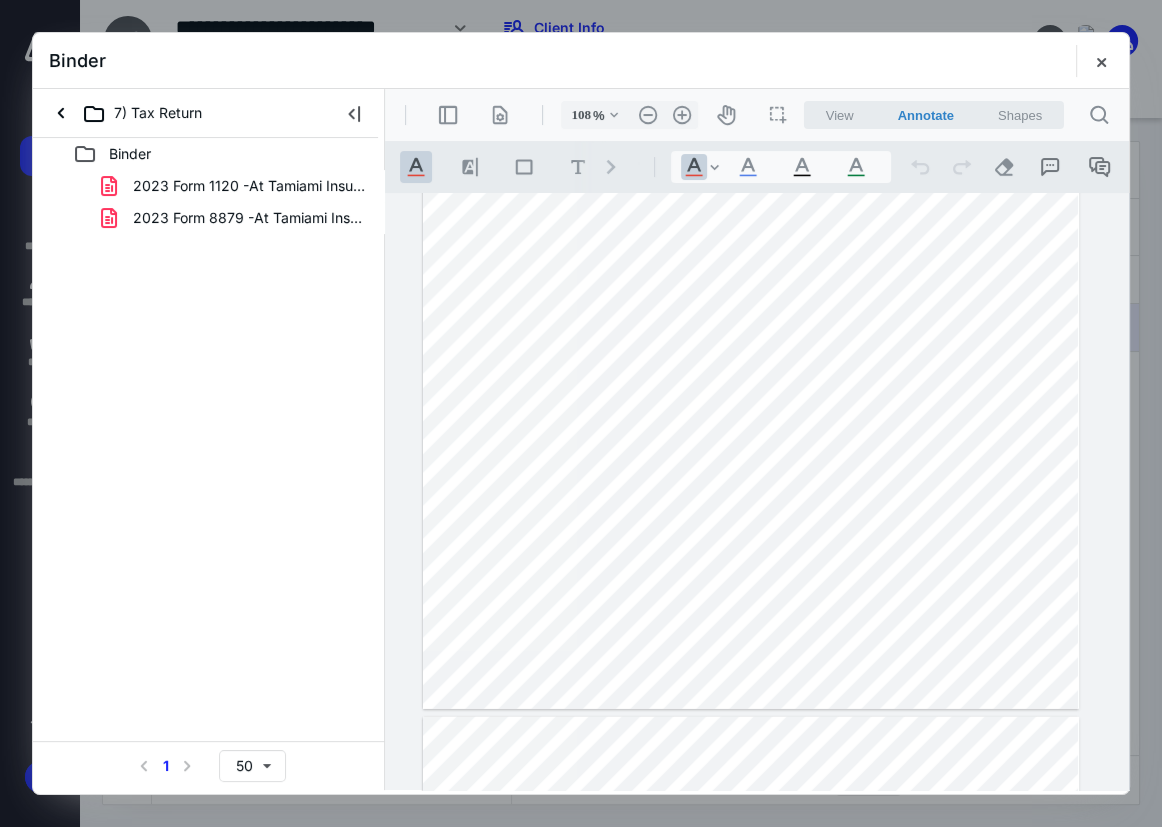 click on "2023 Form 1120 -At Tamiami Insurance Corp (Digital Binder).pdf 2023 Form 8879 -At Tamiami Insurance (e-file auth).pdf" at bounding box center [209, 202] 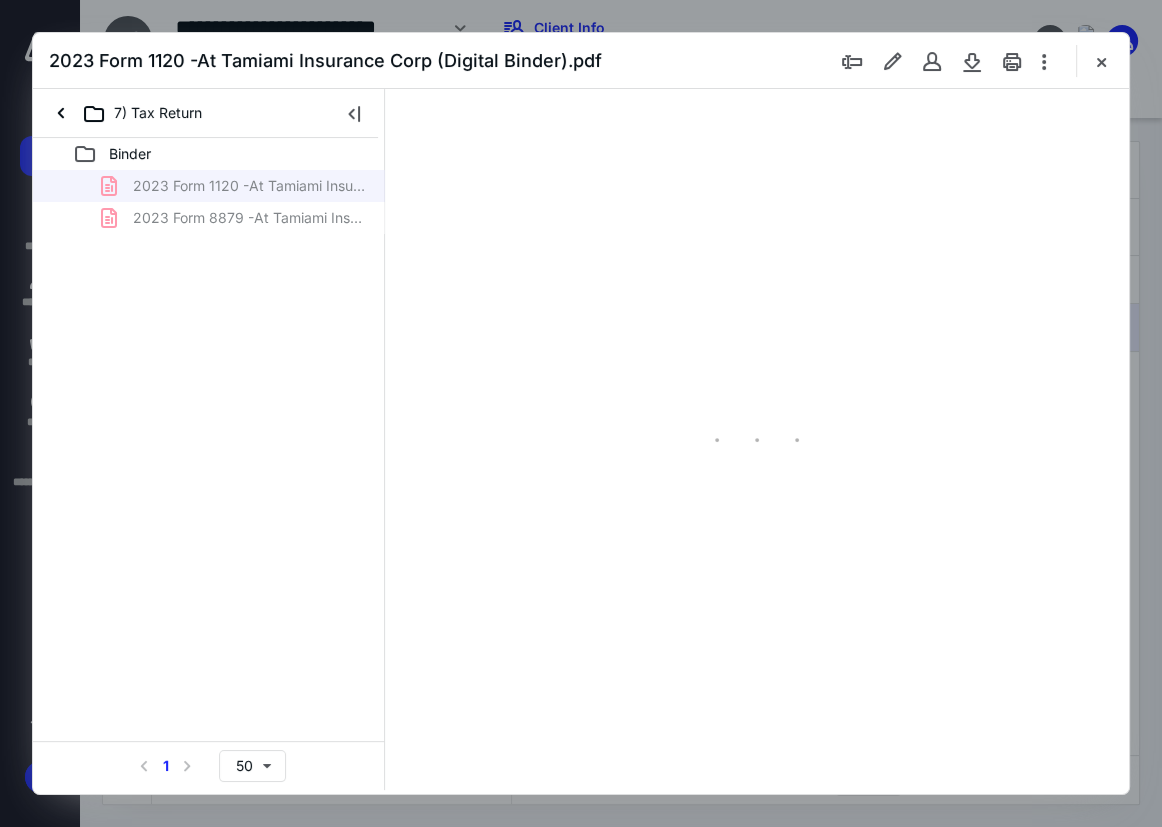 type on "75" 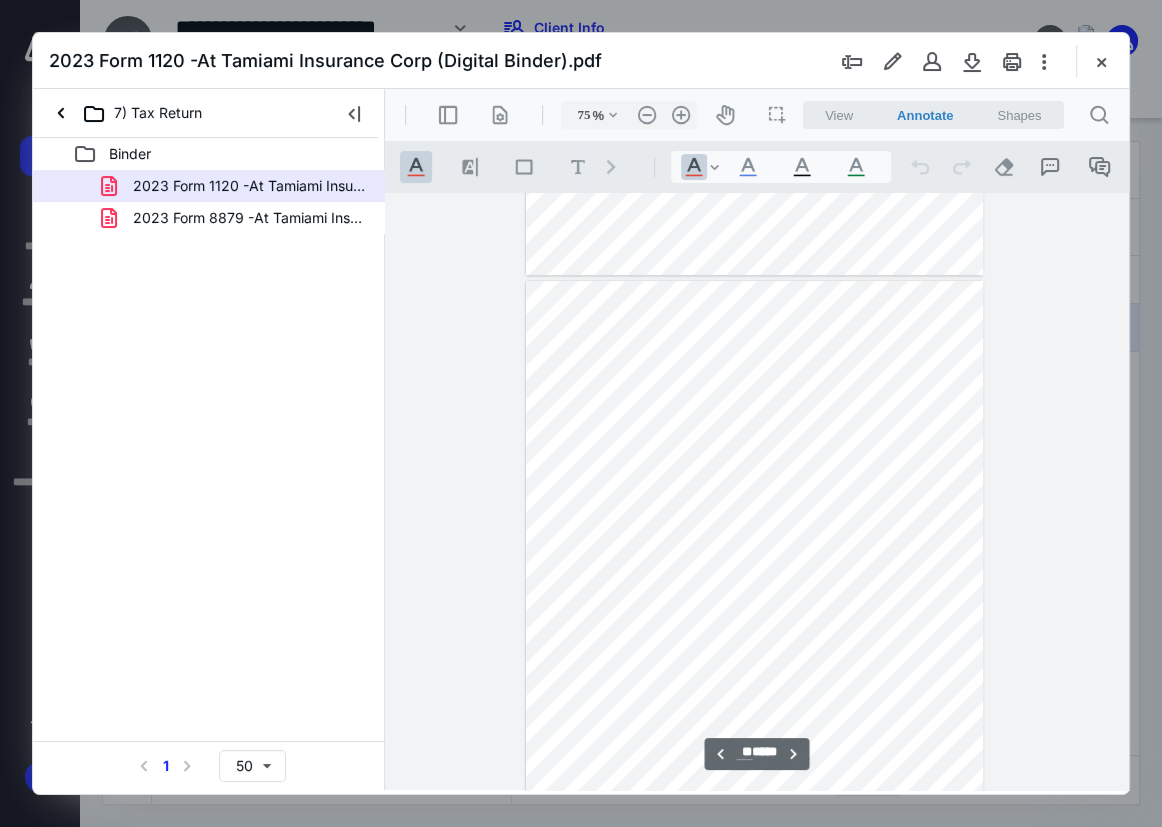 type on "**" 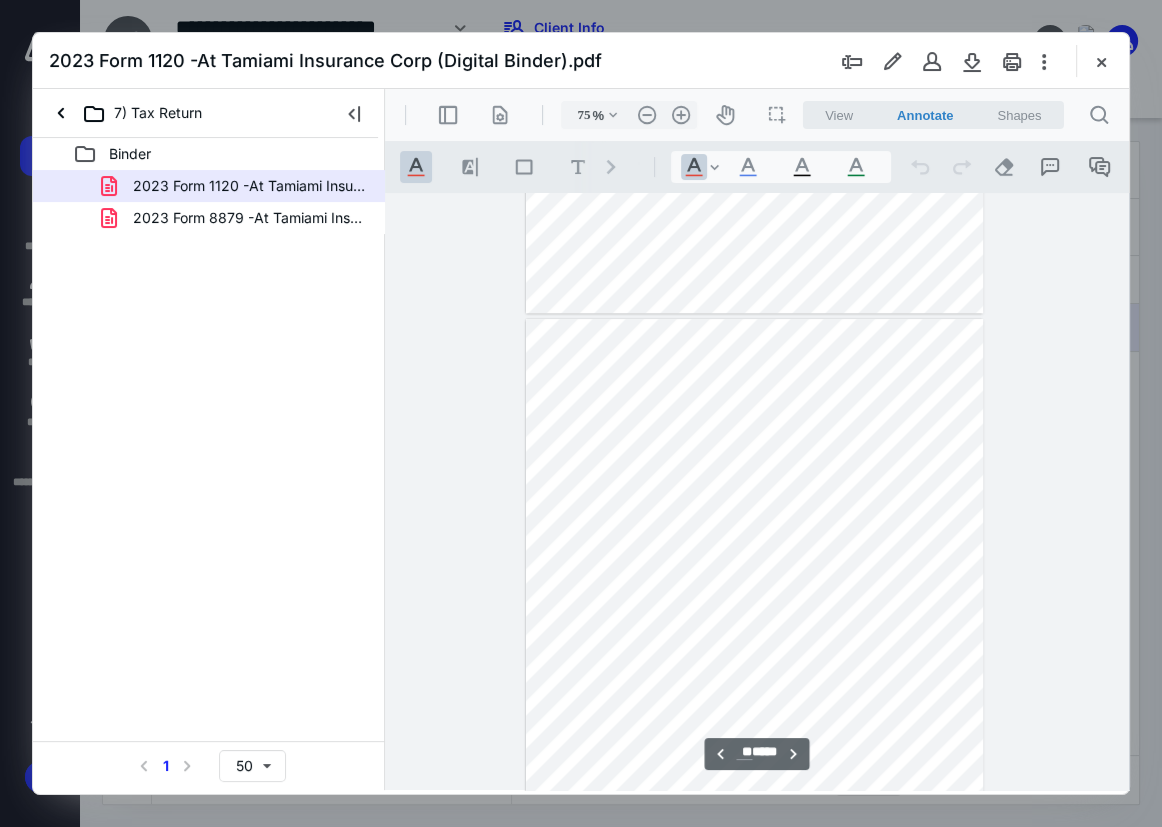 scroll, scrollTop: 7652, scrollLeft: 0, axis: vertical 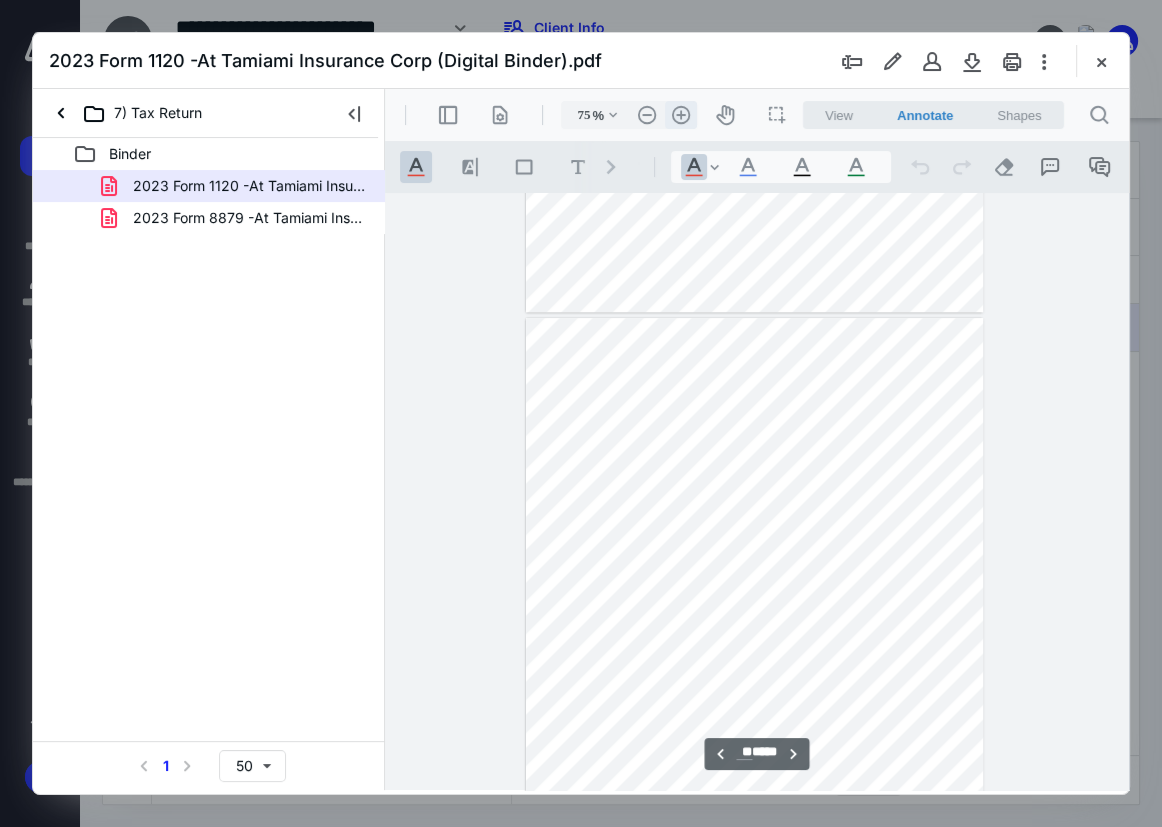 click on ".cls-1{fill:#abb0c4;} icon - header - zoom - in - line" at bounding box center [681, 115] 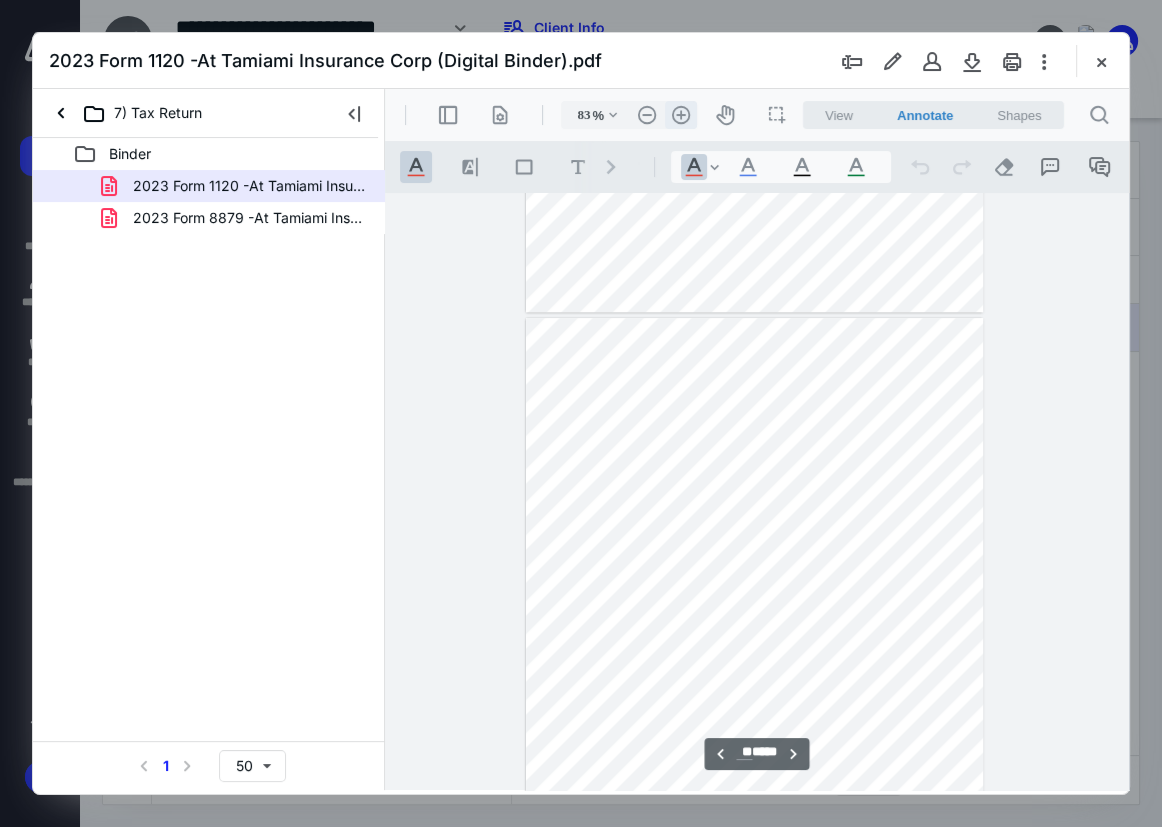 click on ".cls-1{fill:#abb0c4;} icon - header - zoom - in - line" at bounding box center [681, 115] 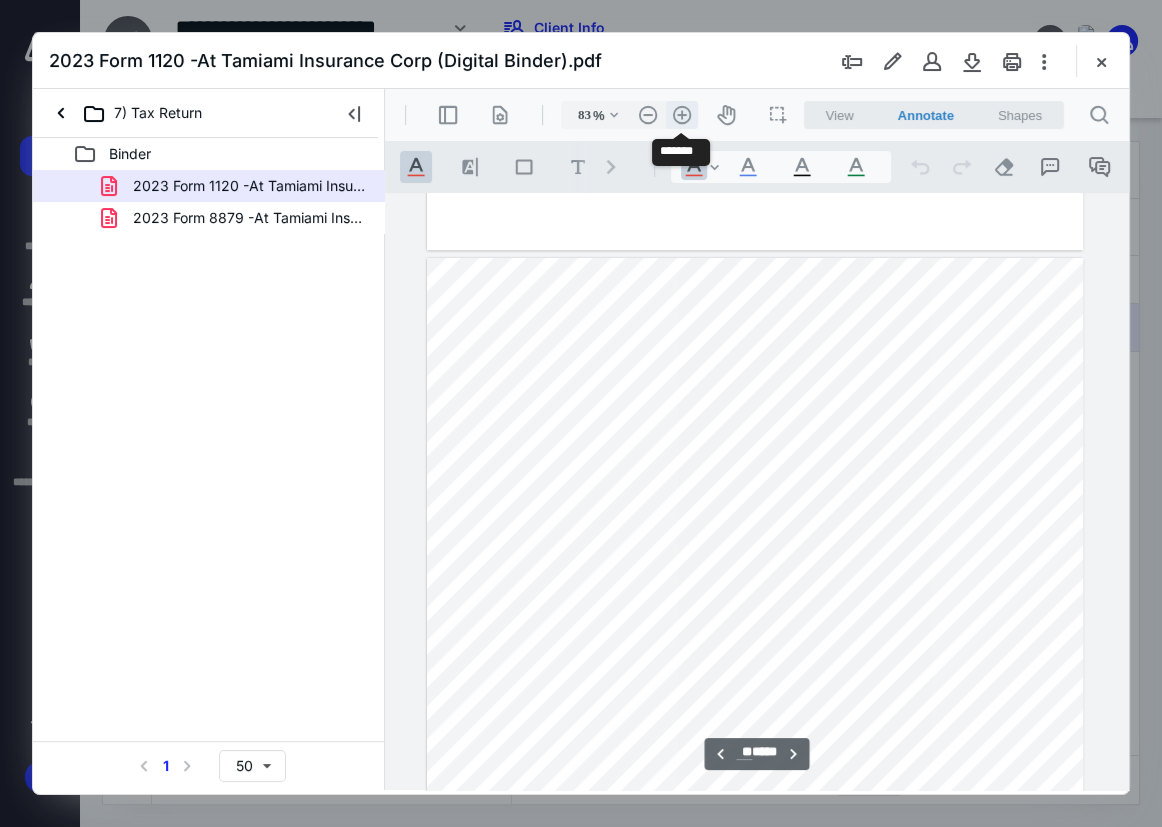 type on "108" 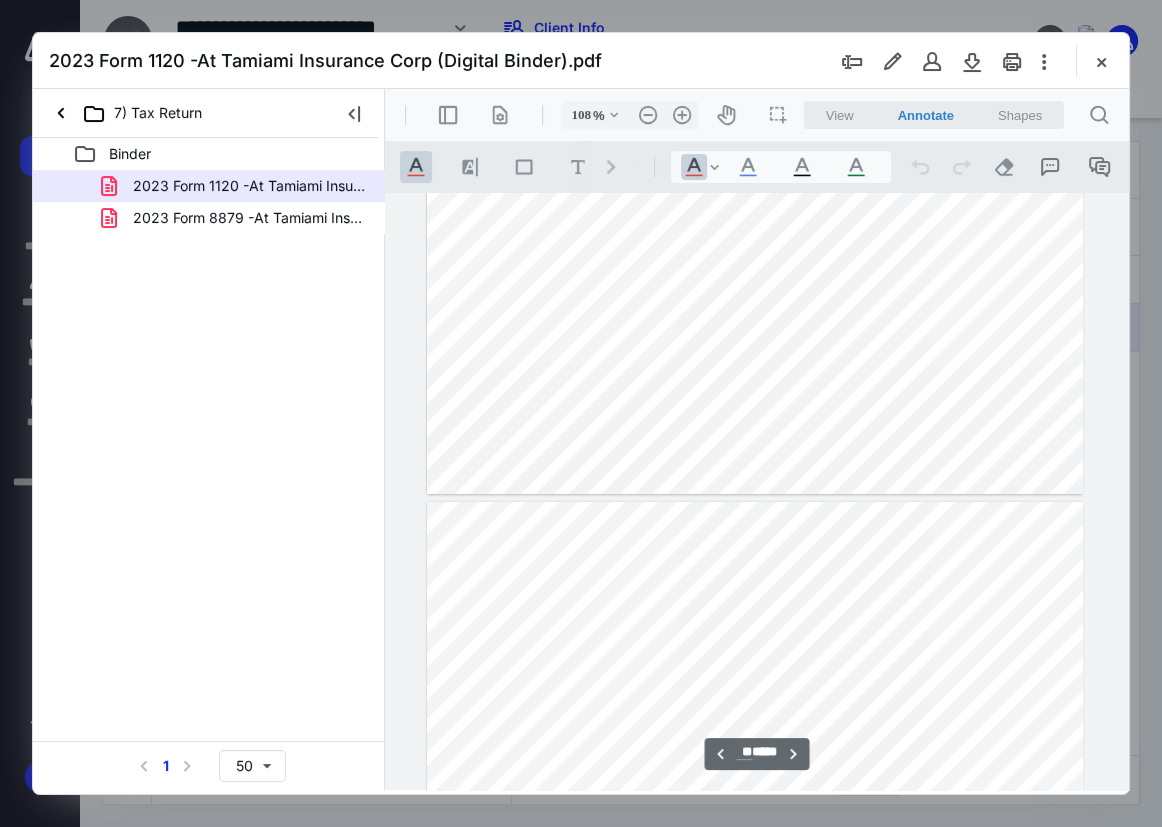 type on "**" 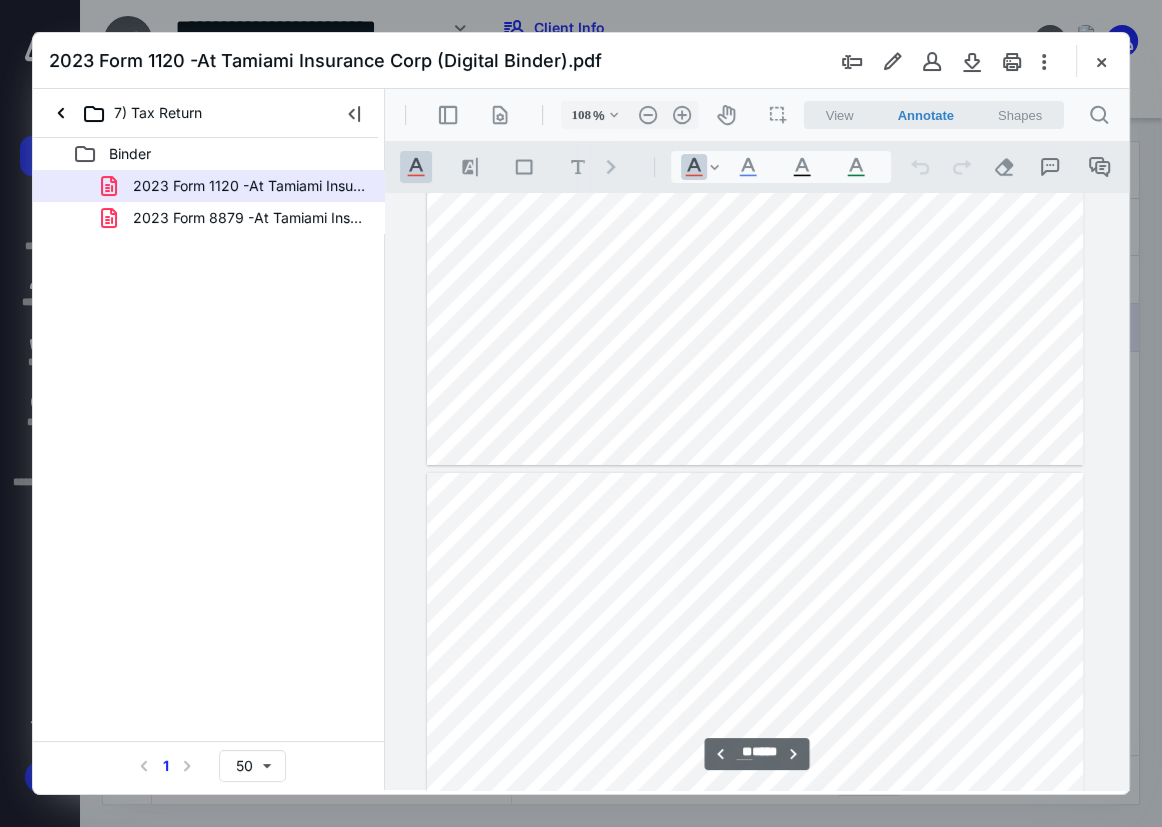 scroll, scrollTop: 11723, scrollLeft: 0, axis: vertical 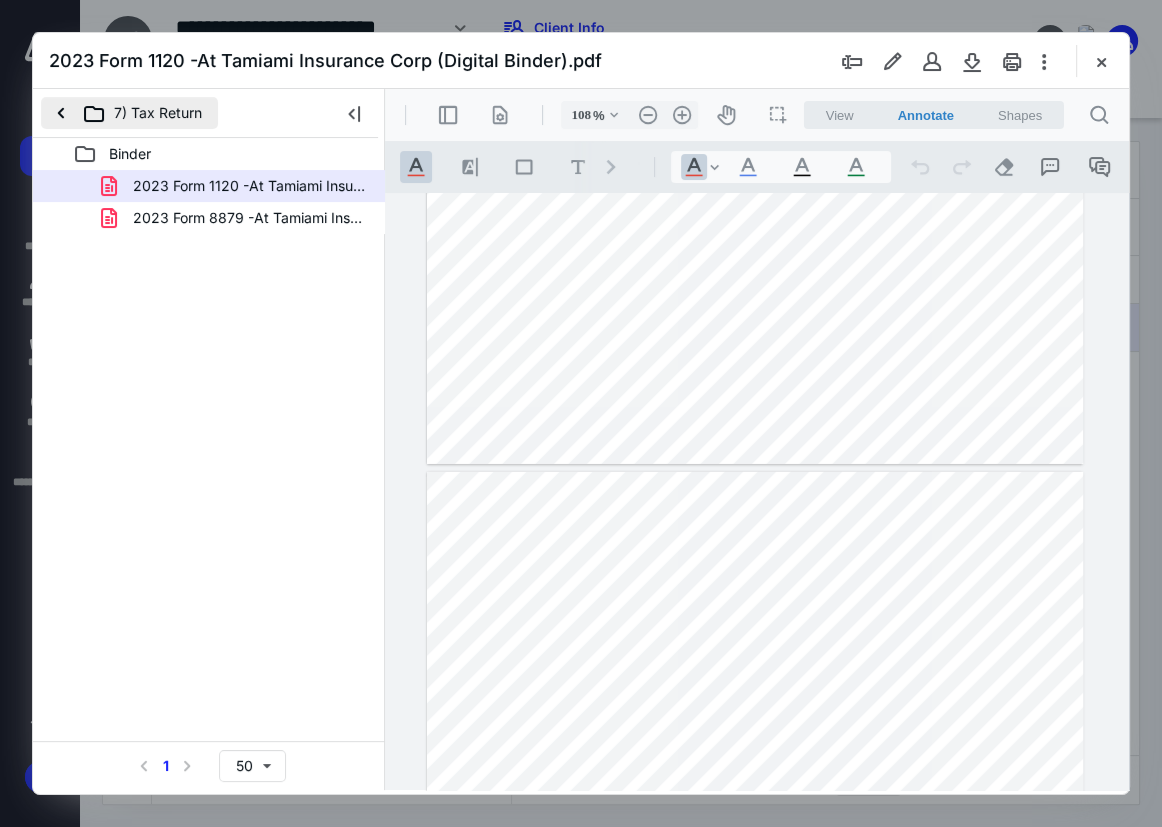 click on "7) Tax Return" at bounding box center [129, 113] 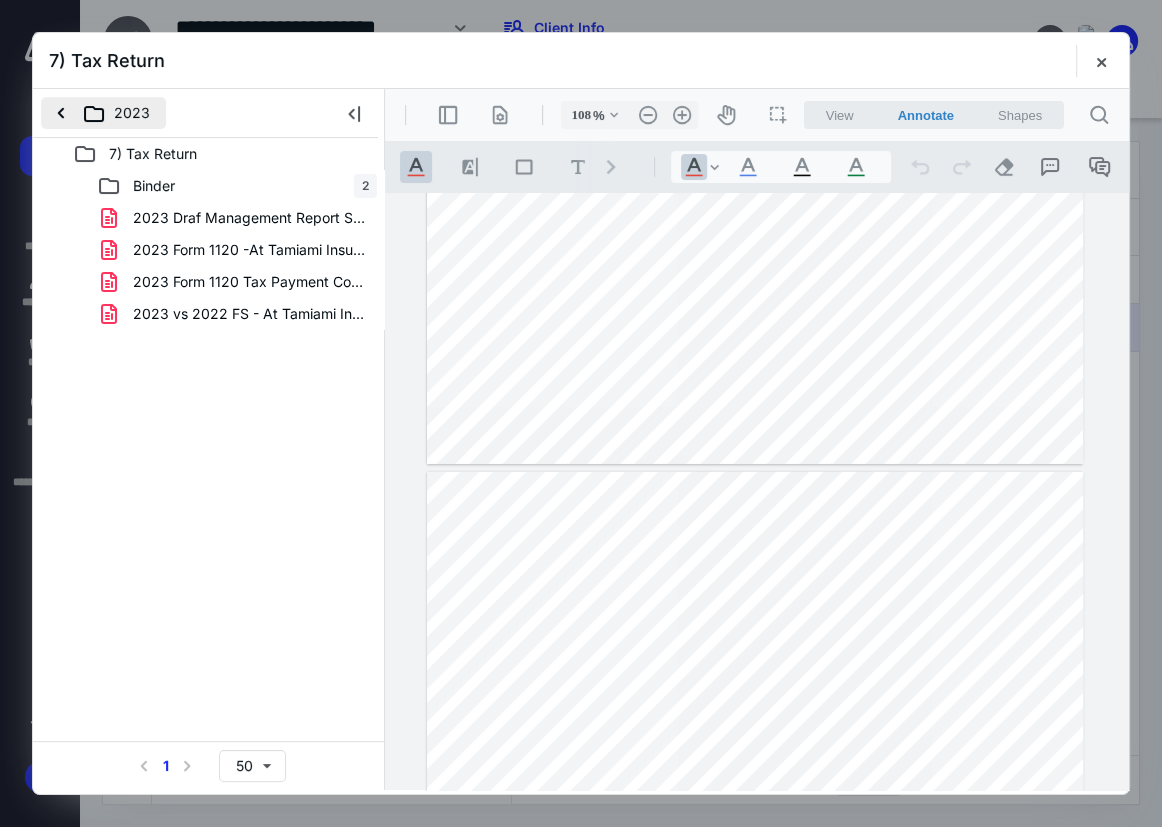click on "2023" at bounding box center [103, 113] 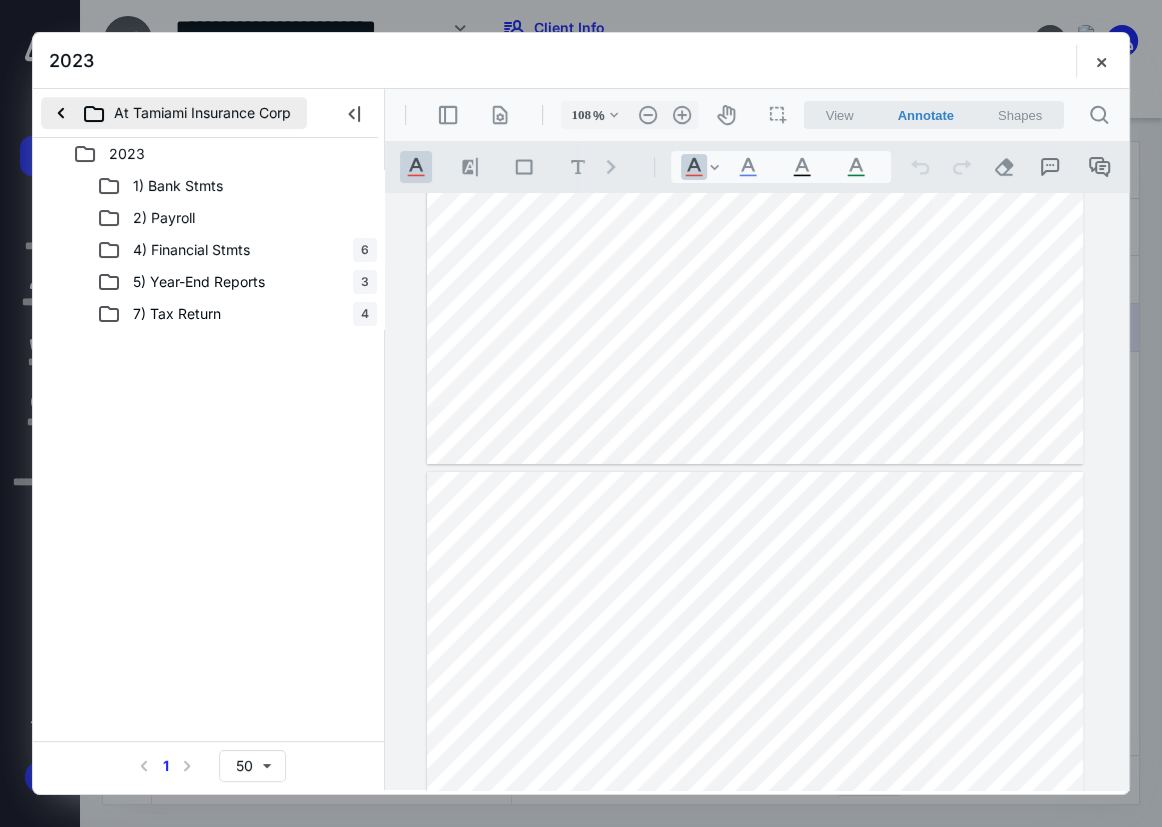 click on "At Tamiami Insurance Corp" at bounding box center (174, 113) 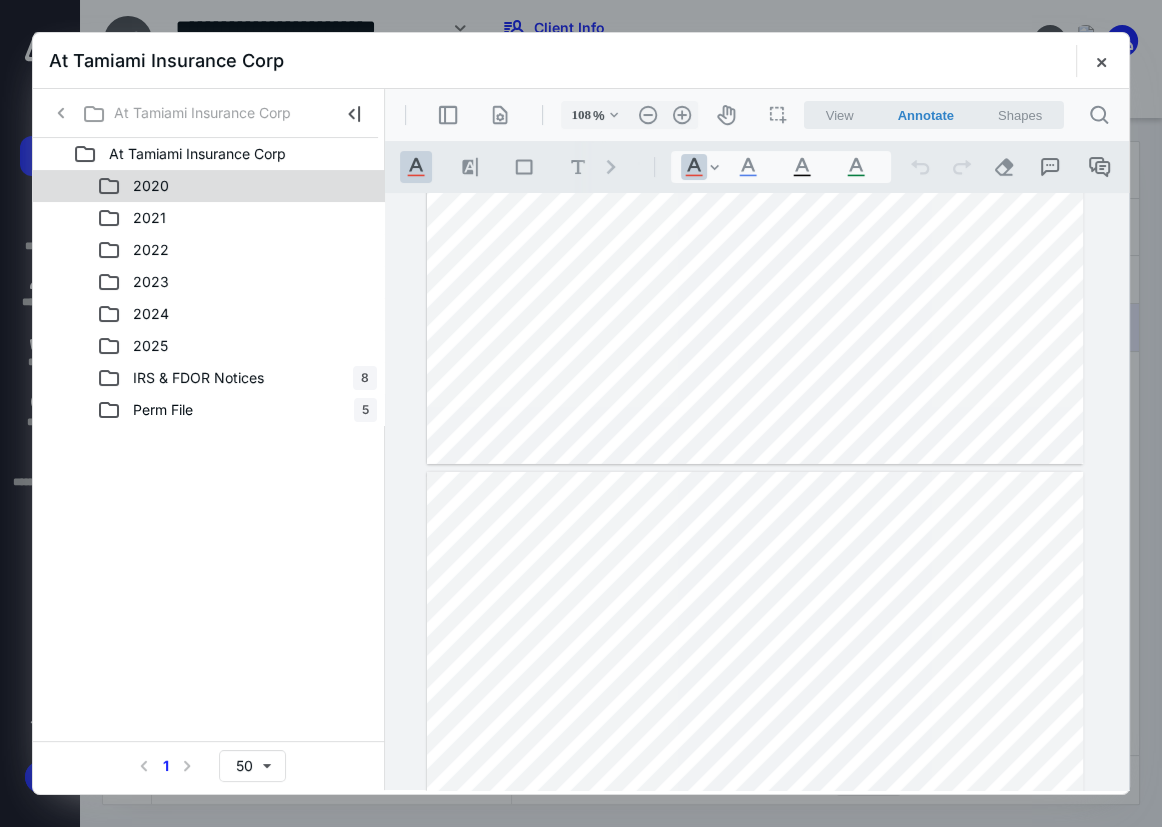 click on "2020" at bounding box center [237, 186] 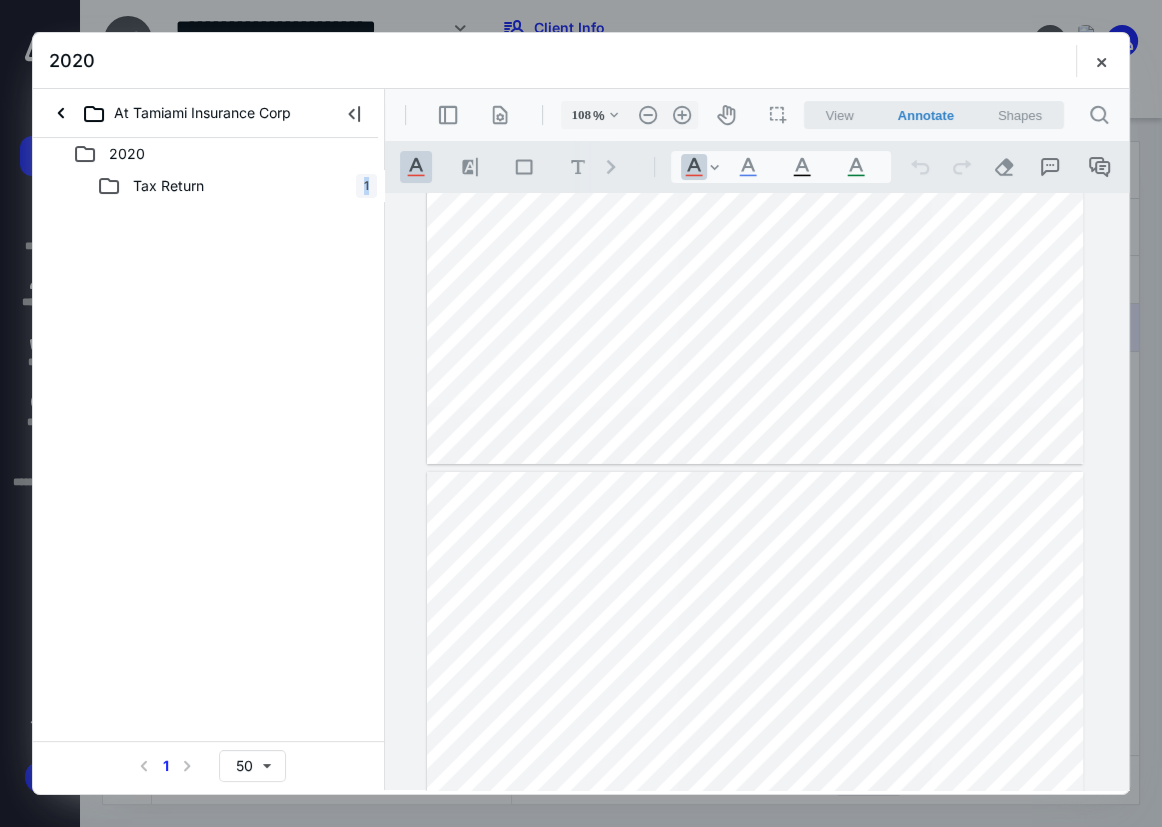 click on "Tax Return 1" at bounding box center (237, 186) 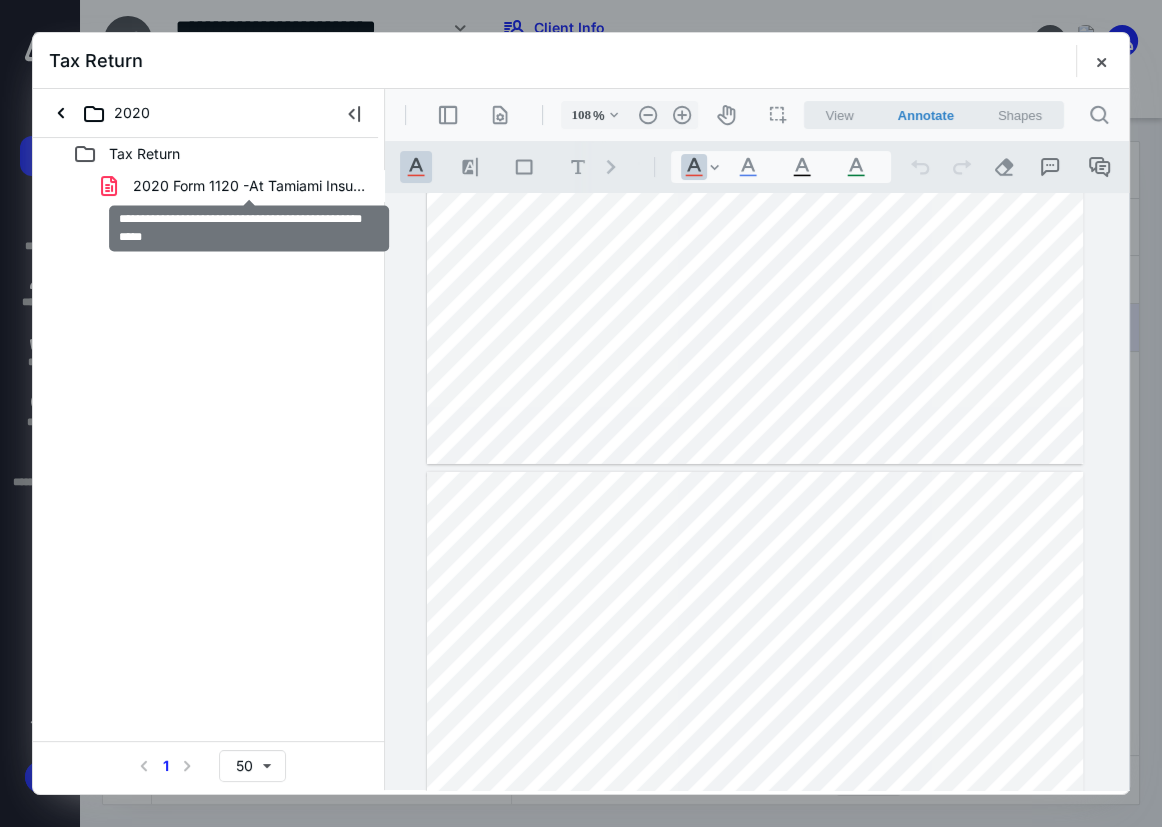click on "2020 Form 1120 -At Tamiami Insurance (Prior Acctnt).pdf" at bounding box center (249, 186) 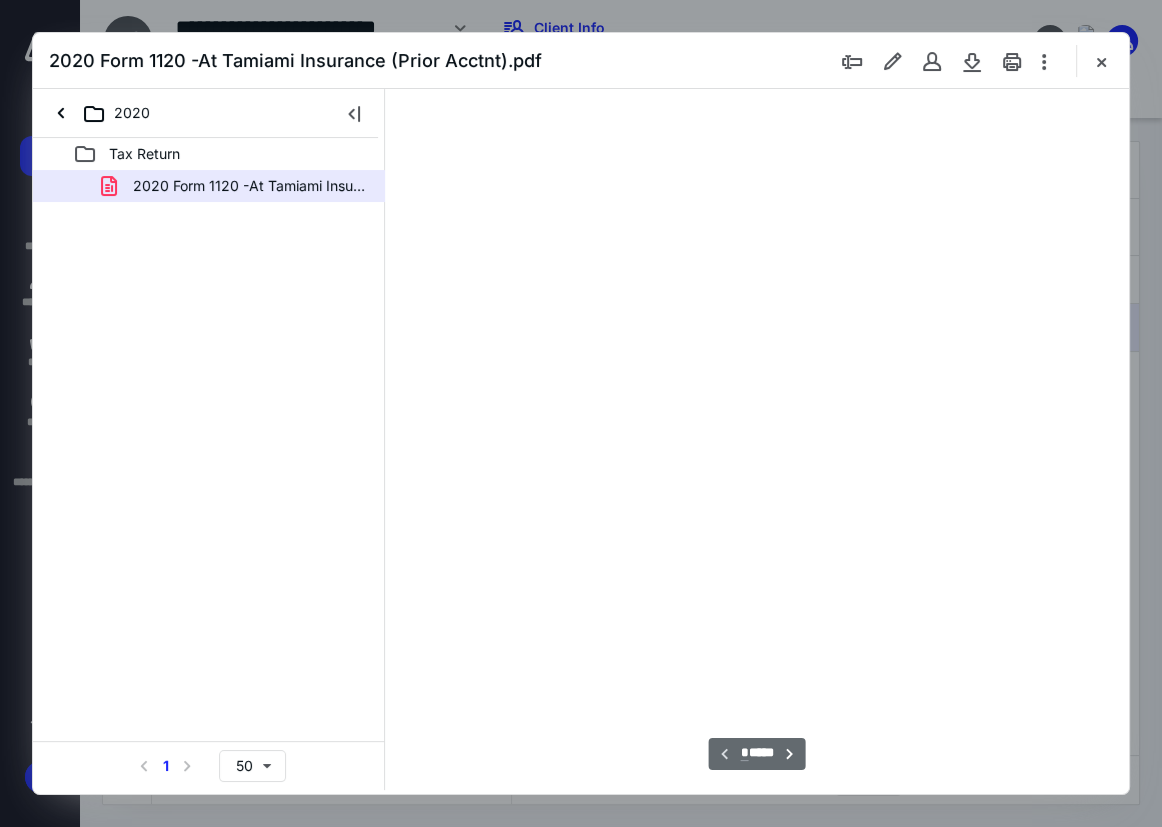 type on "75" 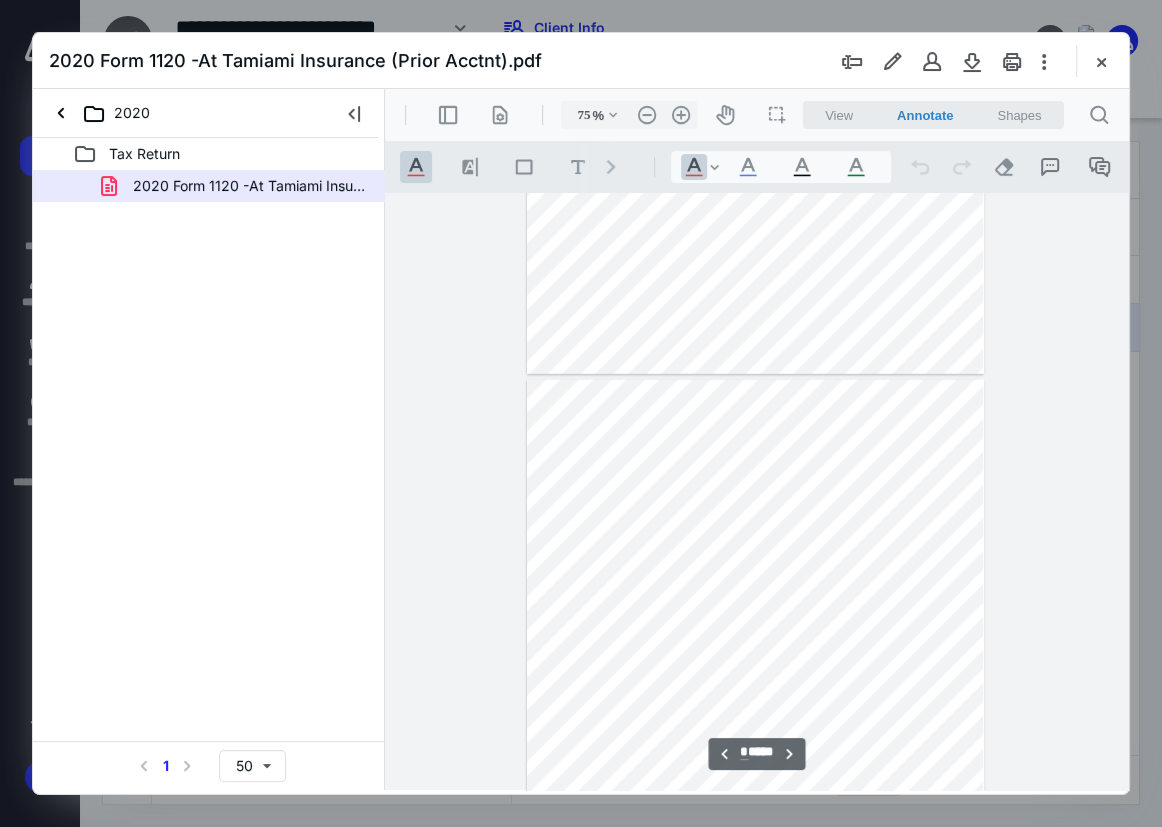 type on "*" 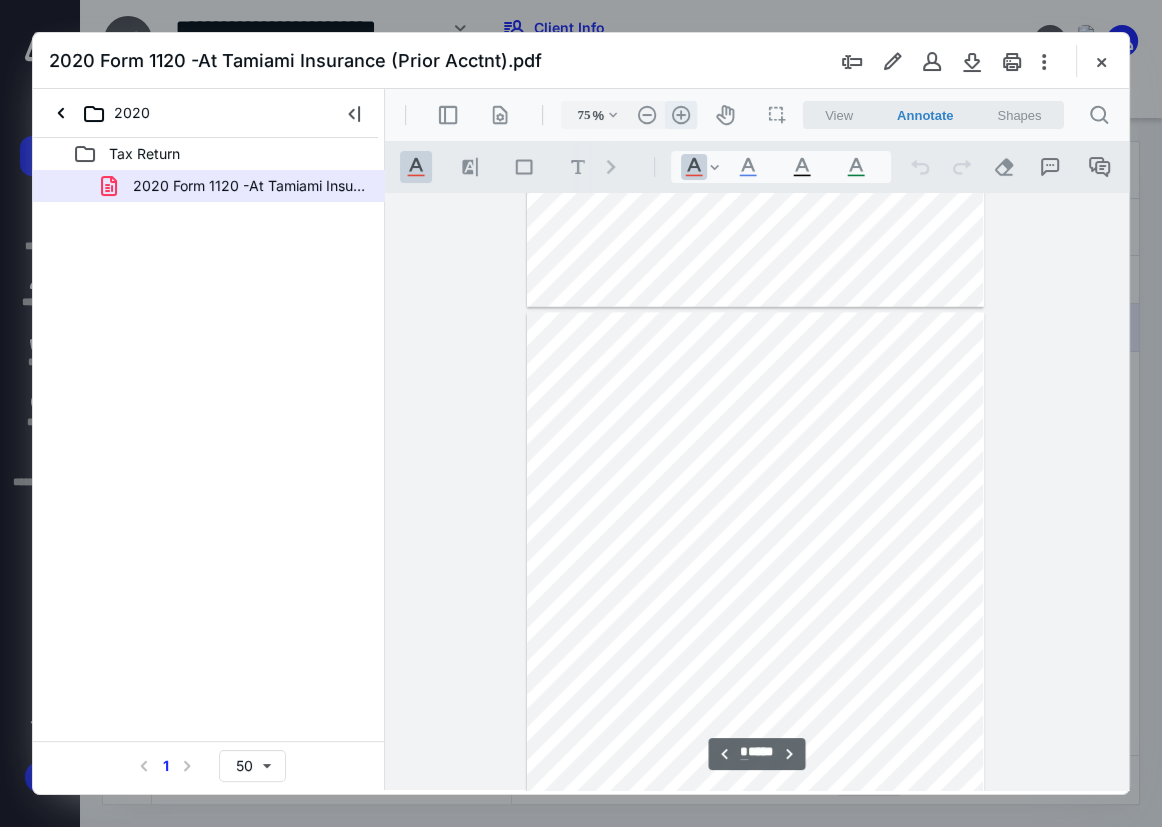 click on ".cls-1{fill:#abb0c4;} icon - header - zoom - in - line" at bounding box center [681, 115] 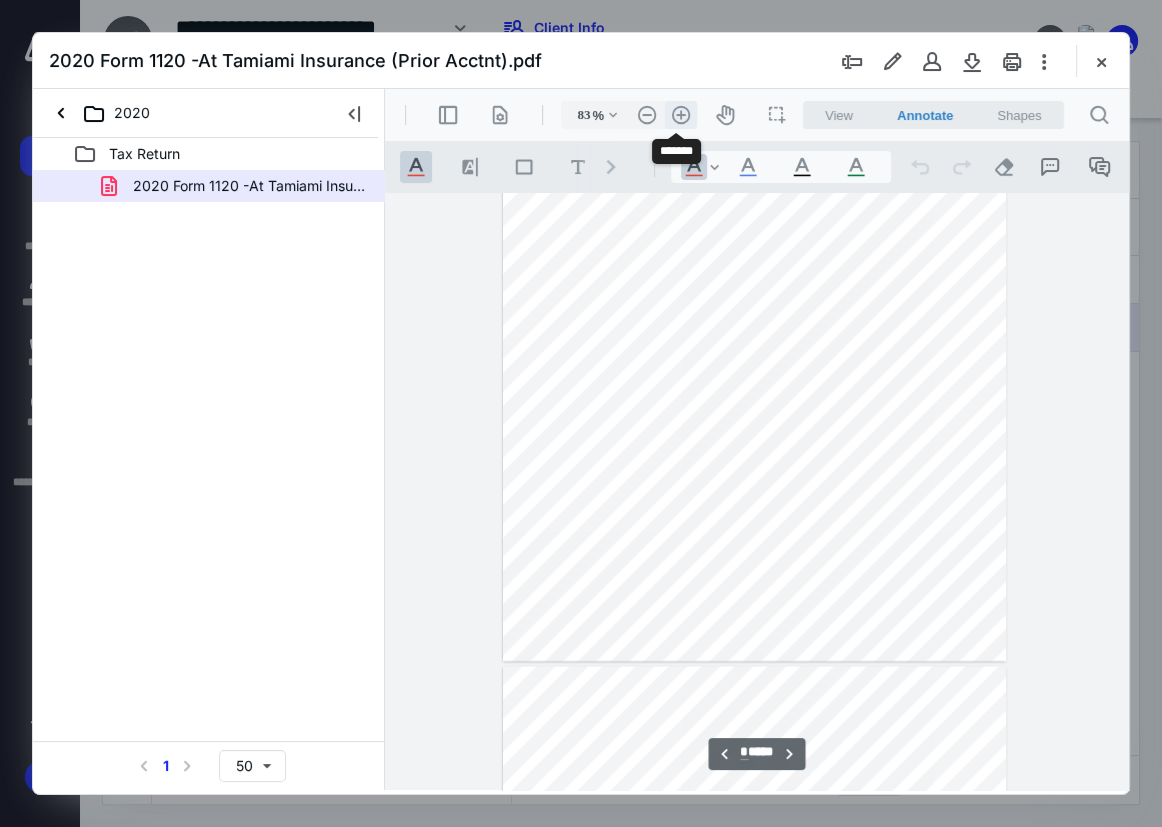 scroll, scrollTop: 3844, scrollLeft: 0, axis: vertical 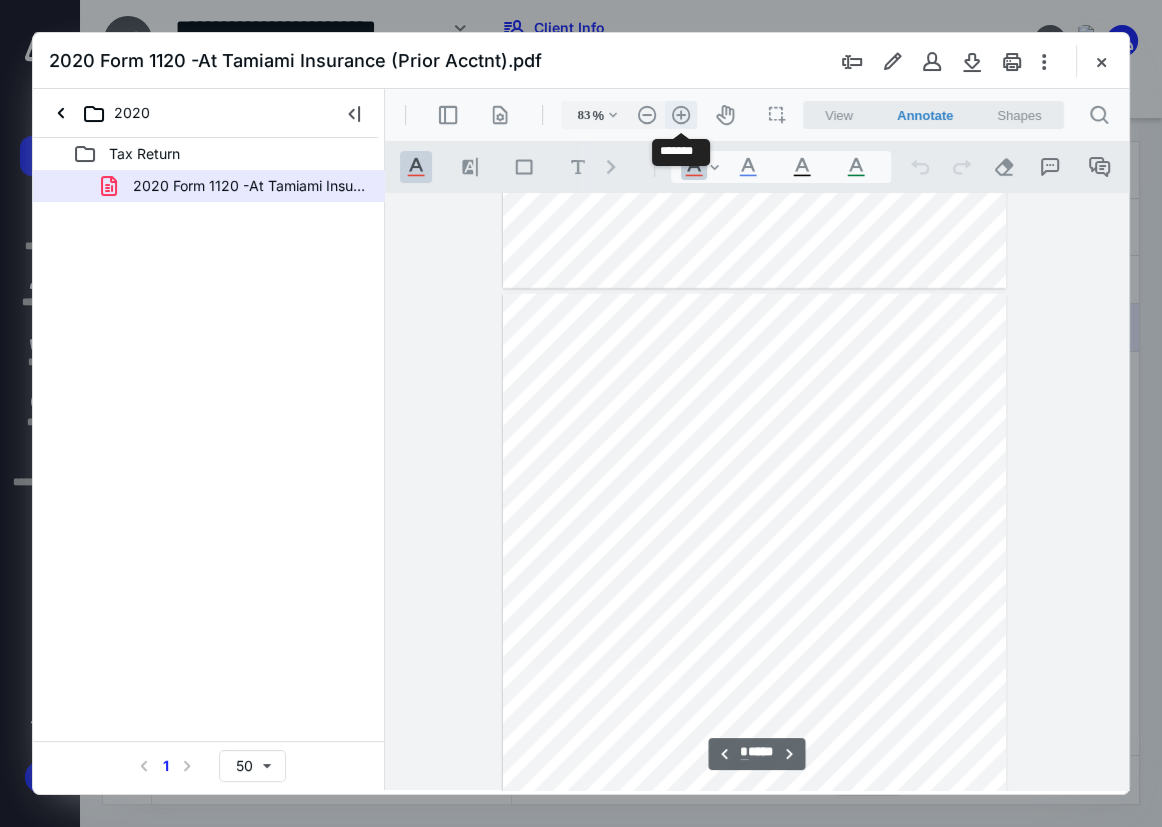 click on ".cls-1{fill:#abb0c4;} icon - header - zoom - in - line" at bounding box center (681, 115) 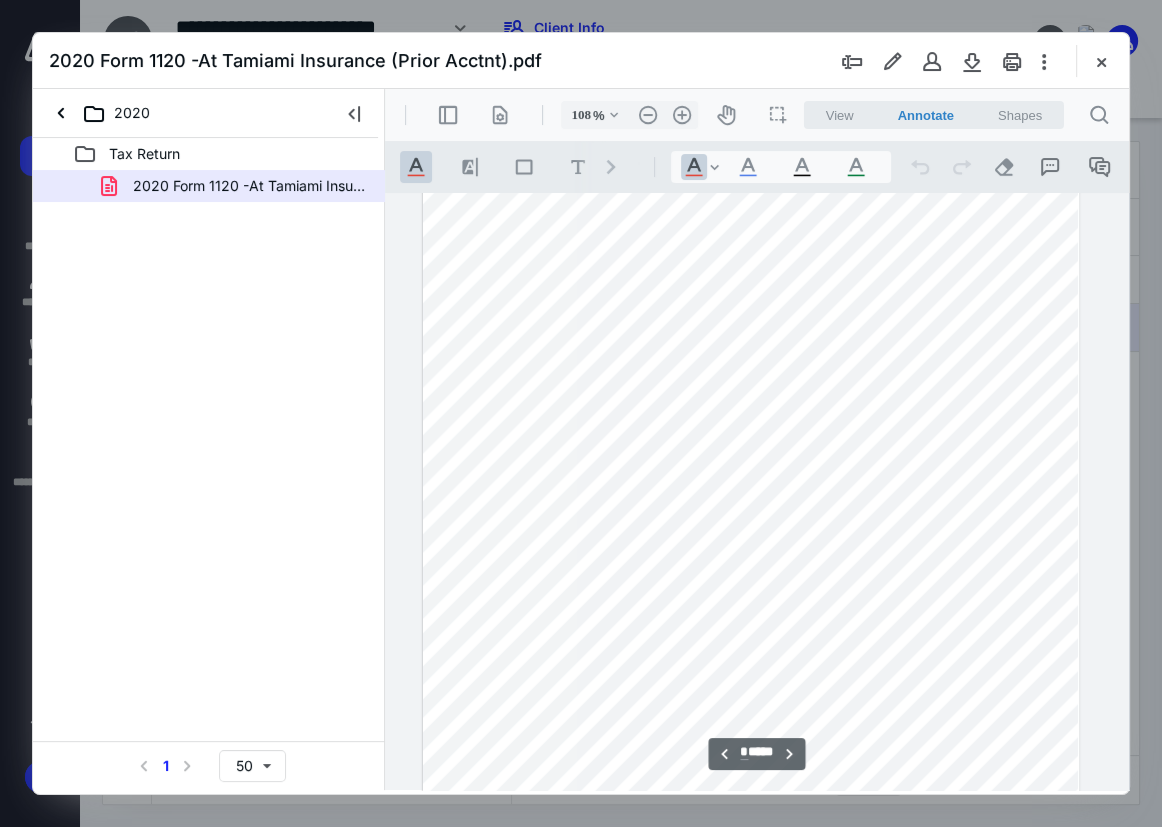 scroll, scrollTop: 4445, scrollLeft: 63, axis: both 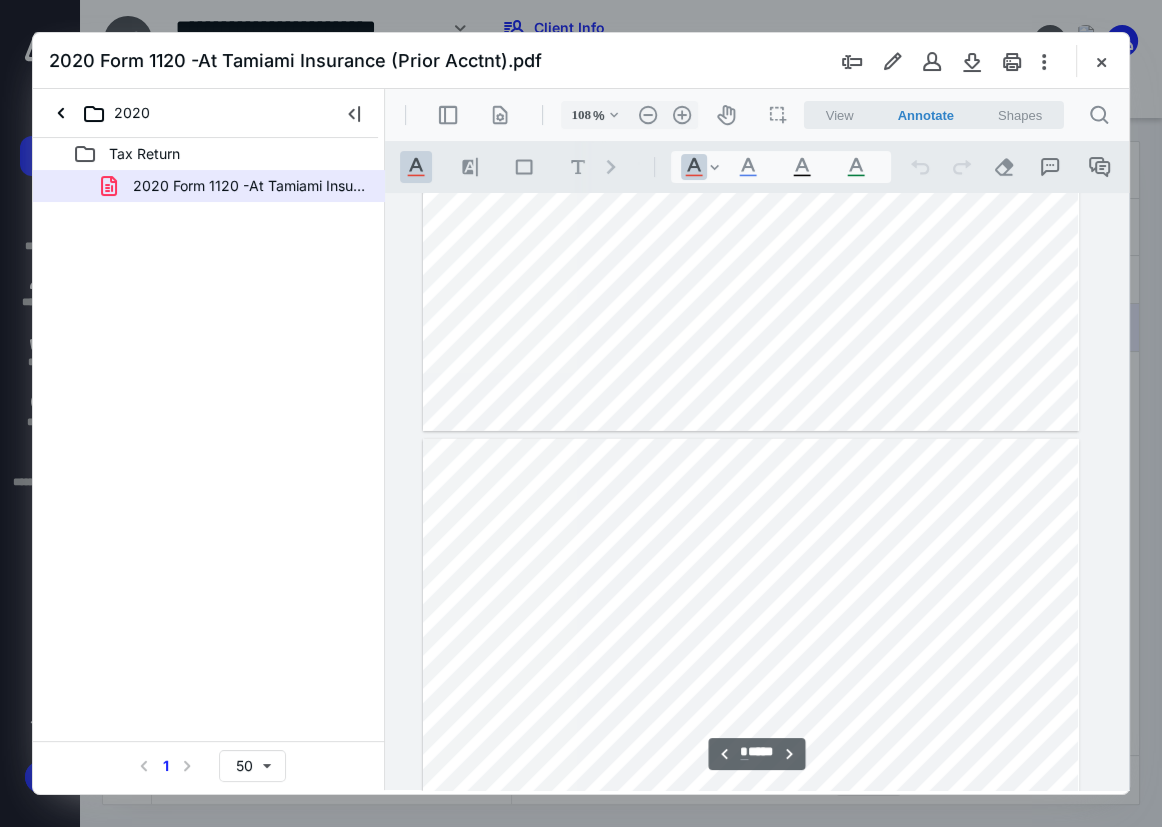 type on "*" 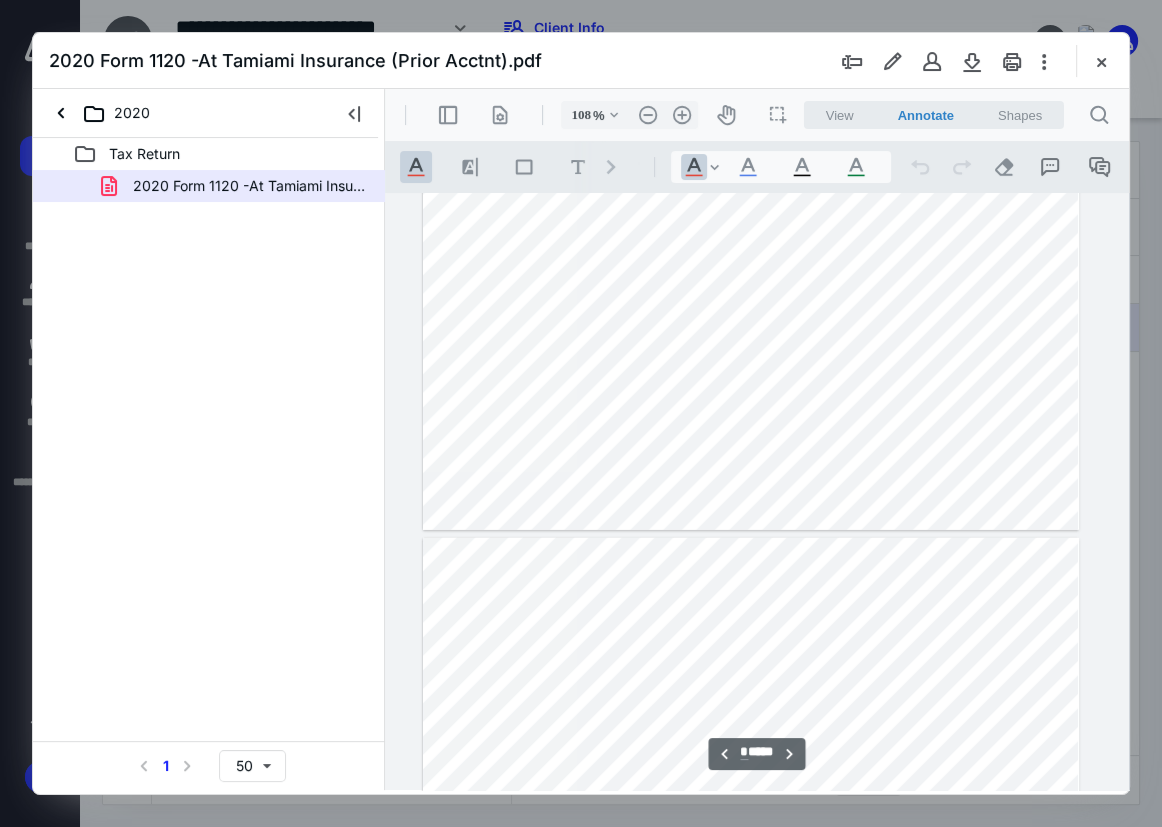 scroll, scrollTop: 4627, scrollLeft: 63, axis: both 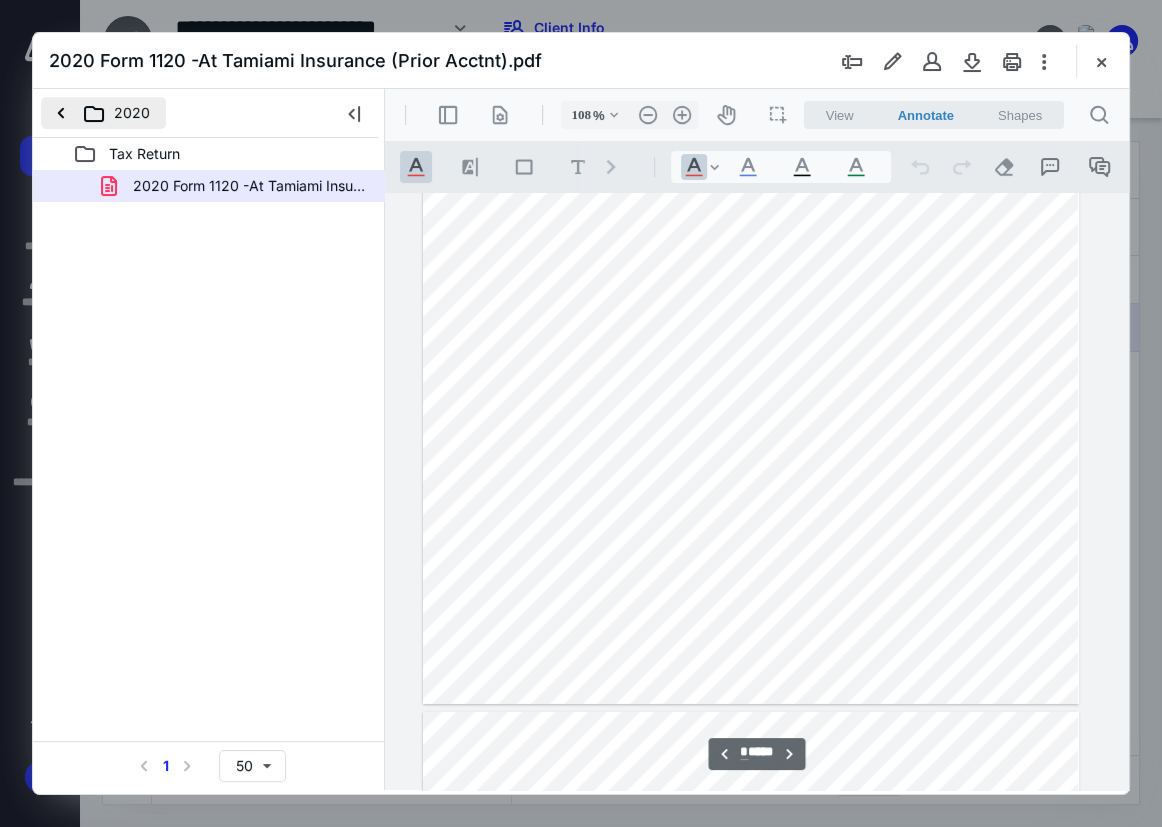 click on "2020" at bounding box center [103, 113] 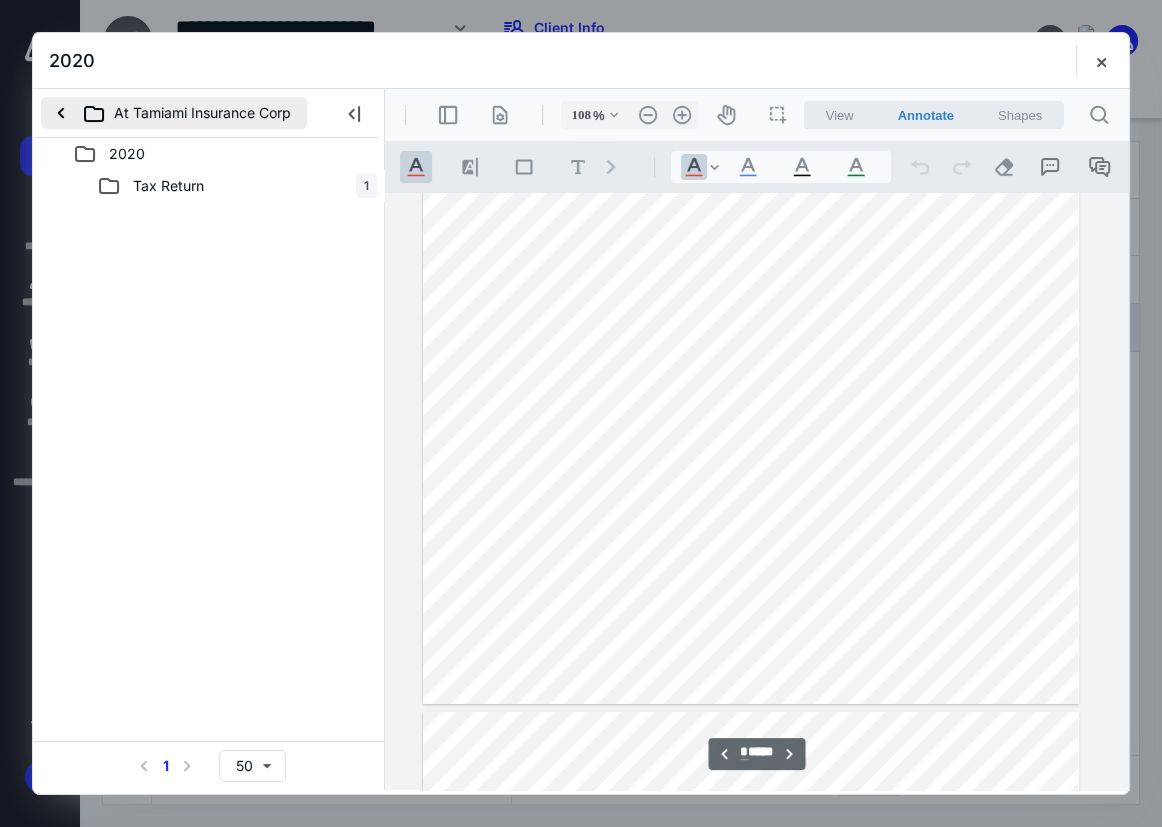 click on "At Tamiami Insurance Corp" at bounding box center [174, 113] 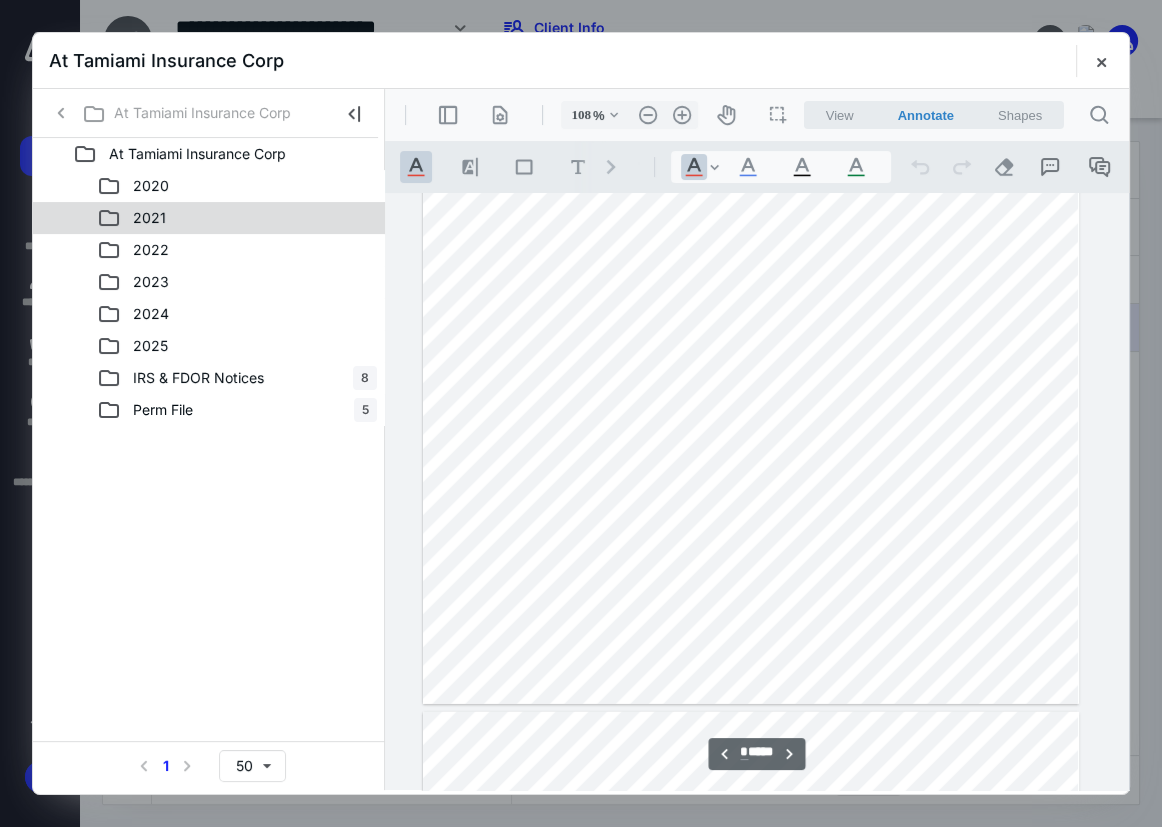click on "2021" at bounding box center (237, 218) 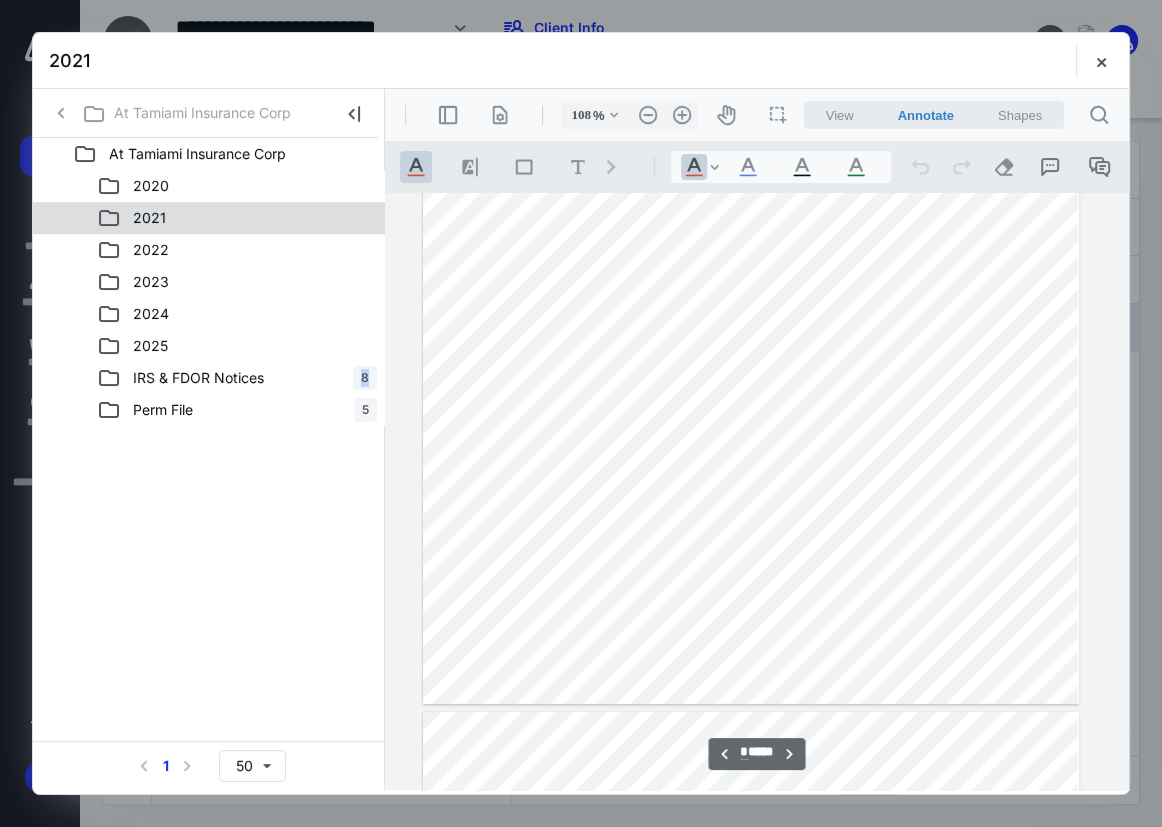 click on "2021" at bounding box center (237, 218) 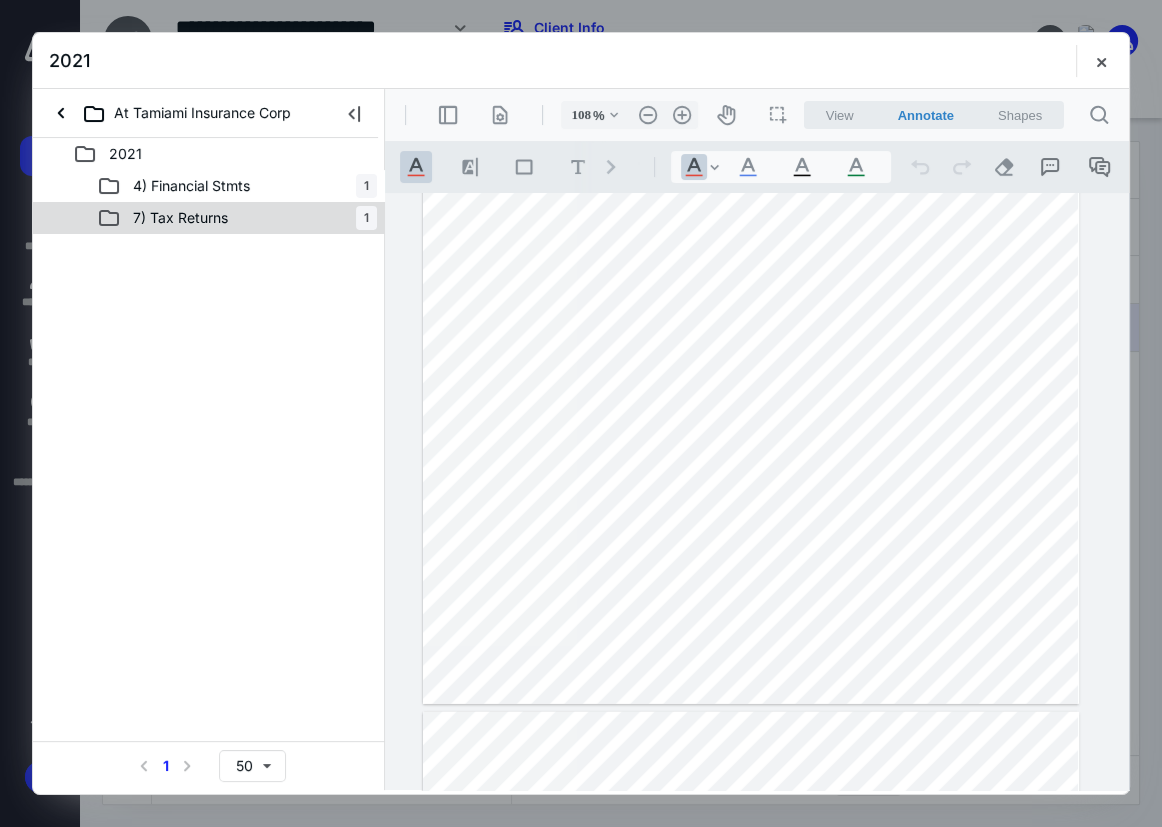 click on "7) Tax Returns 1" at bounding box center [237, 218] 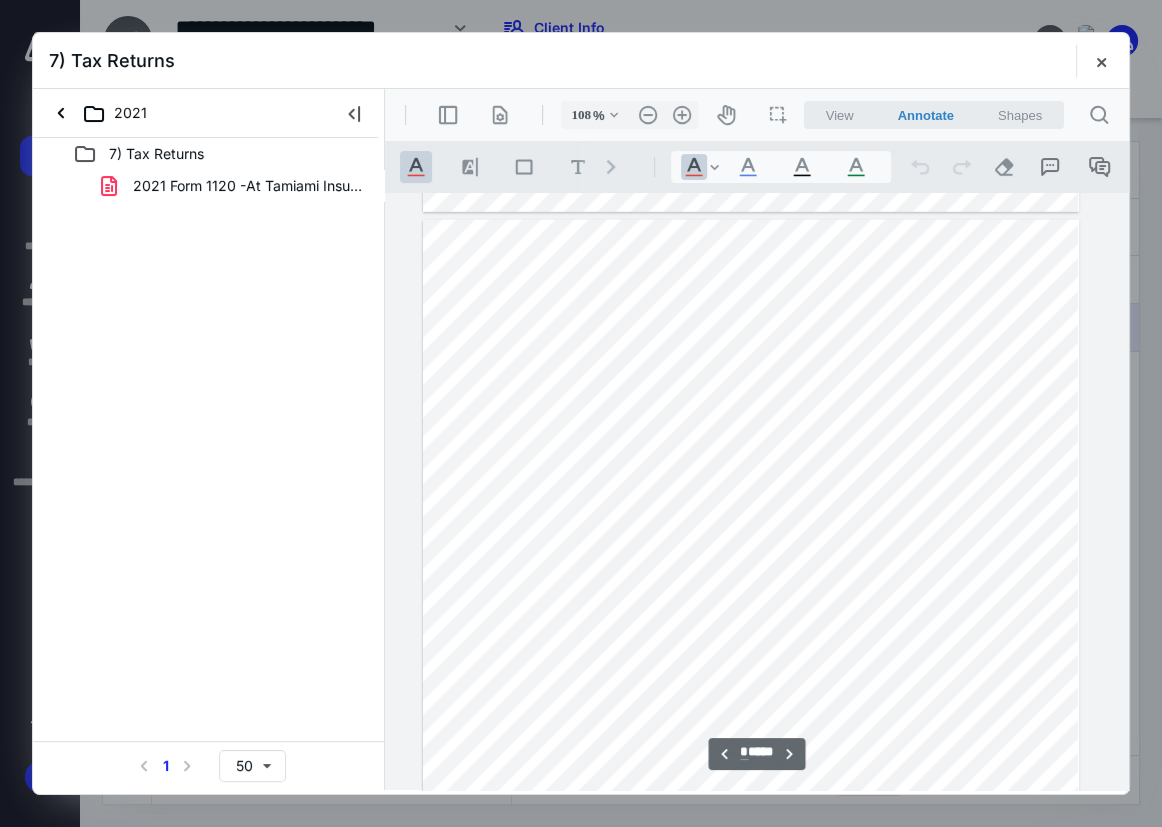scroll, scrollTop: 4263, scrollLeft: 63, axis: both 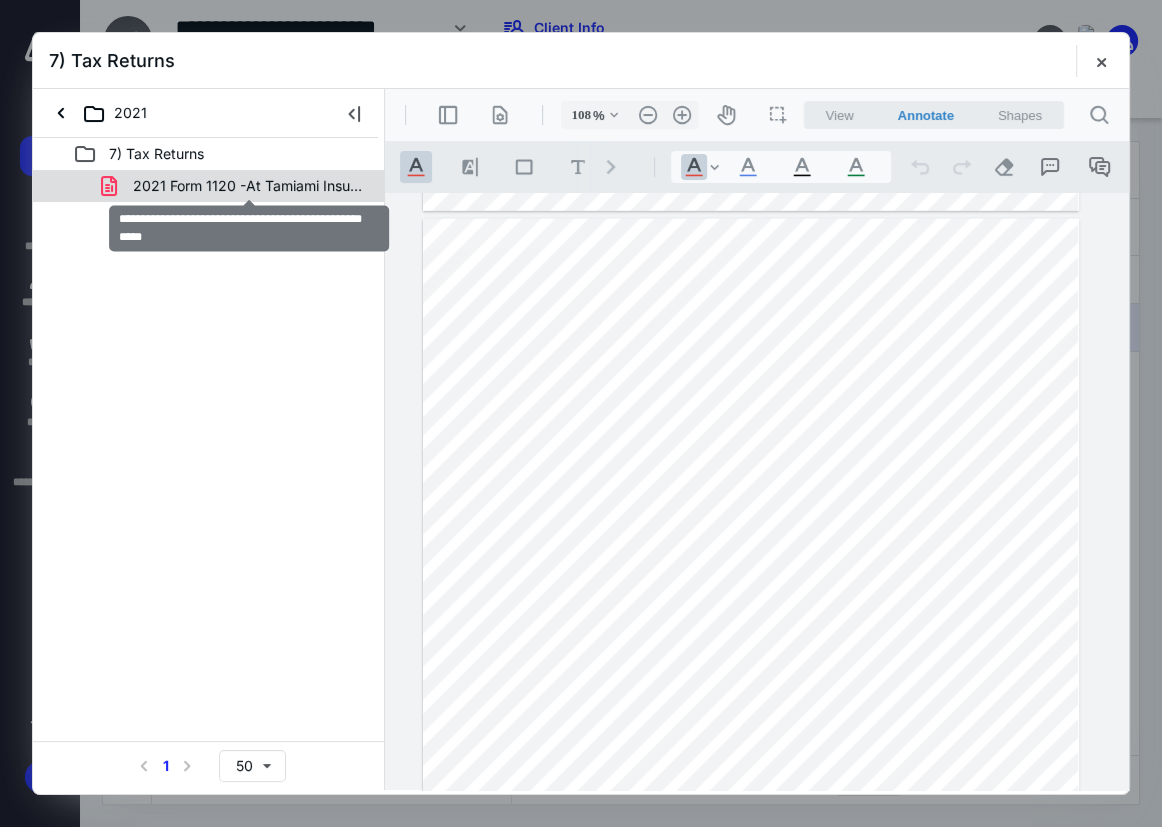 click on "2021 Form 1120 -At Tamiami Insurance (Prior Acctnt).pdf" at bounding box center [249, 186] 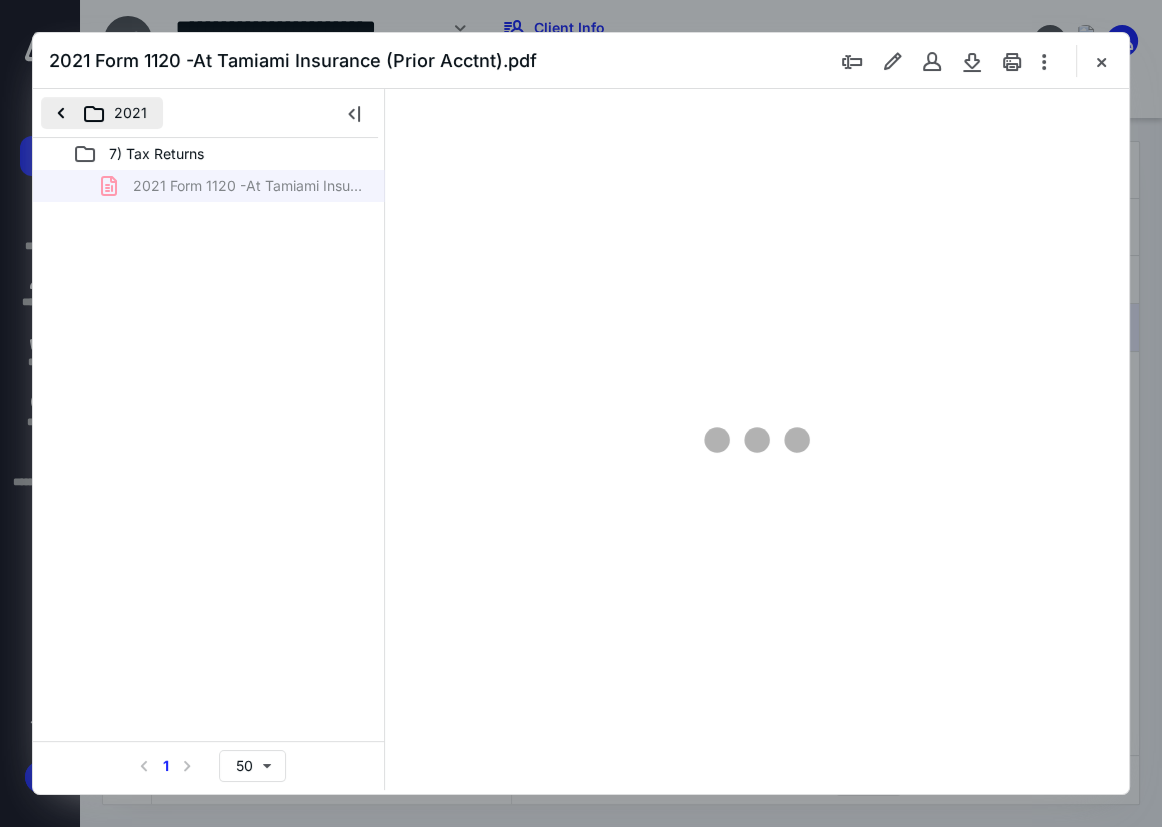 click on "2021" at bounding box center (102, 113) 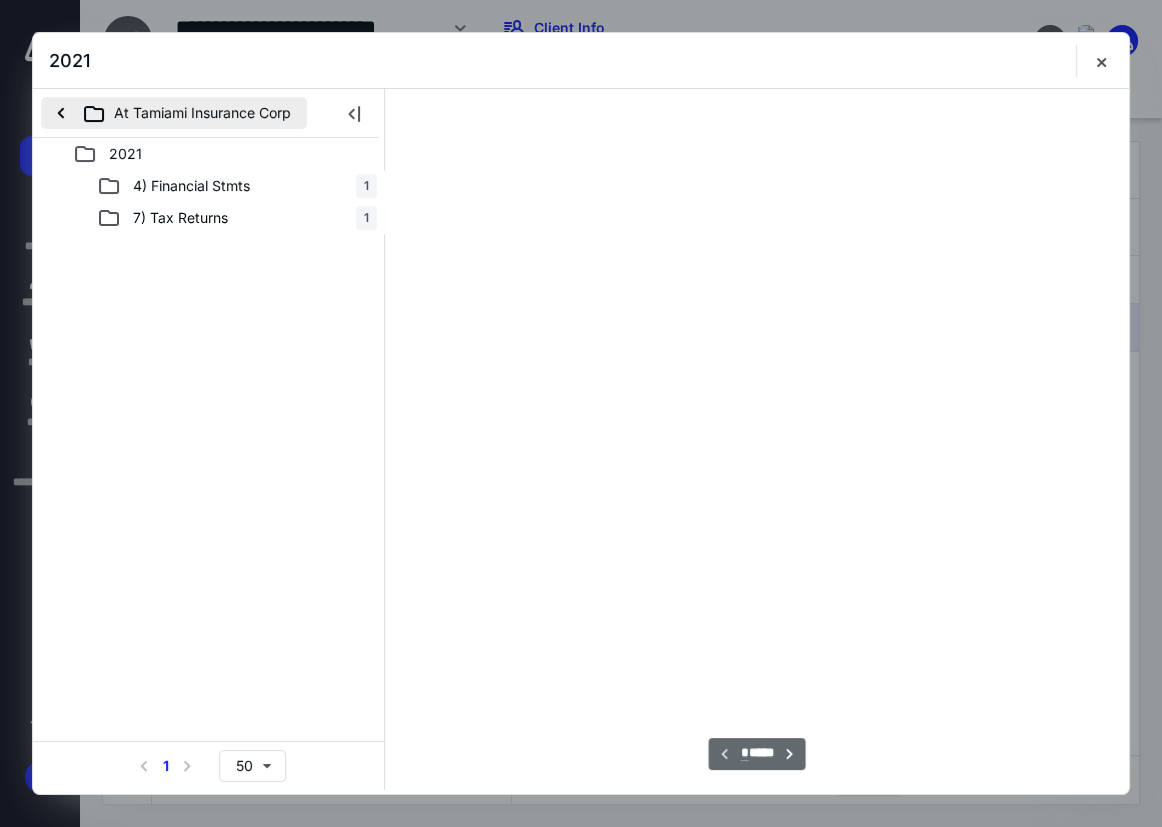 scroll, scrollTop: 107, scrollLeft: 0, axis: vertical 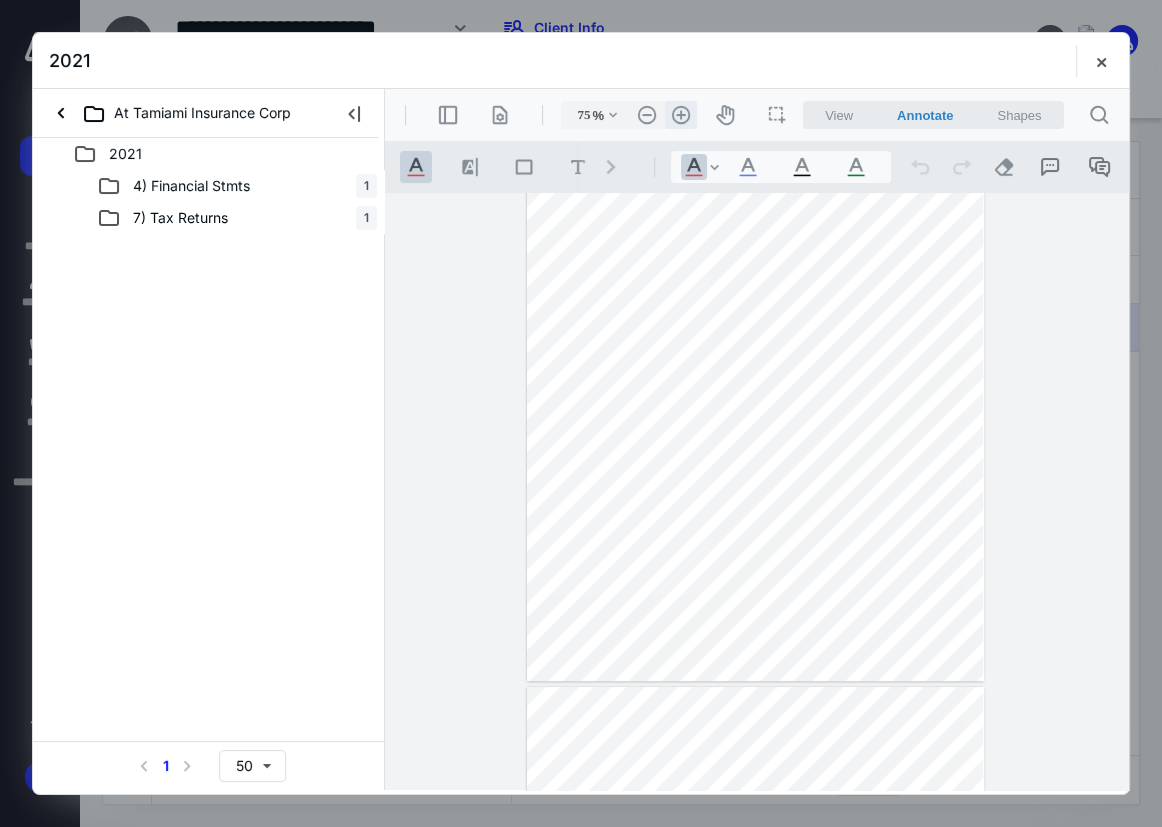 click on ".cls-1{fill:#abb0c4;} icon - header - zoom - in - line" at bounding box center [681, 115] 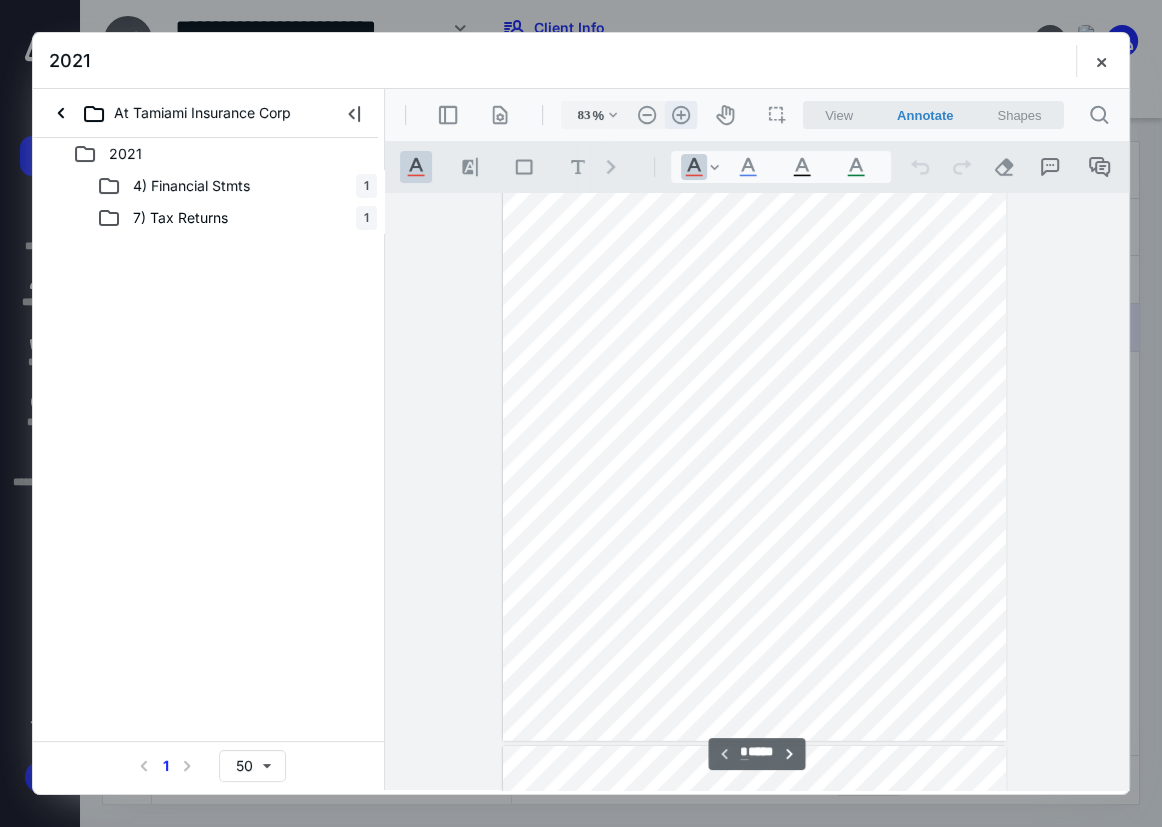 scroll, scrollTop: 142, scrollLeft: 0, axis: vertical 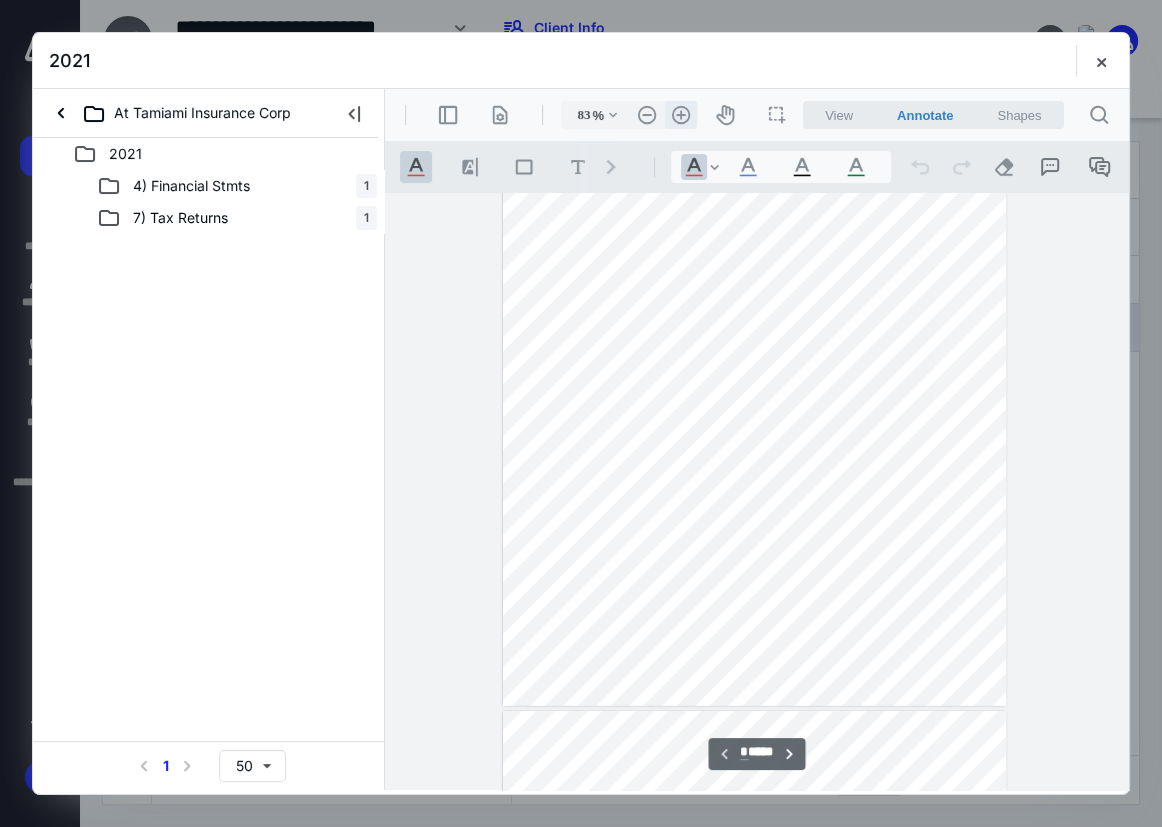 click on ".cls-1{fill:#abb0c4;} icon - header - zoom - in - line" at bounding box center (681, 115) 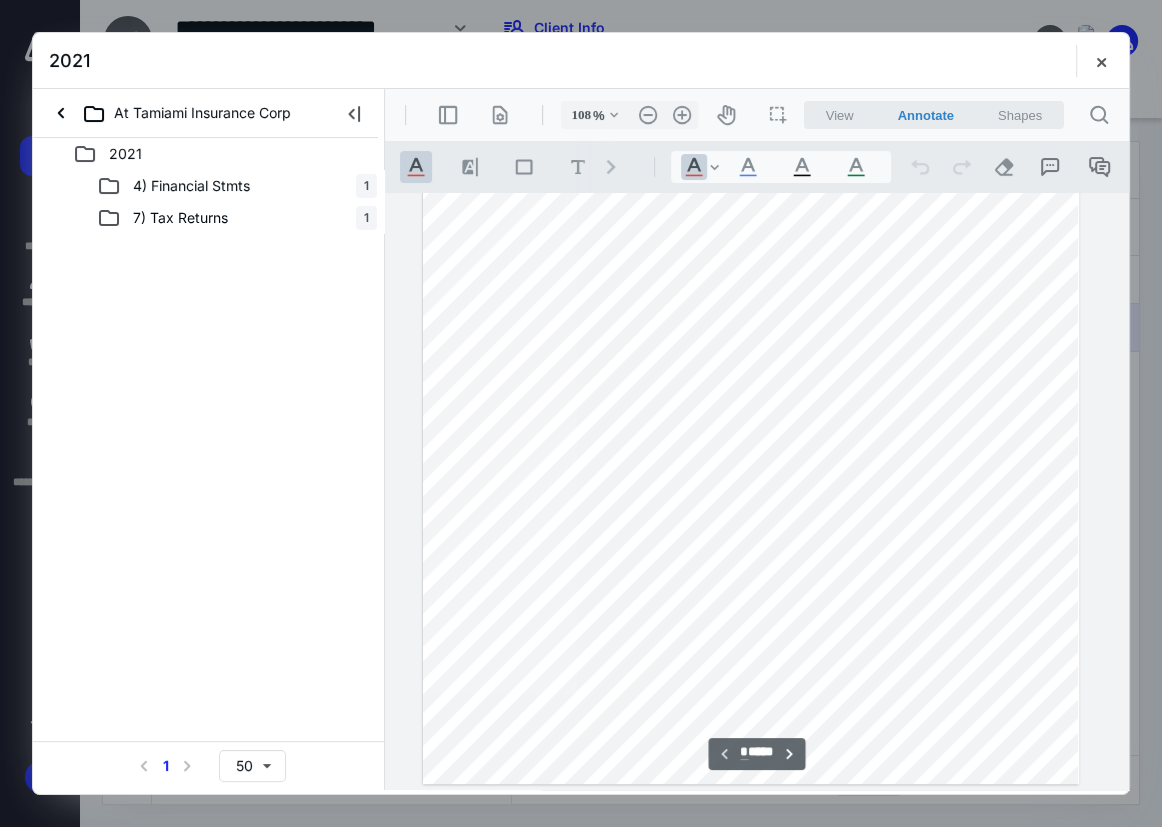 scroll, scrollTop: 261, scrollLeft: 63, axis: both 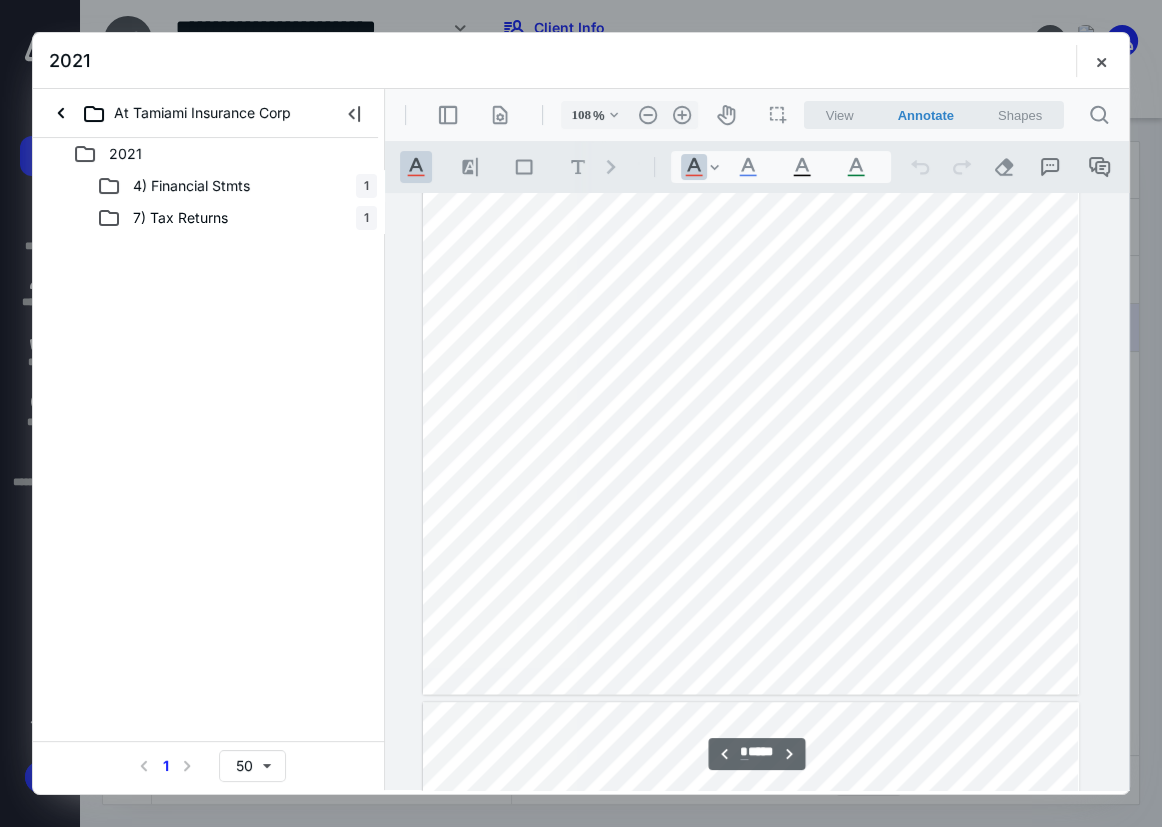 type on "*" 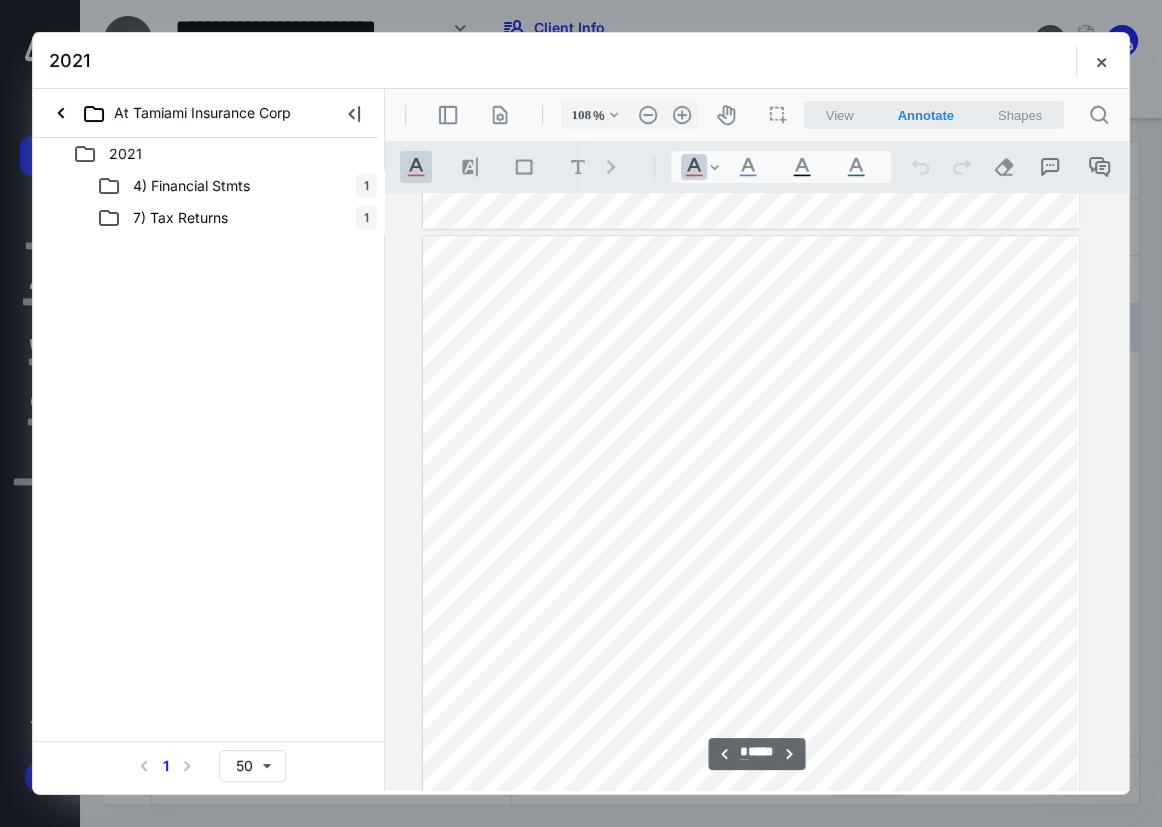scroll, scrollTop: 2533, scrollLeft: 63, axis: both 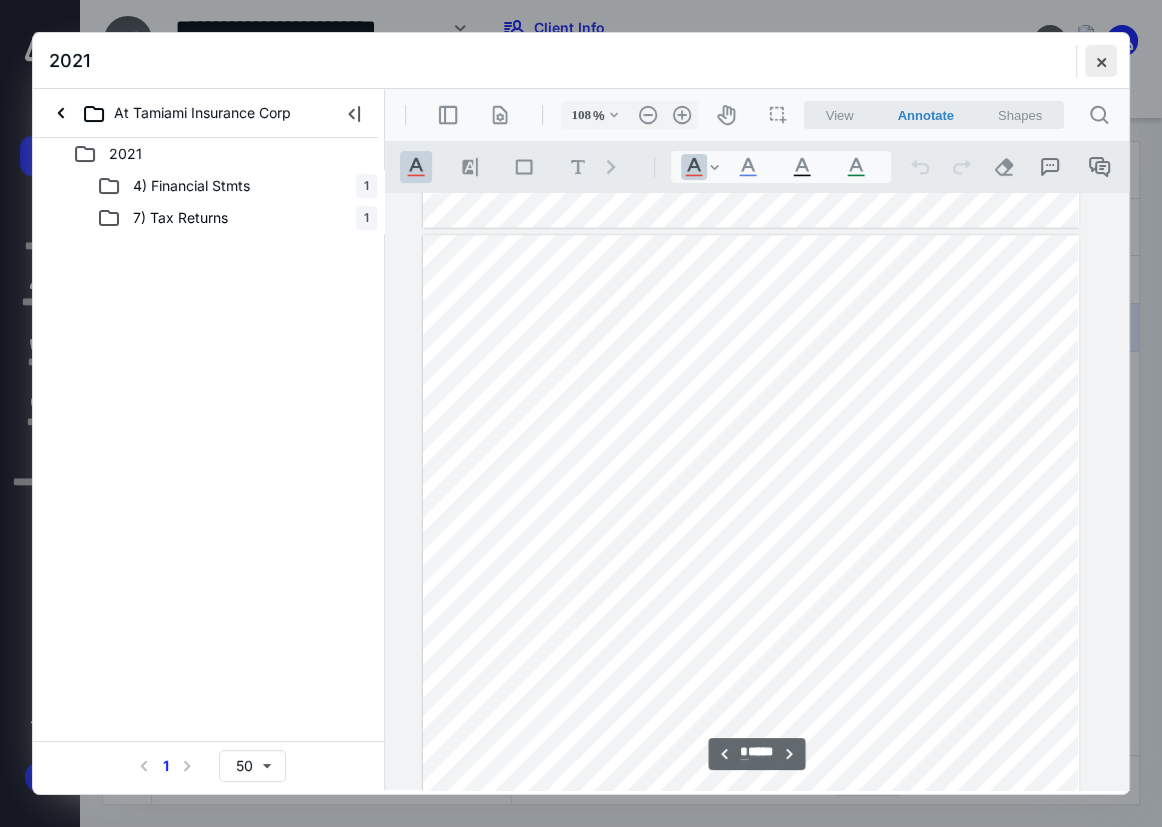 click at bounding box center (1101, 61) 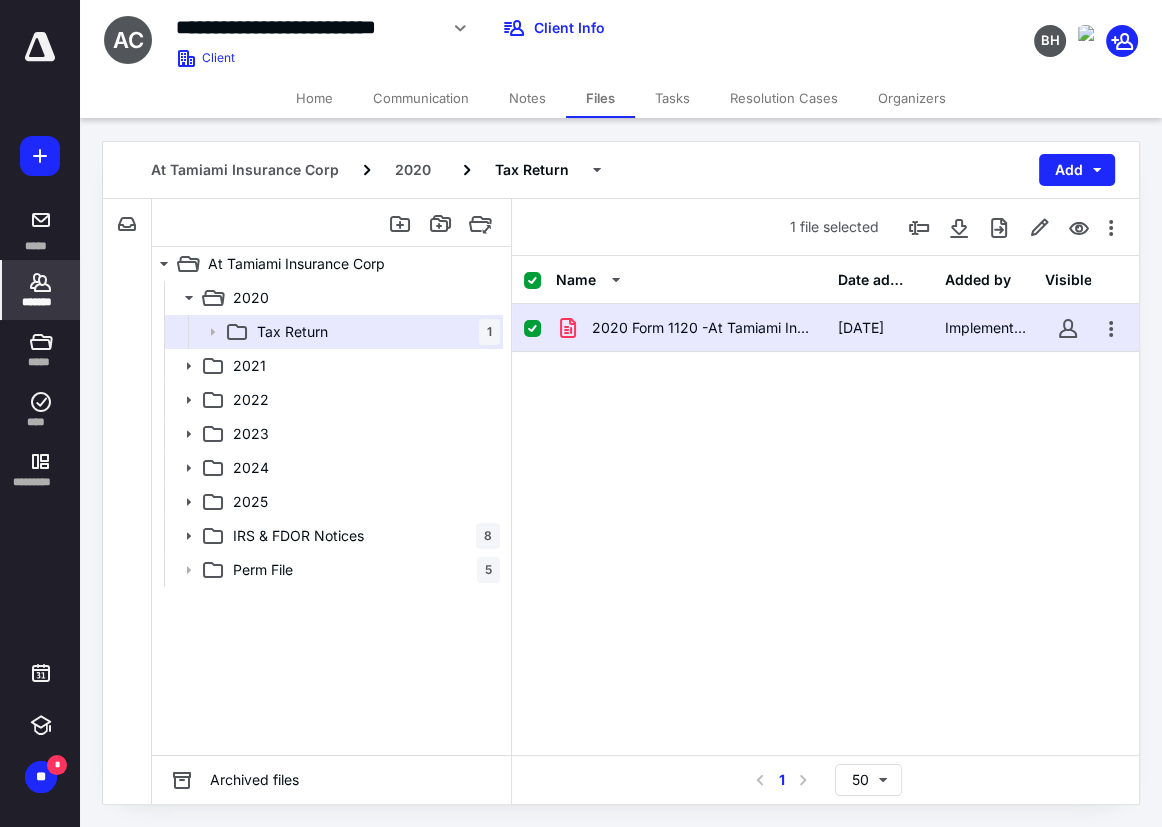 click 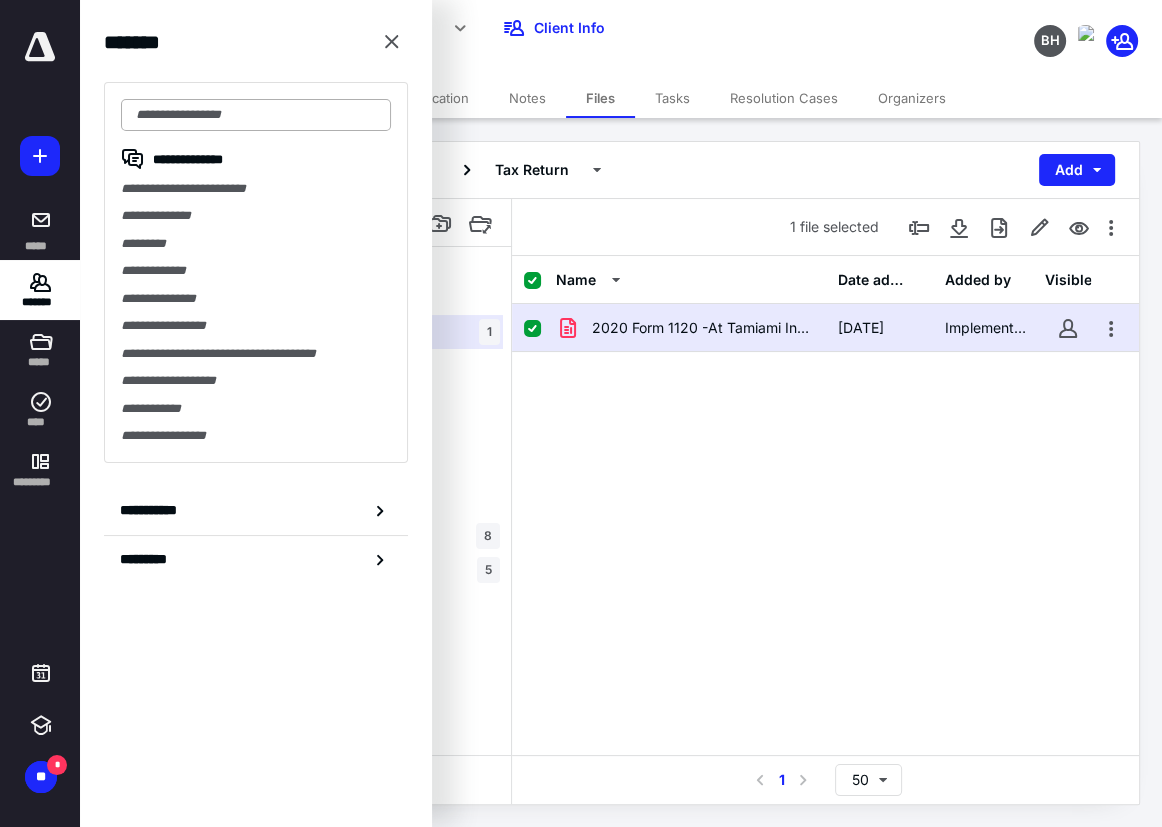 click at bounding box center (256, 115) 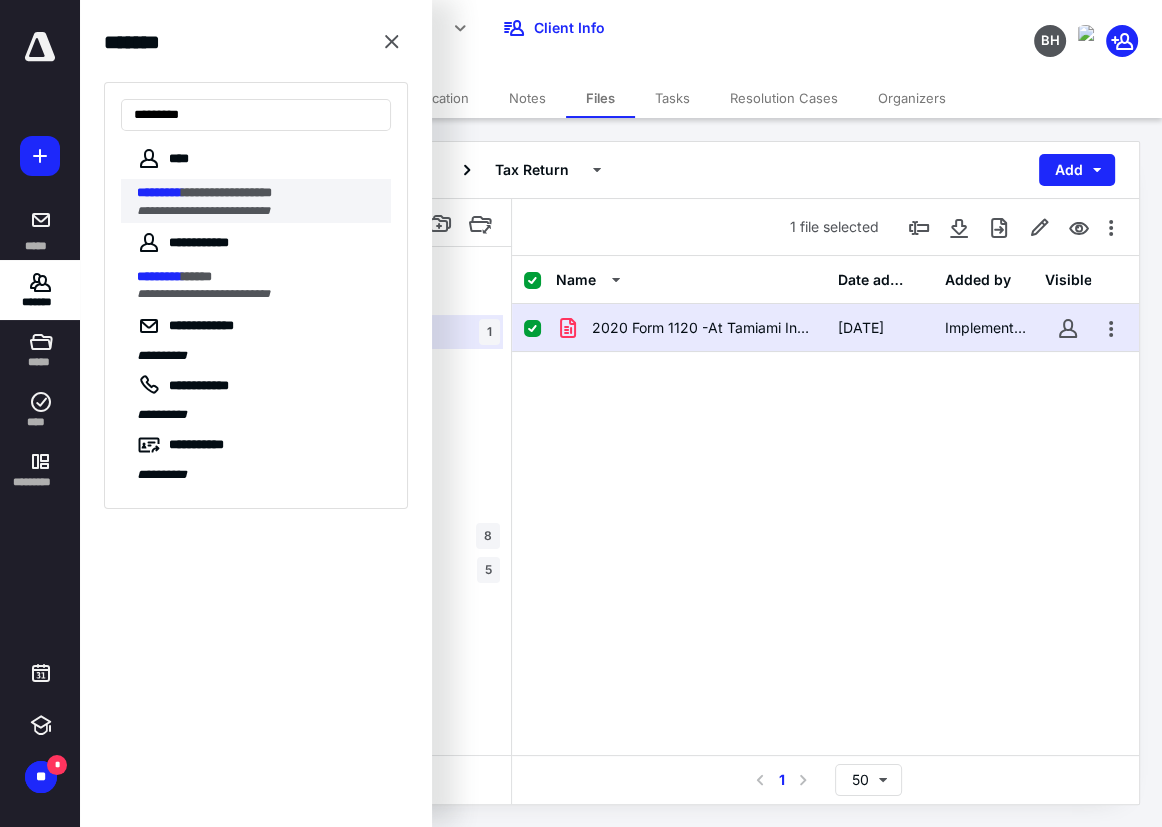 type on "*********" 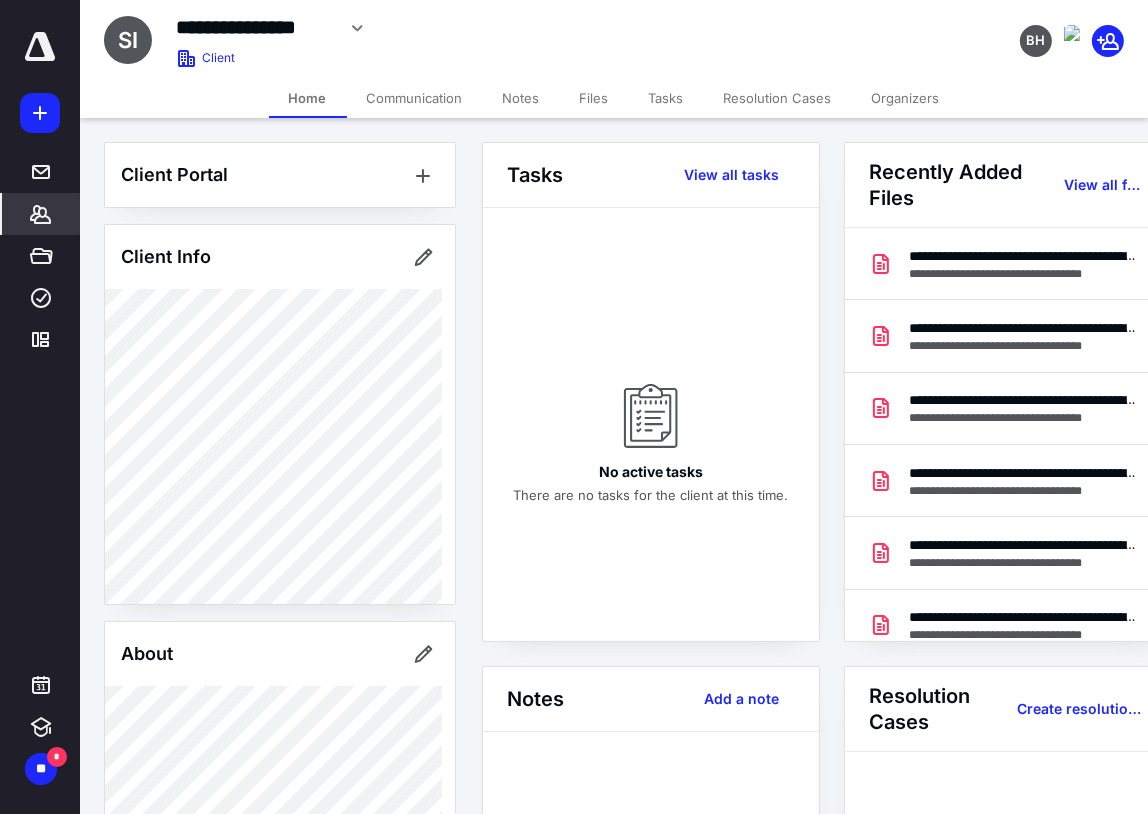 click on "Files" at bounding box center [594, 98] 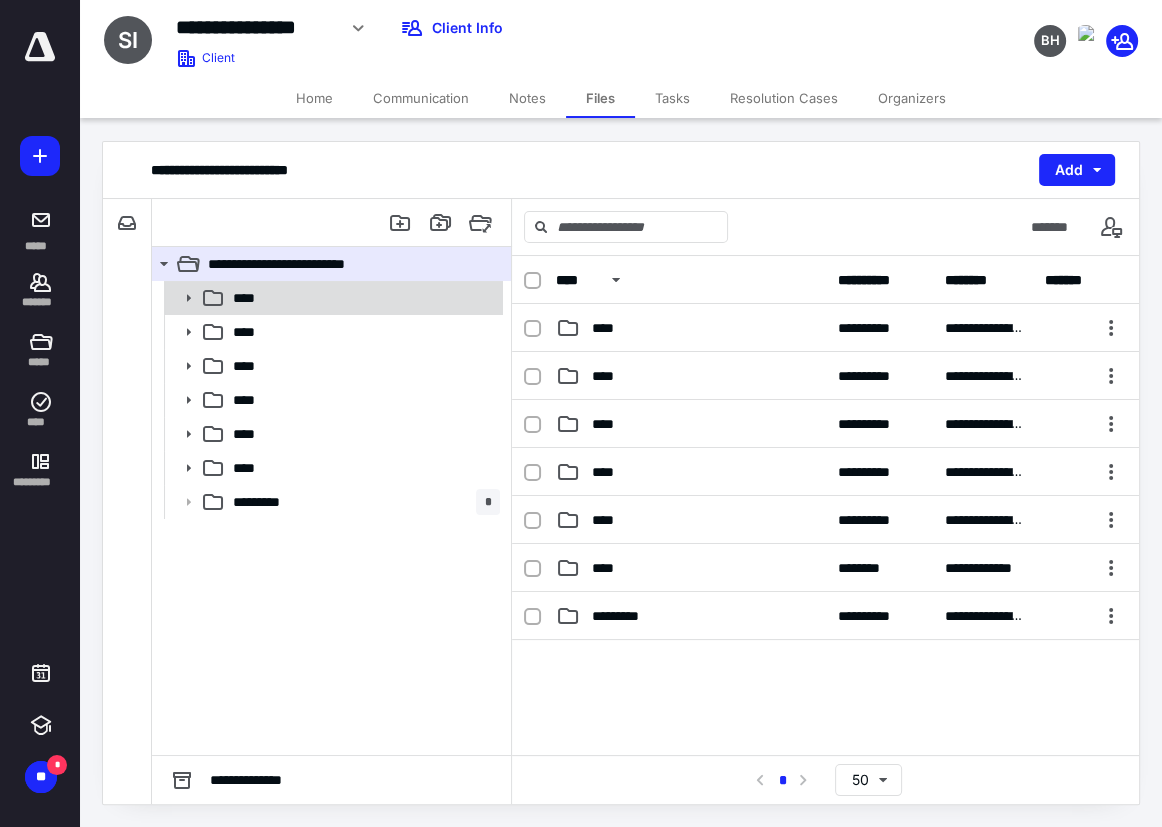 click on "****" at bounding box center (362, 298) 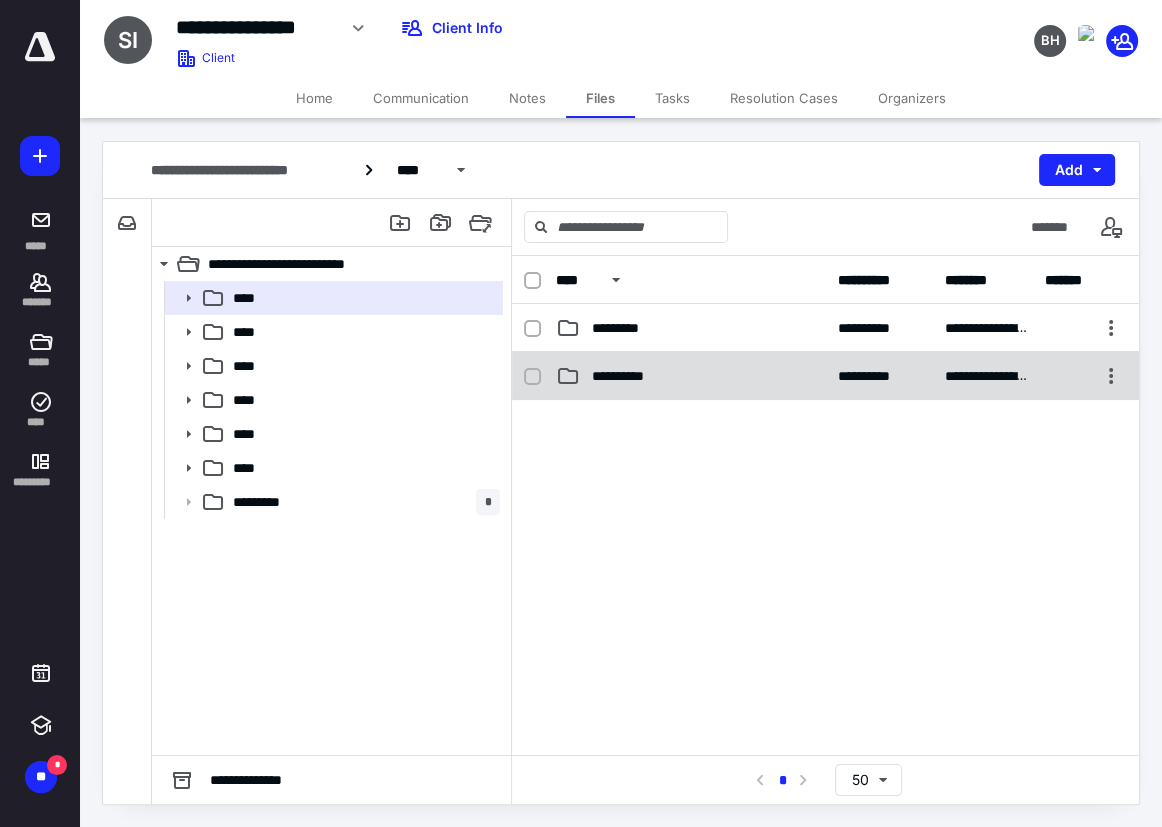 click on "**********" at bounding box center (690, 376) 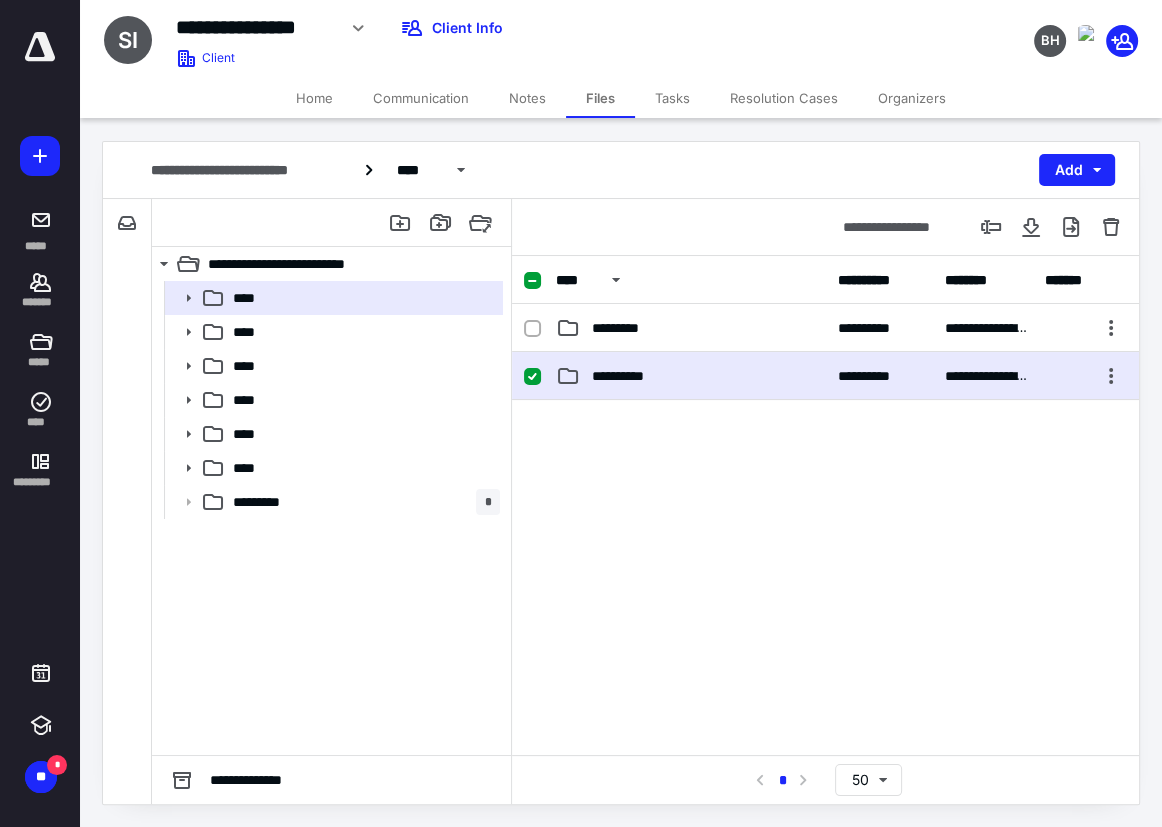 click on "**********" at bounding box center [690, 376] 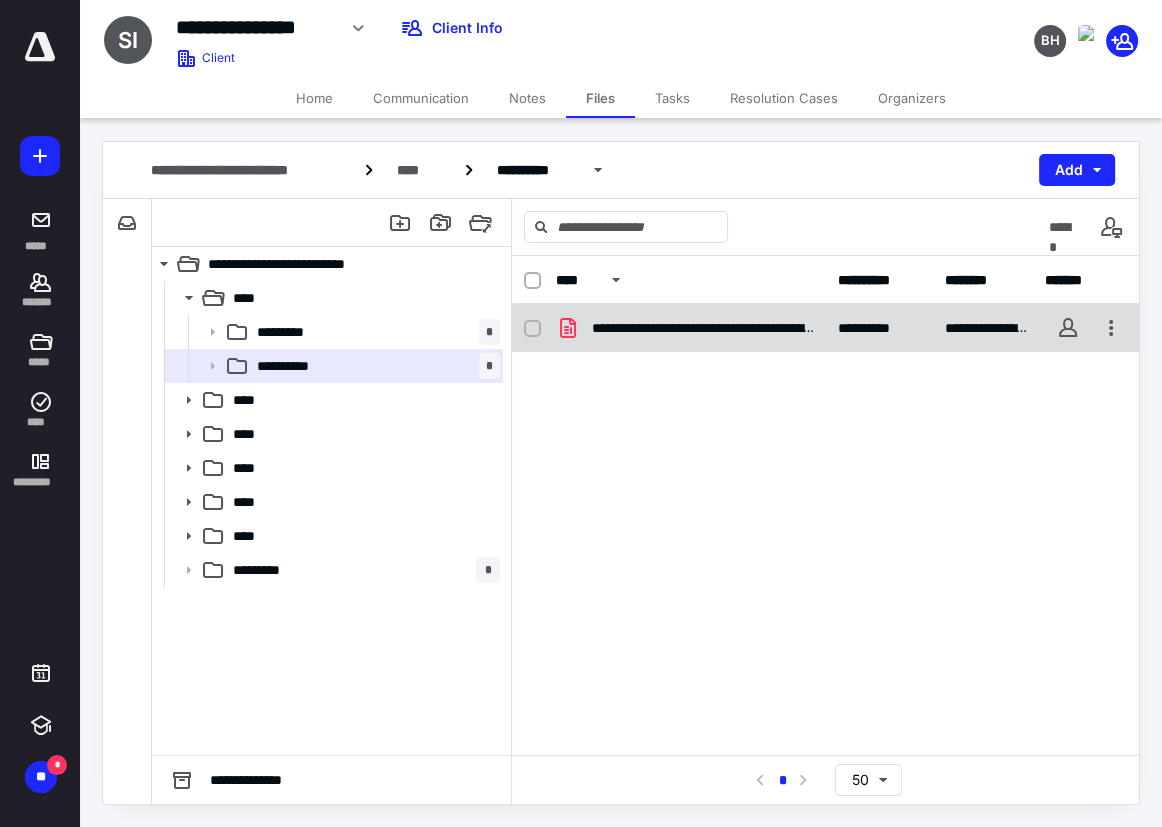 click on "**********" at bounding box center (825, 328) 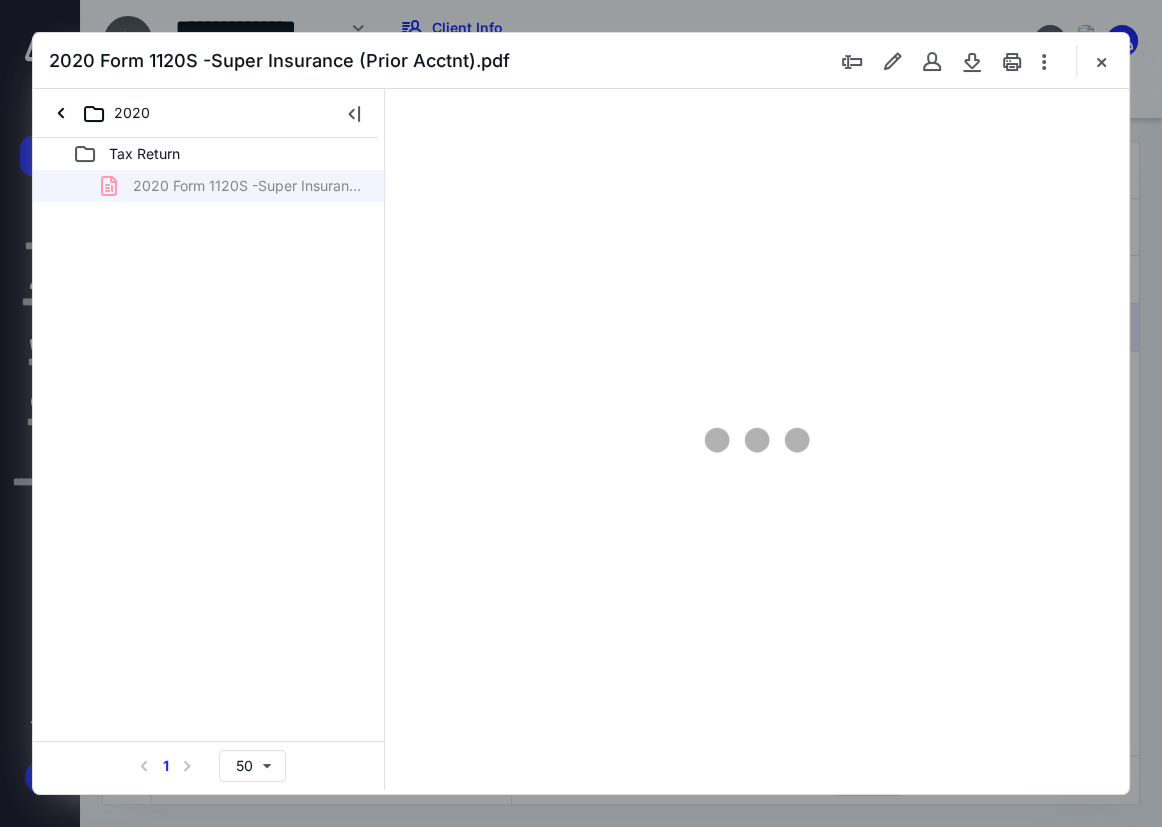 scroll, scrollTop: 0, scrollLeft: 0, axis: both 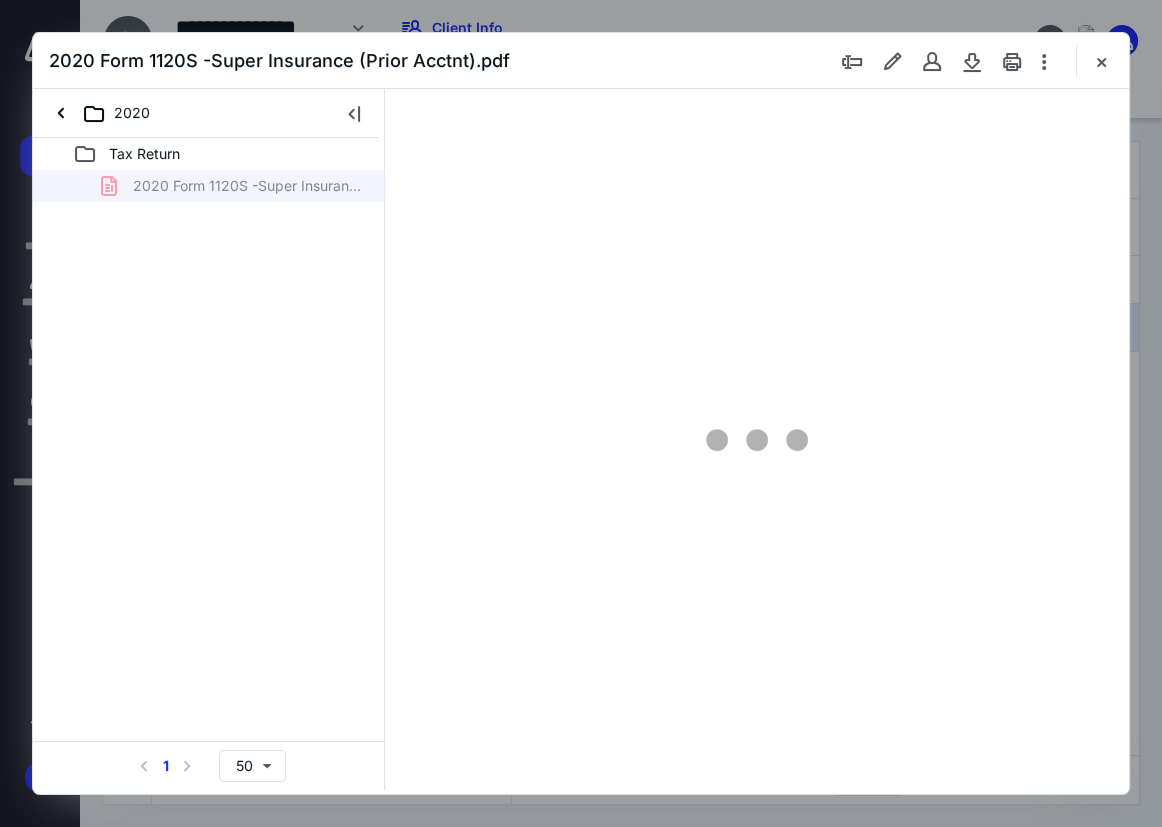 type on "75" 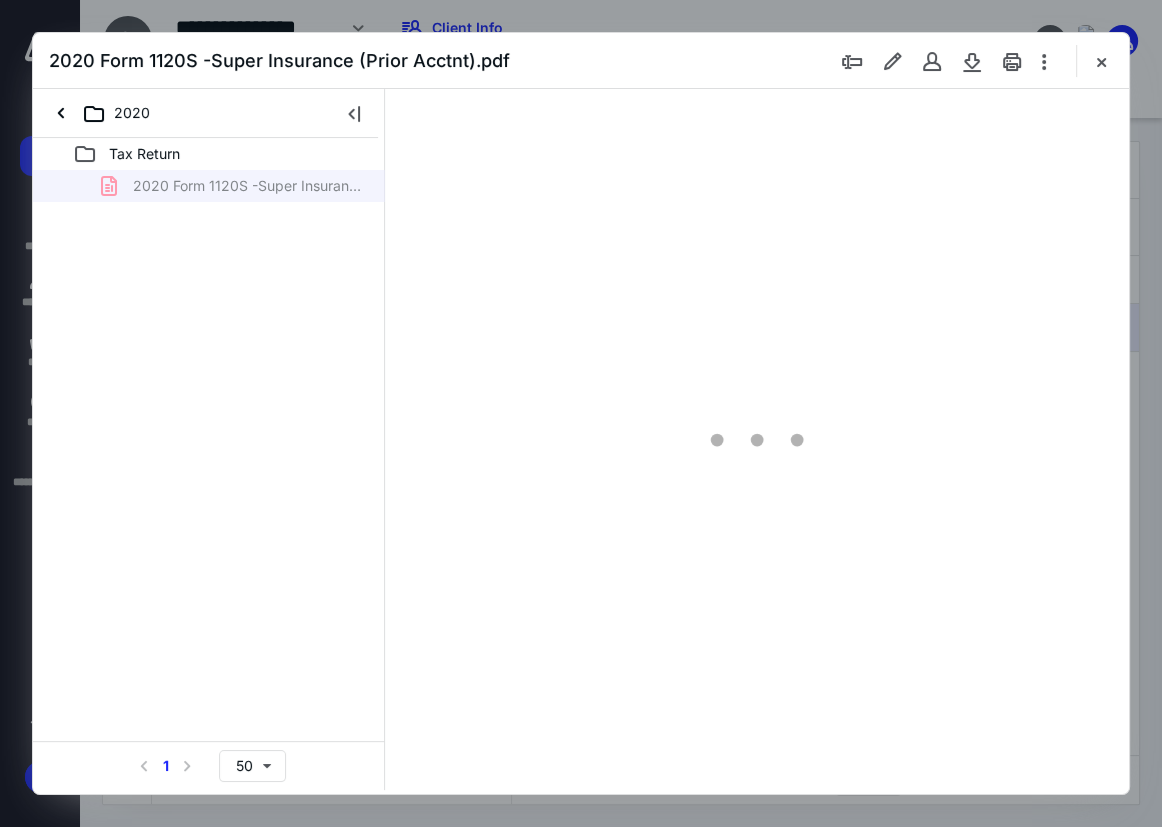 scroll, scrollTop: 107, scrollLeft: 0, axis: vertical 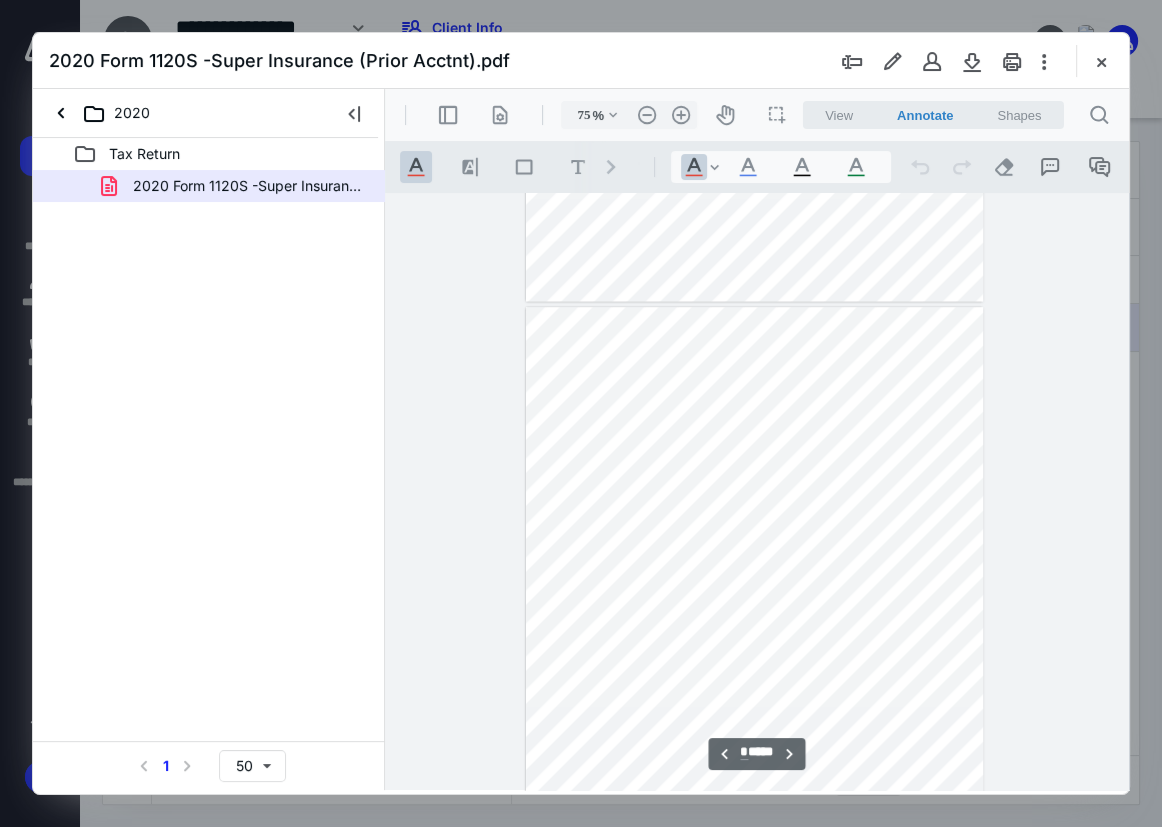 type on "*" 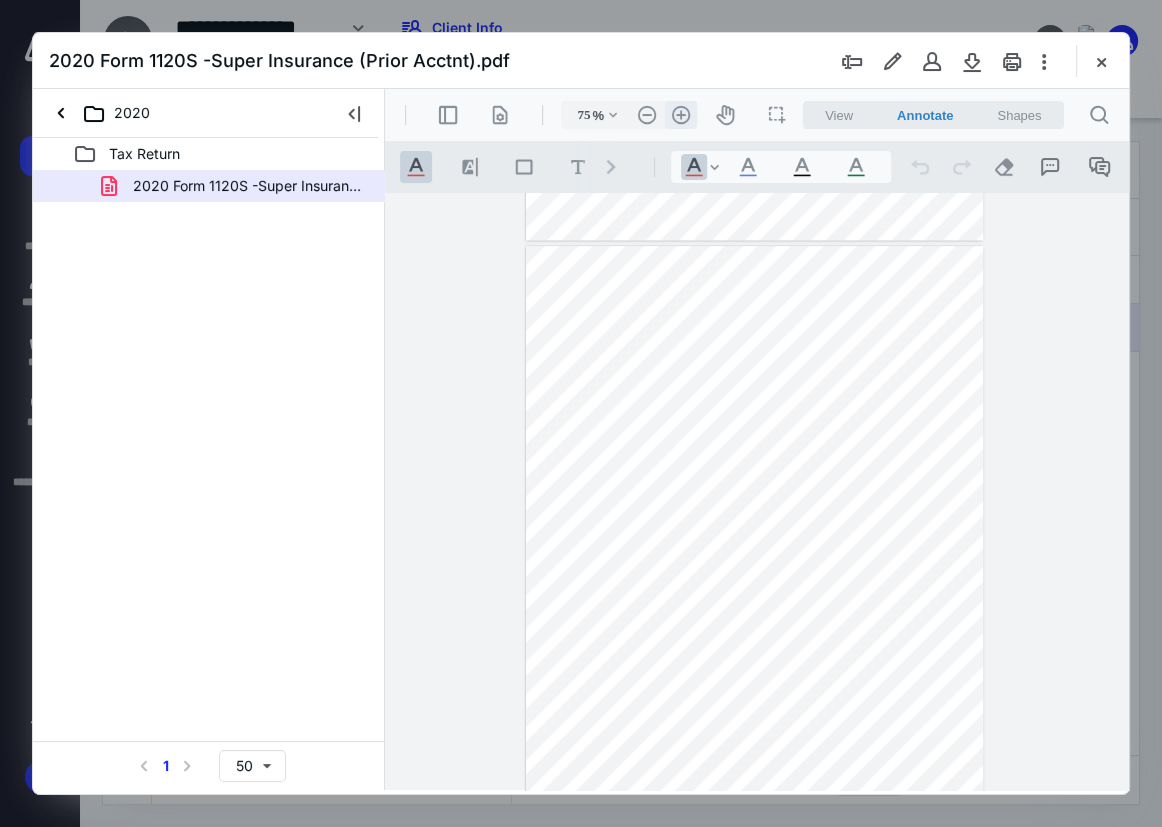 click on ".cls-1{fill:#abb0c4;} icon - header - zoom - in - line" at bounding box center (681, 115) 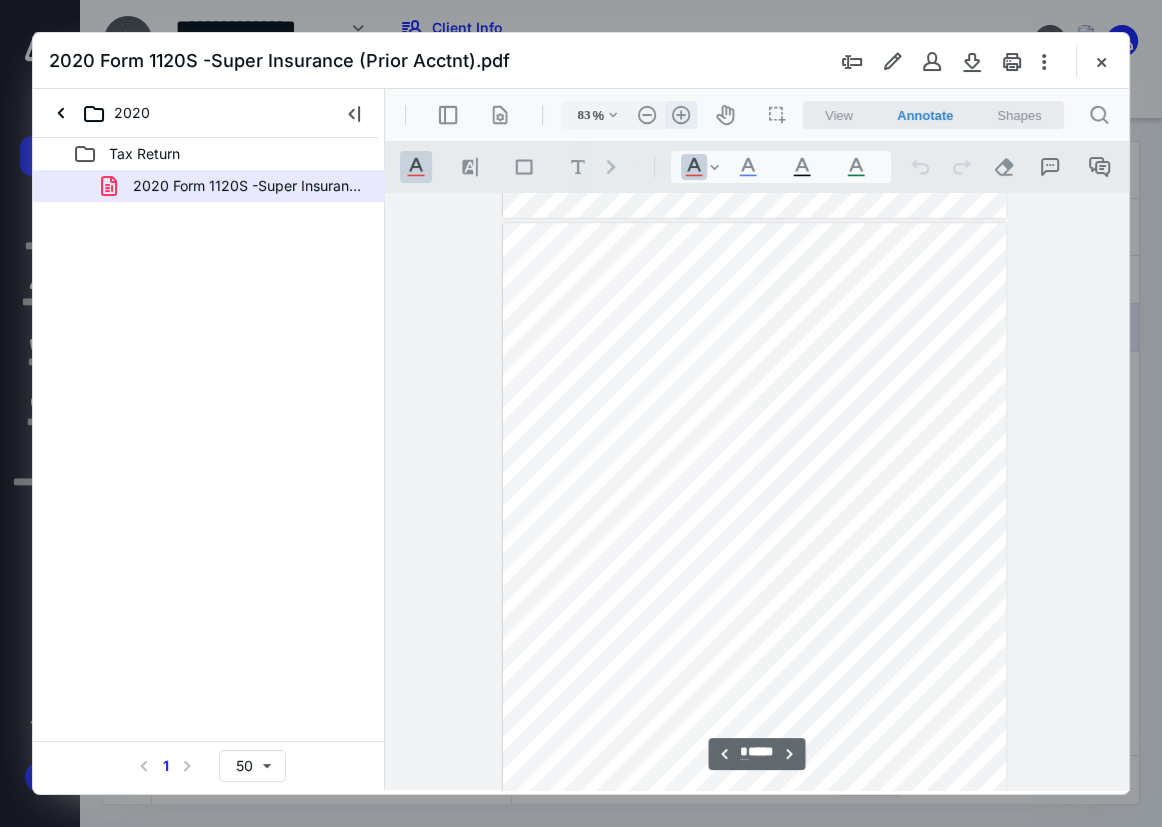 click on ".cls-1{fill:#abb0c4;} icon - header - zoom - in - line" at bounding box center [681, 115] 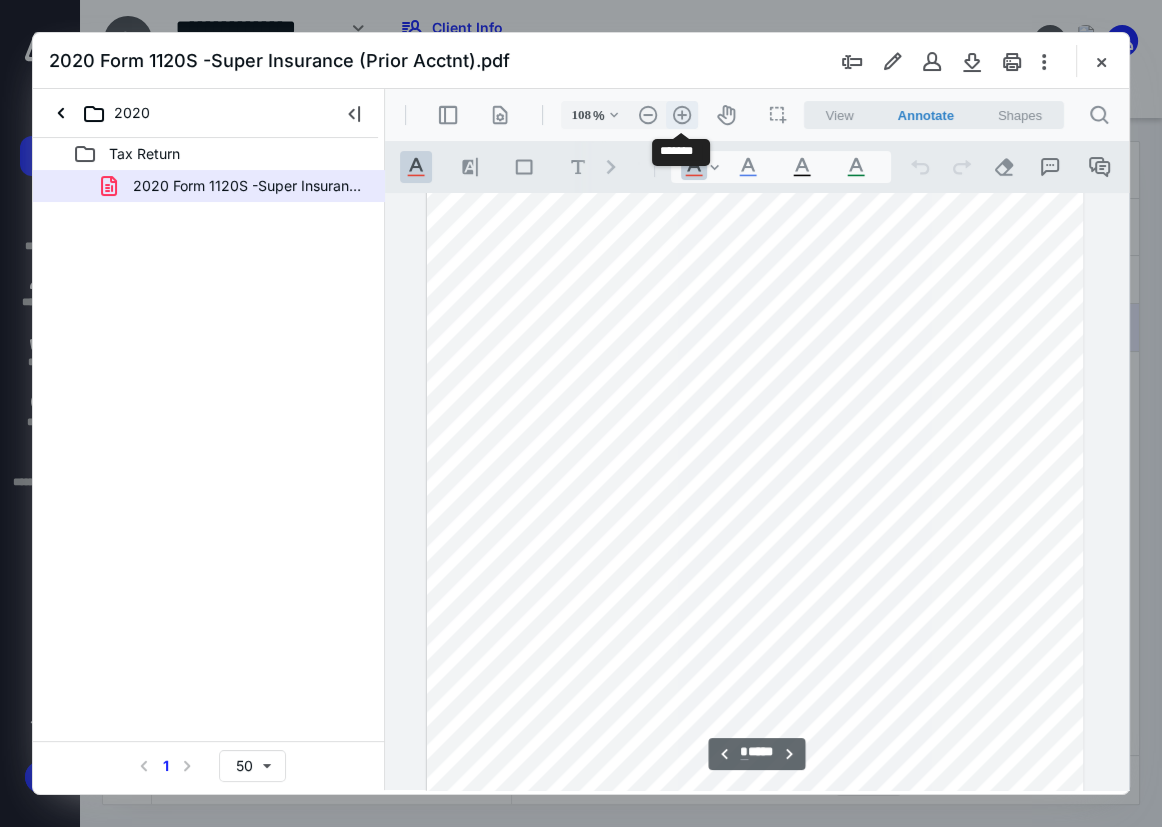 scroll, scrollTop: 2610, scrollLeft: 0, axis: vertical 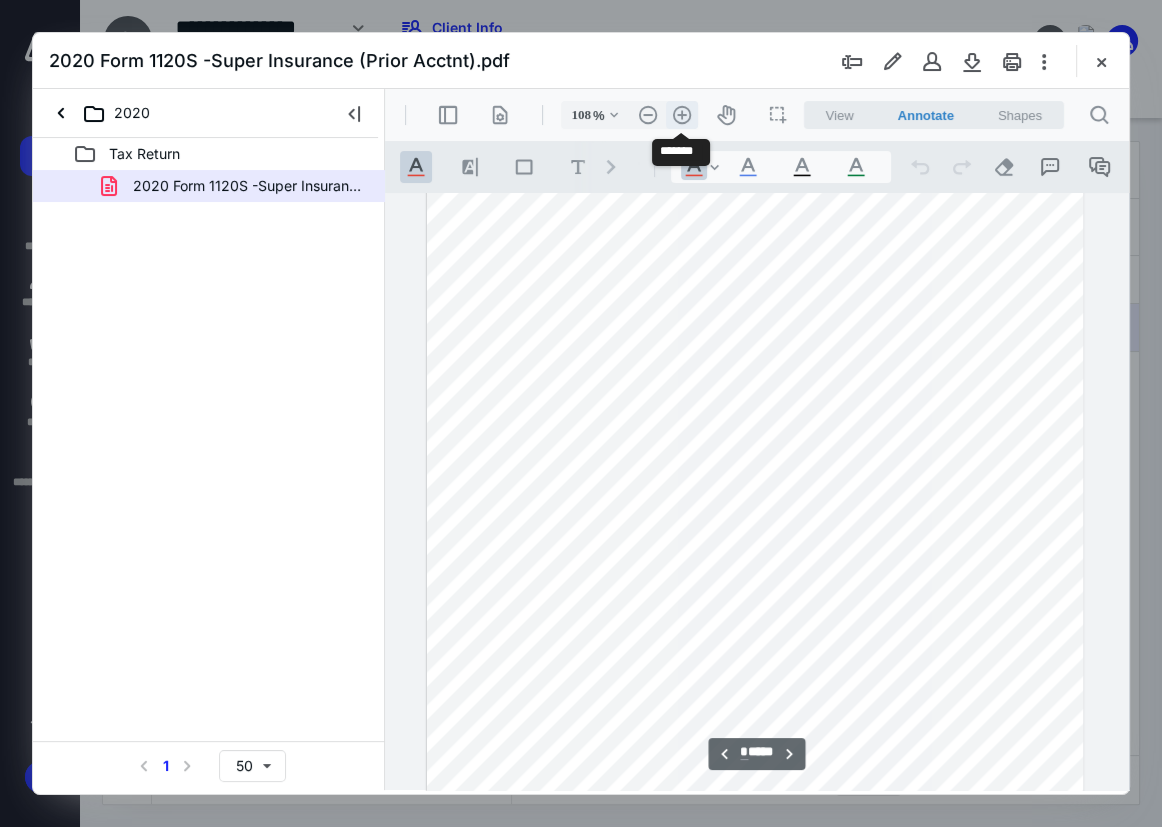 click on ".cls-1{fill:#abb0c4;} icon - header - zoom - in - line" at bounding box center [682, 115] 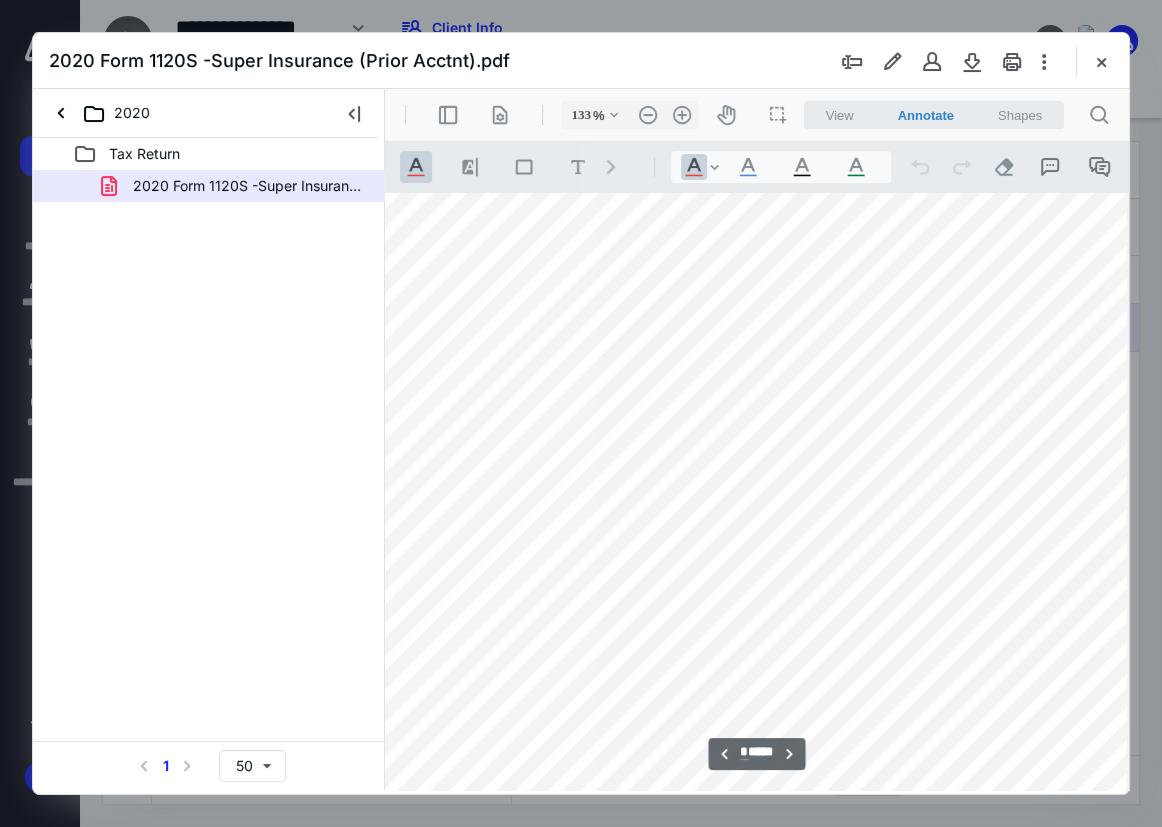 type on "*" 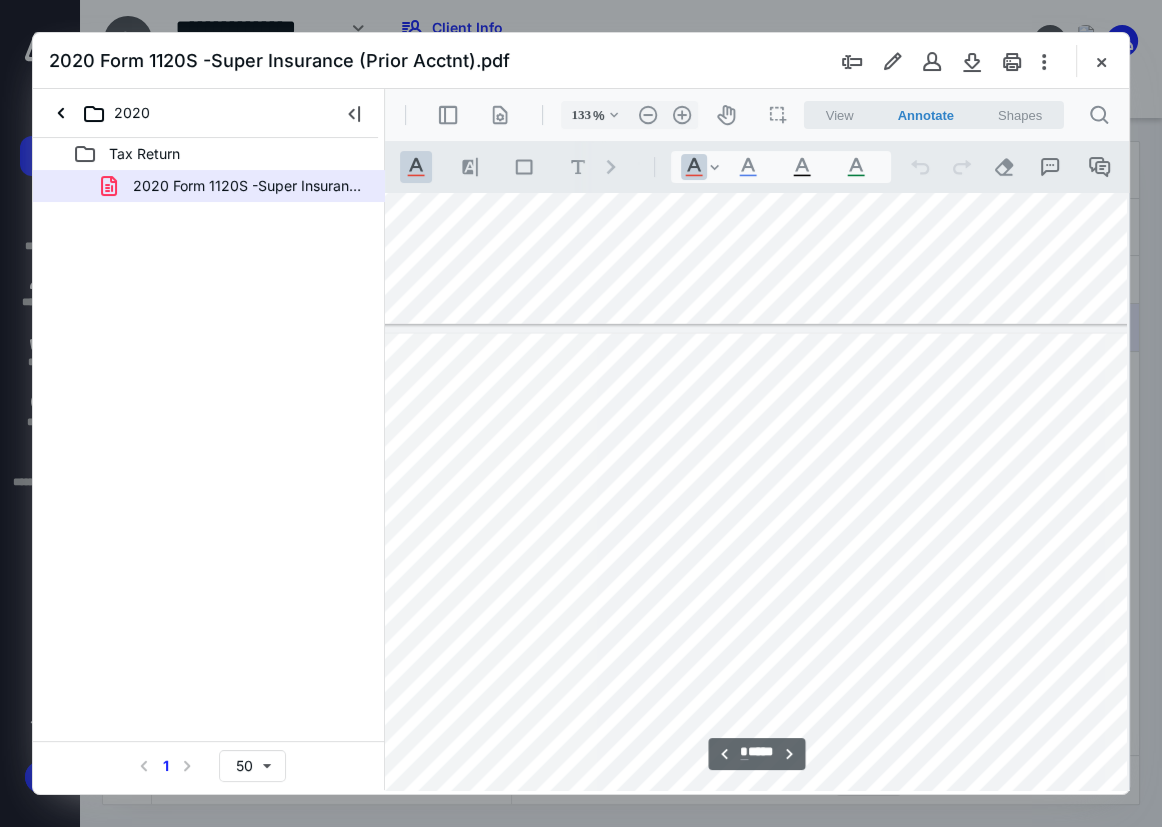 scroll, scrollTop: 4093, scrollLeft: 43, axis: both 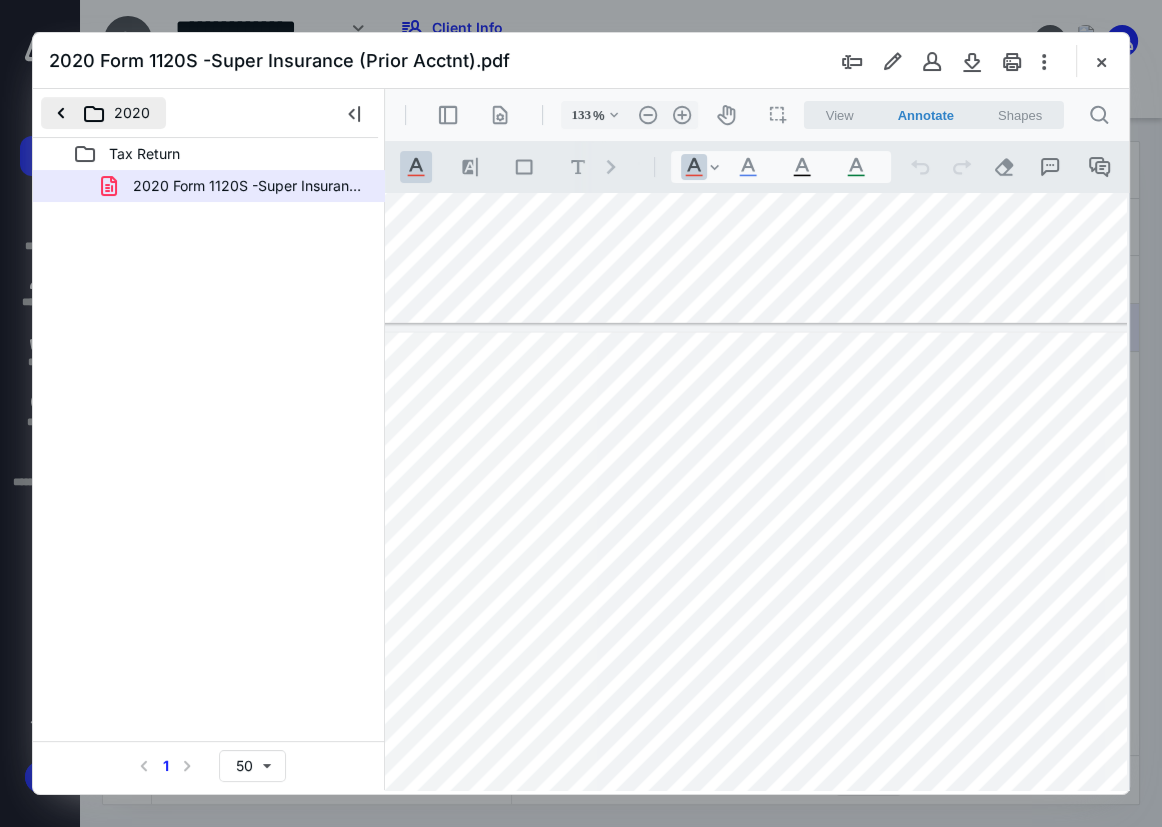 click on "2020" at bounding box center [103, 113] 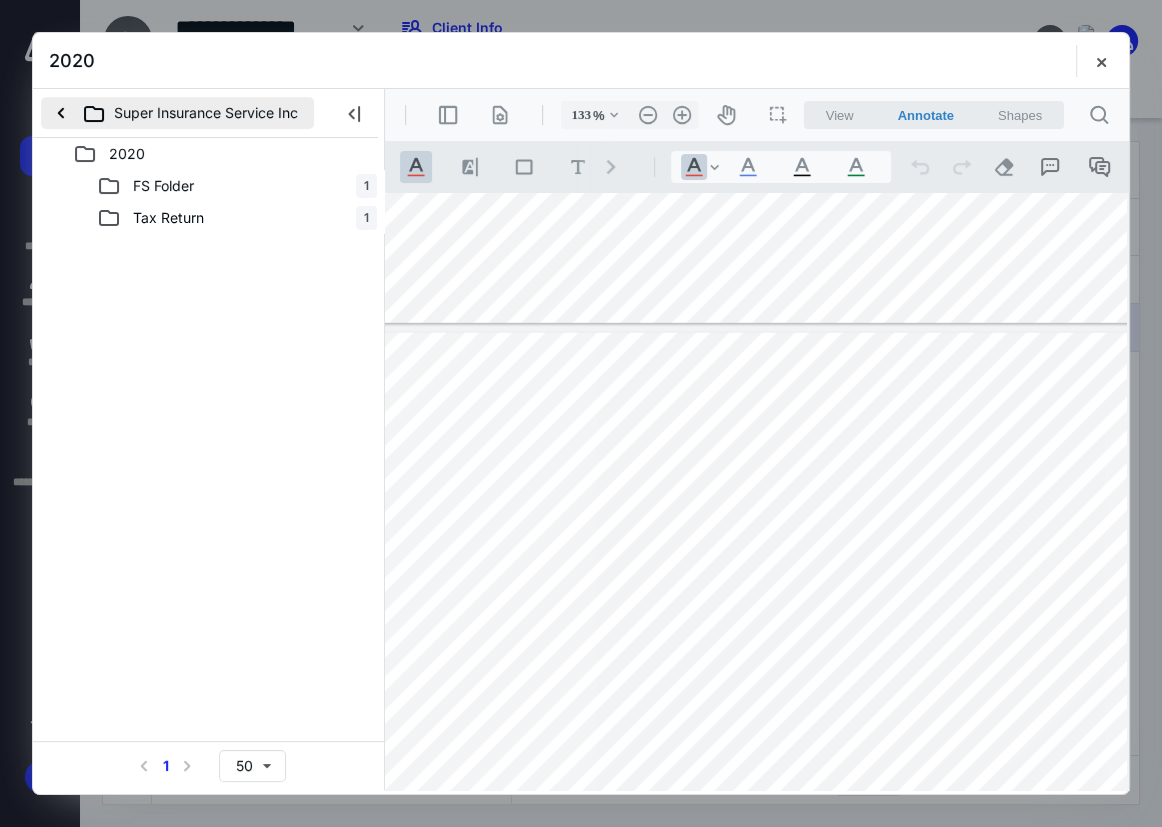 click on "Super Insurance Service Inc" at bounding box center (177, 113) 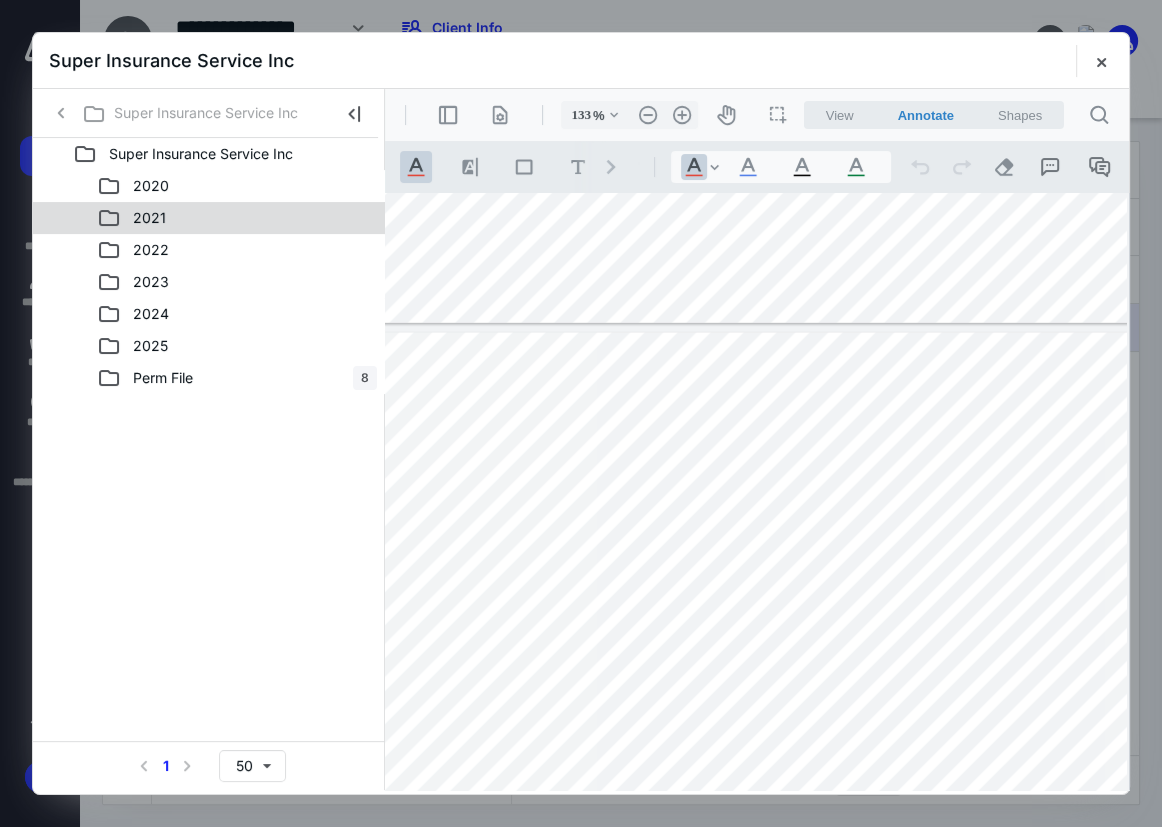 click on "2021" at bounding box center [237, 218] 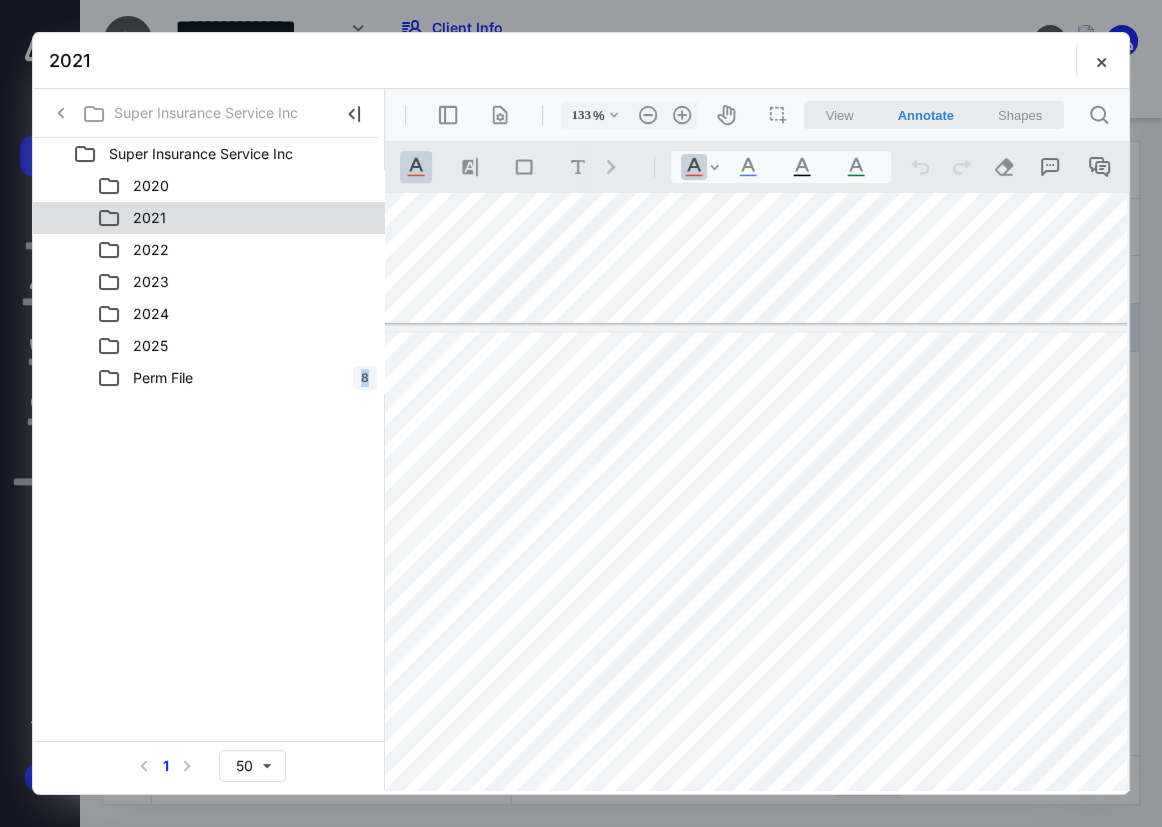 click on "2021" at bounding box center (237, 218) 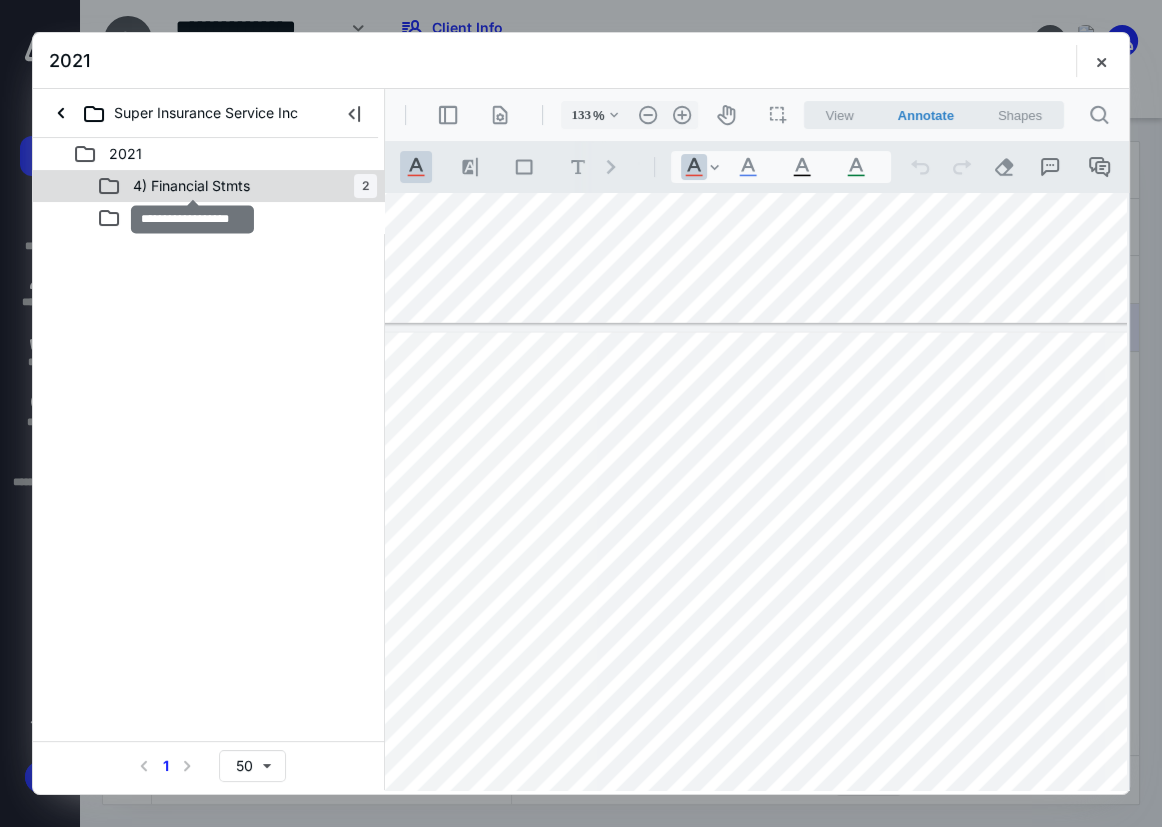 click on "4) Financial Stmts" at bounding box center (191, 186) 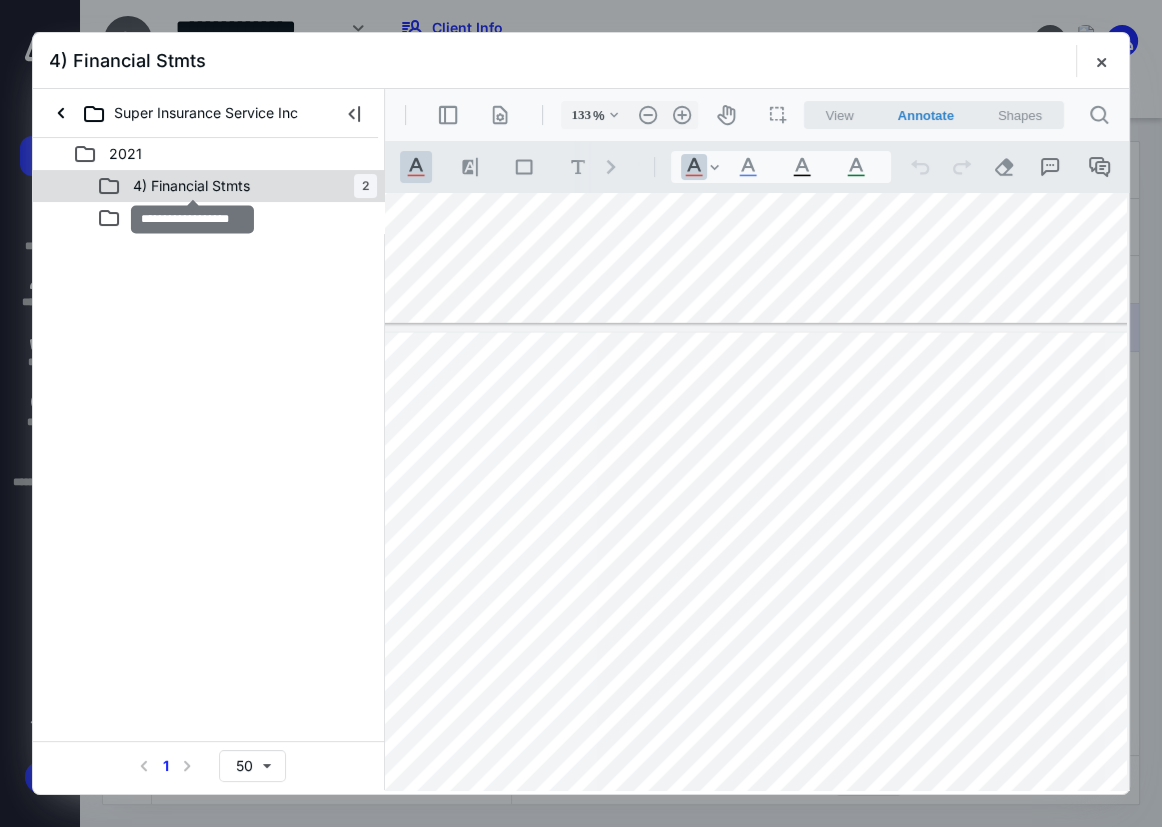 click on "4) Financial Stmts" at bounding box center (191, 186) 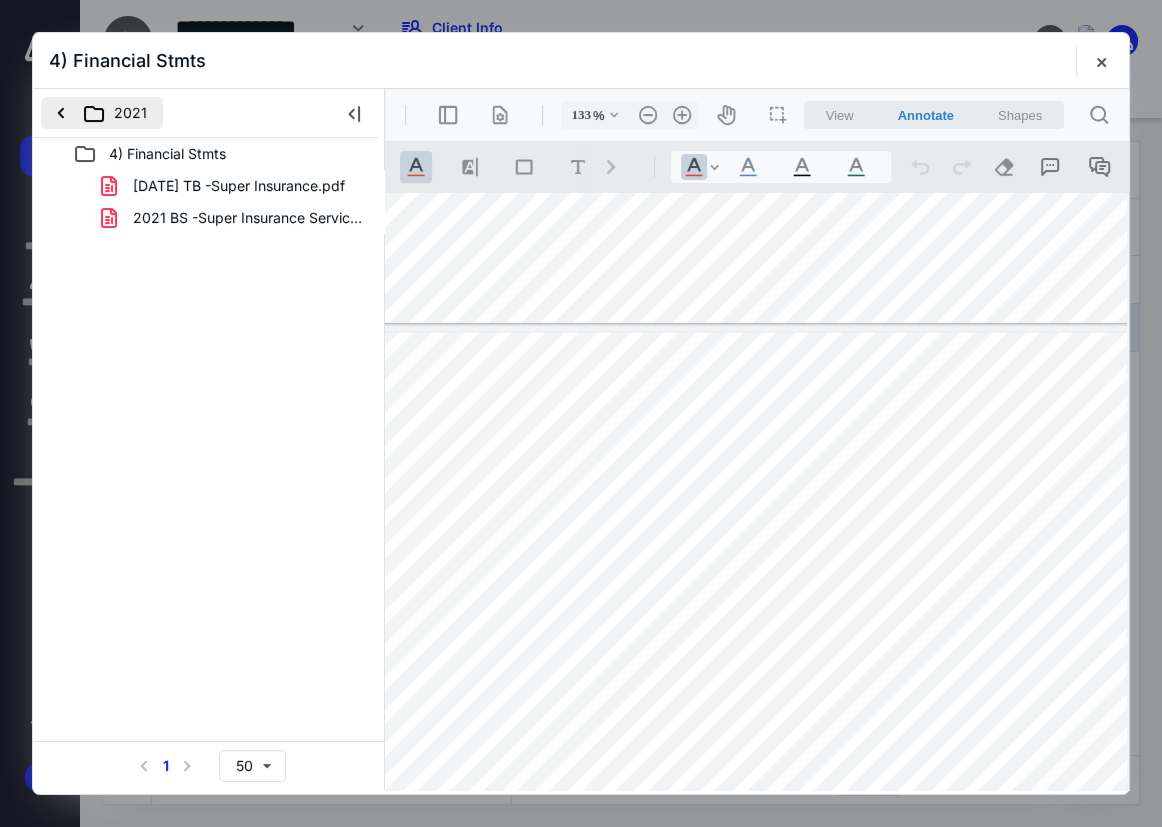 click on "2021" at bounding box center [102, 113] 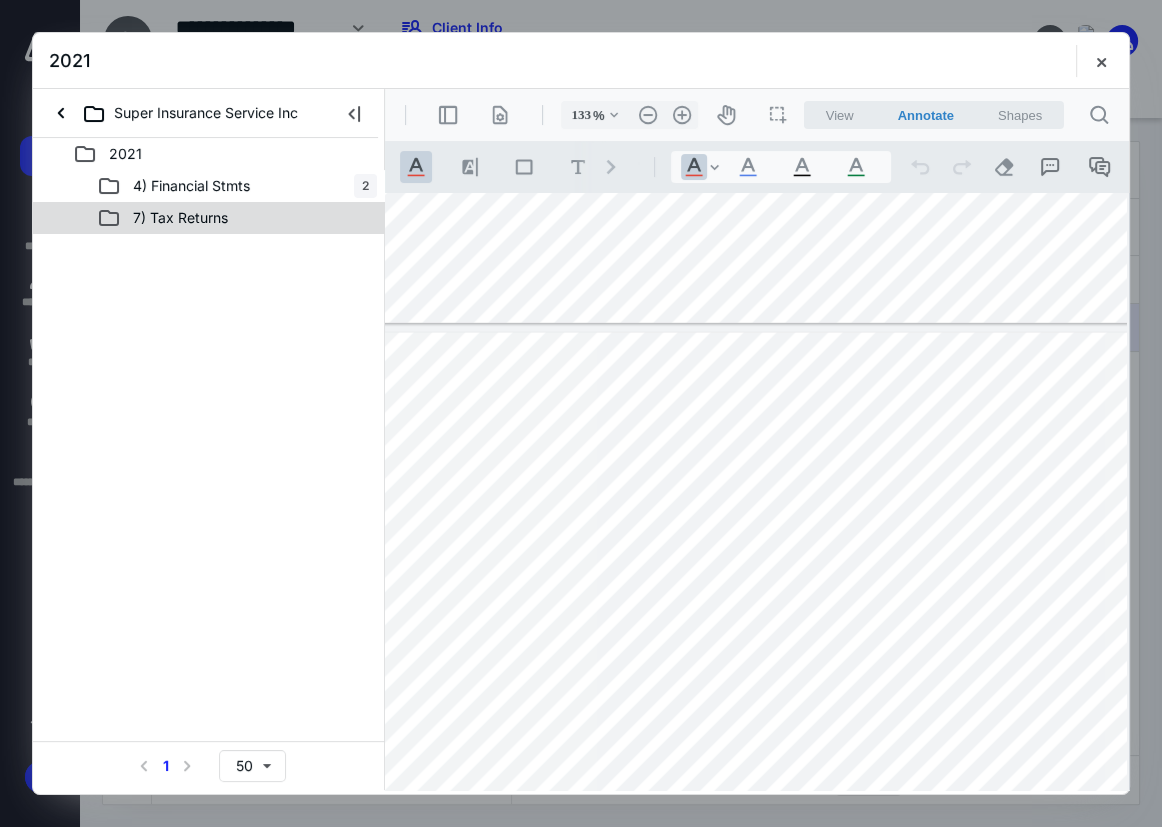click on "7) Tax Returns" at bounding box center (180, 218) 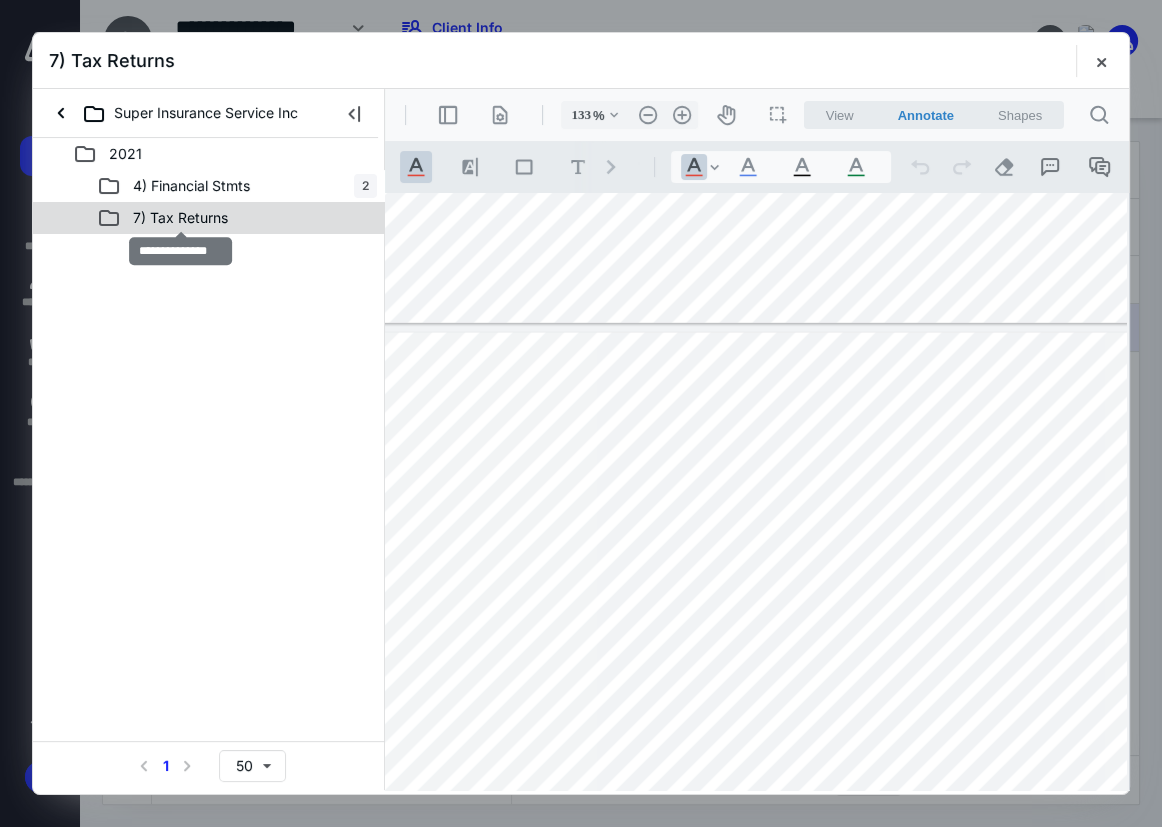 click on "7) Tax Returns" at bounding box center (180, 218) 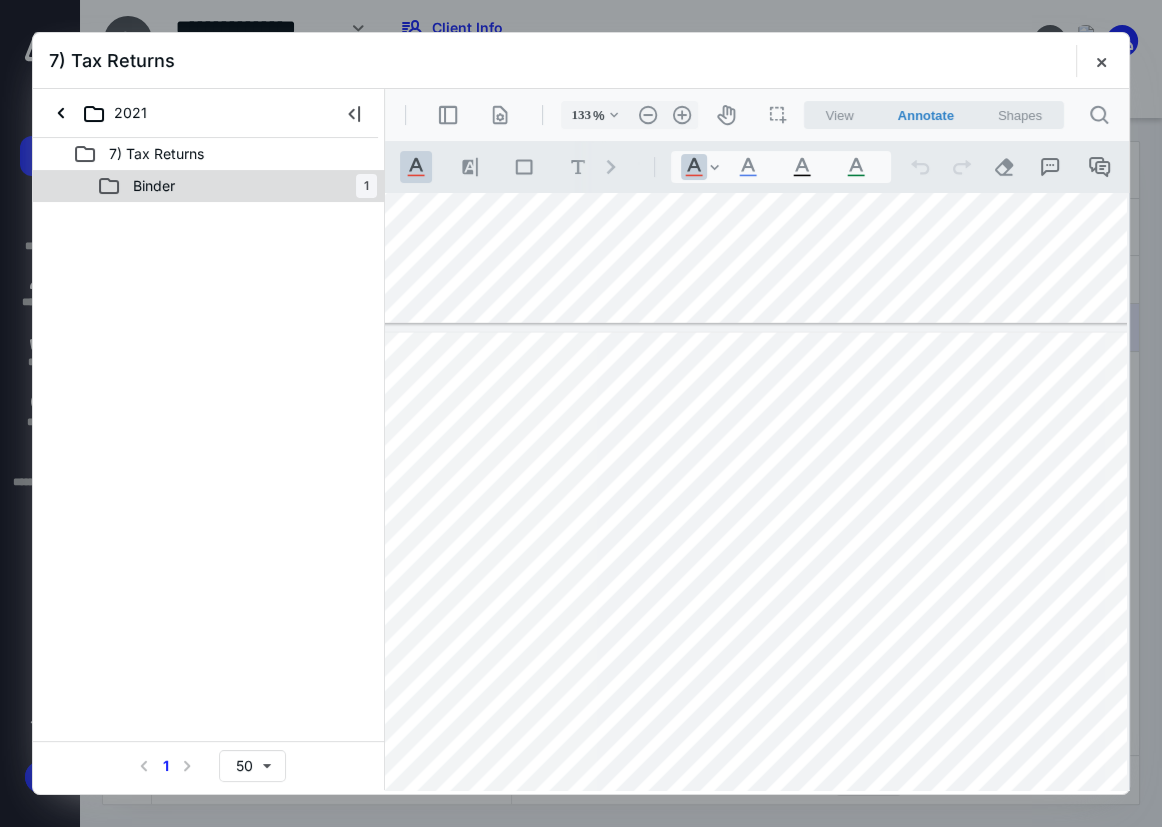 click on "Binder 1" at bounding box center (237, 186) 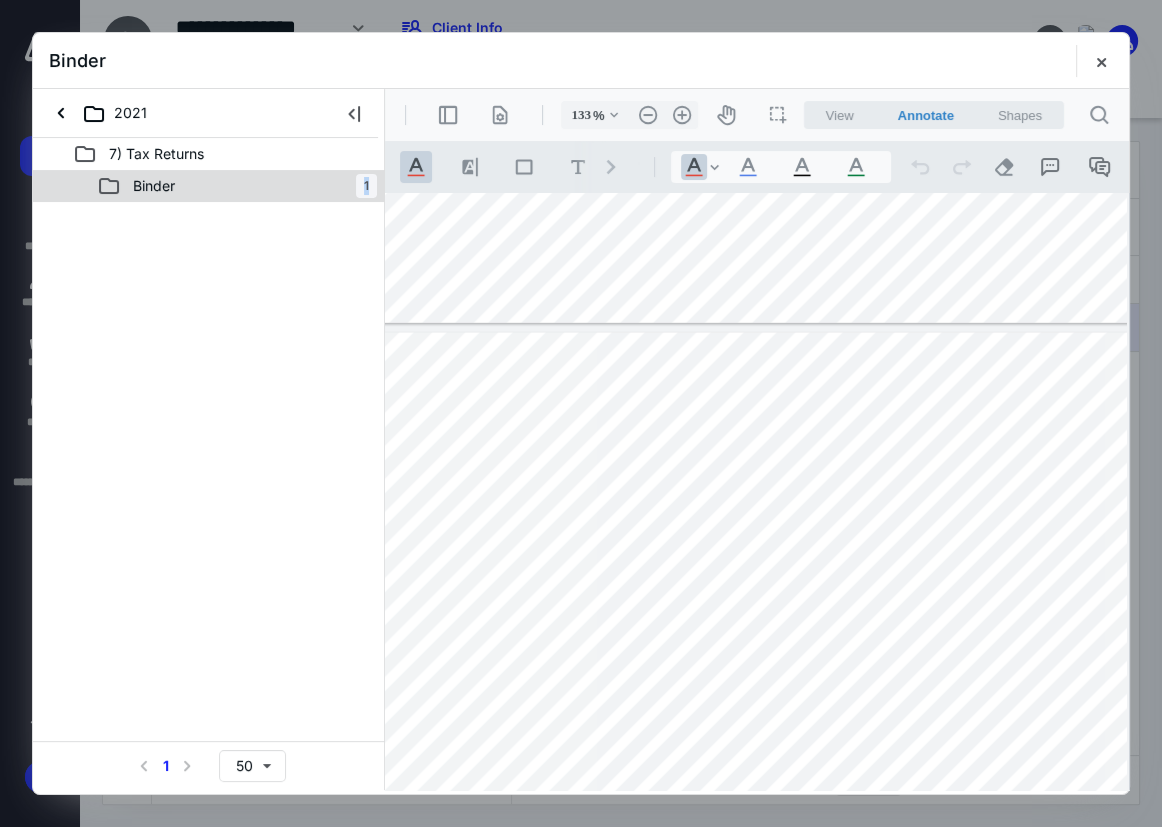 click on "Binder 1" at bounding box center (237, 186) 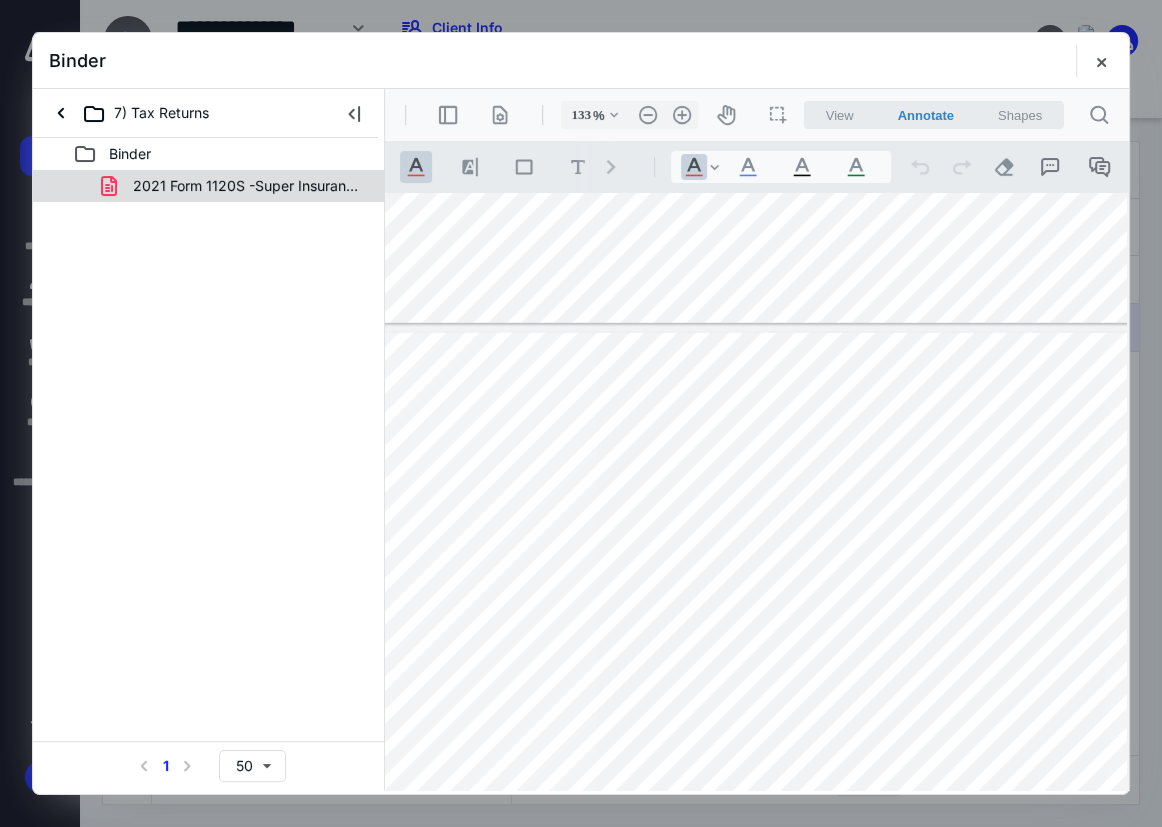 click on "2021 Form 1120S -Super Insurance (Prior Acctnt).pdf" at bounding box center [249, 186] 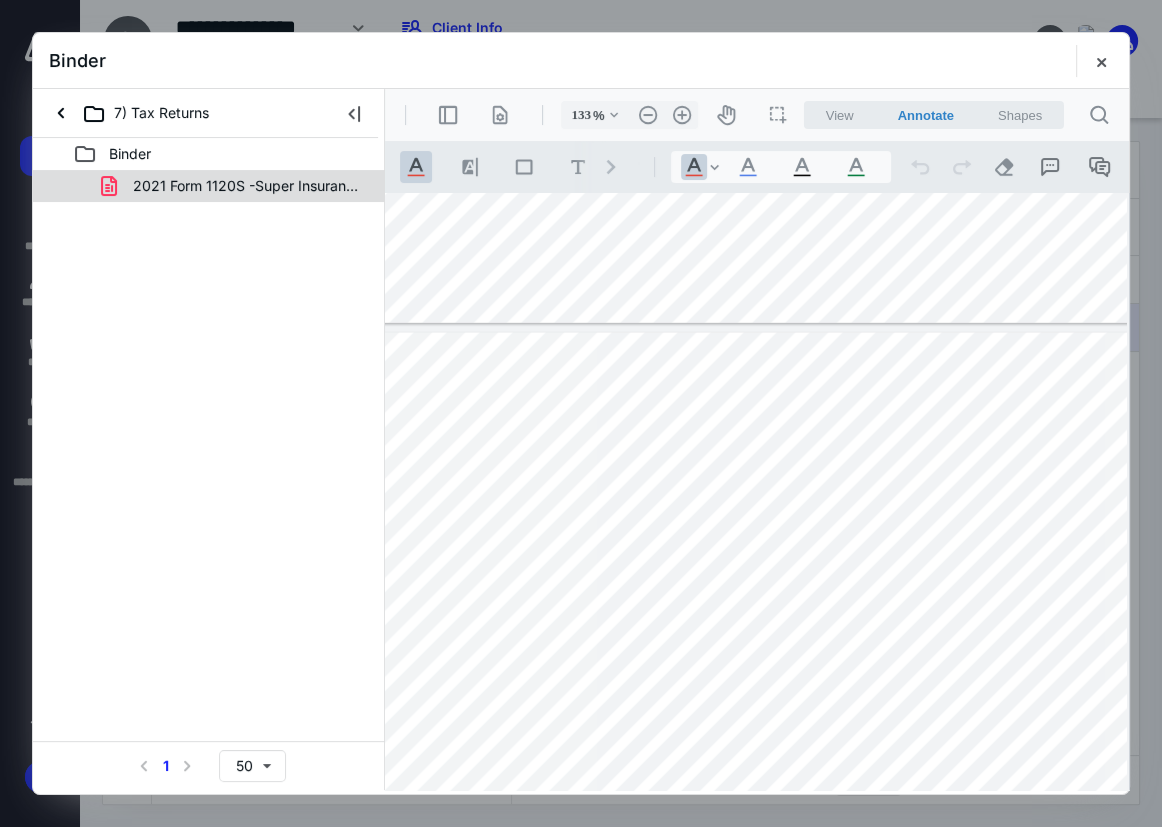 click on "2021 Form 1120S -Super Insurance (Prior Acctnt).pdf" at bounding box center [209, 186] 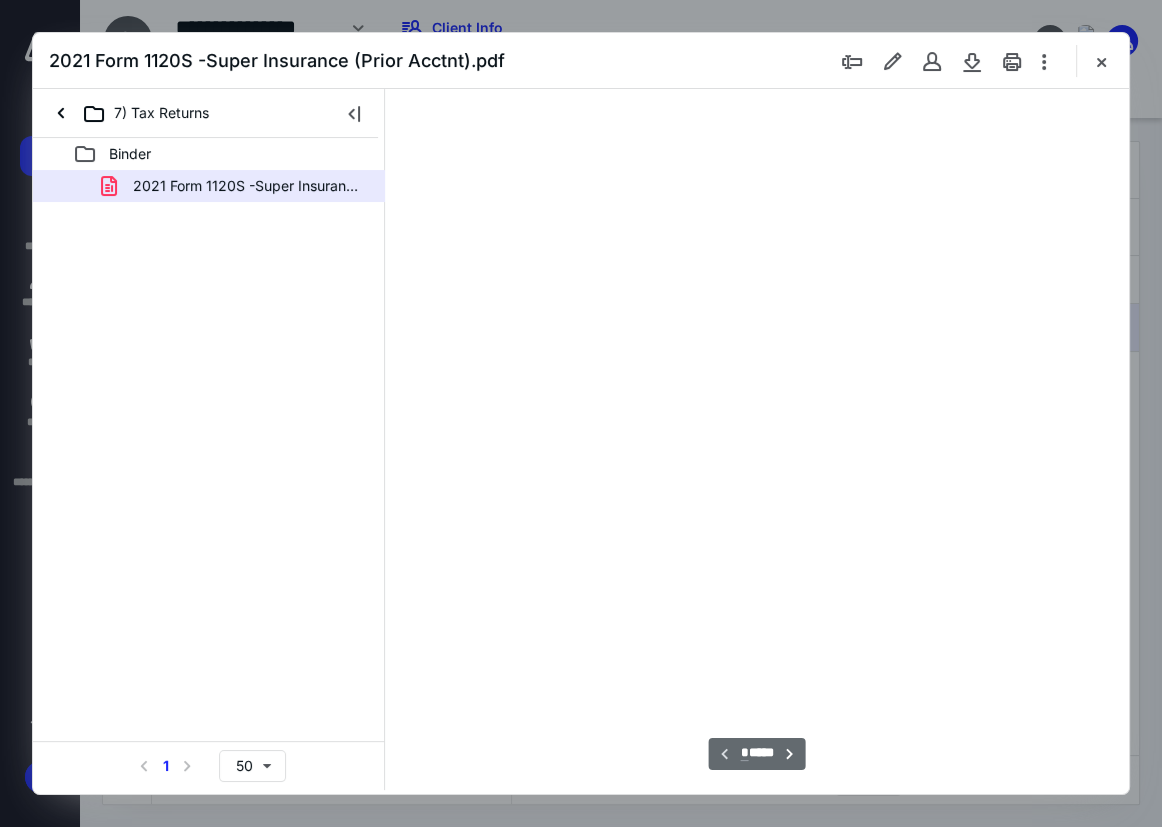 type on "75" 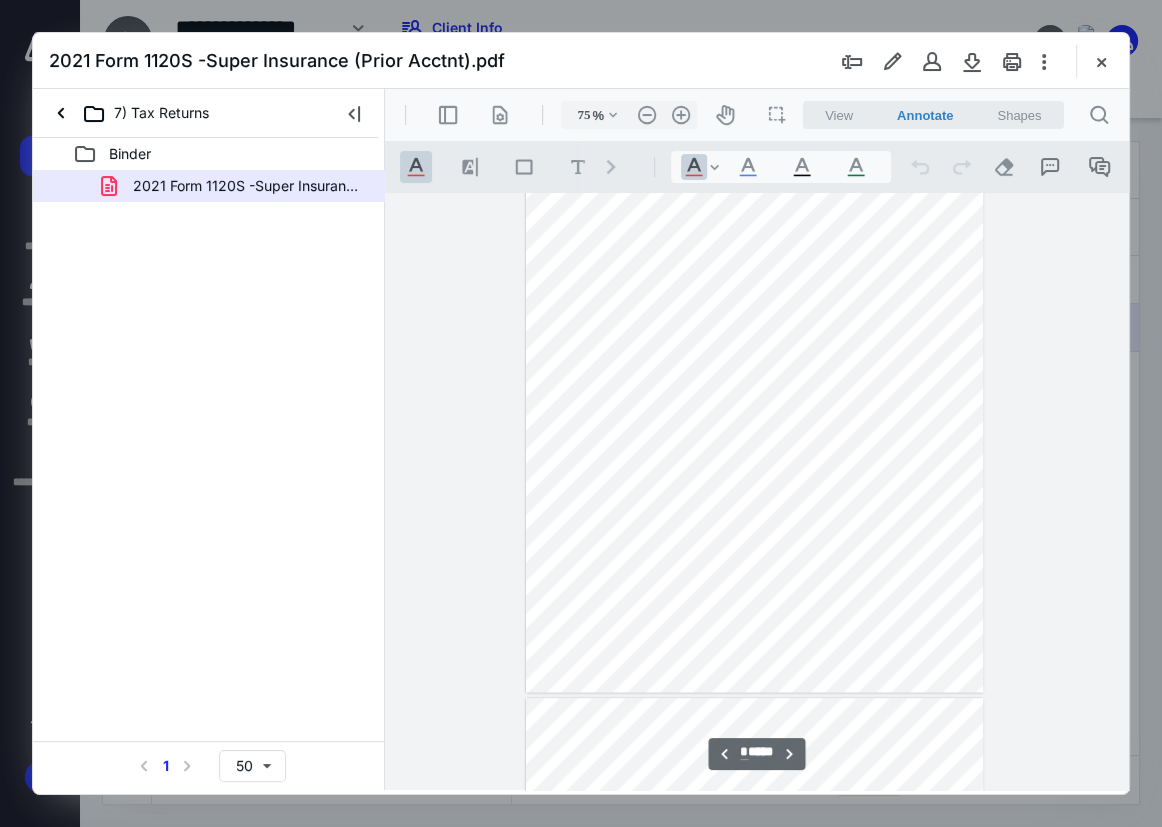type on "*" 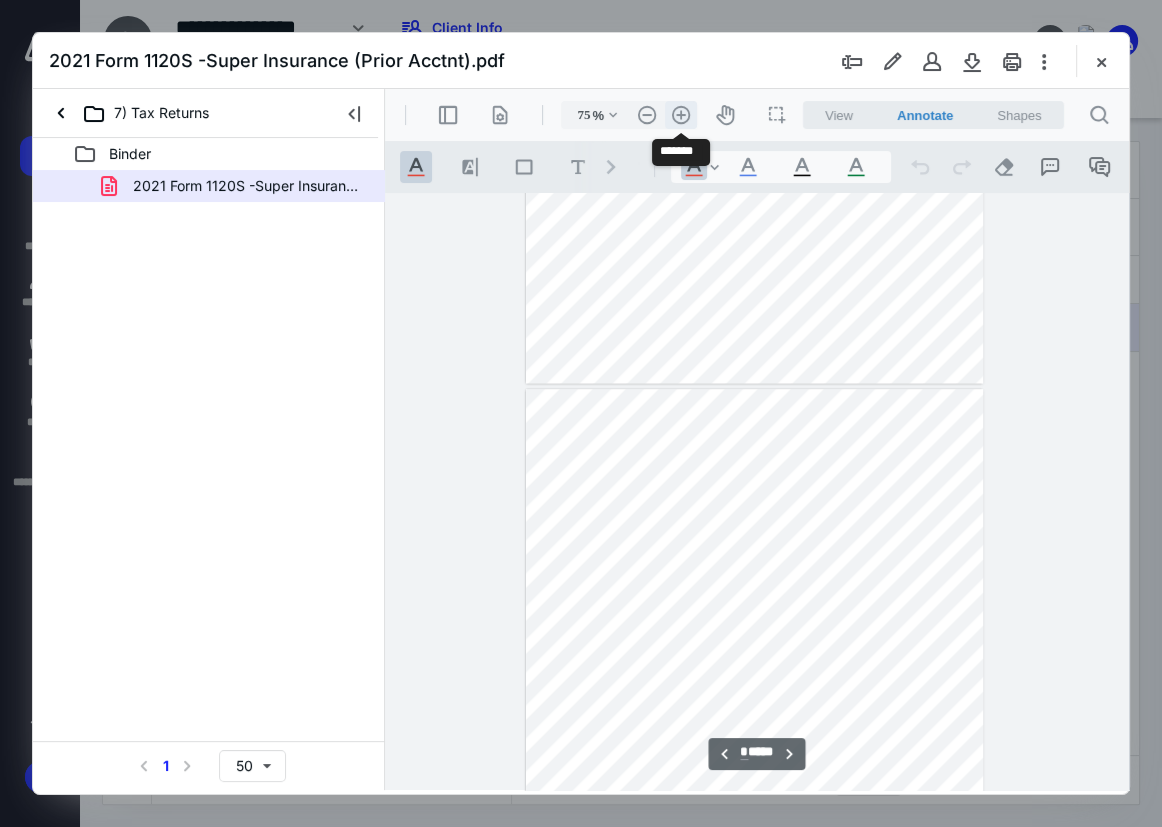 click on ".cls-1{fill:#abb0c4;} icon - header - zoom - in - line" at bounding box center [681, 115] 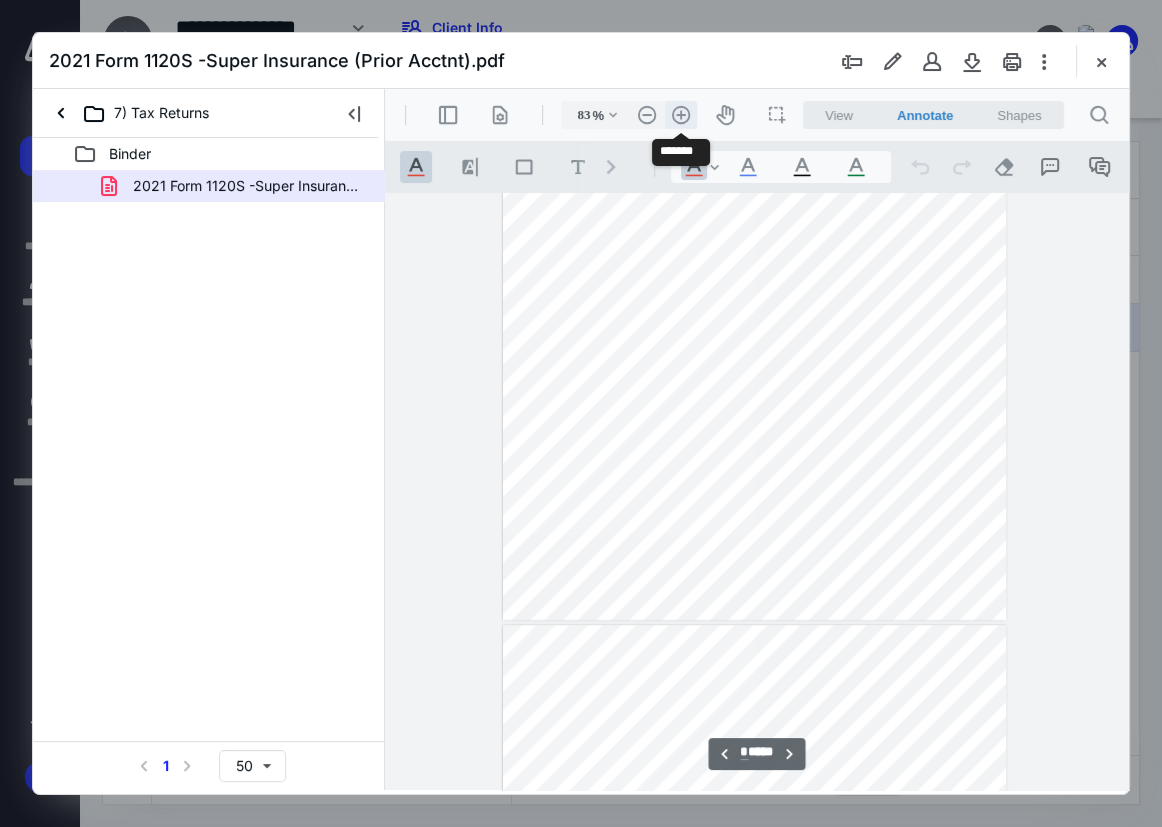 scroll, scrollTop: 2444, scrollLeft: 0, axis: vertical 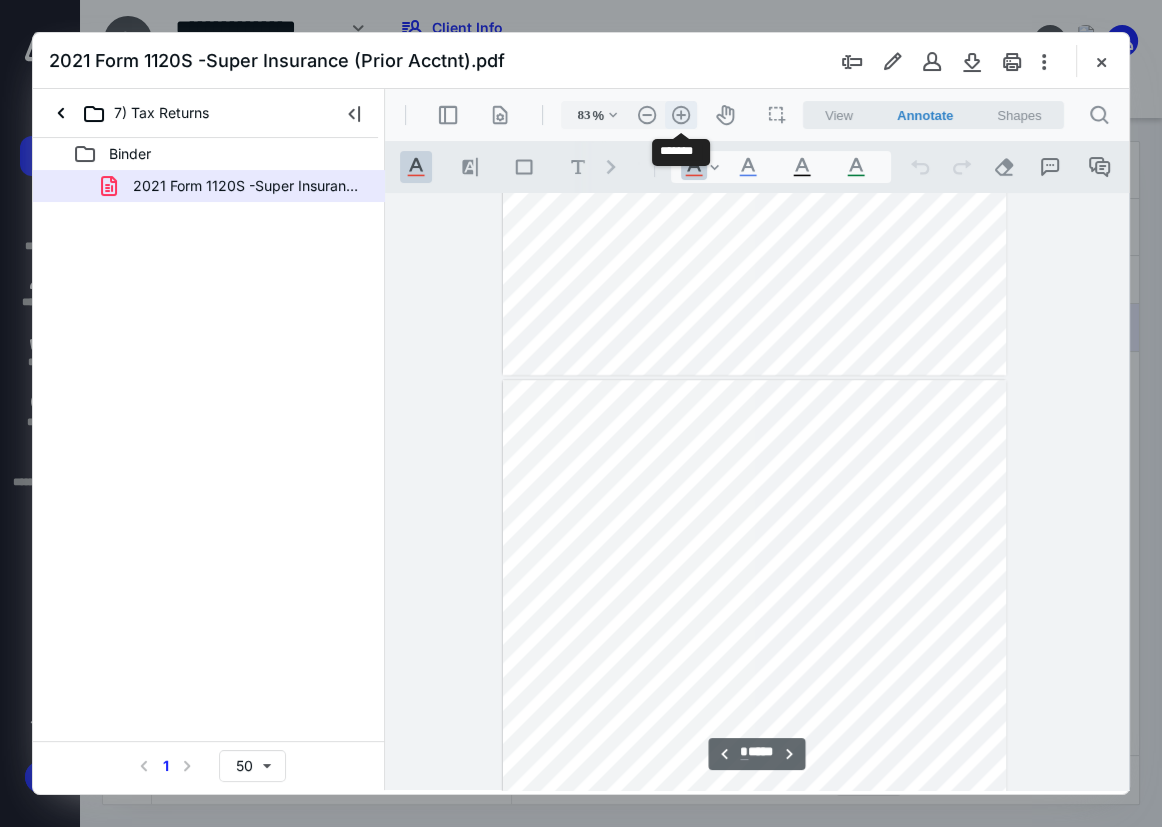 click on ".cls-1{fill:#abb0c4;} icon - header - zoom - in - line" at bounding box center [681, 115] 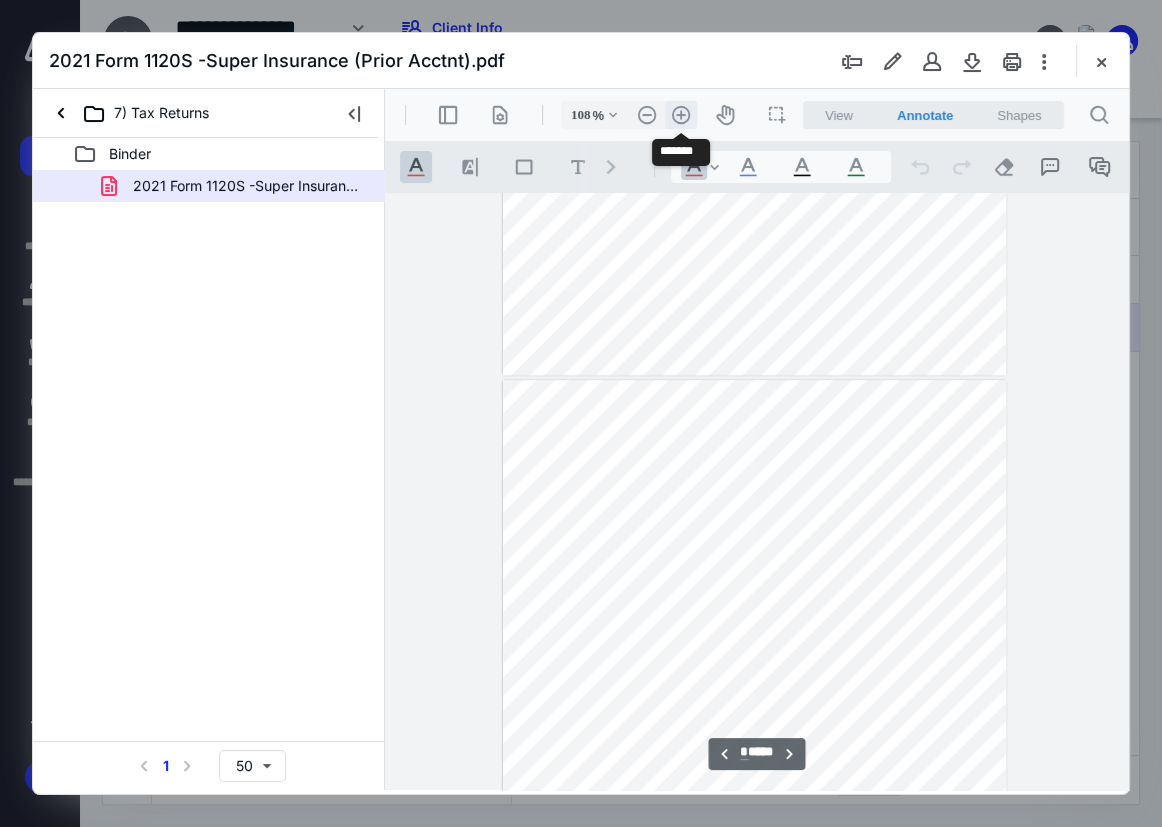 click on ".cls-1{fill:#abb0c4;} icon - header - zoom - in - line" at bounding box center [681, 115] 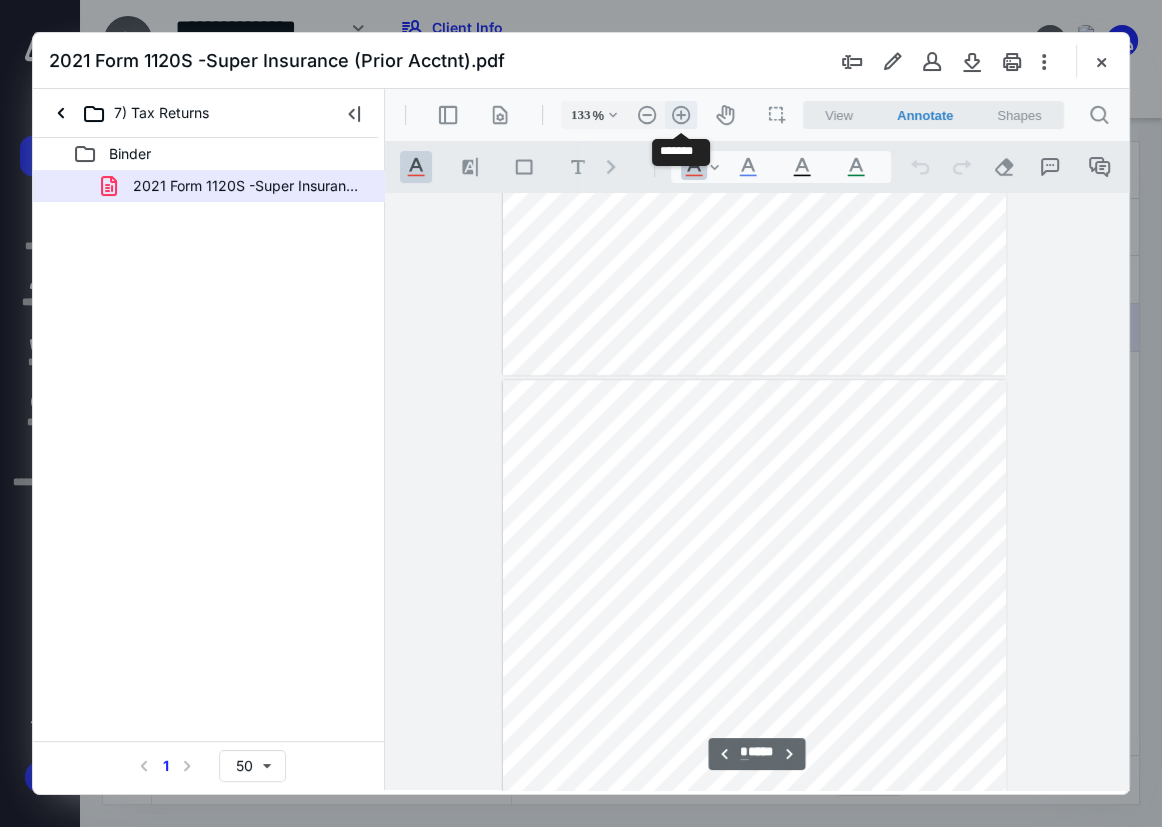 scroll, scrollTop: 4080, scrollLeft: 43, axis: both 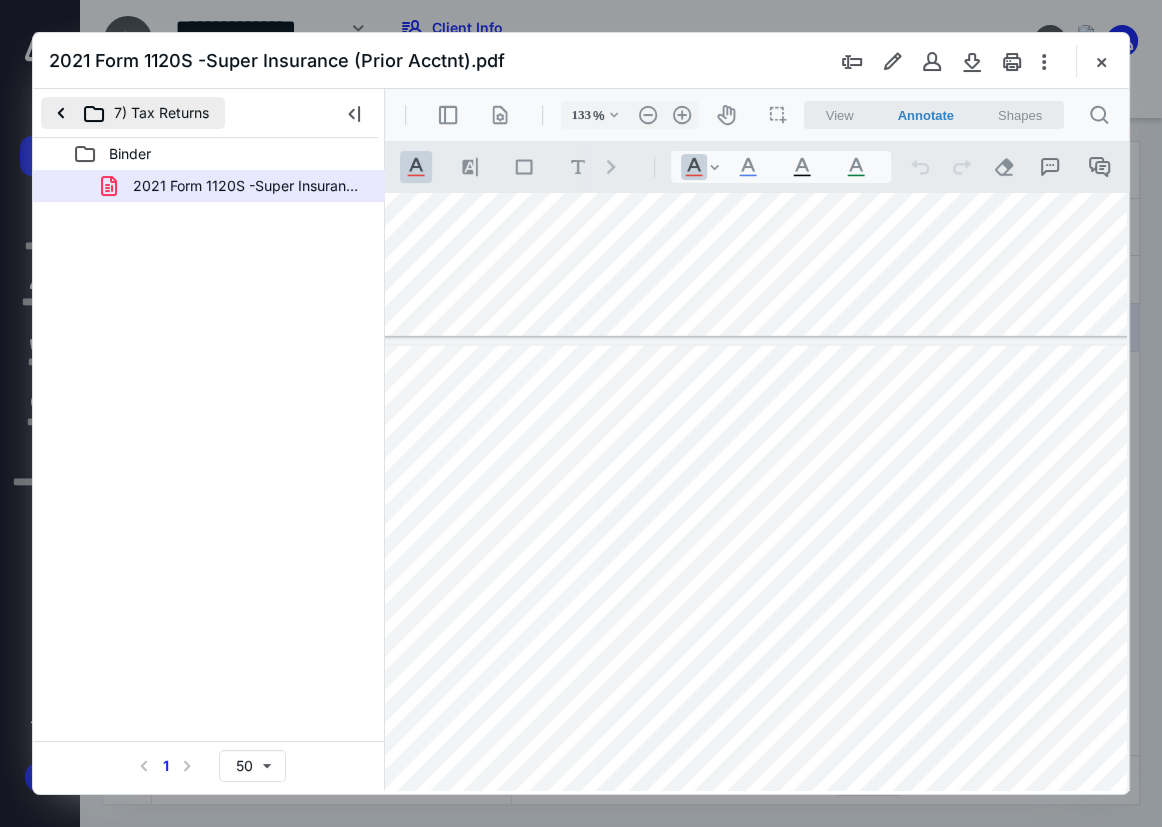 click on "7) Tax Returns" at bounding box center [133, 113] 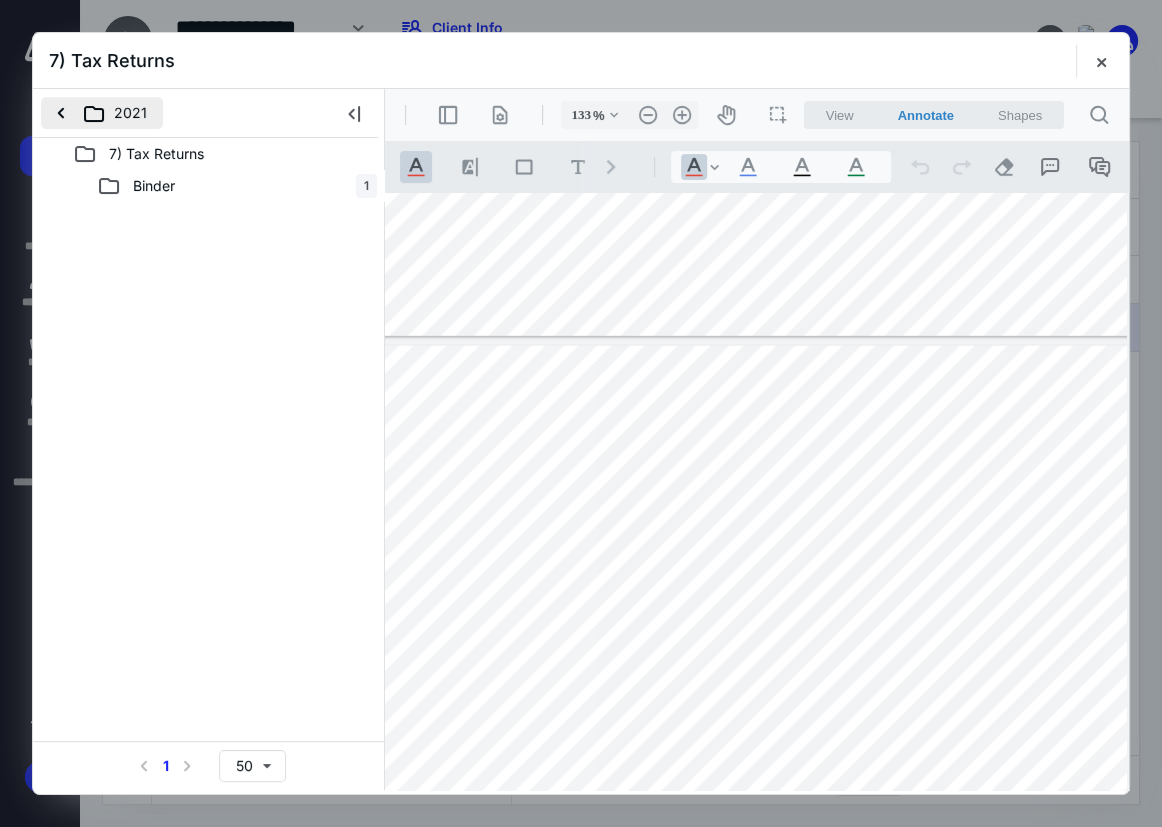 click on "2021" at bounding box center [102, 113] 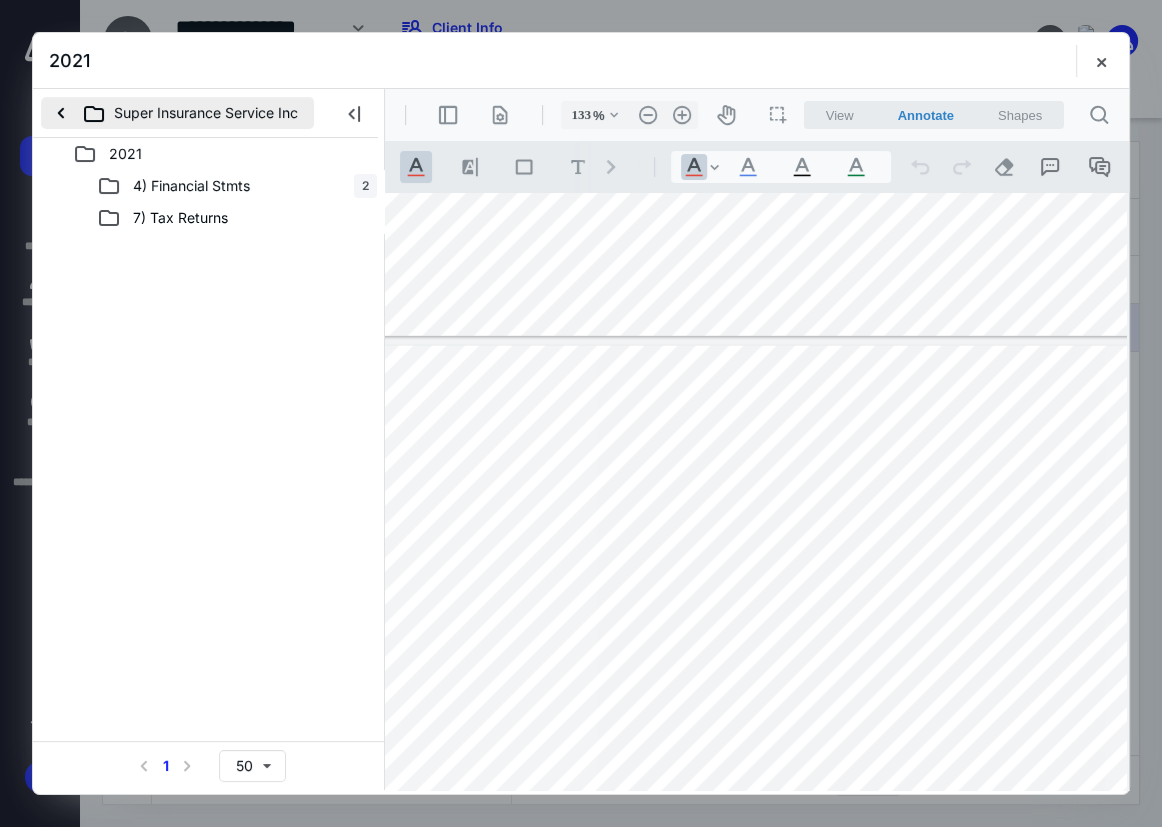 click on "Super Insurance Service Inc" at bounding box center [177, 113] 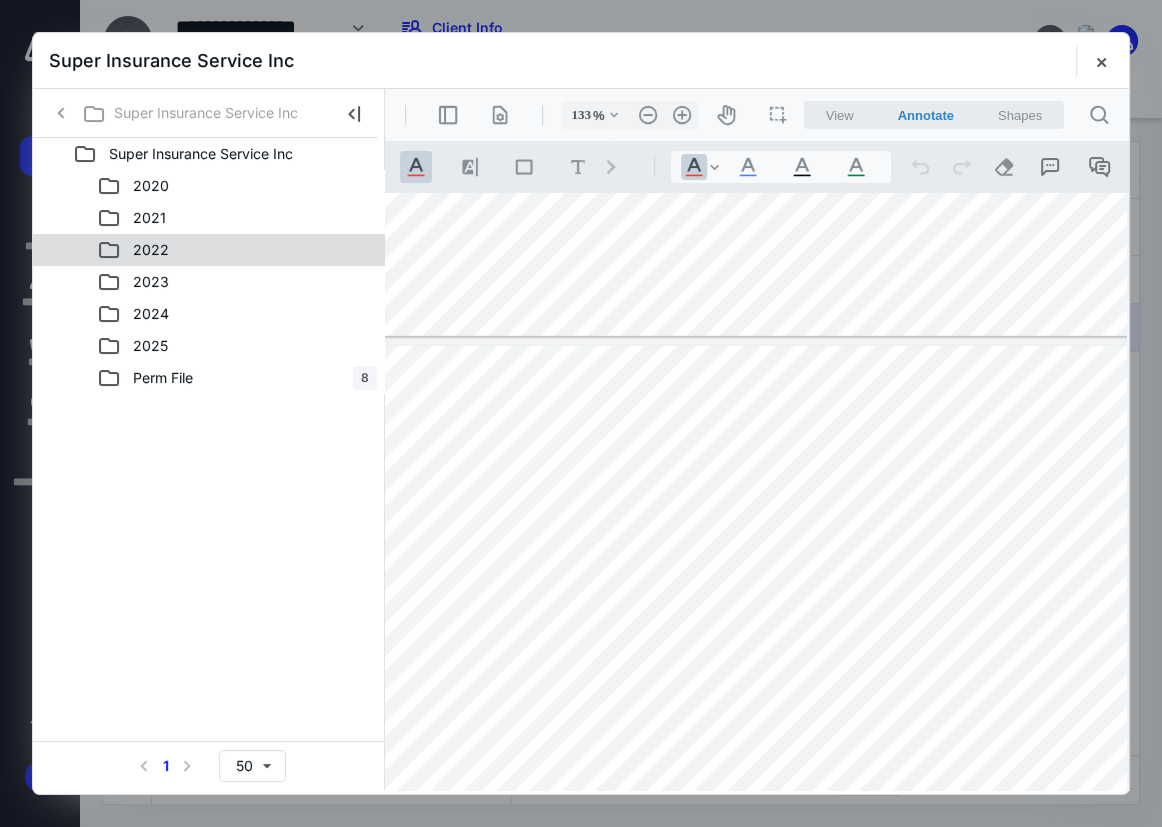 click on "2022" at bounding box center (237, 250) 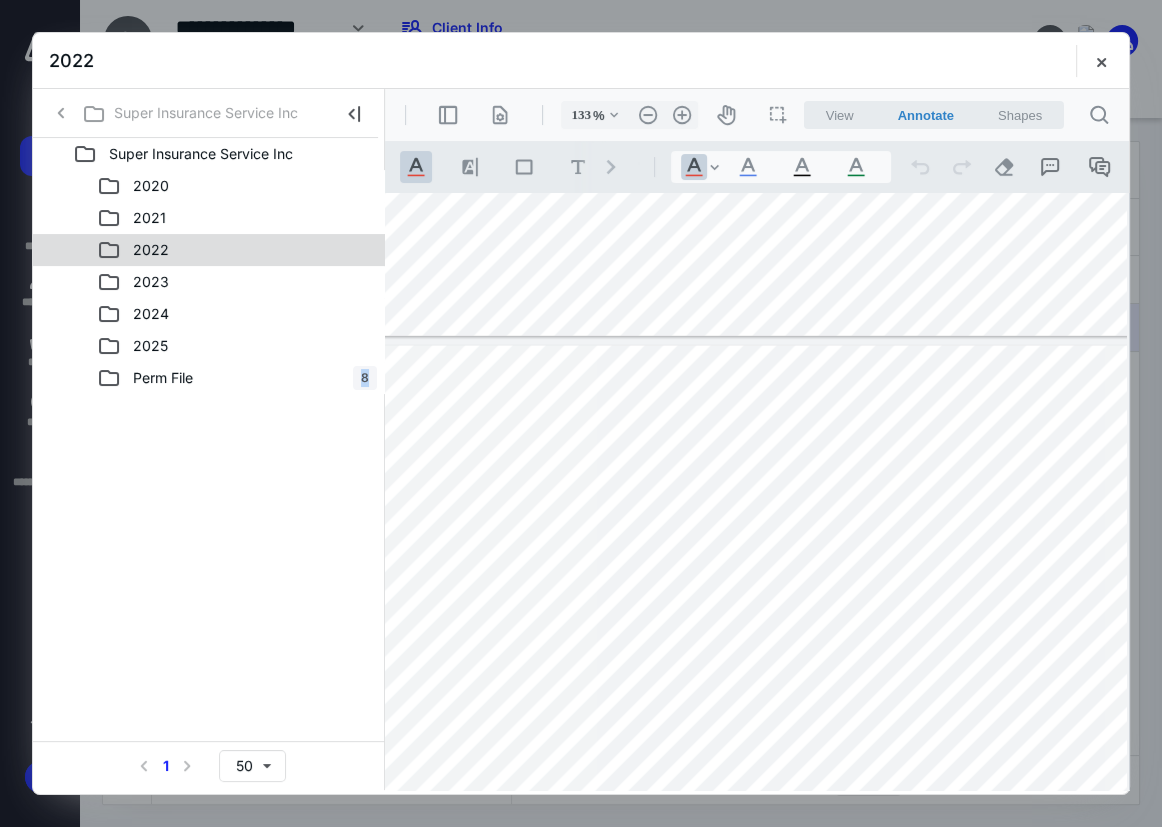 click on "2022" at bounding box center [237, 250] 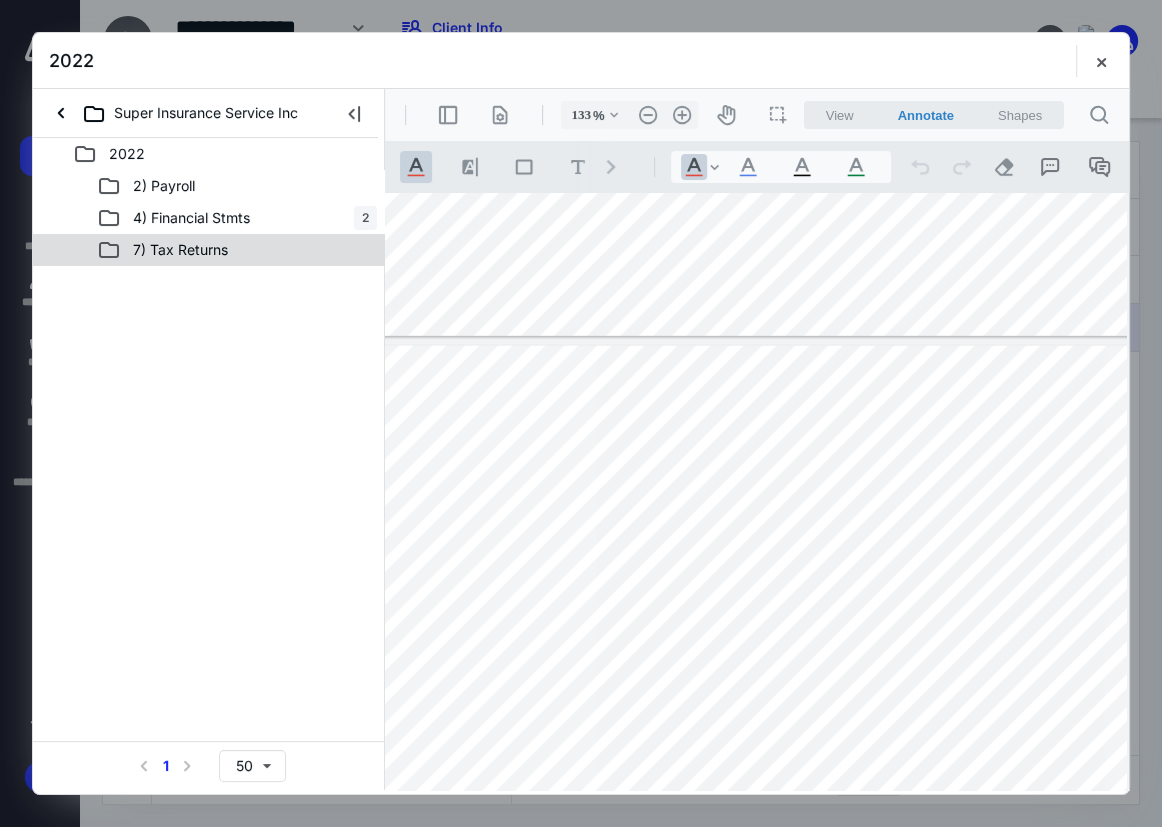 click on "7) Tax Returns" at bounding box center [180, 250] 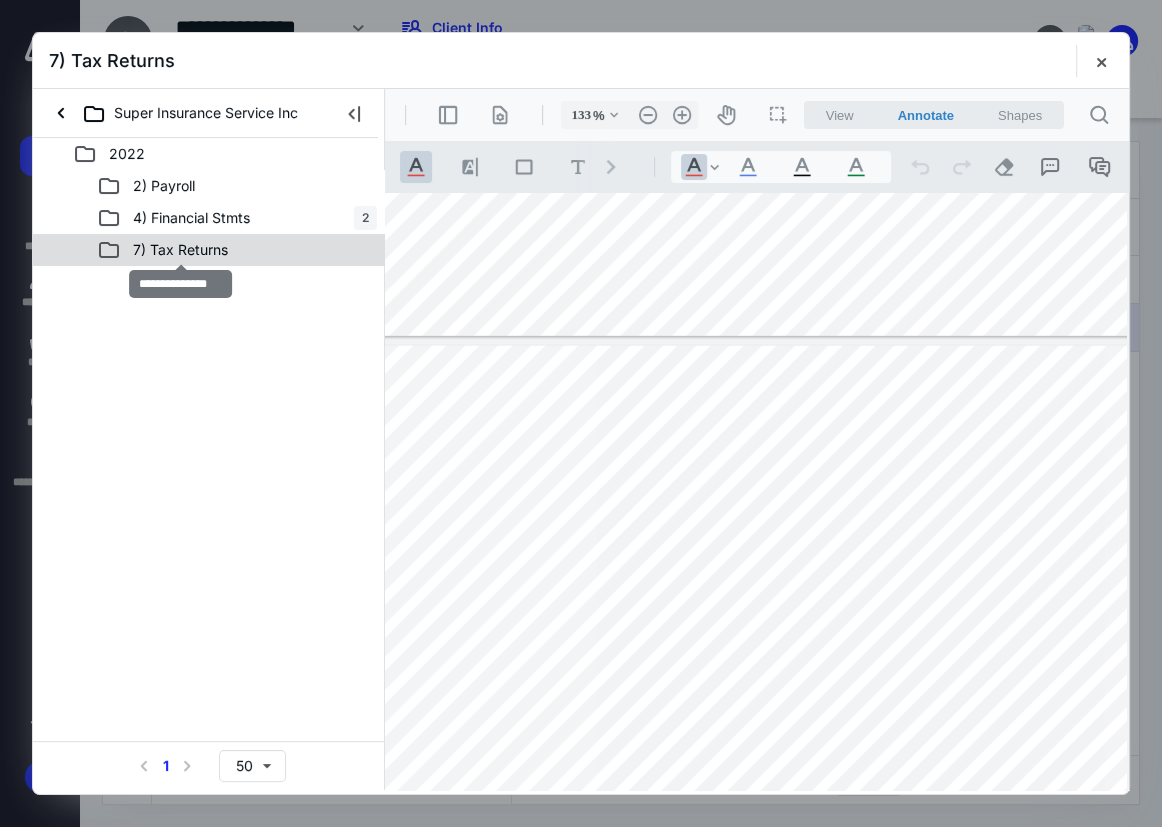 click on "7) Tax Returns" at bounding box center (180, 250) 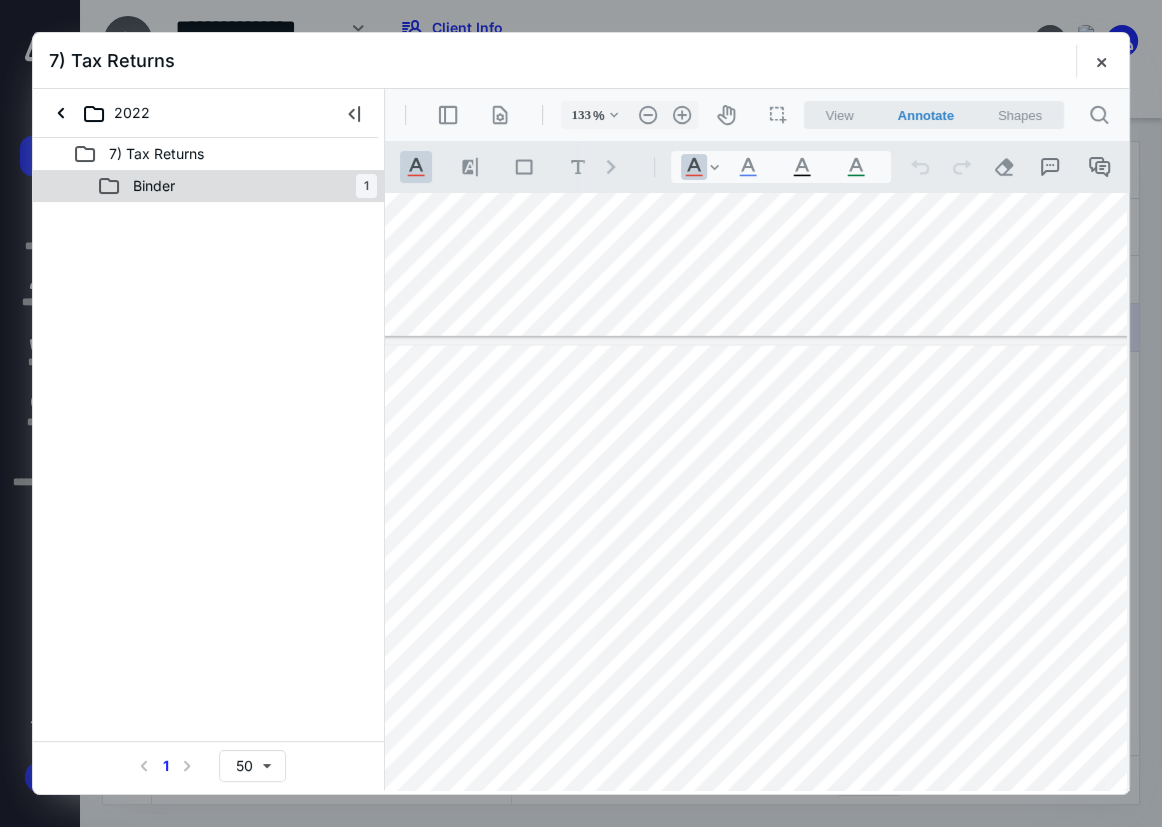 click on "Binder 1" at bounding box center [237, 186] 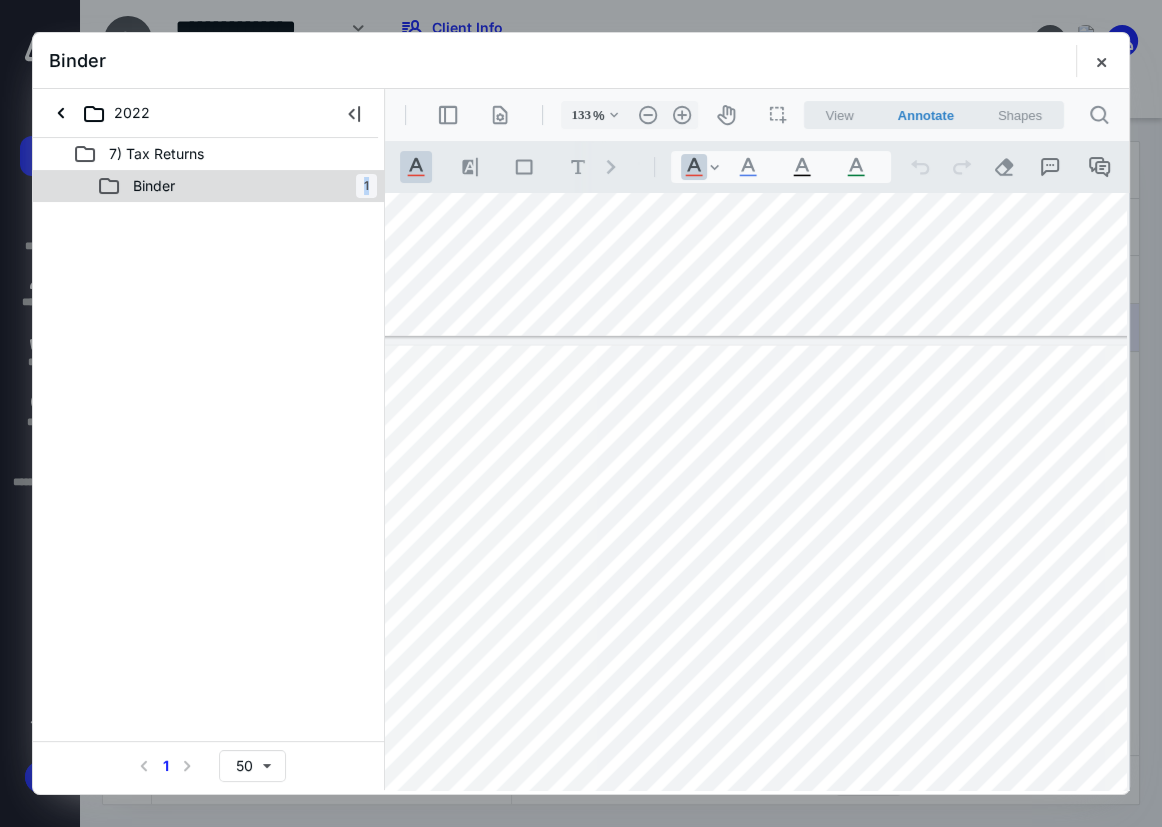 click on "Binder 1" at bounding box center (237, 186) 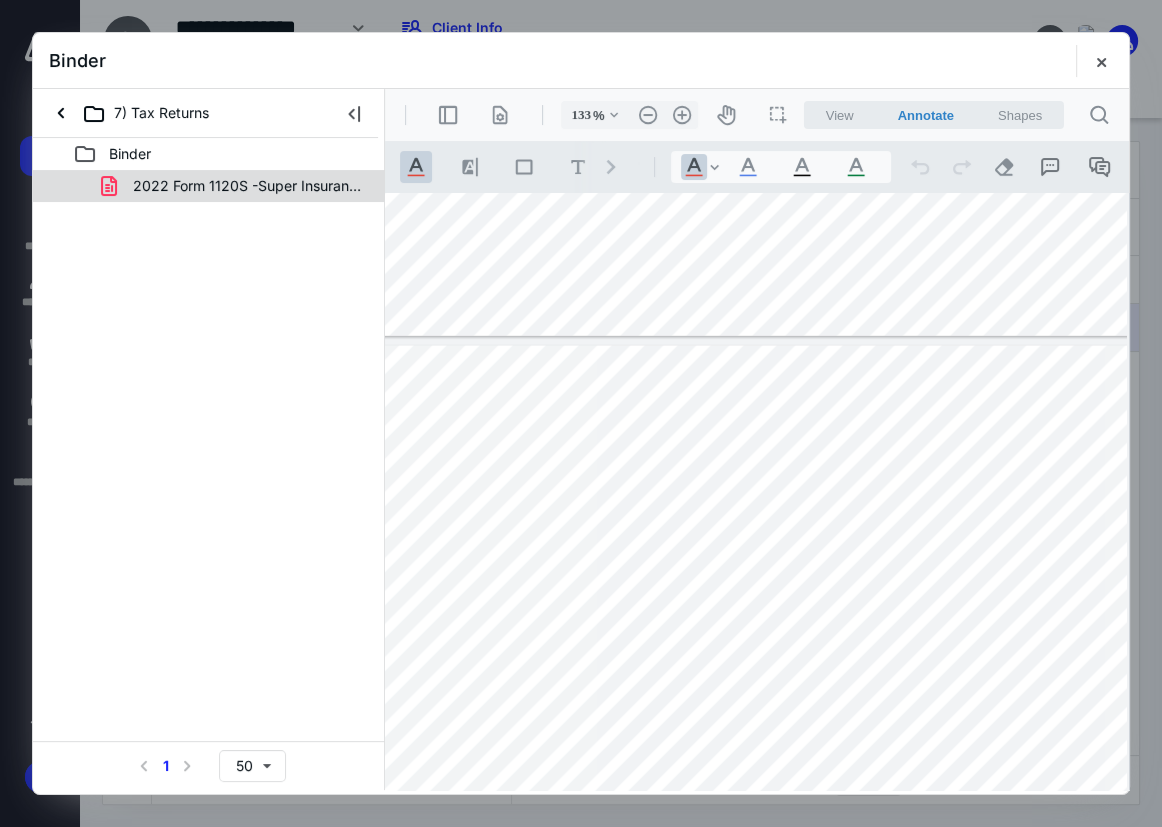 click on "2022 Form 1120S -Super Insurance (Prior Acctnt).pdf" at bounding box center [209, 186] 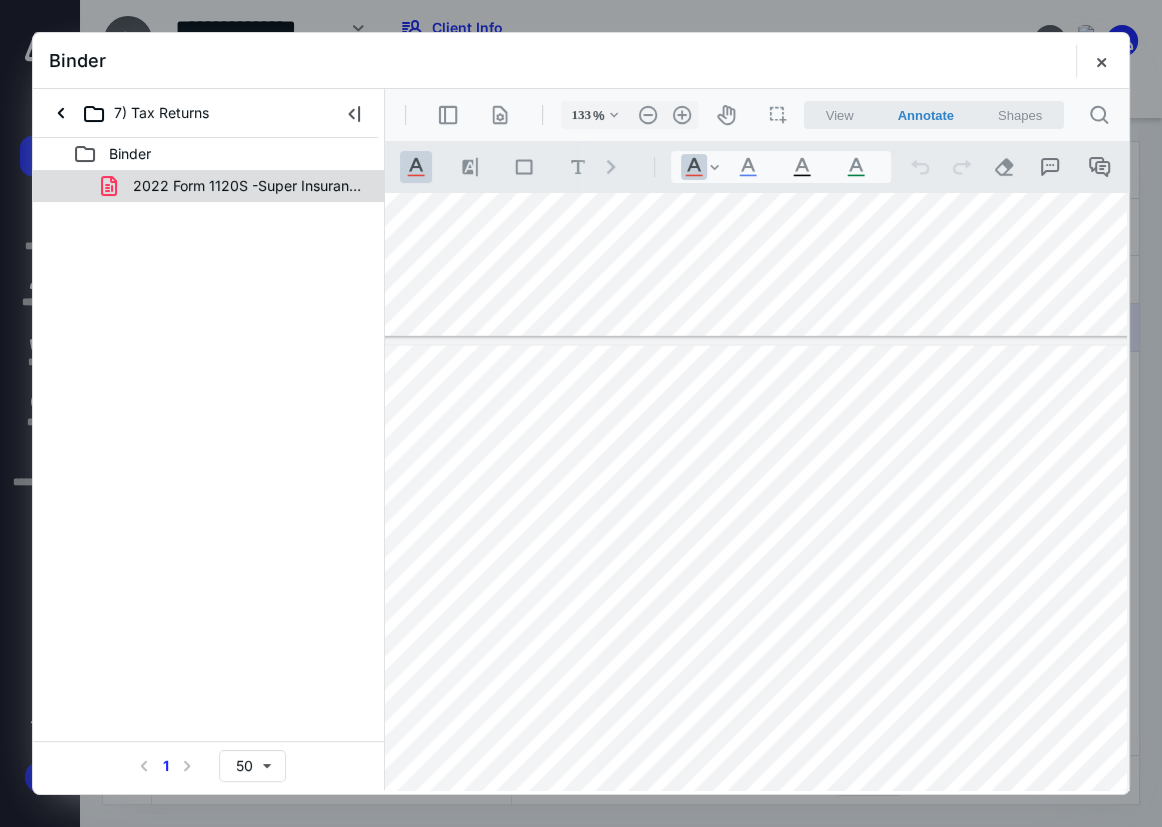 click on "2022 Form 1120S -Super Insurance (Prior Acctnt).pdf" at bounding box center [209, 186] 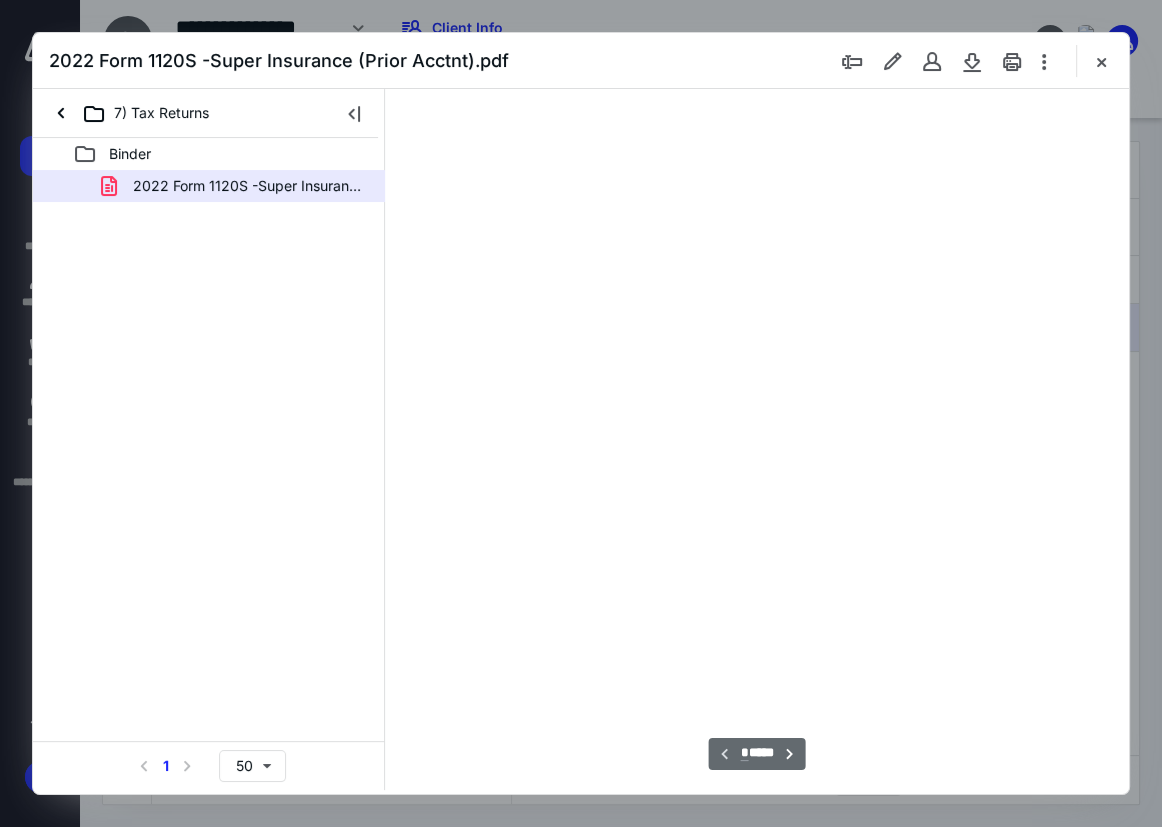 type on "75" 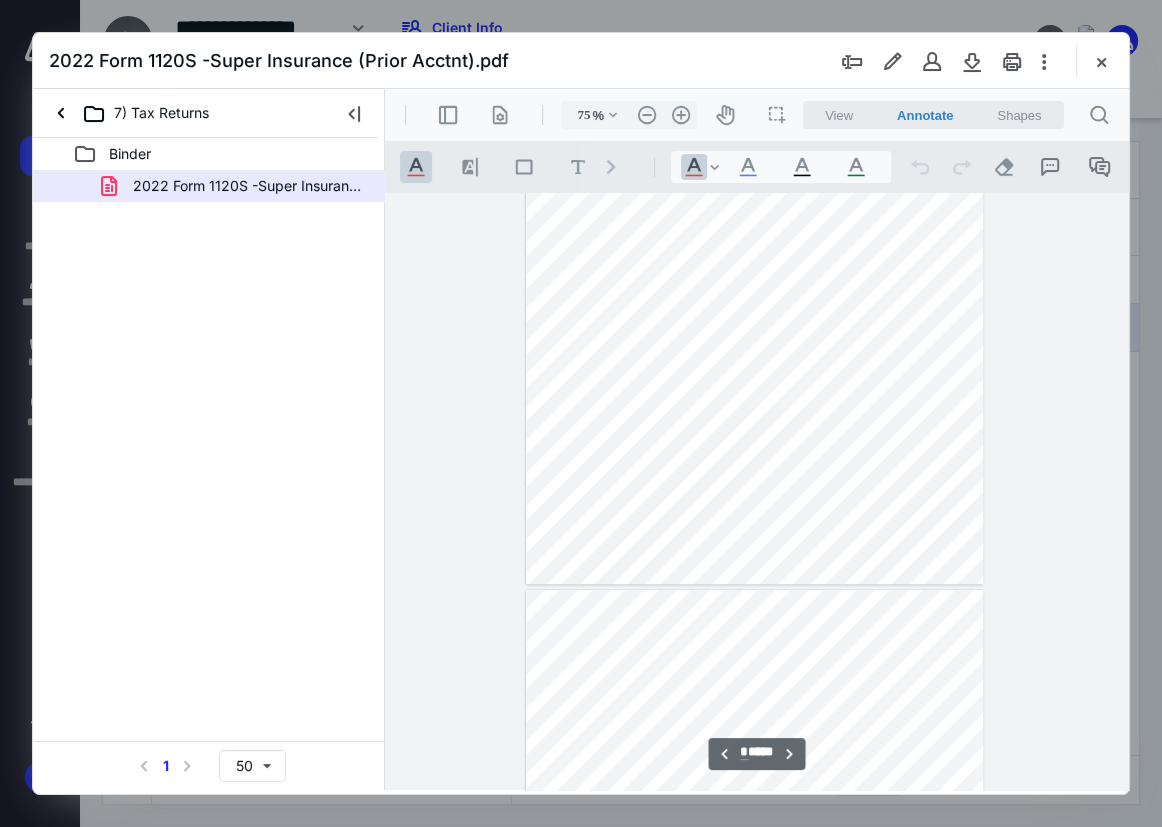 type on "*" 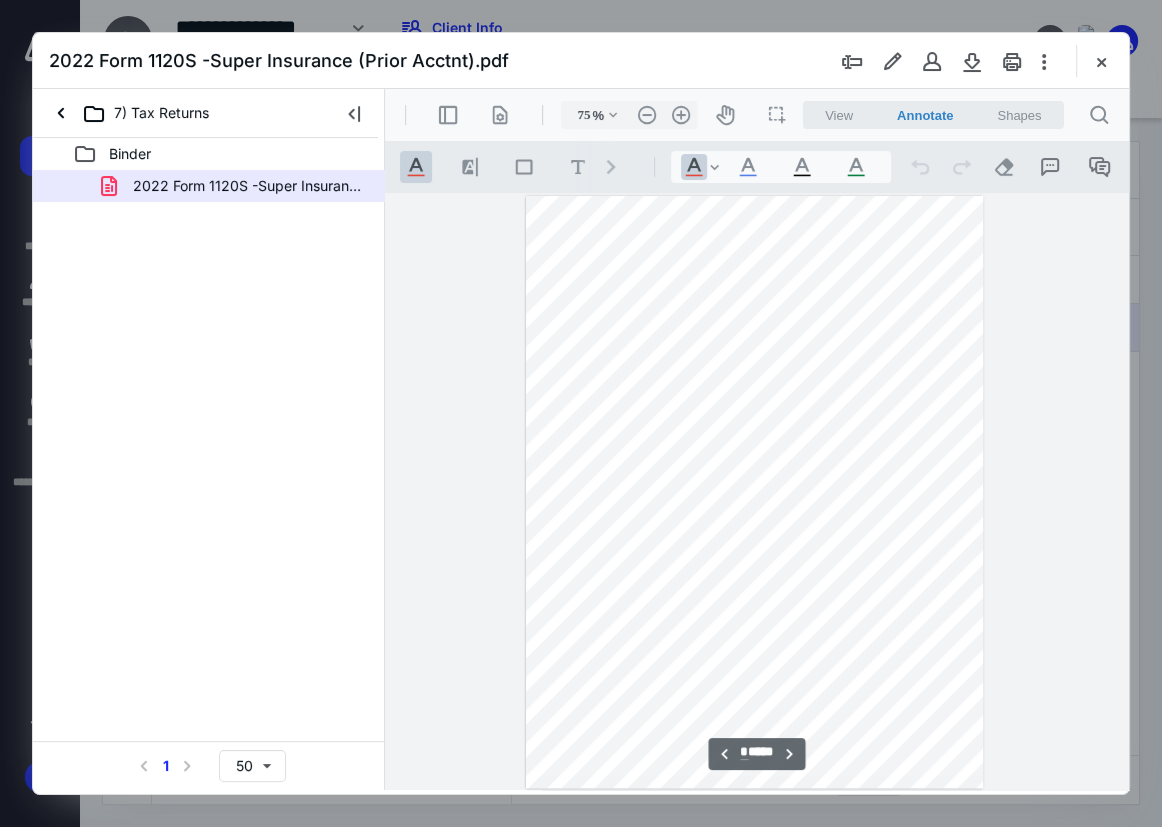 scroll, scrollTop: 1197, scrollLeft: 0, axis: vertical 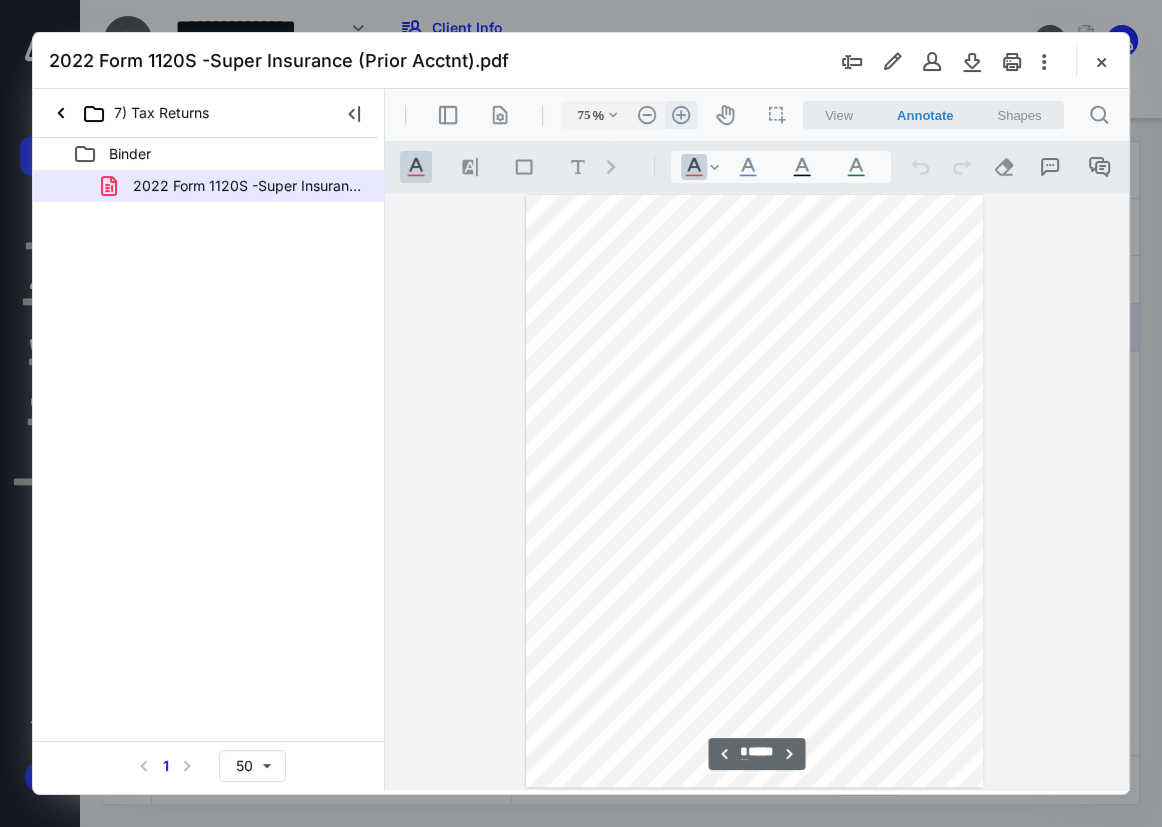 click on ".cls-1{fill:#abb0c4;} icon - header - zoom - in - line" at bounding box center [681, 115] 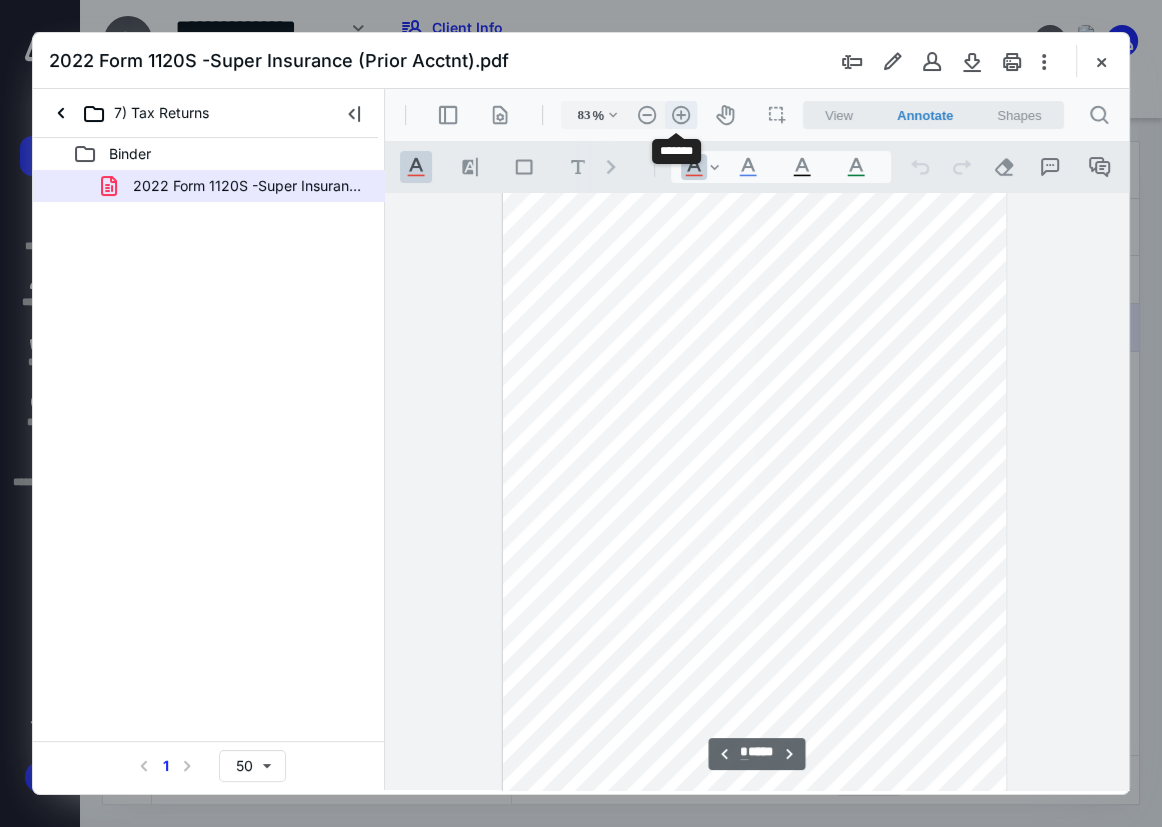 click on ".cls-1{fill:#abb0c4;} icon - header - zoom - in - line" at bounding box center [681, 115] 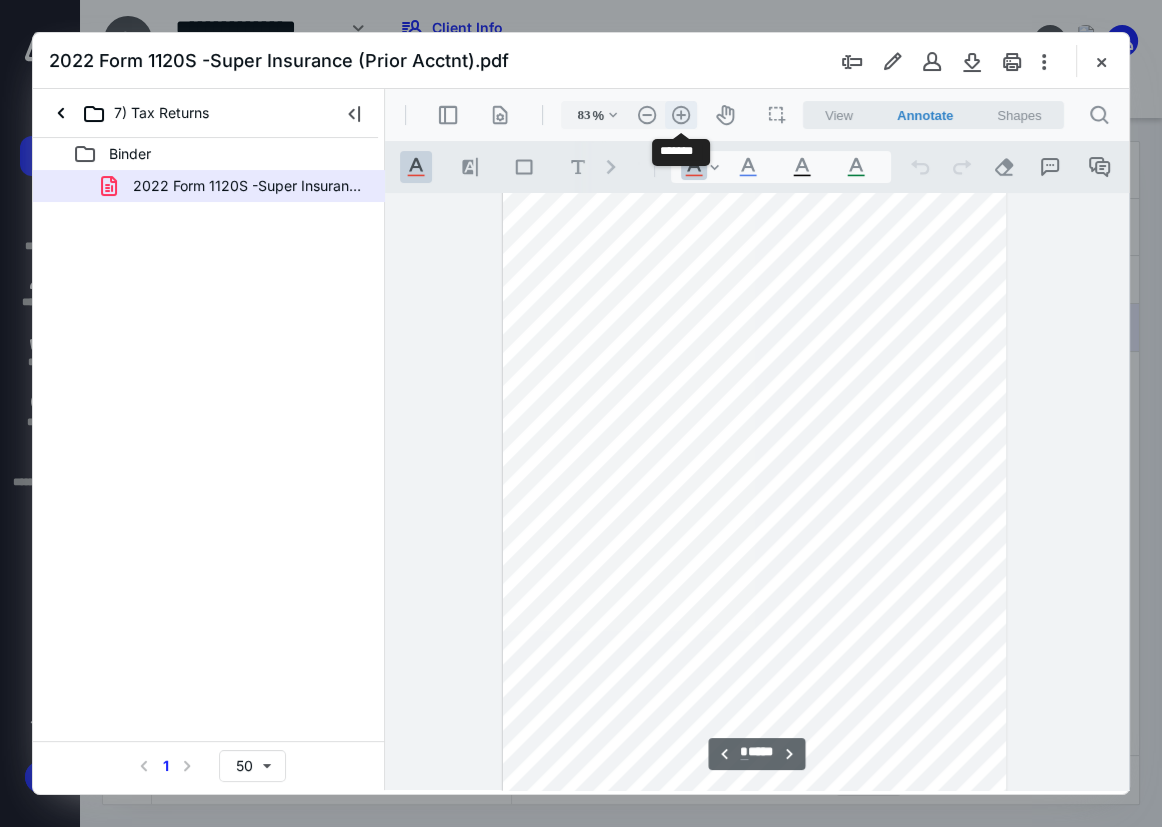type on "108" 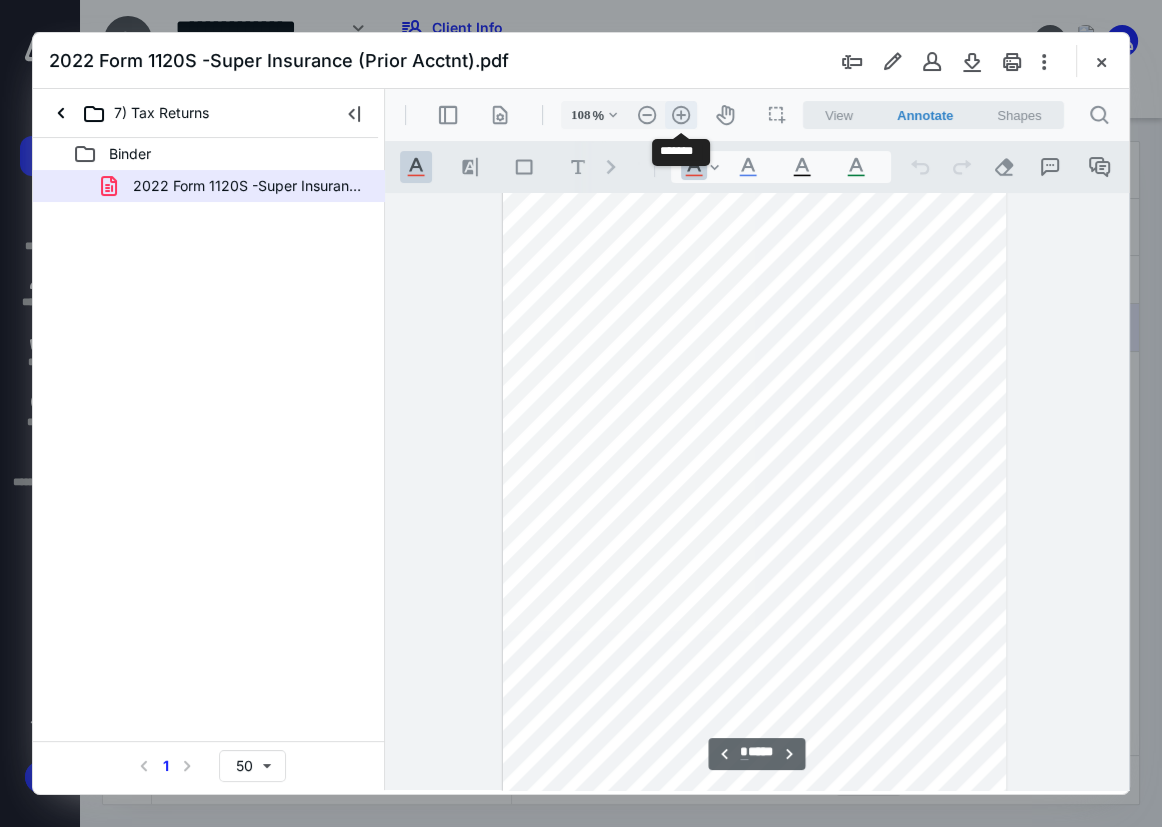 scroll, scrollTop: 1824, scrollLeft: 0, axis: vertical 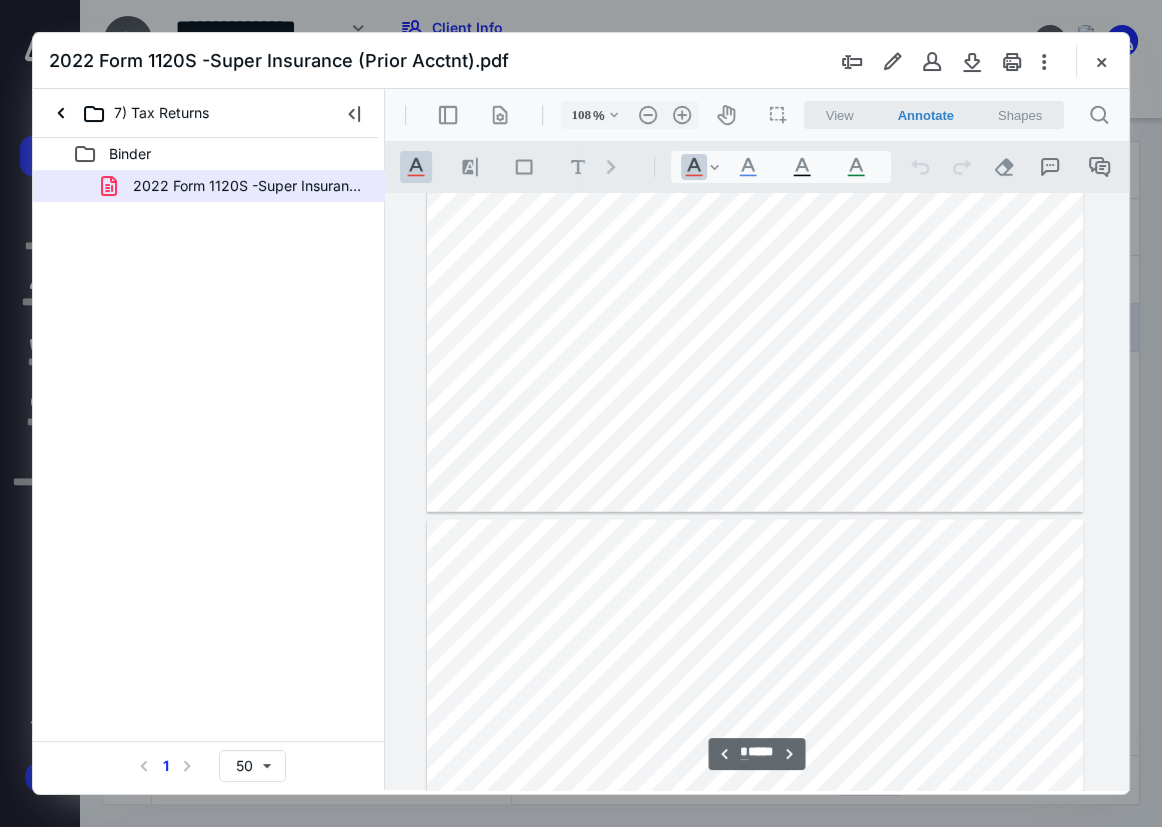 type on "*" 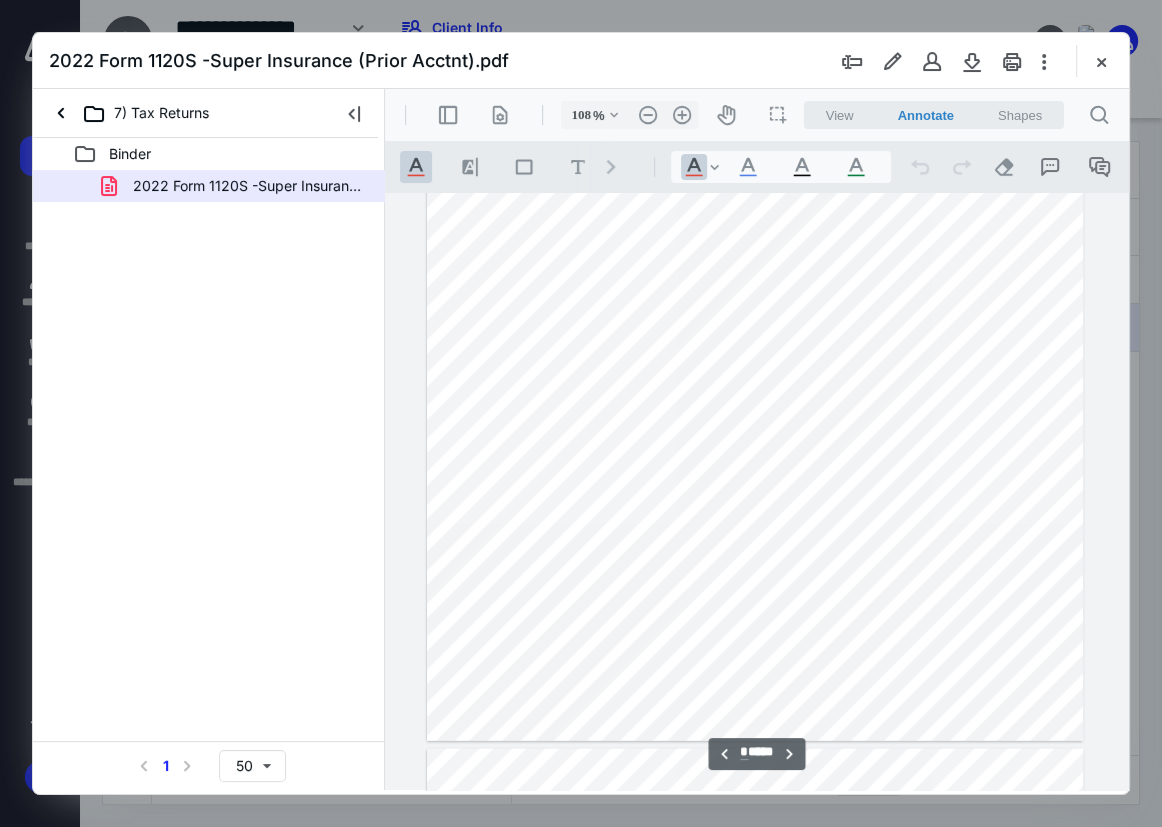 scroll, scrollTop: 3460, scrollLeft: 0, axis: vertical 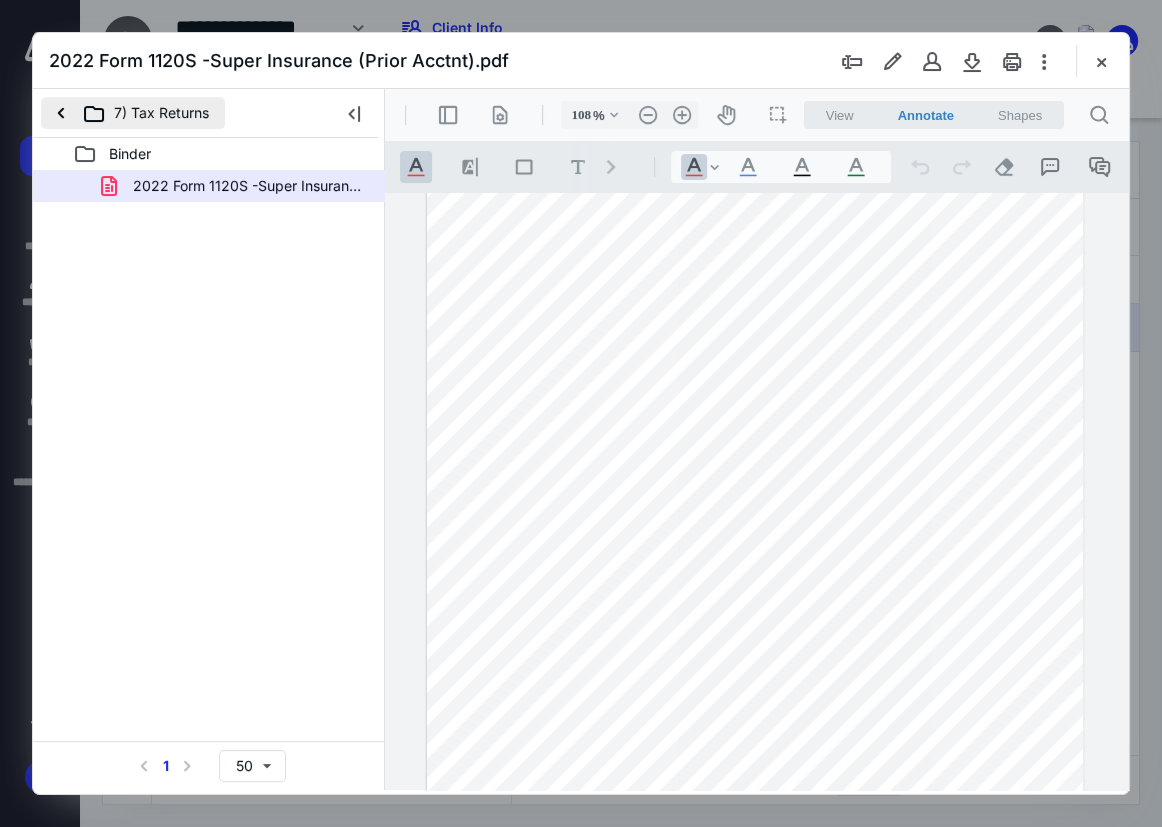 click on "7) Tax Returns" at bounding box center (133, 113) 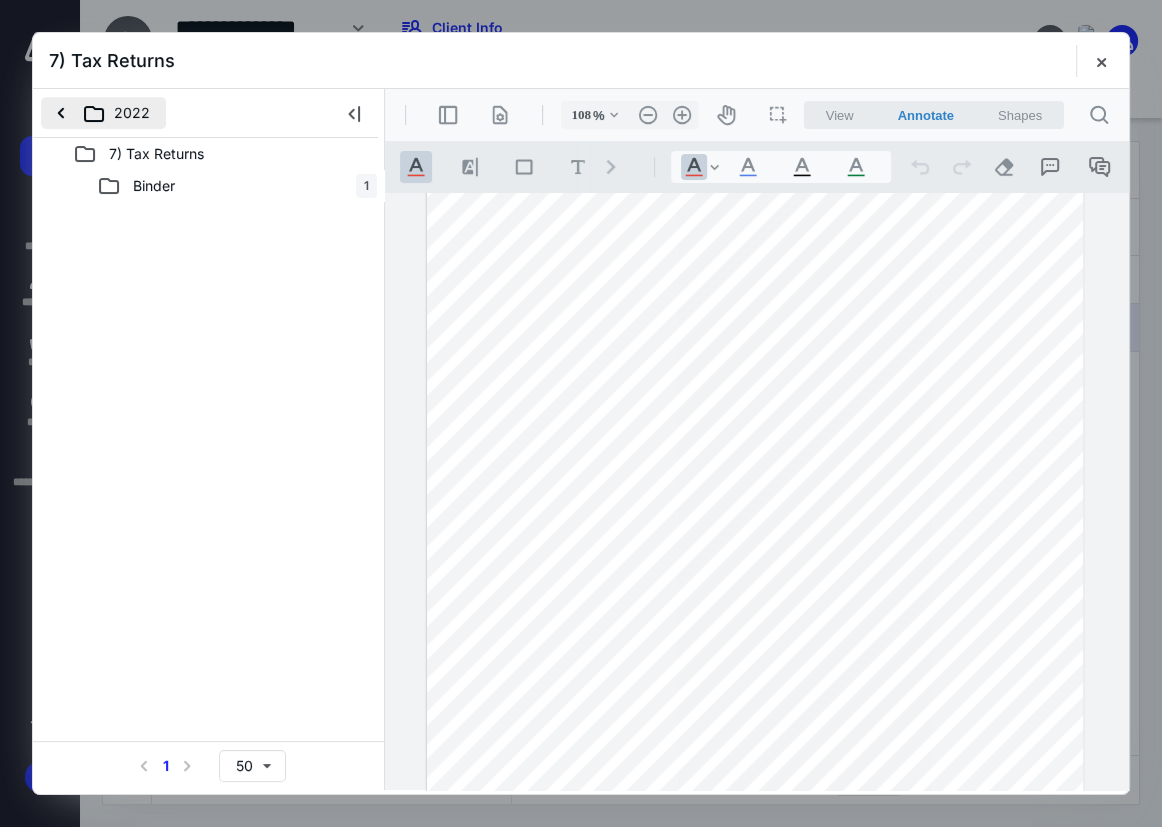 click on "2022" at bounding box center [103, 113] 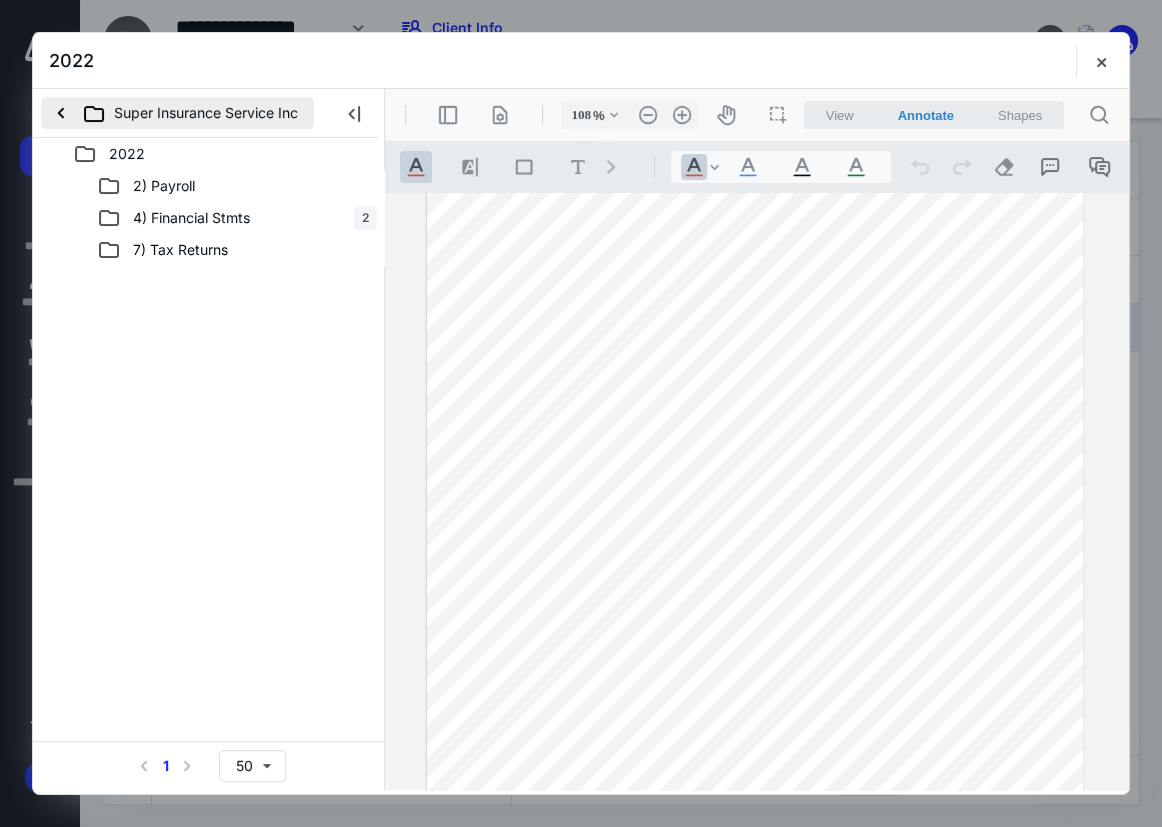 click on "Super Insurance Service Inc" at bounding box center [177, 113] 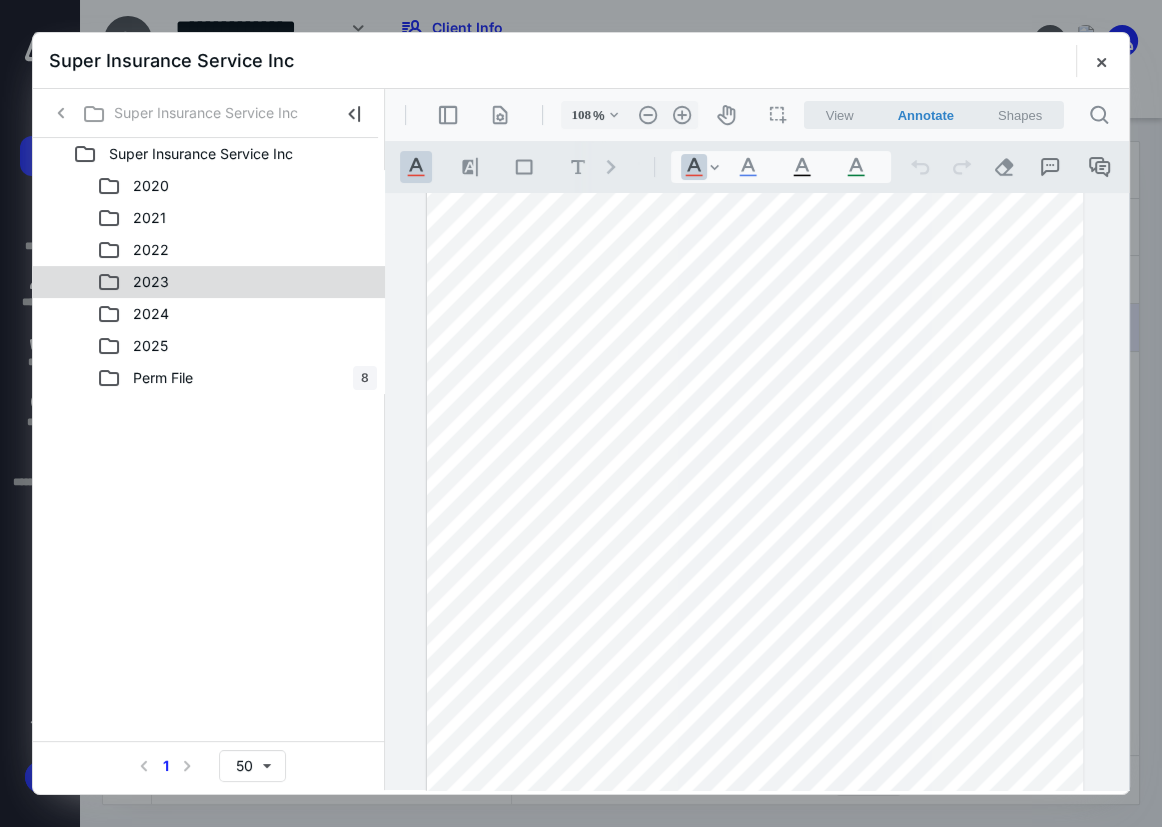 click on "2023" at bounding box center (237, 282) 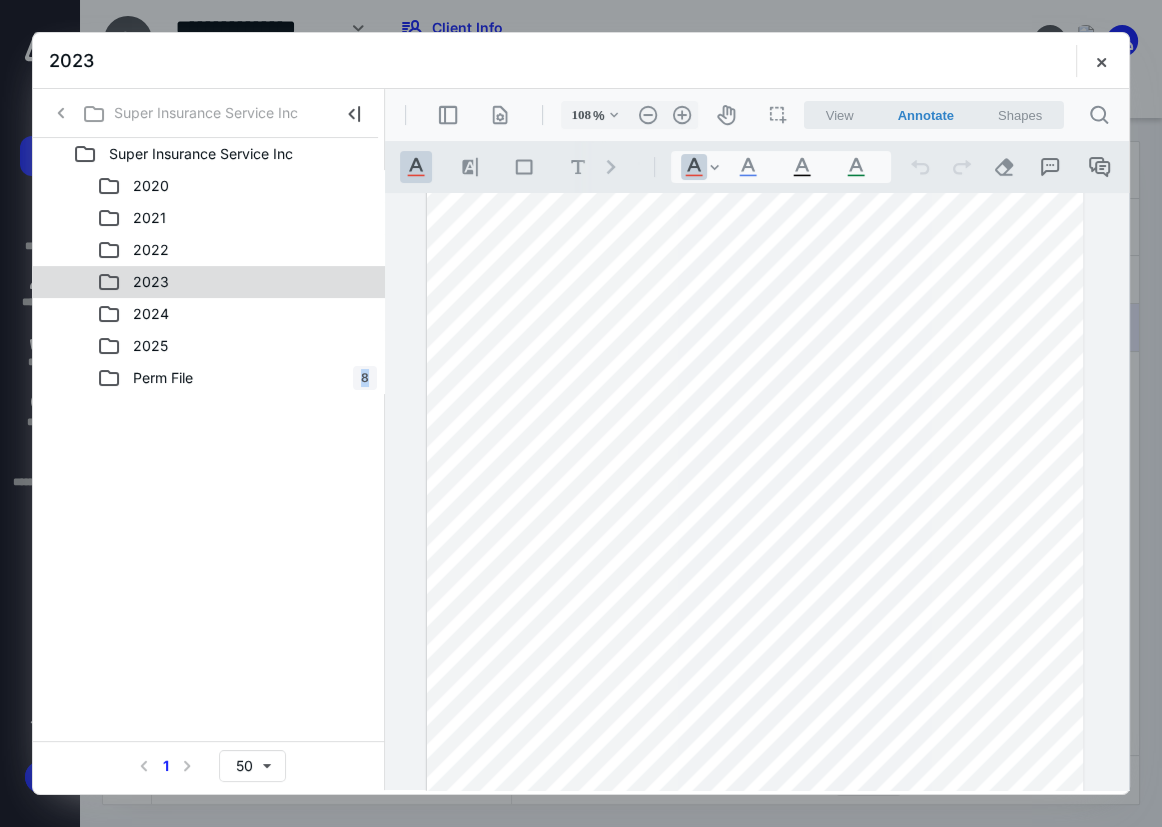 click on "2023" at bounding box center (237, 282) 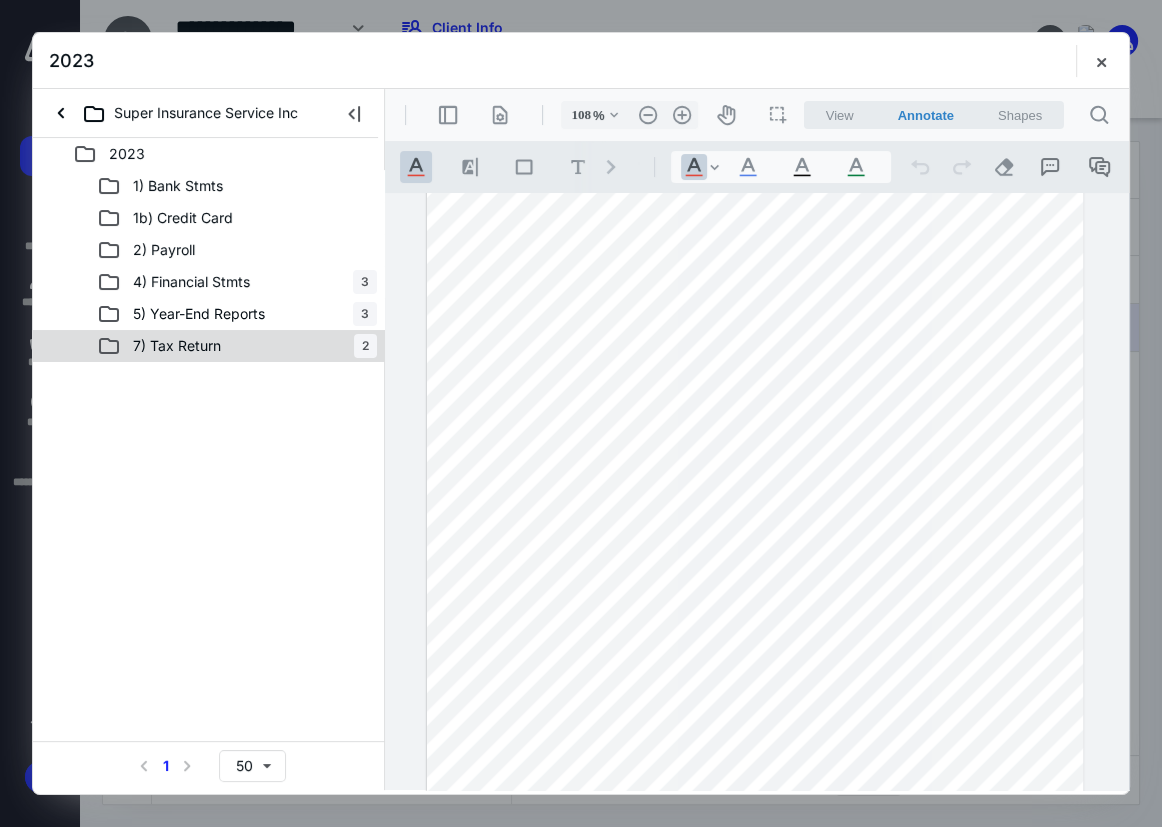 click on "7) Tax Return 2" at bounding box center [237, 346] 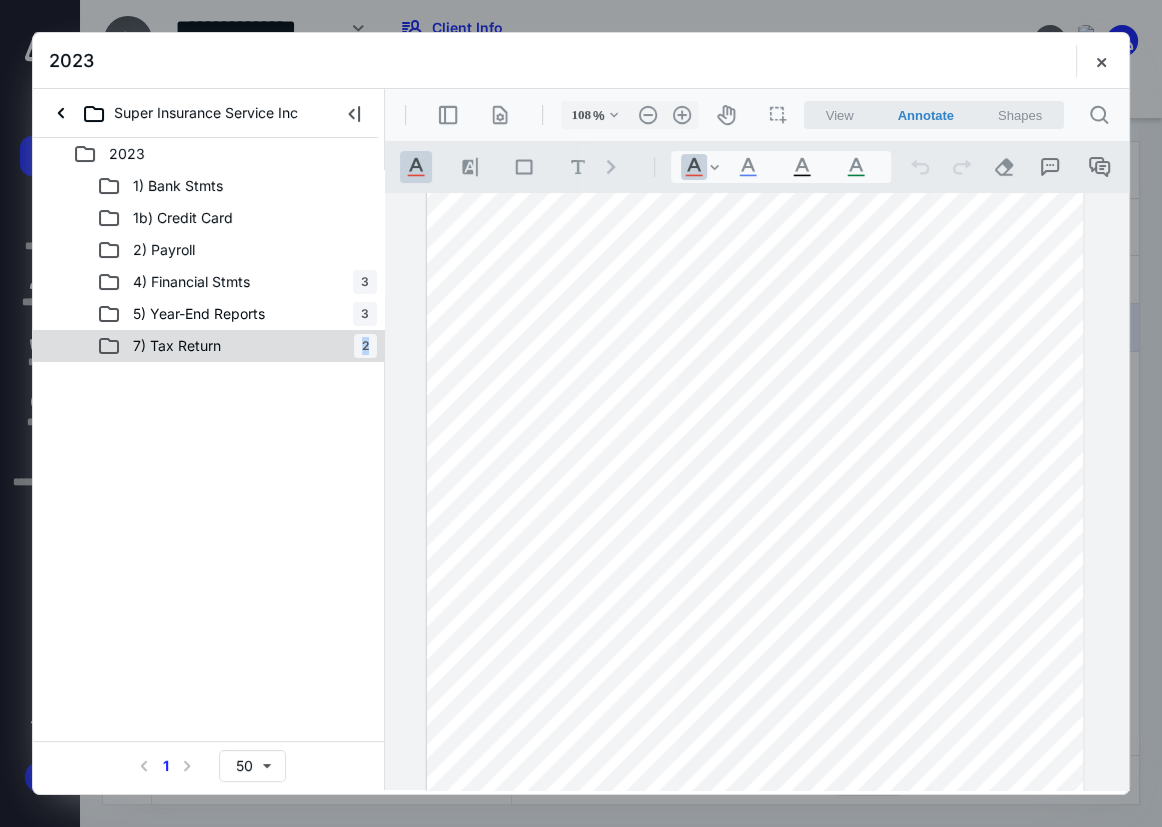 click on "7) Tax Return 2" at bounding box center [237, 346] 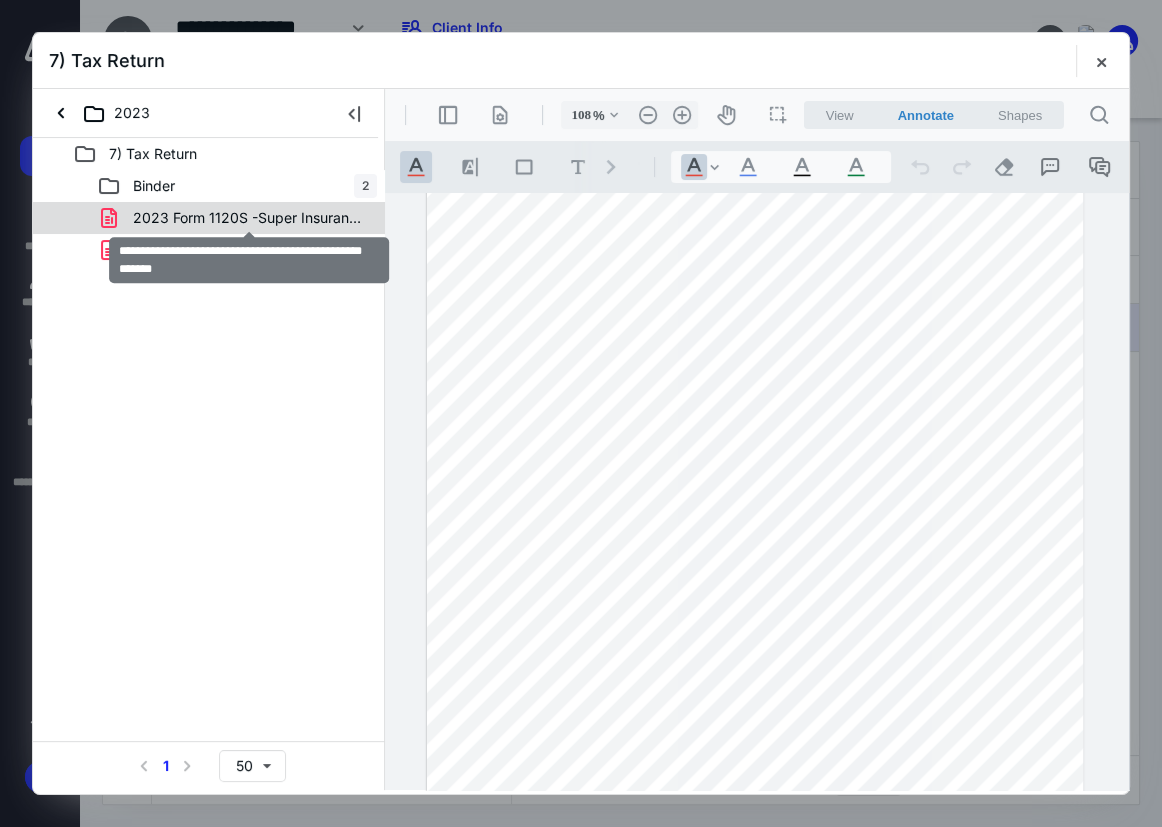 click on "2023 Form 1120S -Super Insurance Service (Draft Copy).pdf" at bounding box center (249, 218) 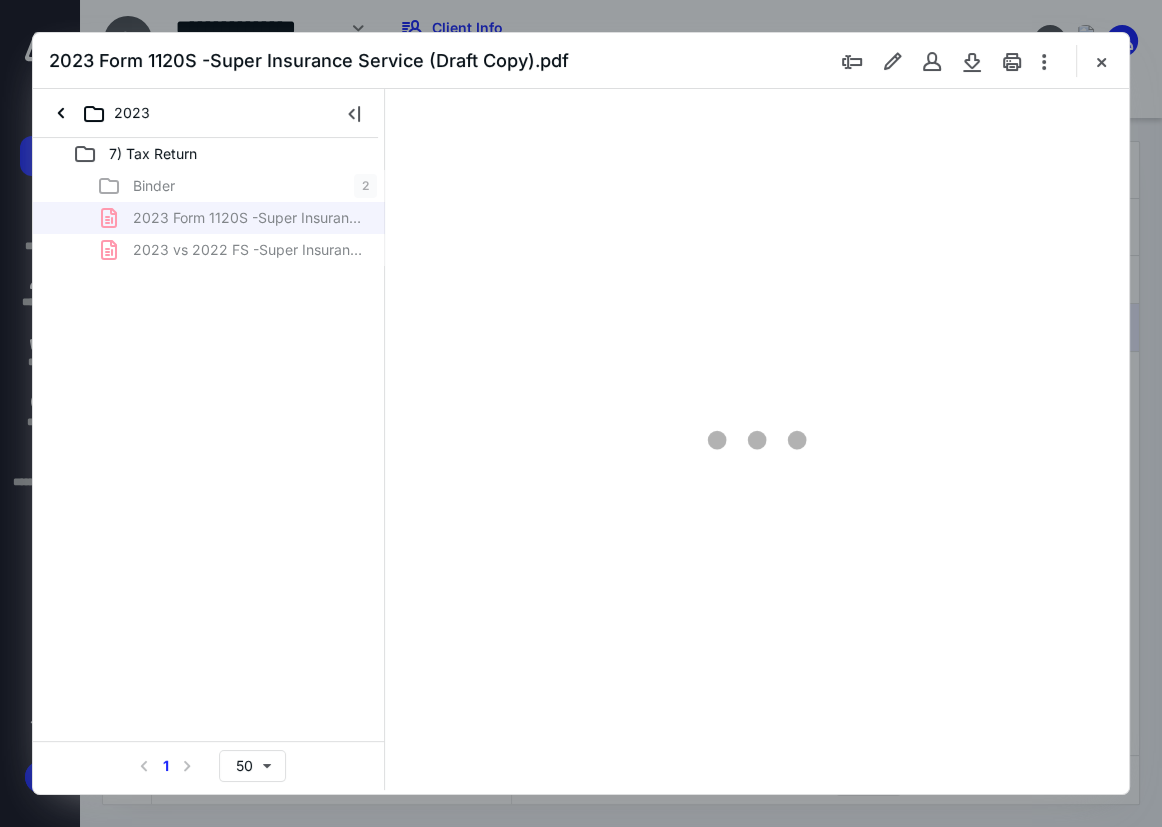 click on "Binder 2 2023 Form 1120S -Super Insurance Service (Draft Copy).pdf 2023 vs 2022 FS -Super Insurance Services (Tax Sppt)([DATE]).pdf" at bounding box center (209, 218) 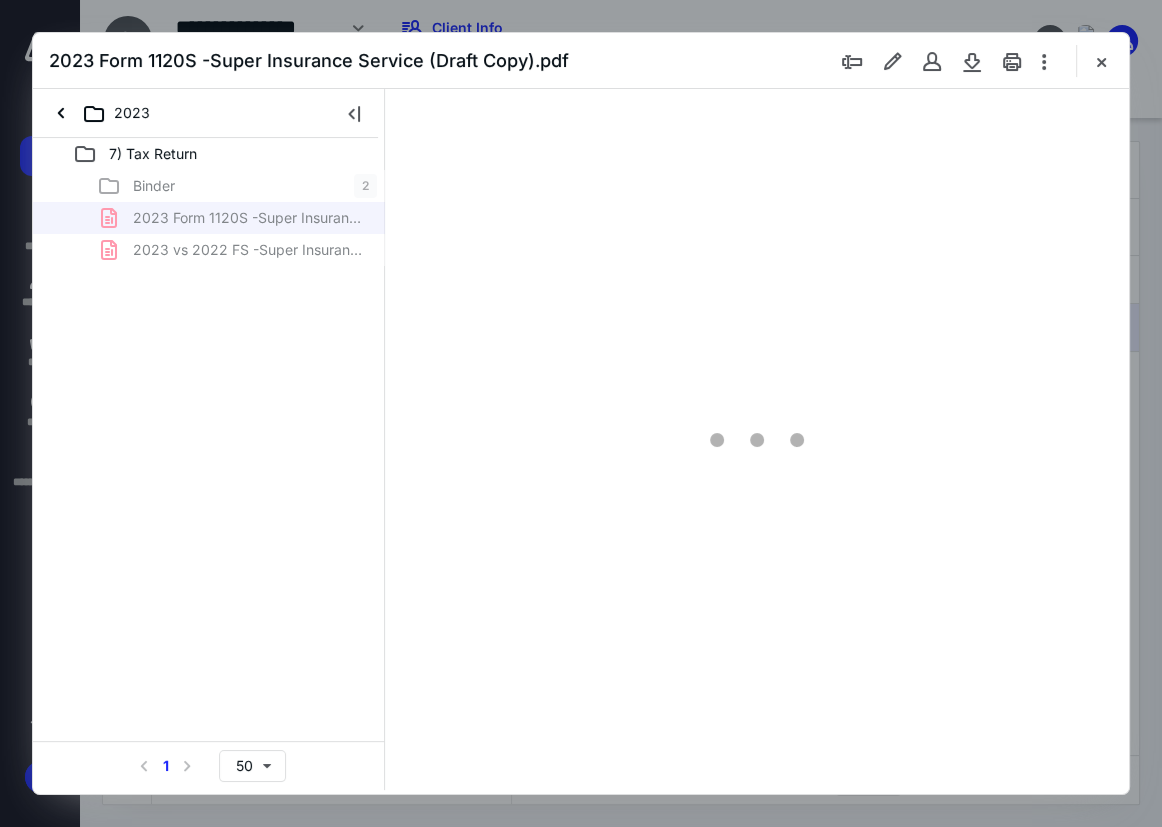 scroll, scrollTop: 107, scrollLeft: 0, axis: vertical 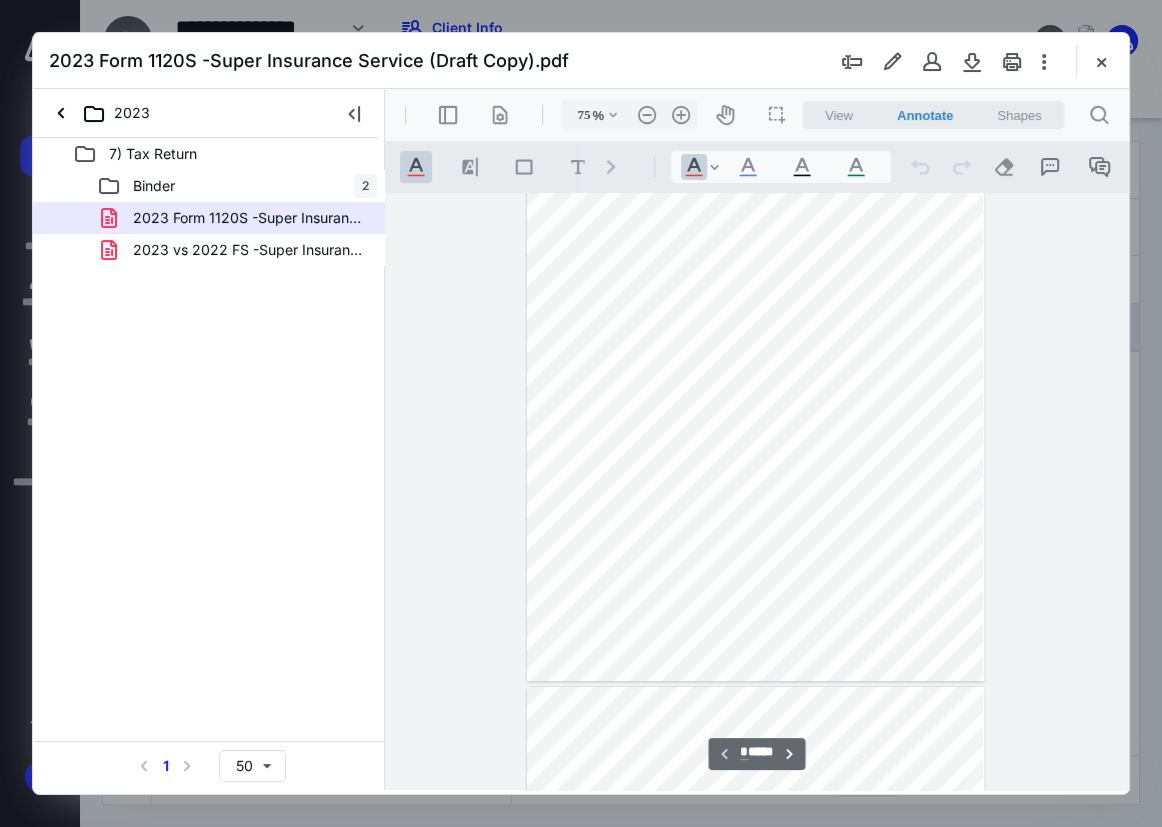 click on "Binder 2" at bounding box center [237, 186] 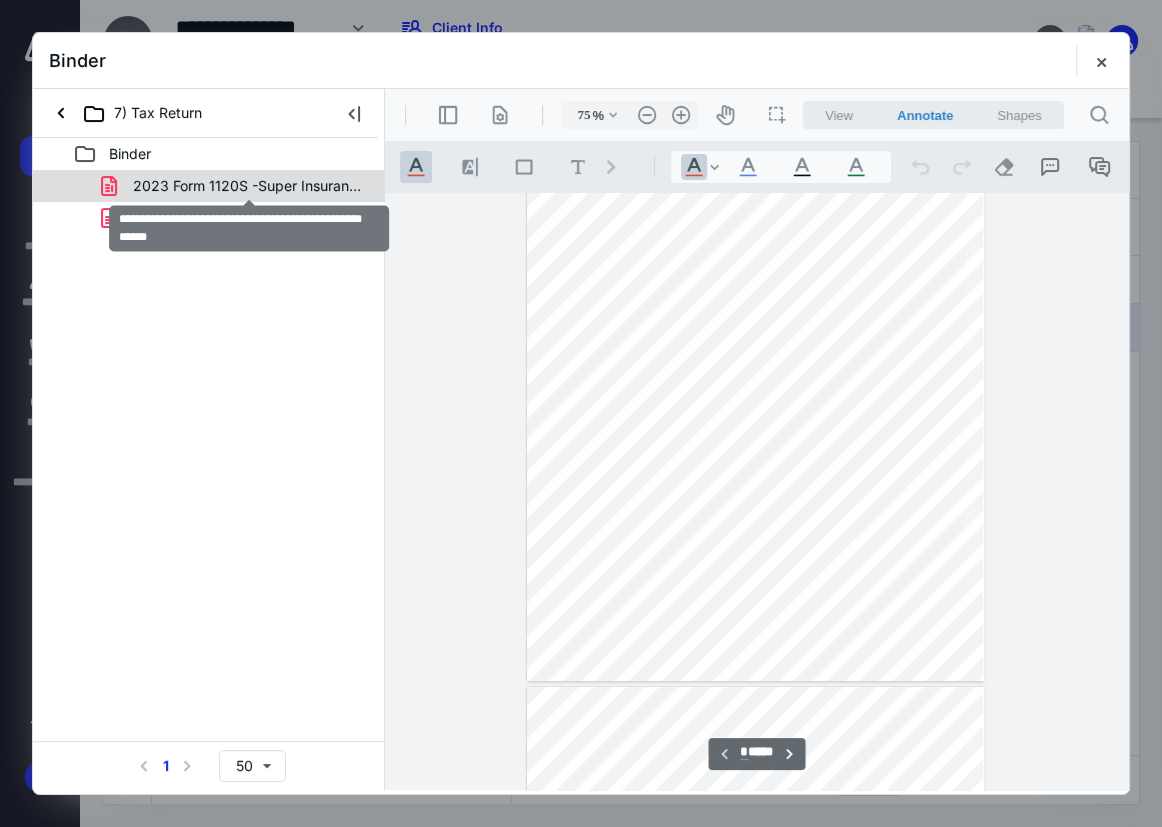 click on "2023 Form 1120S -Super Insurance Service (File Copy).pdf" at bounding box center [249, 186] 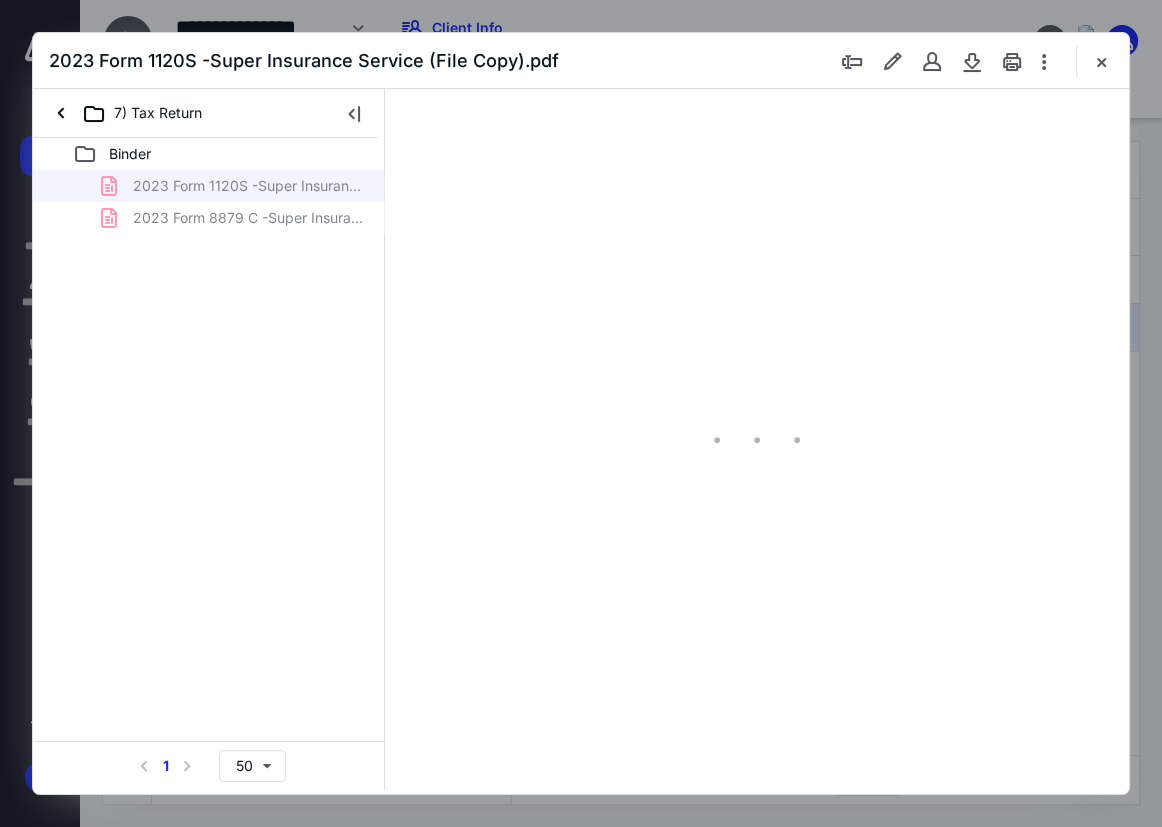 type on "75" 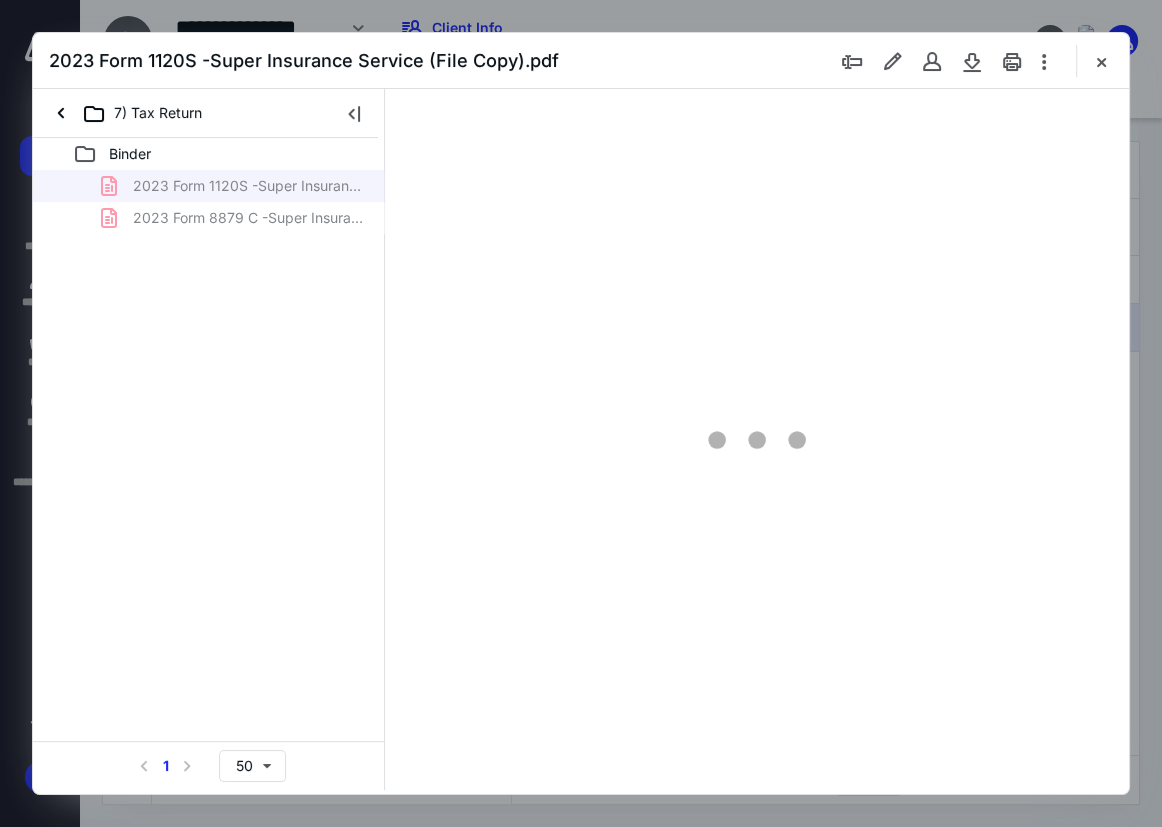 scroll, scrollTop: 107, scrollLeft: 0, axis: vertical 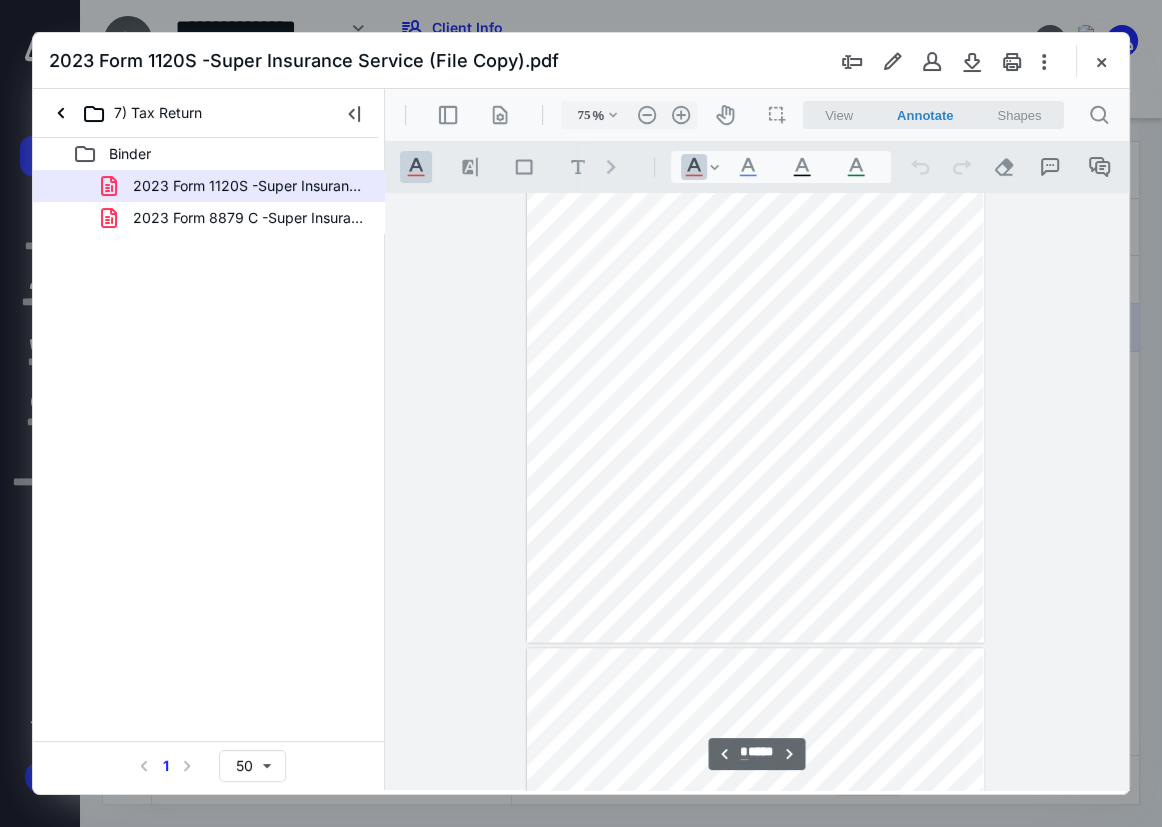 type on "*" 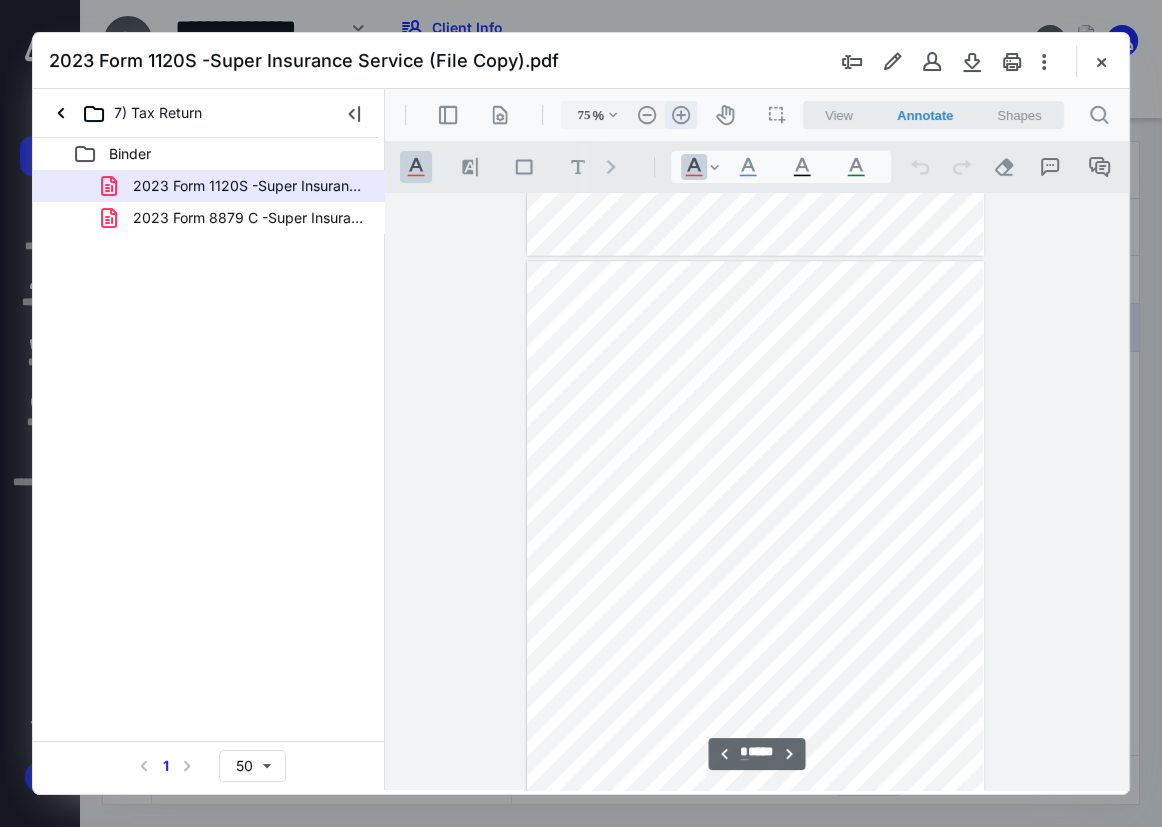 click on ".cls-1{fill:#abb0c4;} icon - header - zoom - in - line" at bounding box center (681, 115) 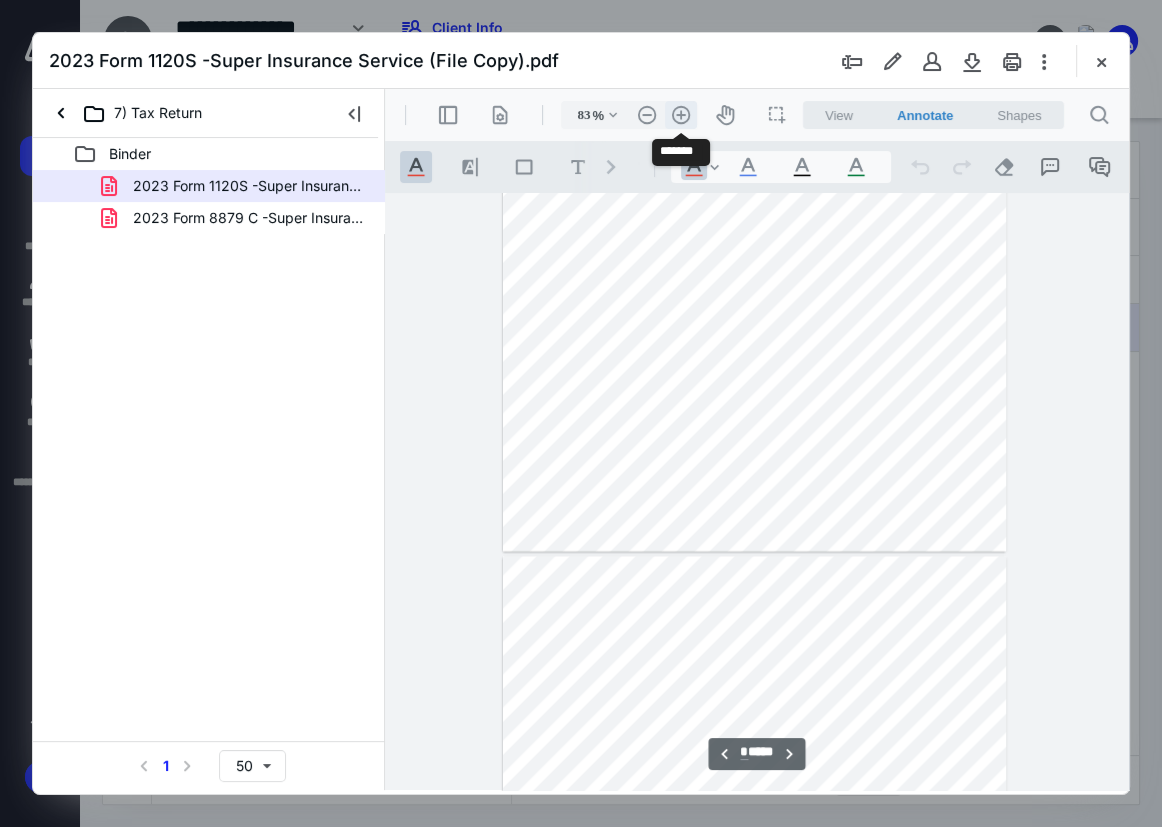 scroll, scrollTop: 3243, scrollLeft: 0, axis: vertical 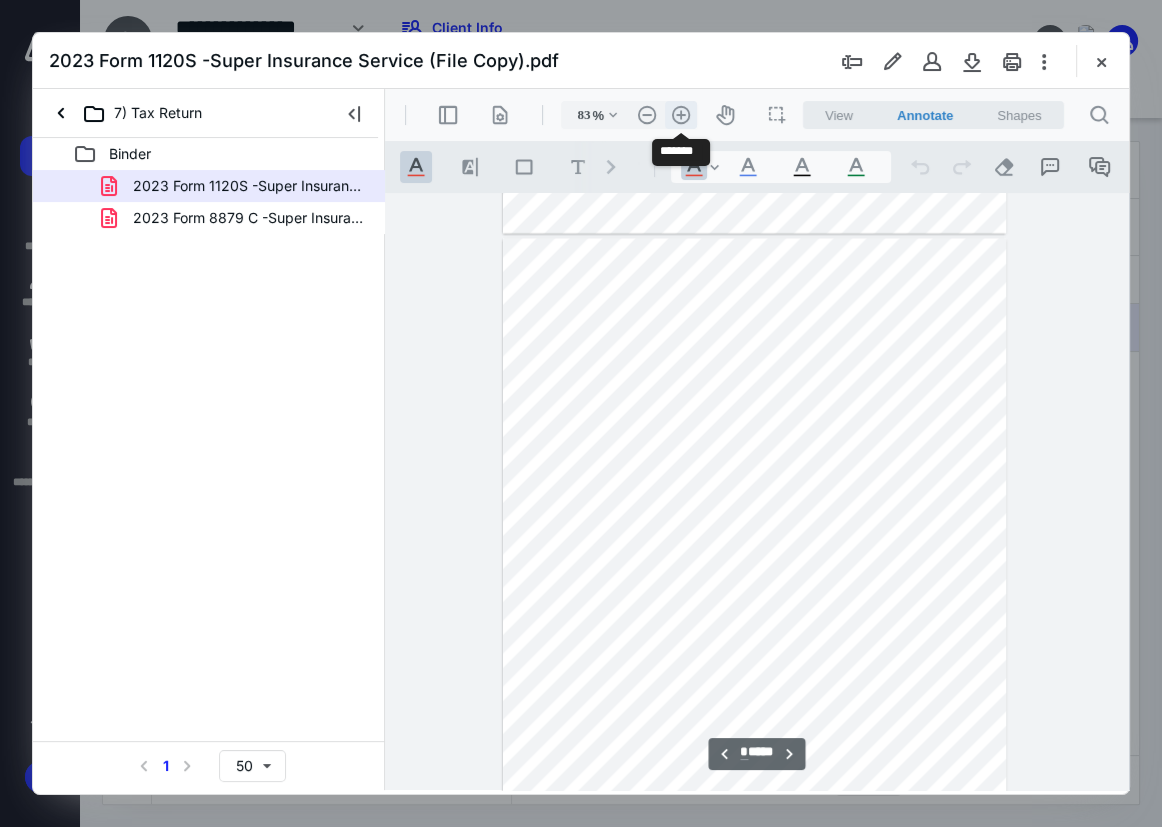 click on ".cls-1{fill:#abb0c4;} icon - header - zoom - in - line" at bounding box center (681, 115) 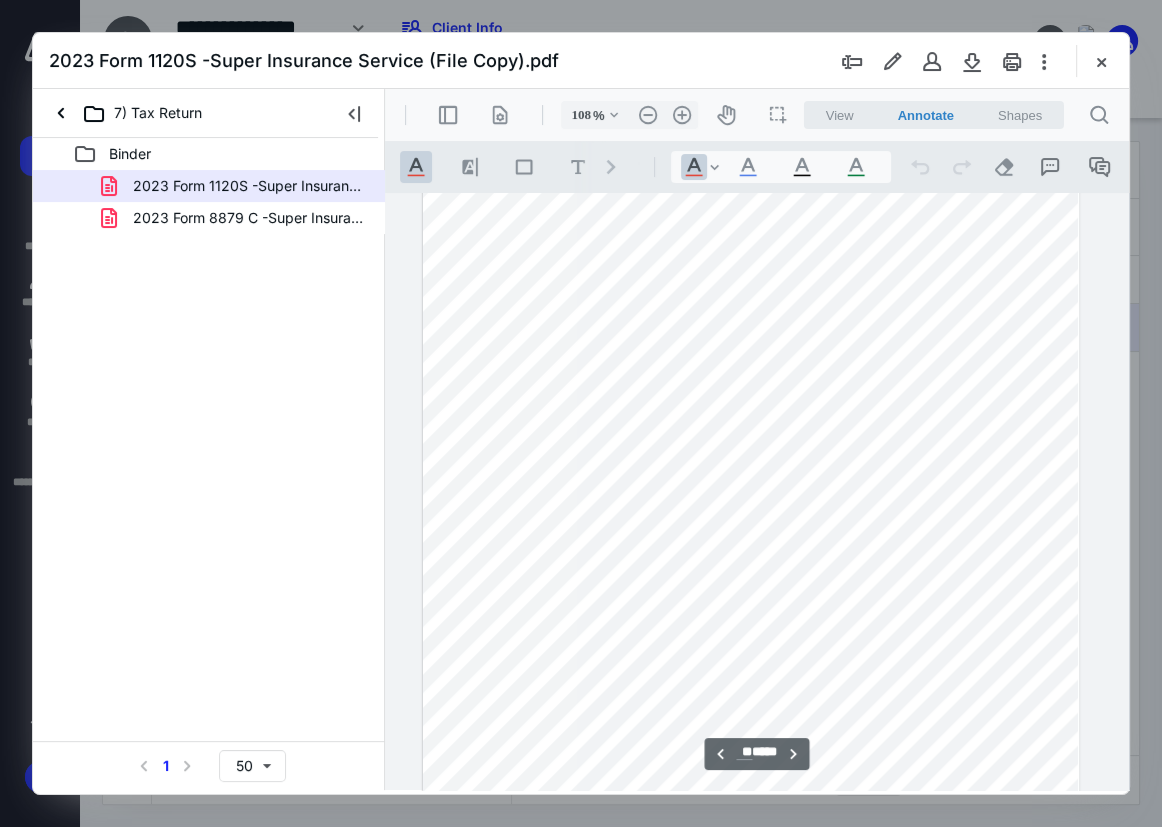 scroll, scrollTop: 7750, scrollLeft: 63, axis: both 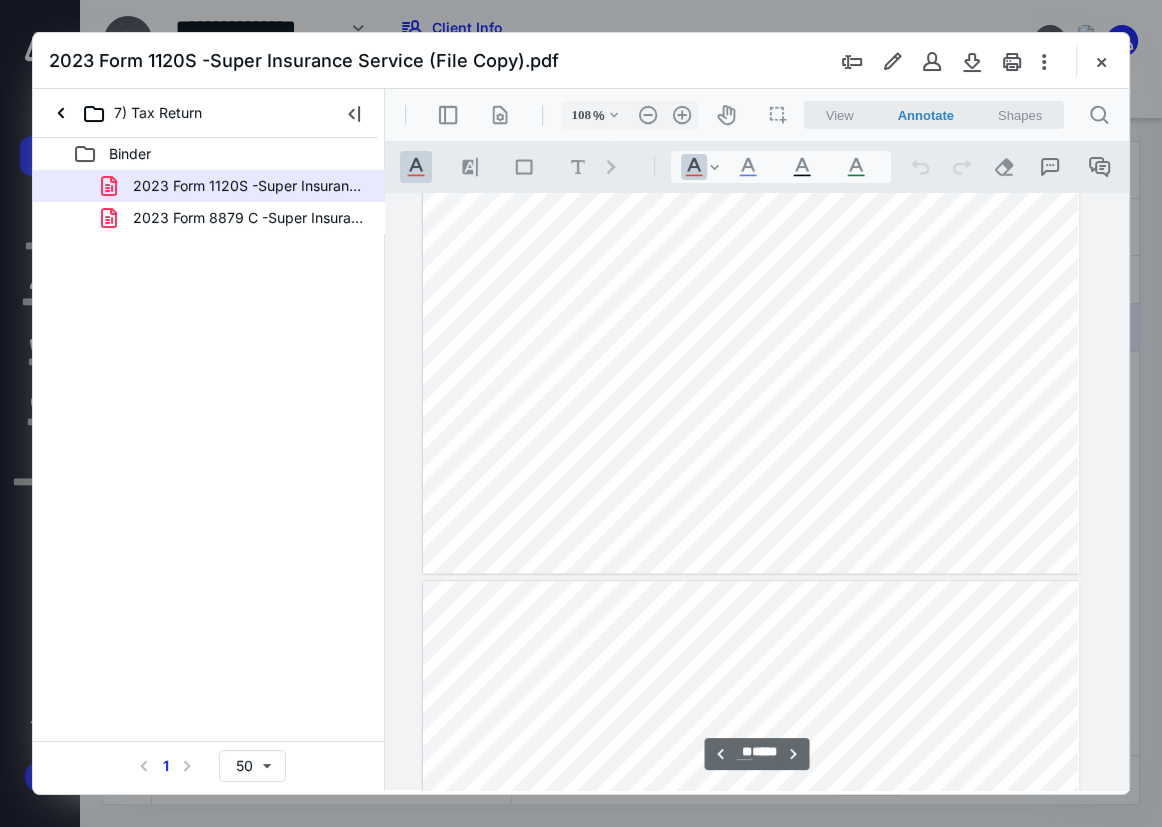 type on "**" 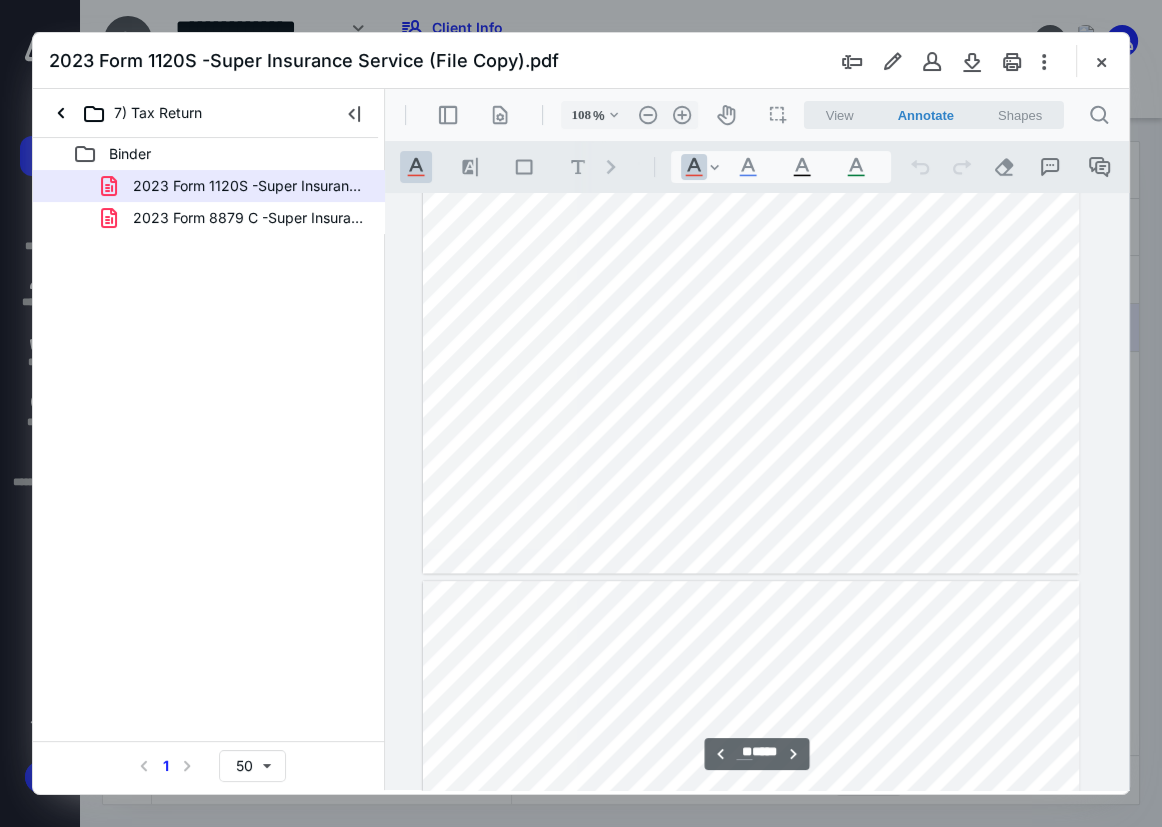 scroll, scrollTop: 8569, scrollLeft: 63, axis: both 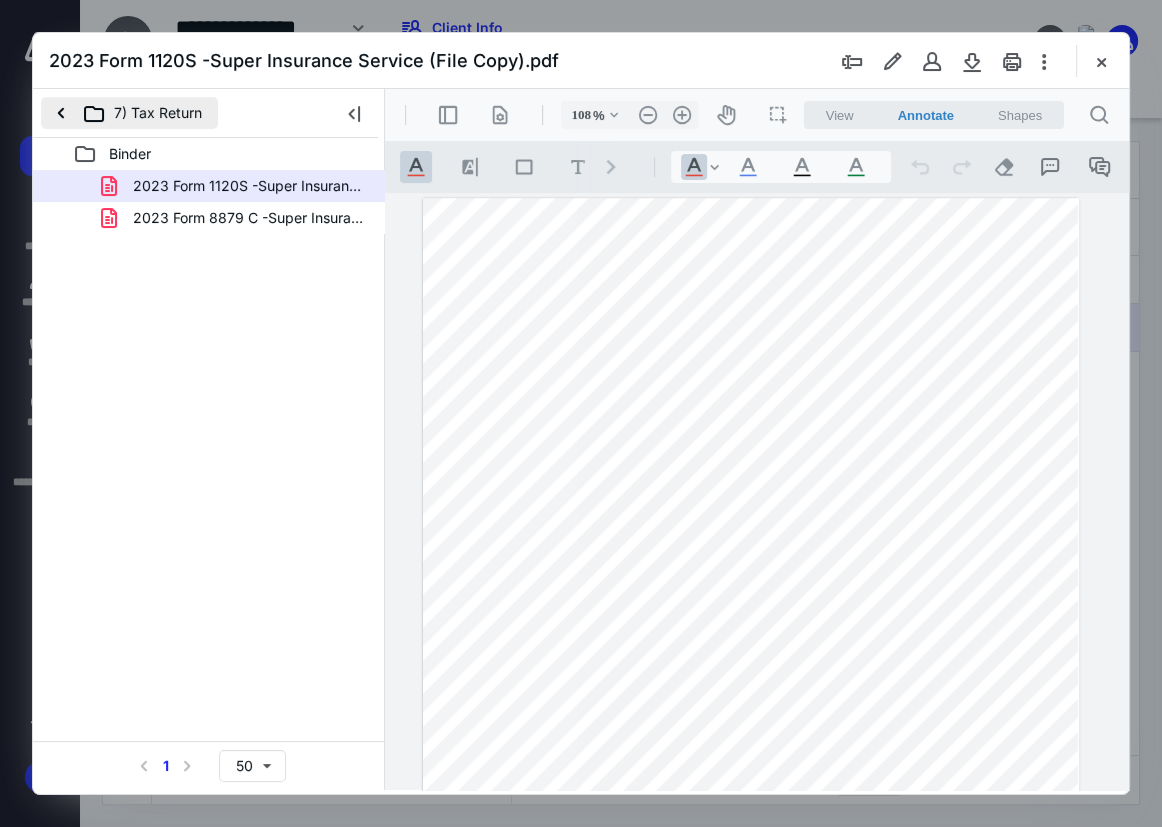 click on "7) Tax Return" at bounding box center [129, 113] 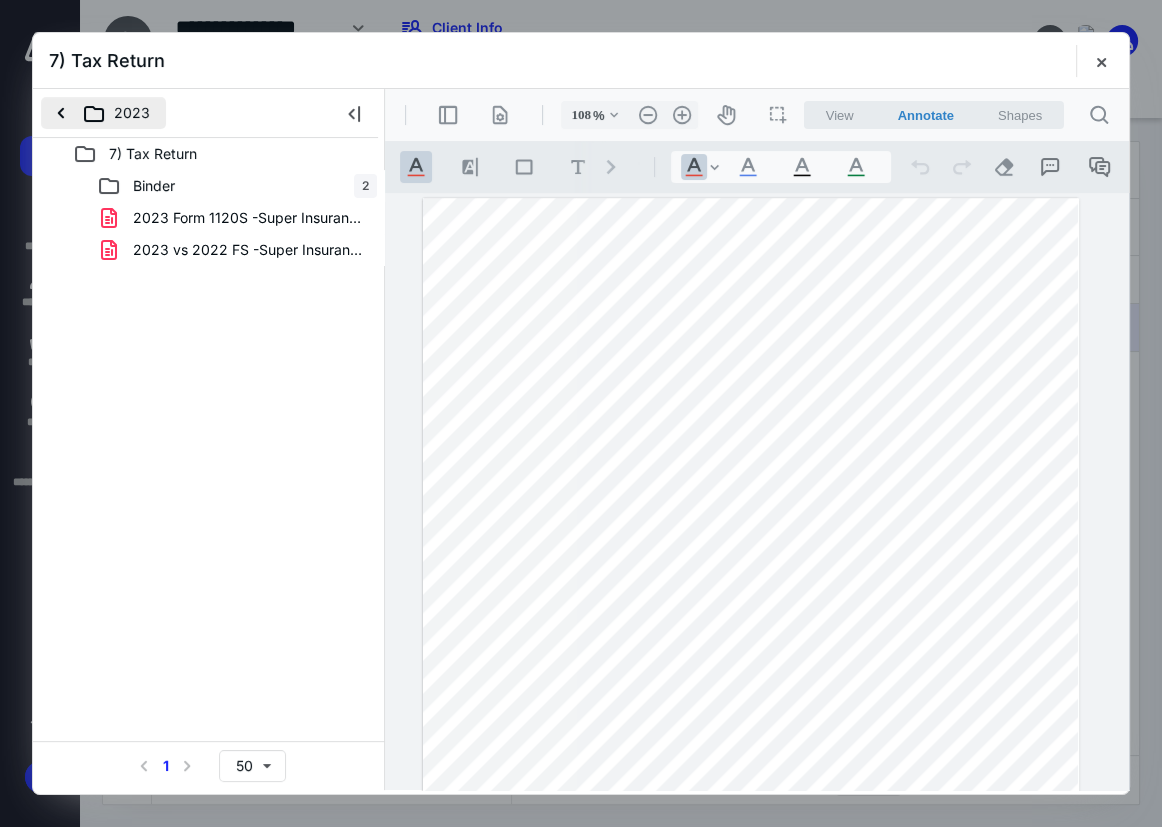 click on "2023" at bounding box center [103, 113] 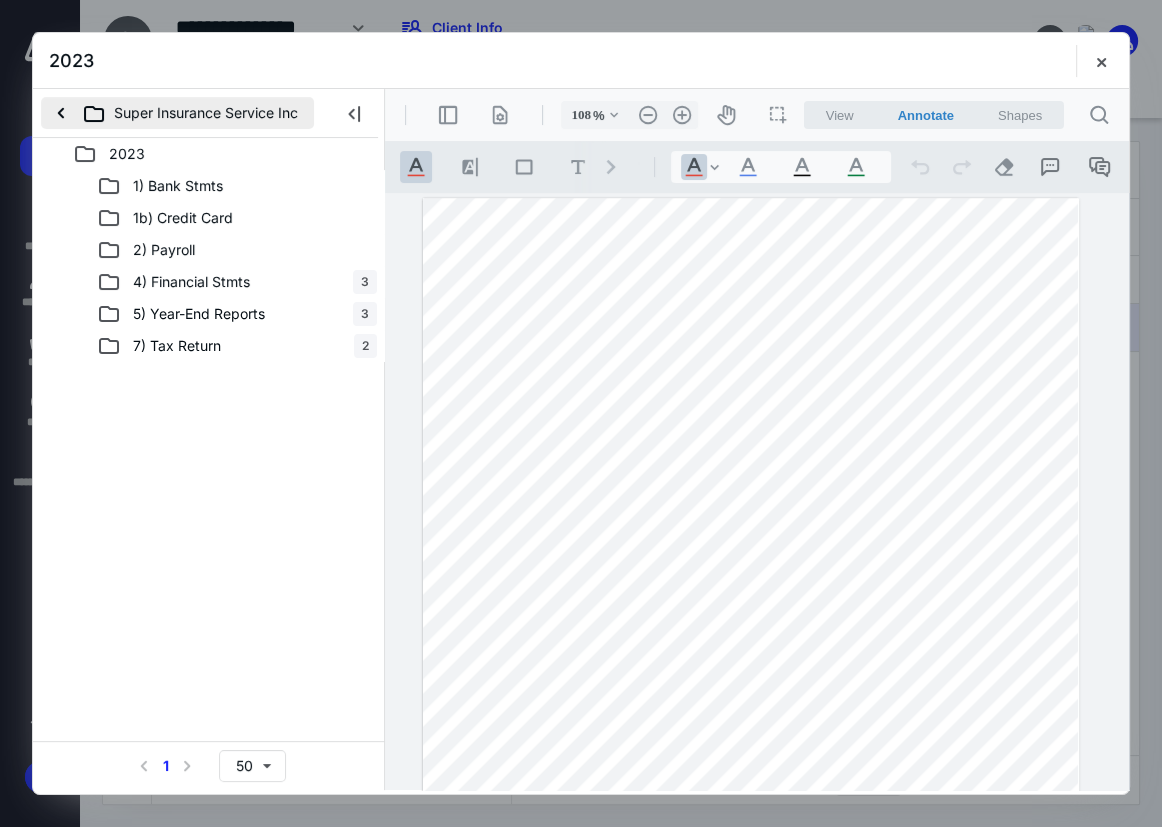 click on "Super Insurance Service Inc" at bounding box center (177, 113) 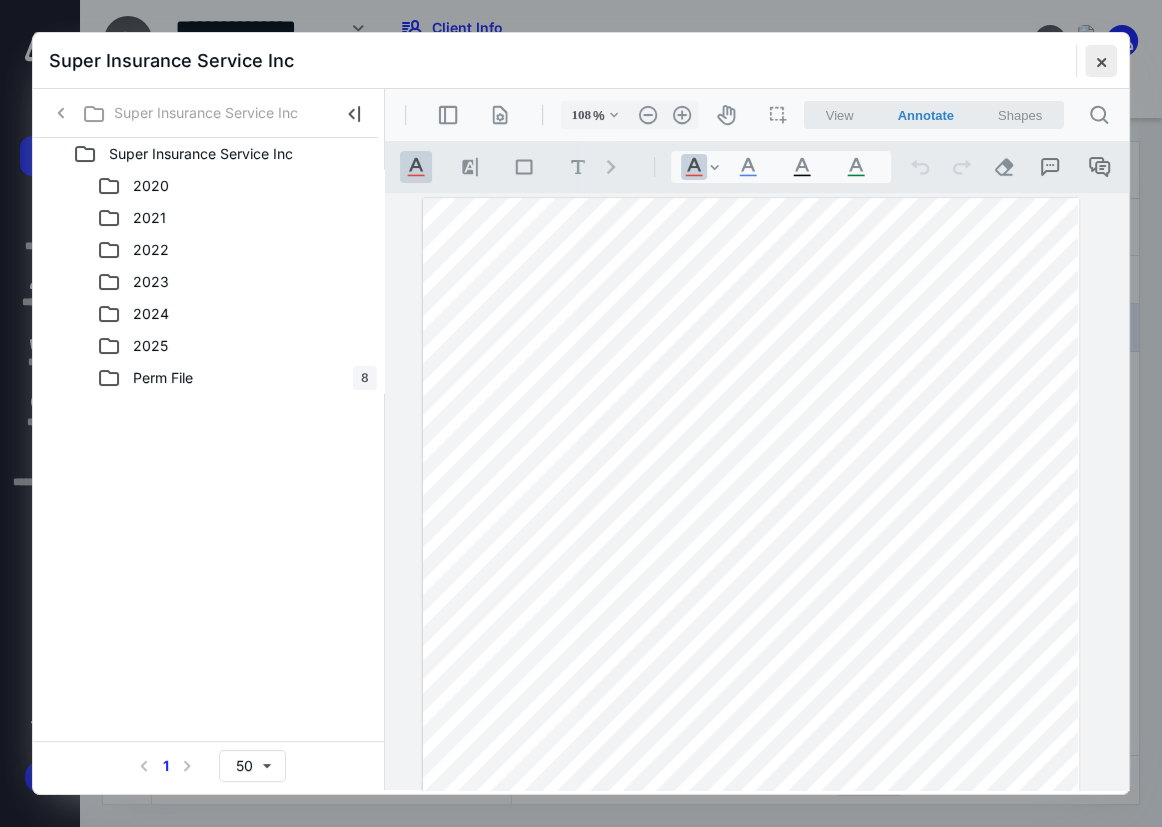 click at bounding box center (1101, 61) 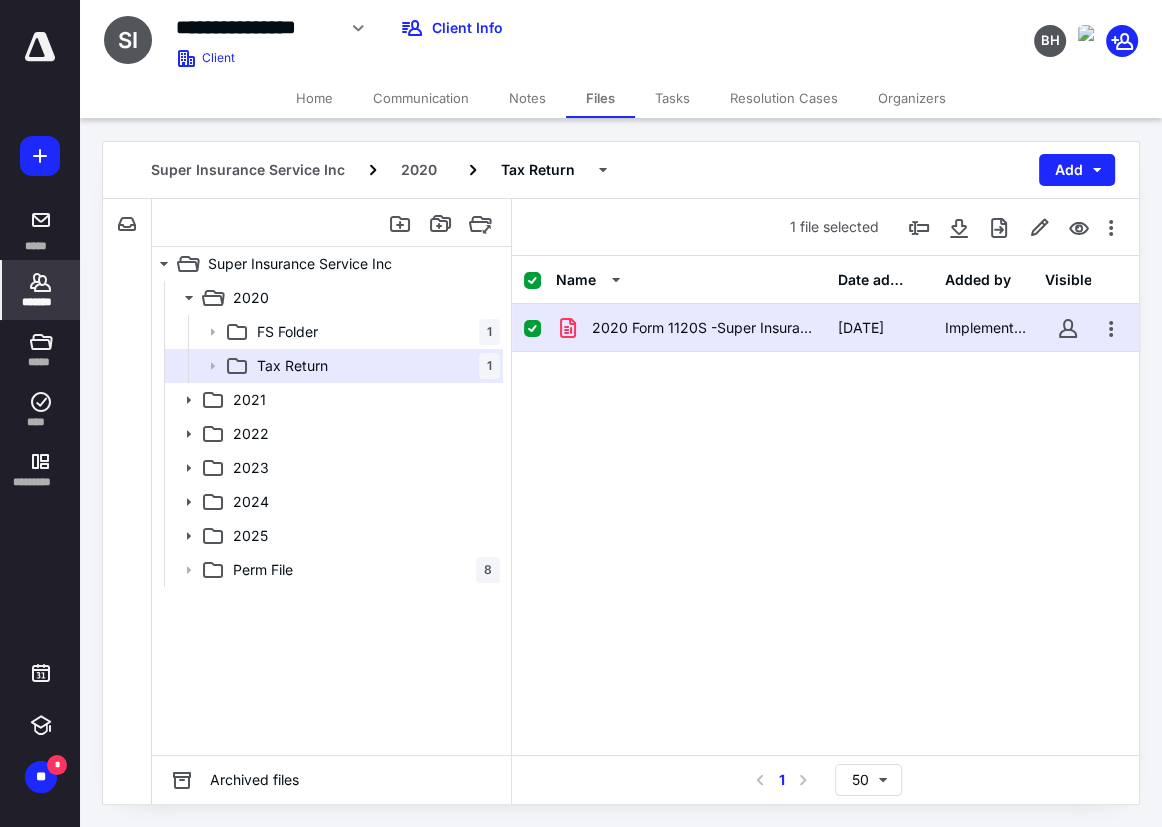 click on "*******" at bounding box center (41, 302) 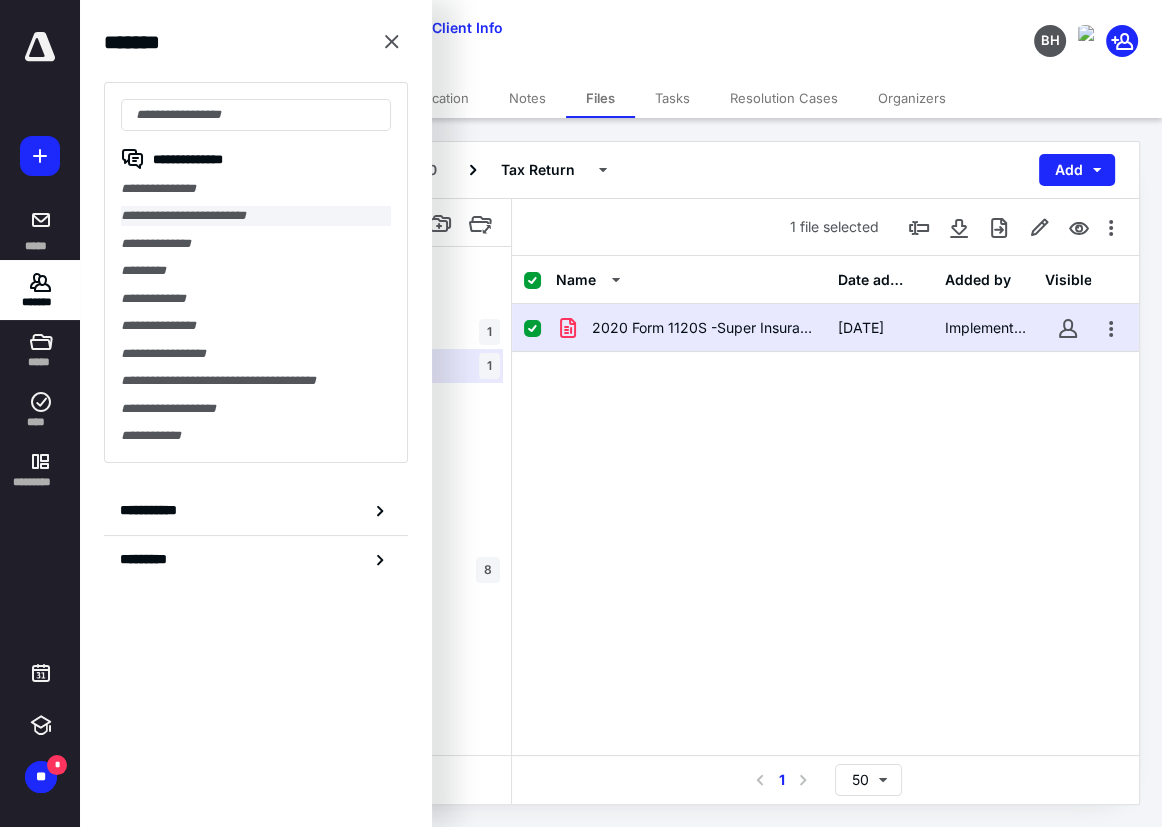 click on "**********" at bounding box center (256, 215) 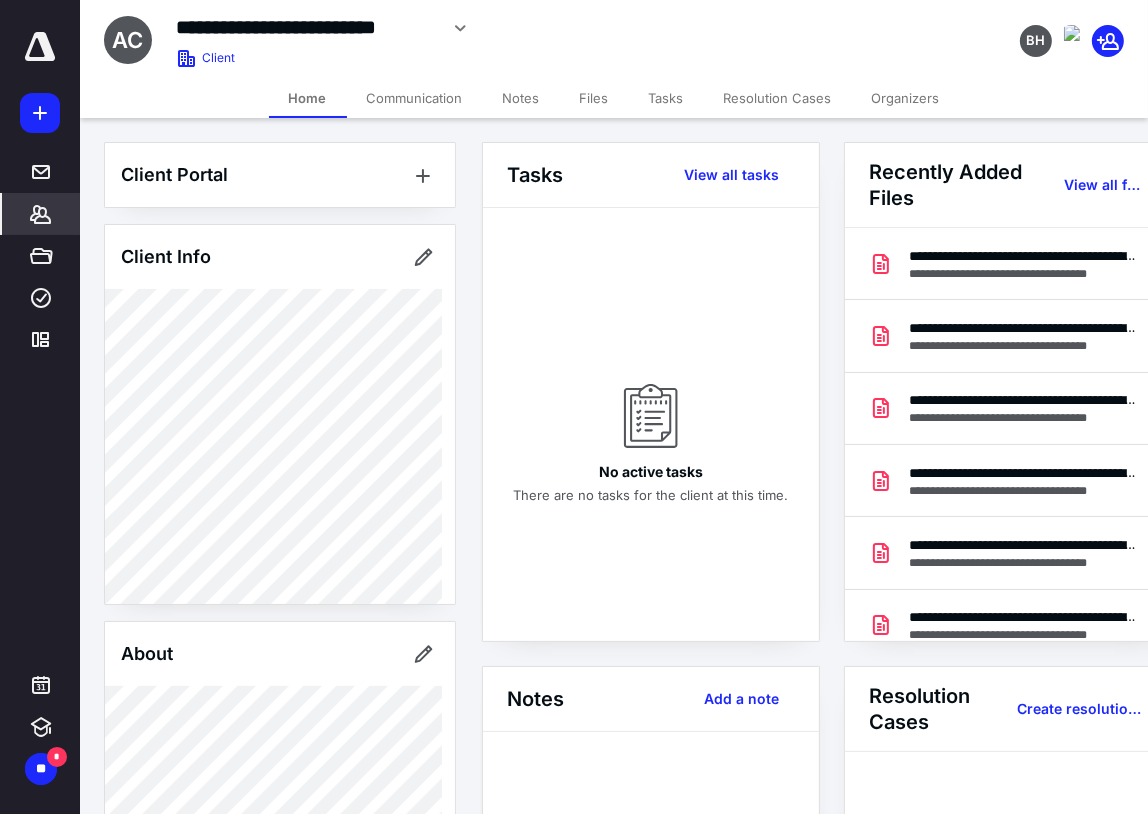 click on "Files" at bounding box center [594, 98] 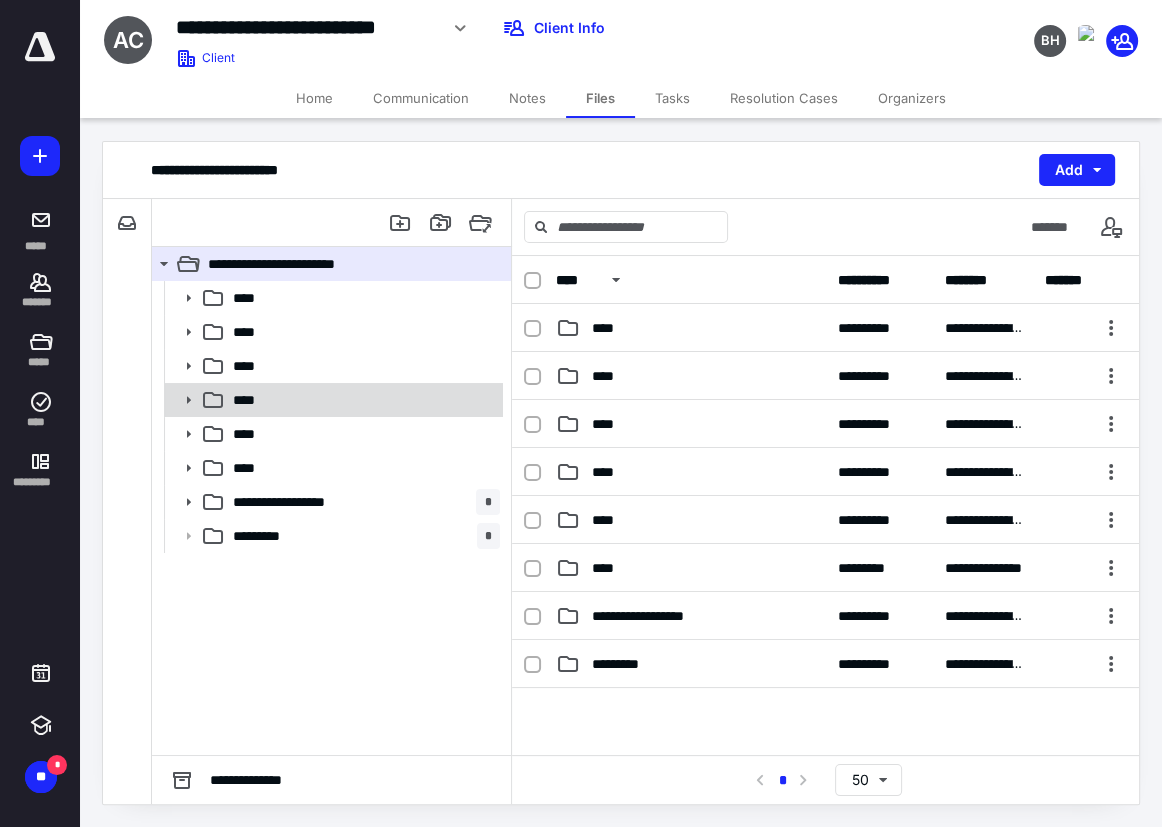 click on "****" at bounding box center [332, 400] 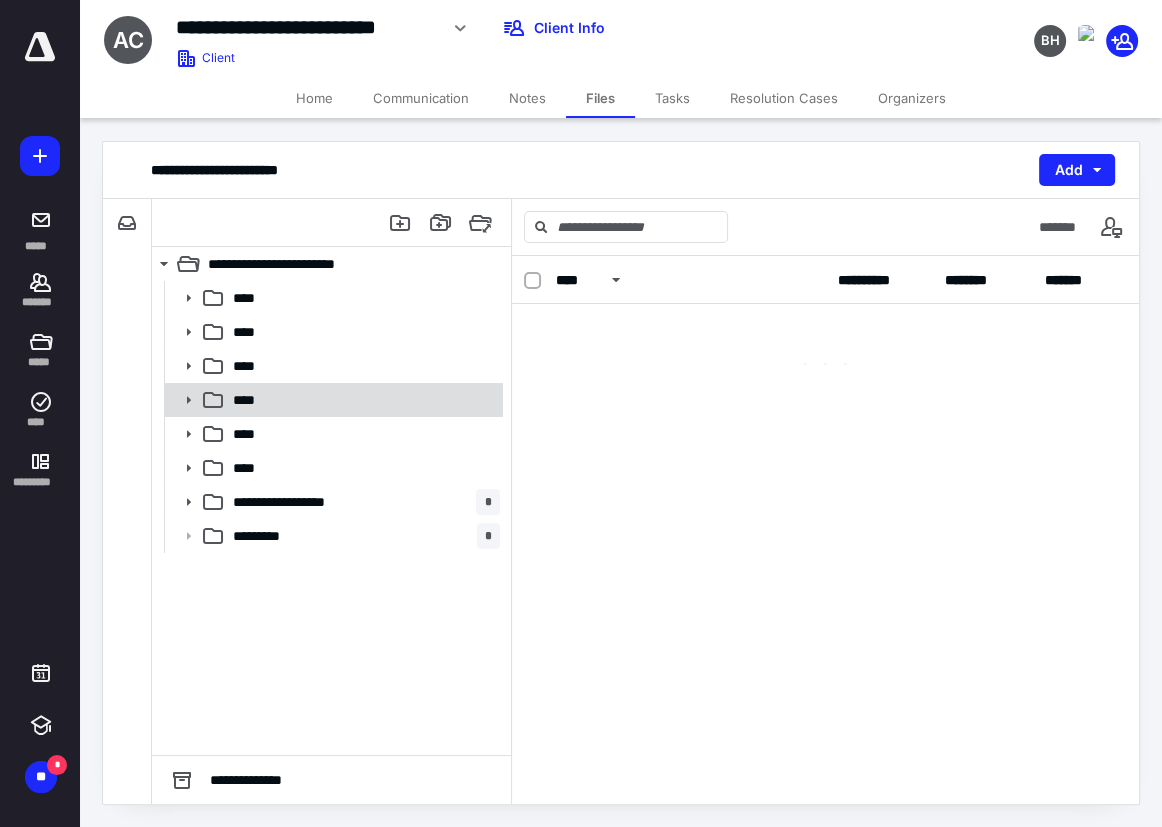 click on "****" at bounding box center (332, 400) 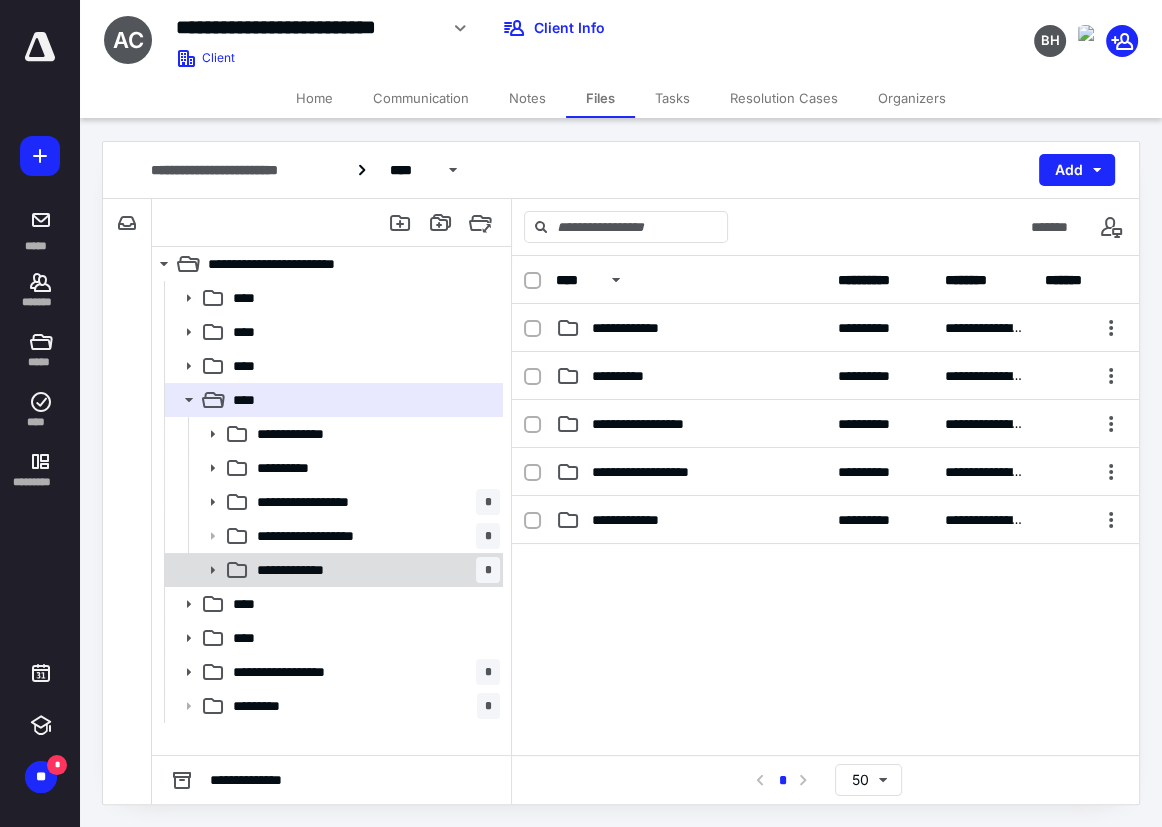 click on "**********" at bounding box center [301, 570] 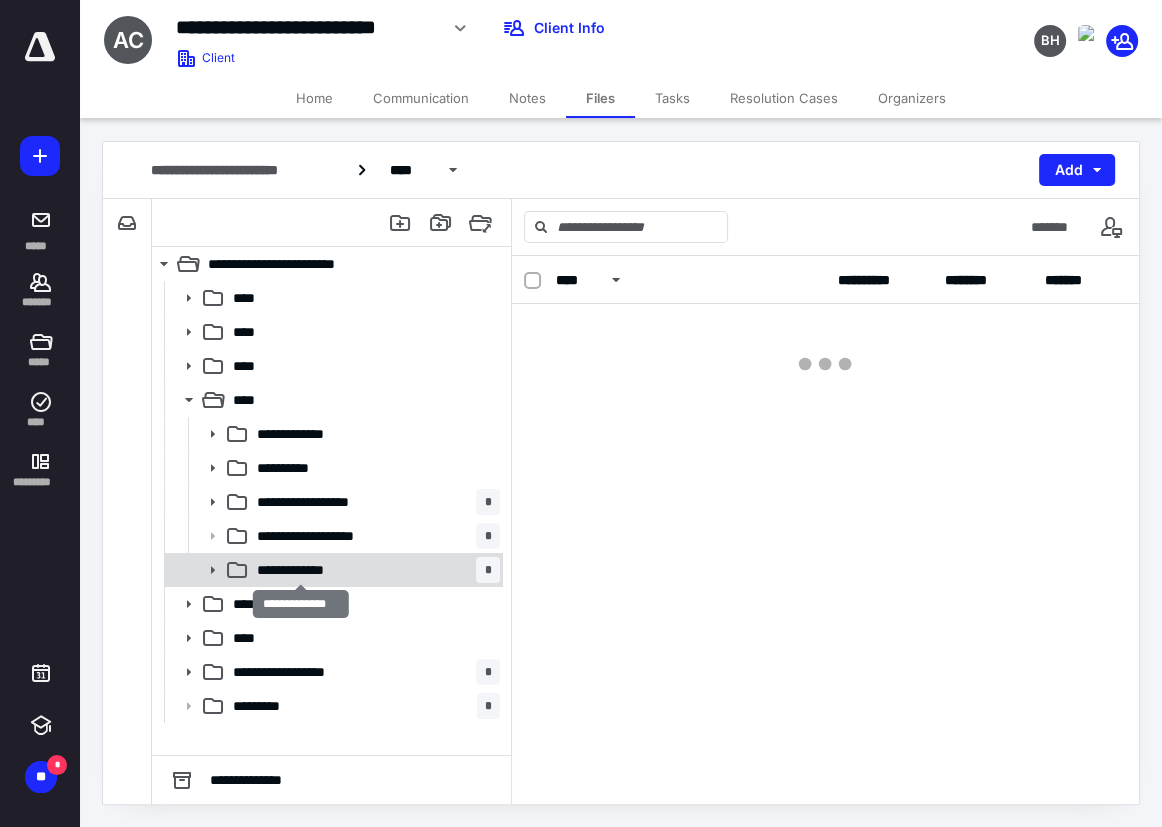 click on "**********" at bounding box center (301, 570) 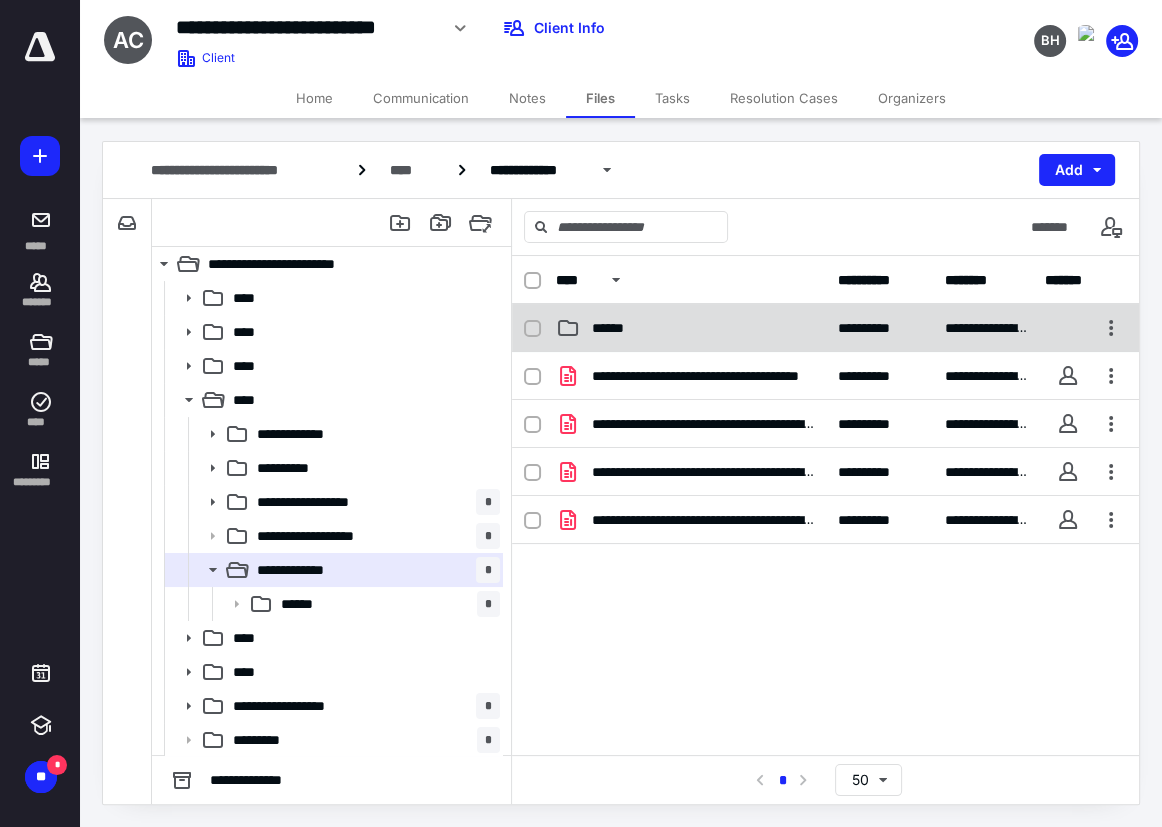 click on "**********" at bounding box center [825, 328] 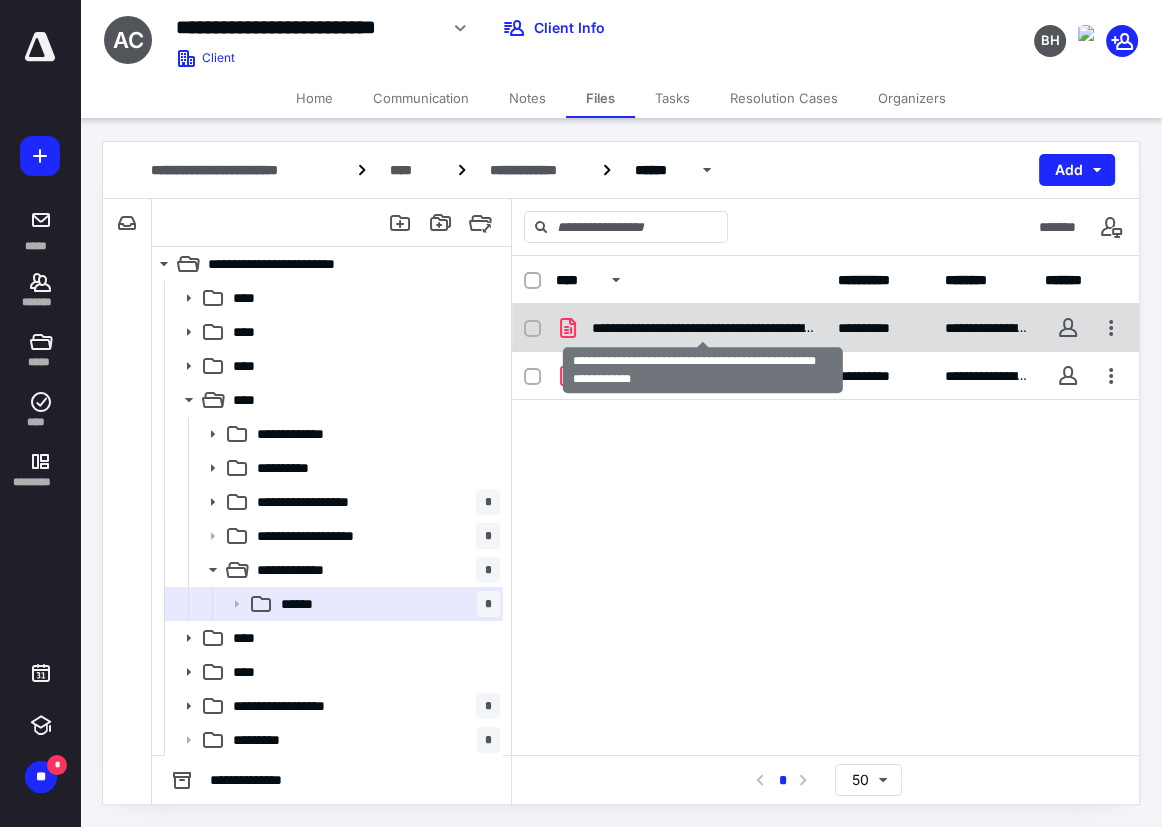 click on "**********" at bounding box center (703, 328) 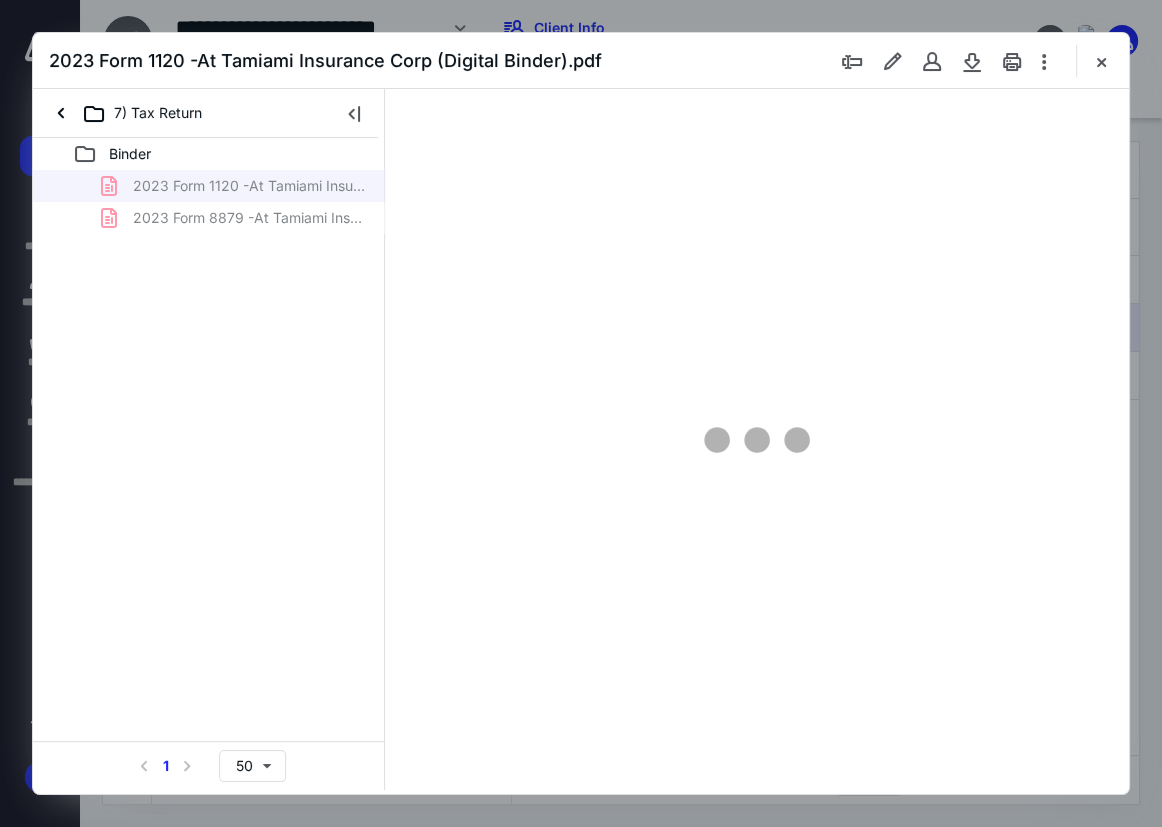 scroll, scrollTop: 0, scrollLeft: 0, axis: both 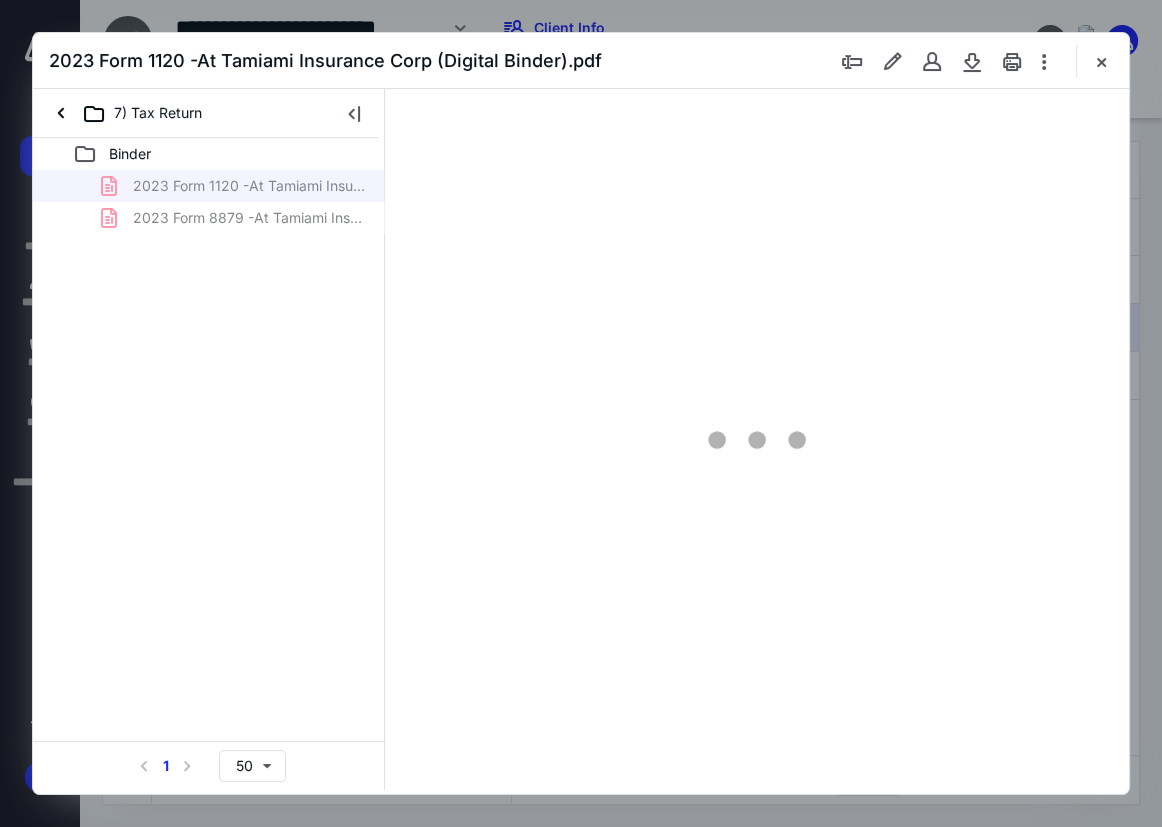 type on "75" 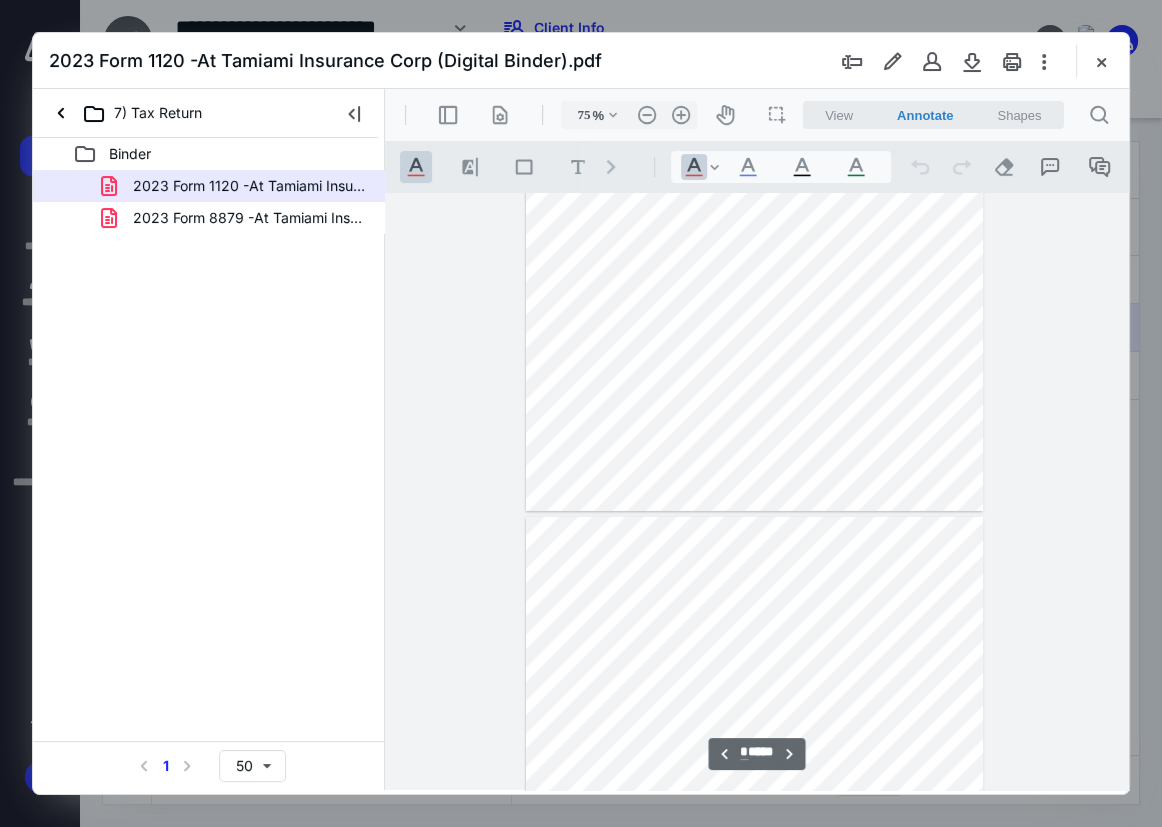type on "*" 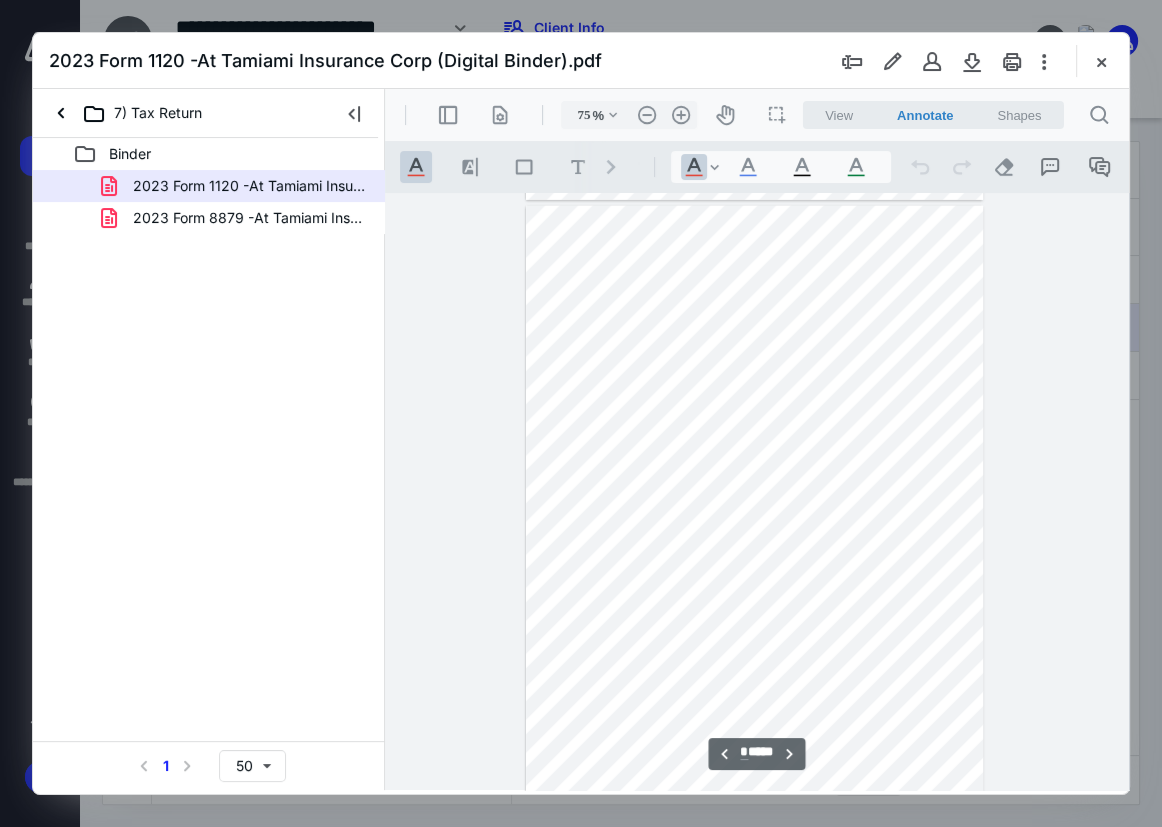 click on "7) Tax Return" at bounding box center [205, 113] 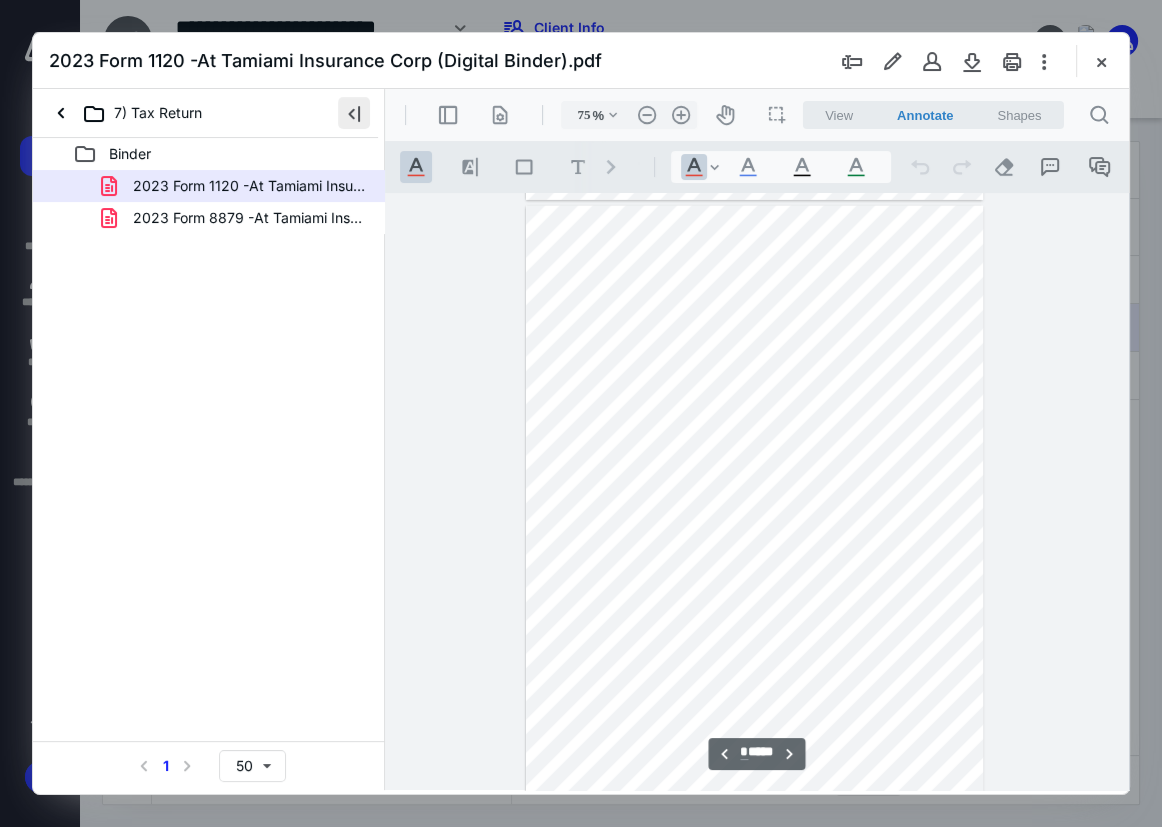 click at bounding box center [354, 113] 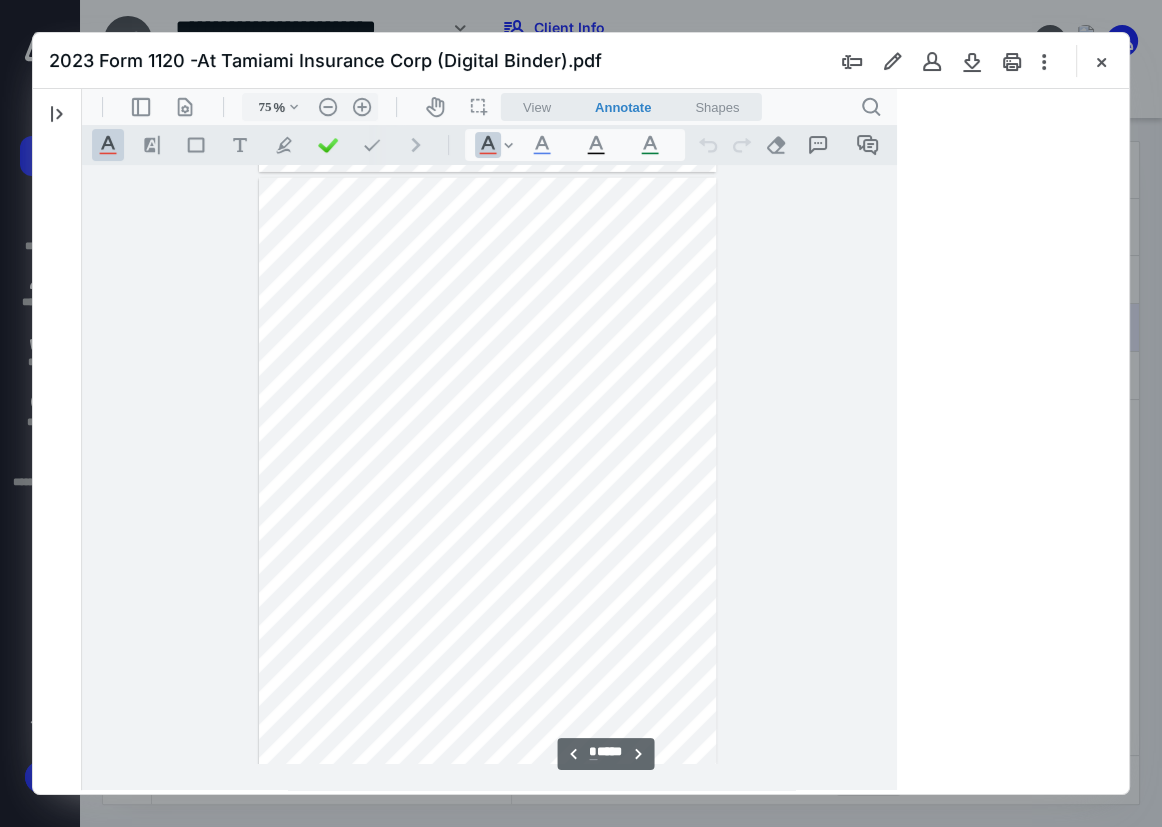 type on "79" 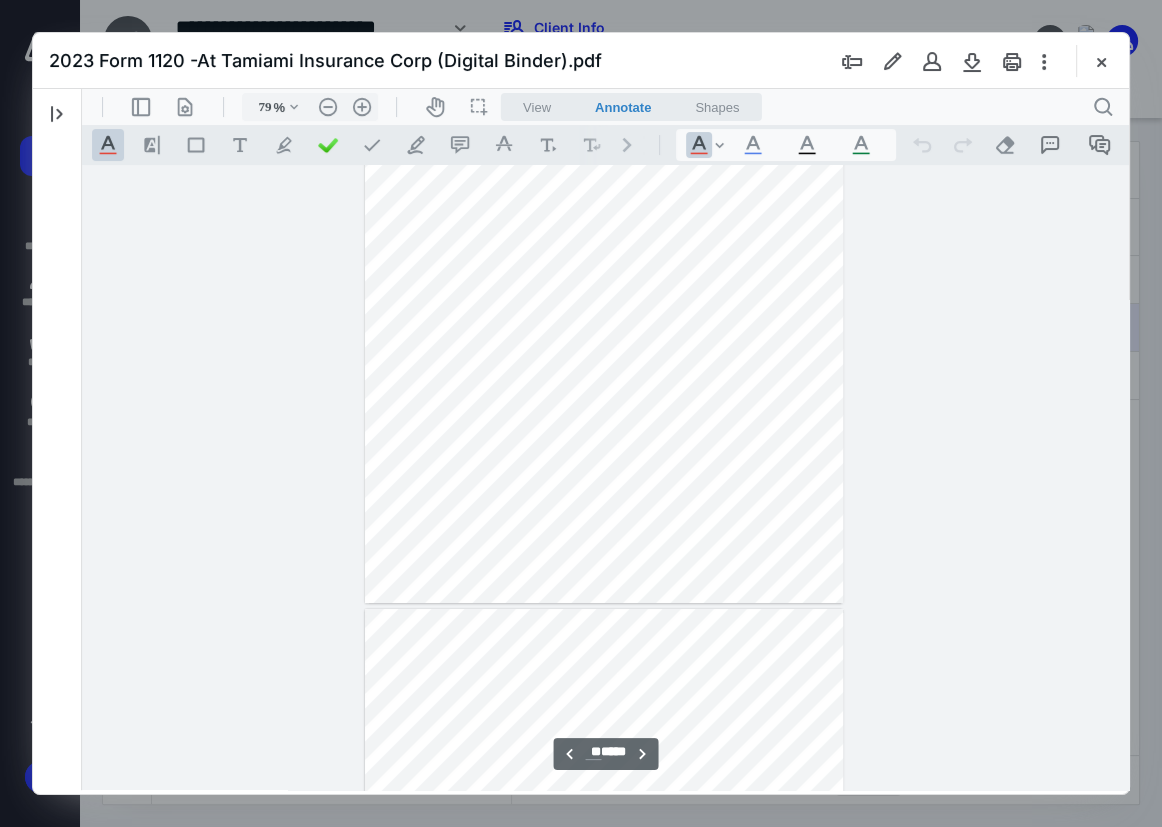 type on "**" 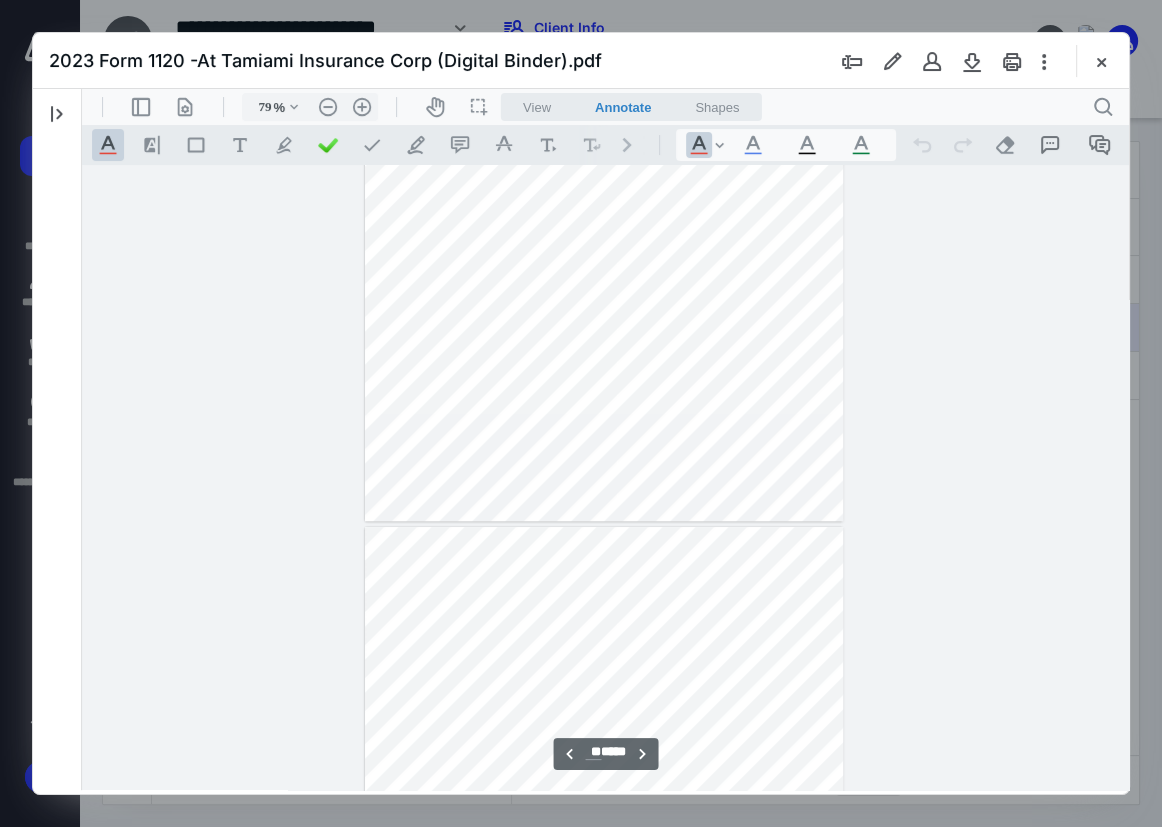 scroll, scrollTop: 7143, scrollLeft: 0, axis: vertical 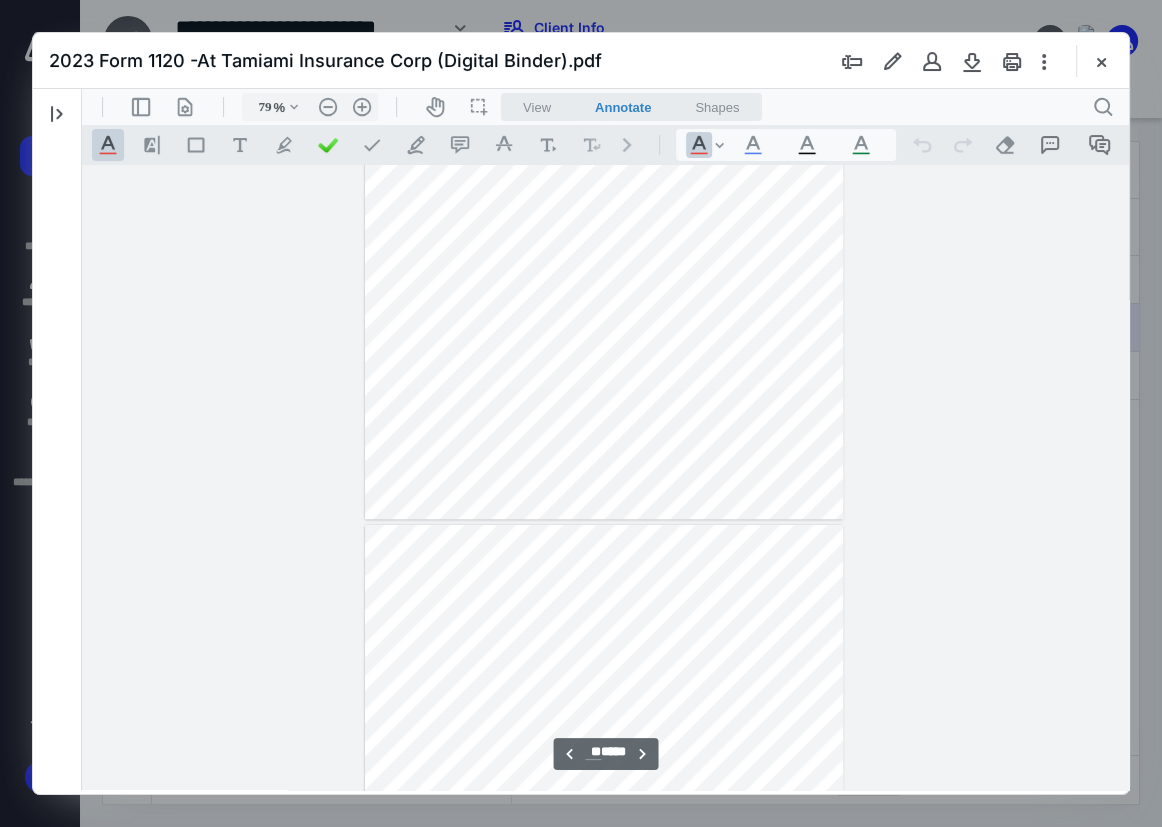 click on "79 % .cls-1{fill:#abb0c4;} icon - chevron - down .cls-1{fill:#abb0c4;} icon - header - zoom - out - line Current zoom is   79 % .cls-1{fill:#abb0c4;} icon - header - zoom - in - line" at bounding box center [310, 107] 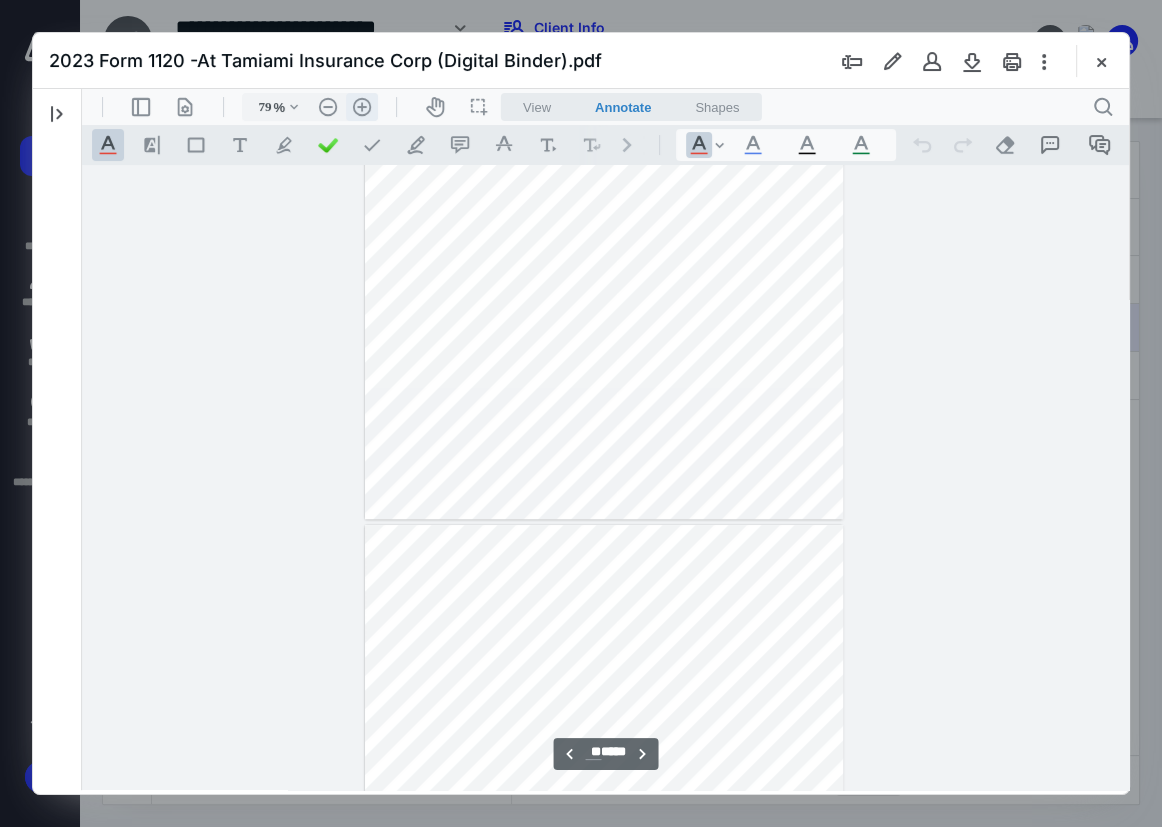 click on ".cls-1{fill:#abb0c4;} icon - header - zoom - in - line" at bounding box center [362, 107] 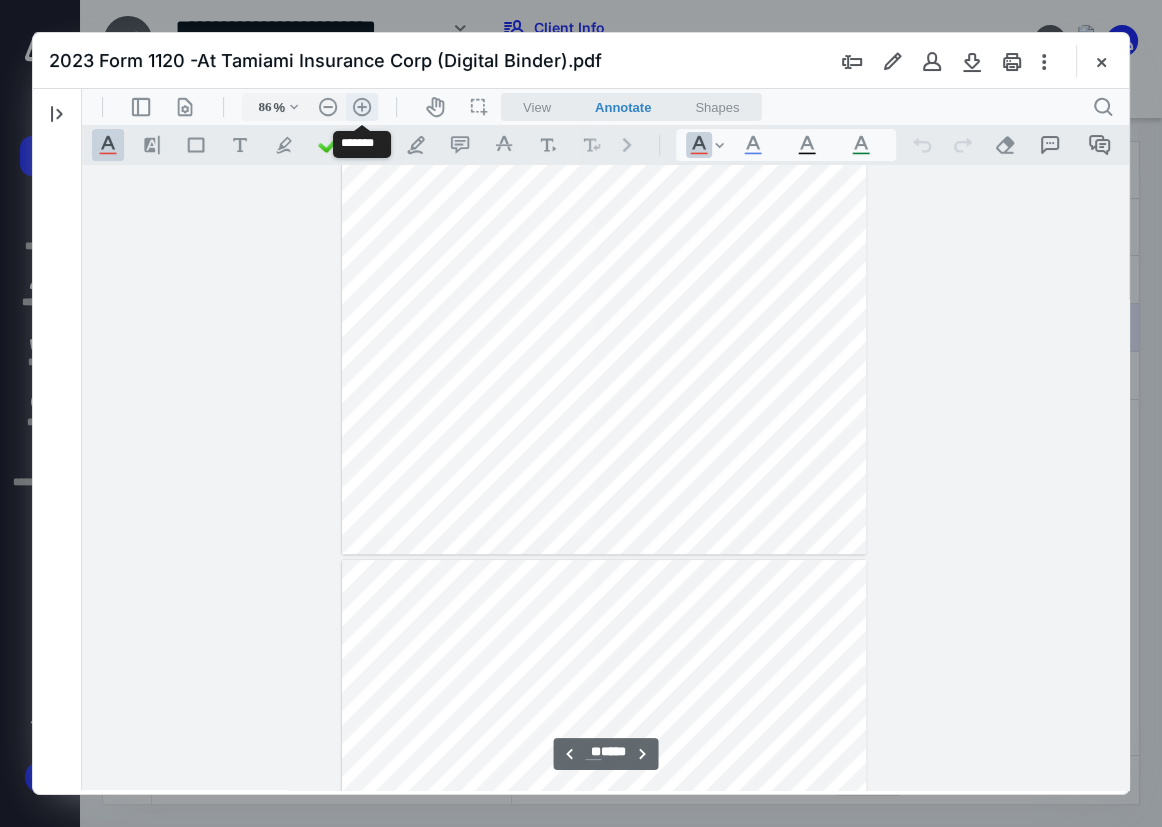 click on ".cls-1{fill:#abb0c4;} icon - header - zoom - in - line" at bounding box center [362, 107] 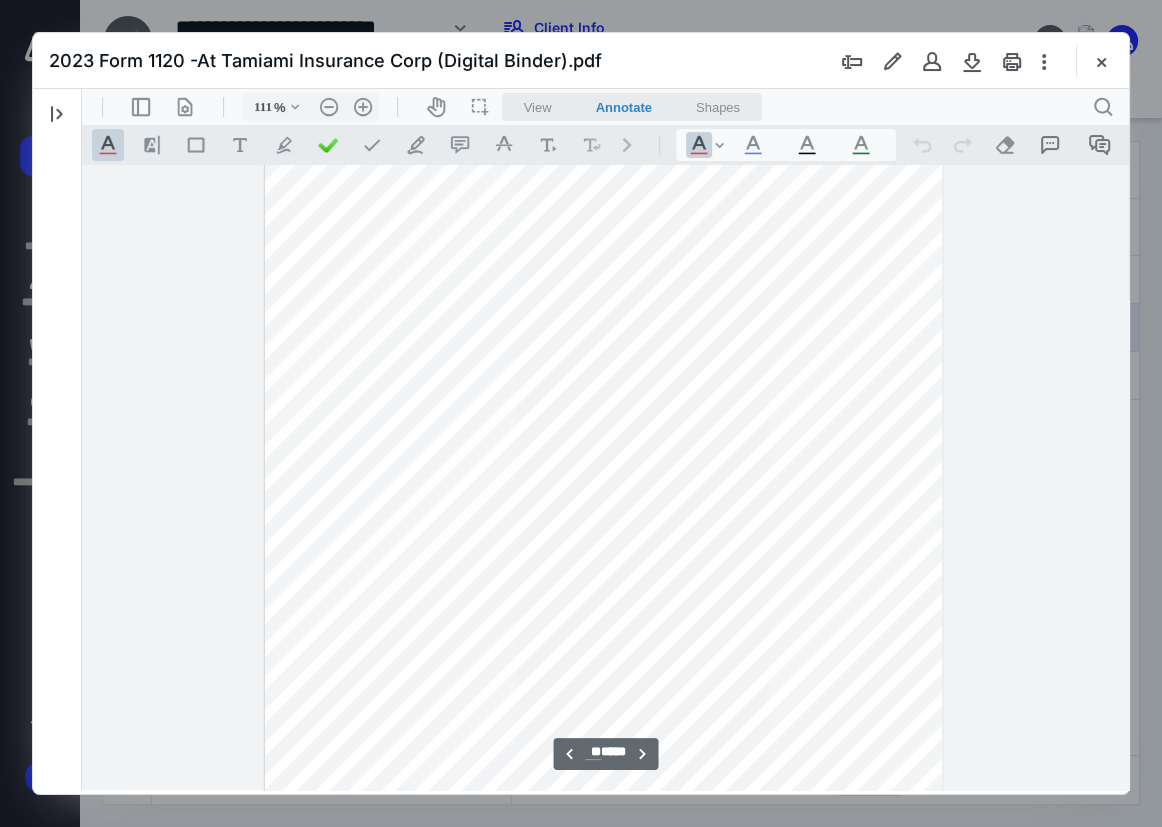 scroll, scrollTop: 11511, scrollLeft: 0, axis: vertical 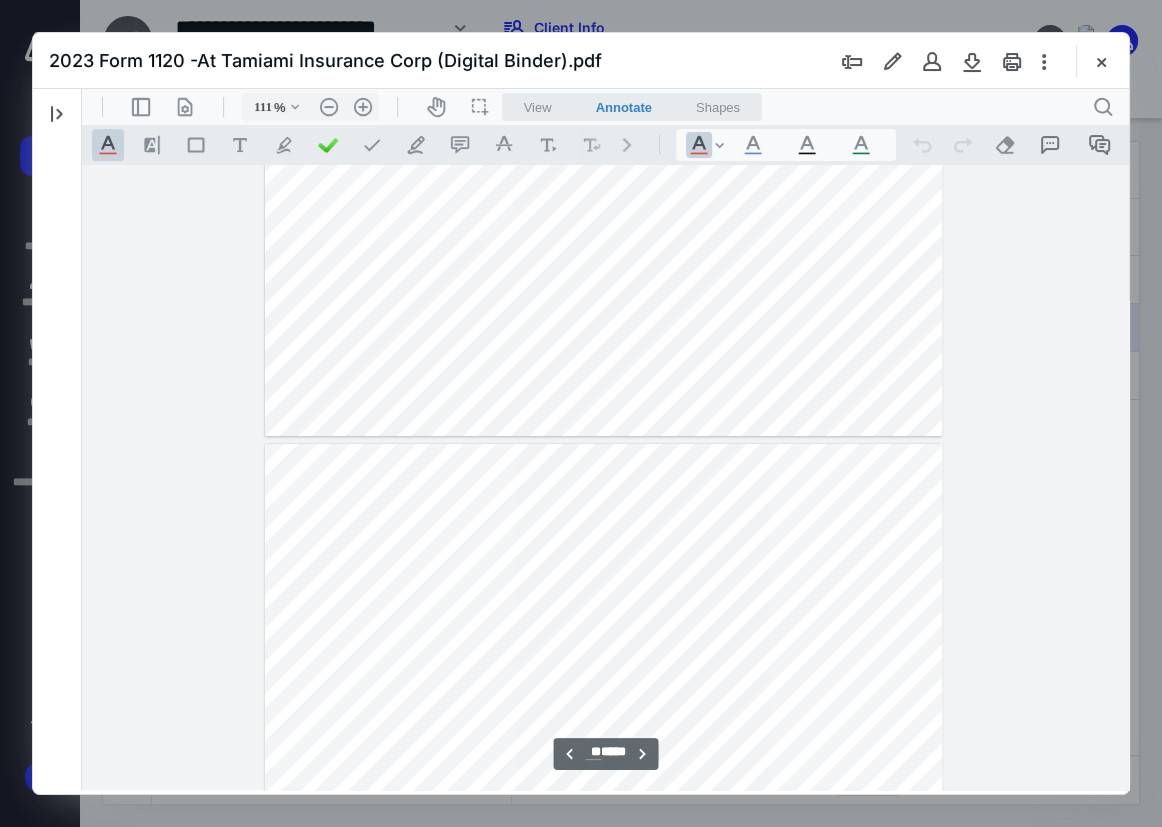 type on "**" 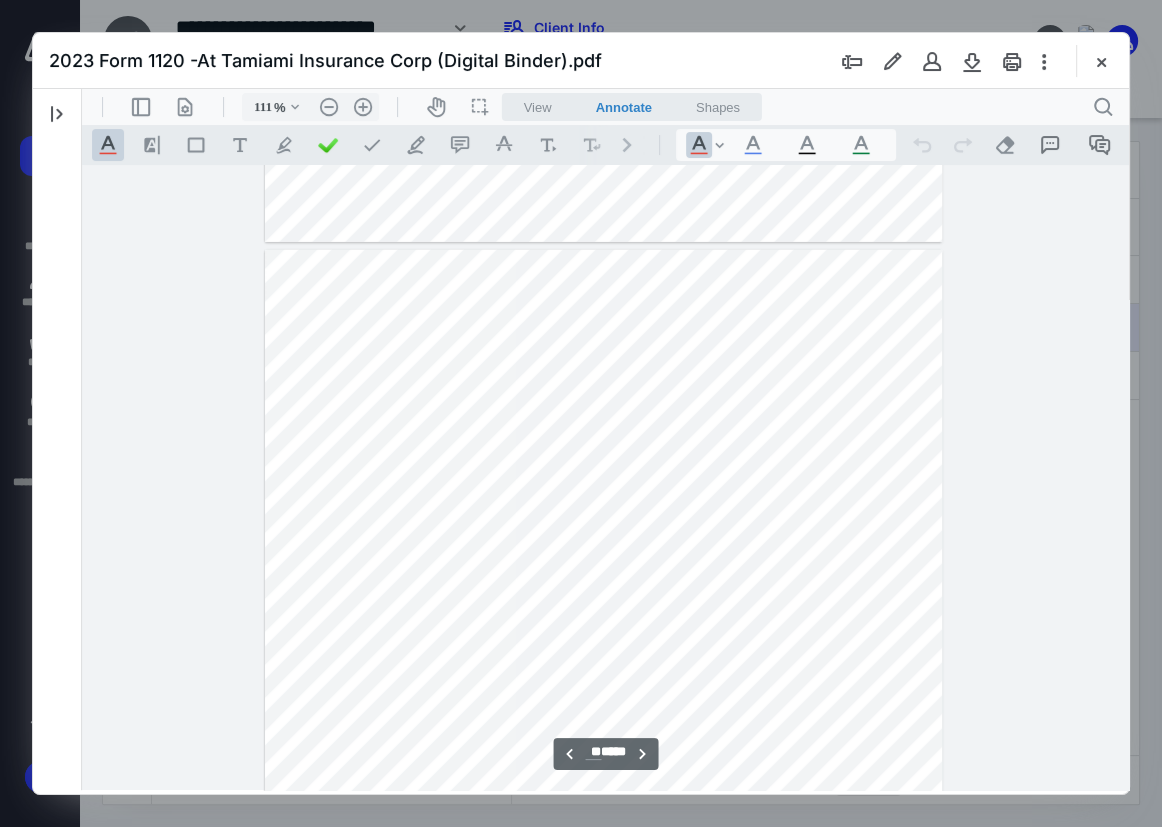 scroll, scrollTop: 11423, scrollLeft: 0, axis: vertical 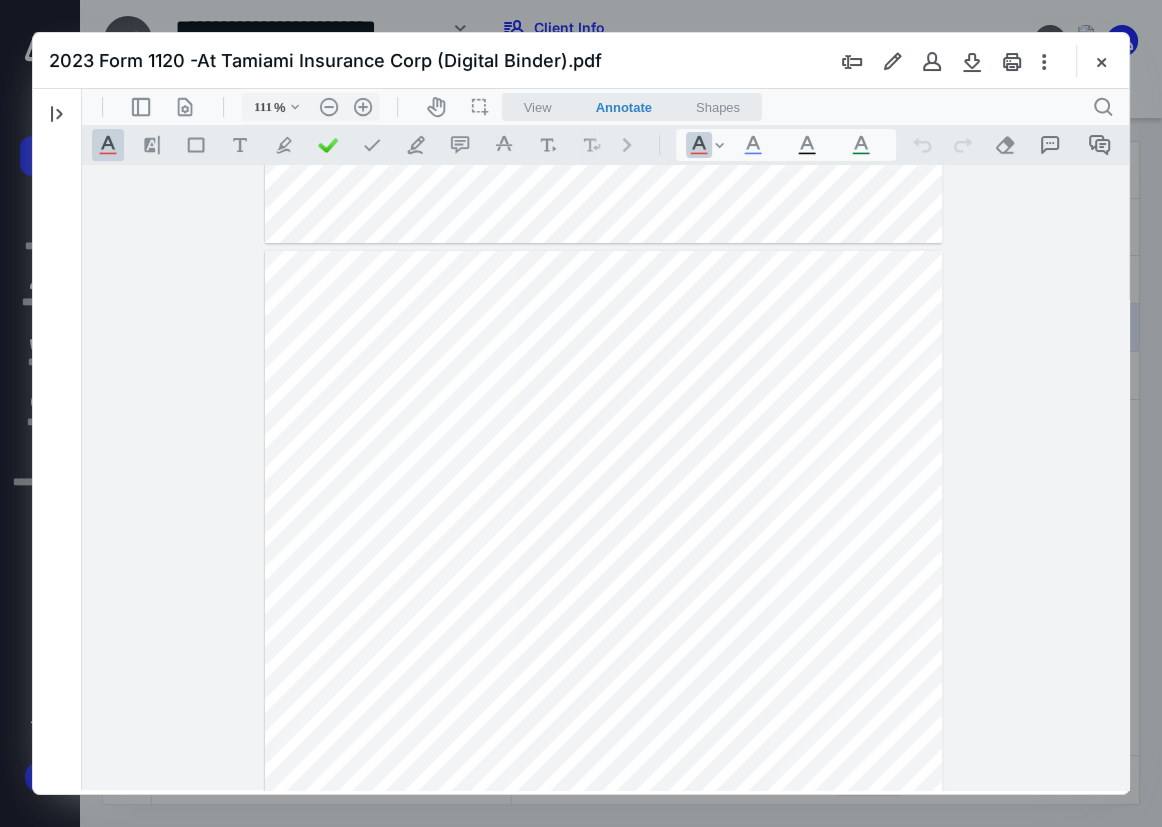 click on "7) Tax Return" at bounding box center [57, 113] 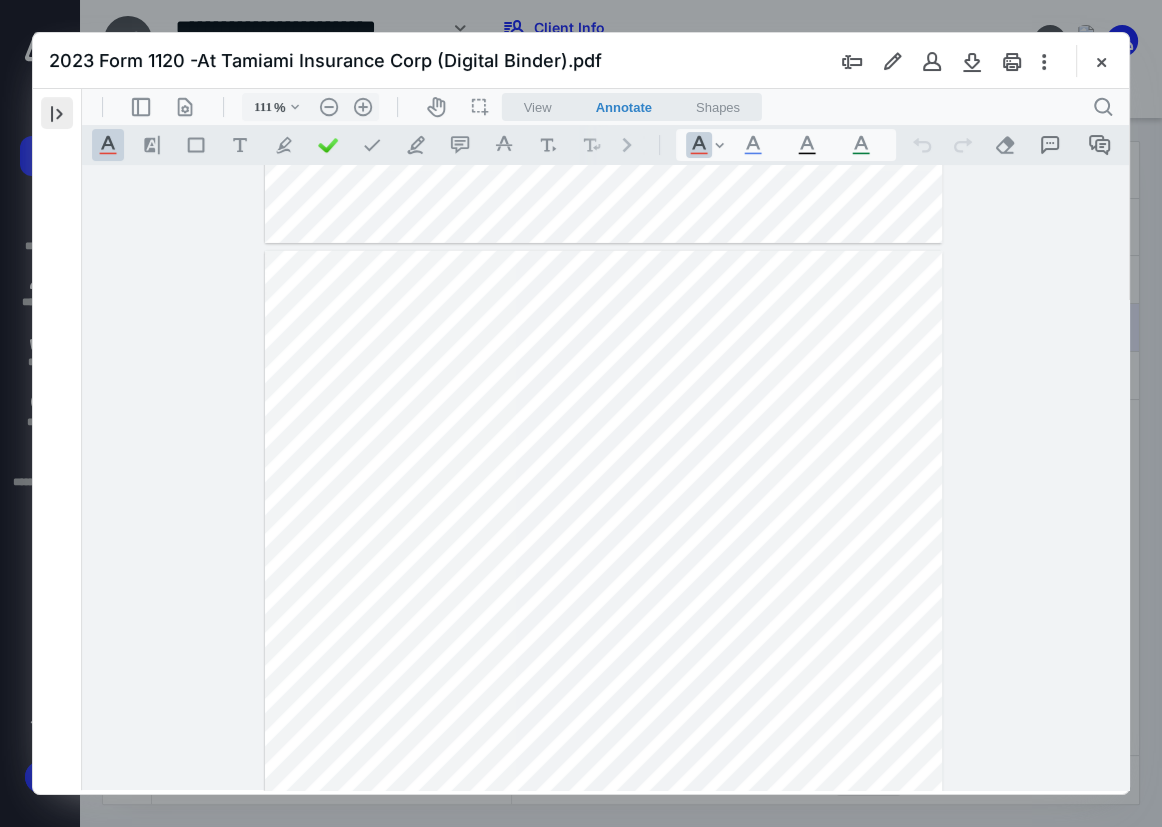 click at bounding box center [57, 113] 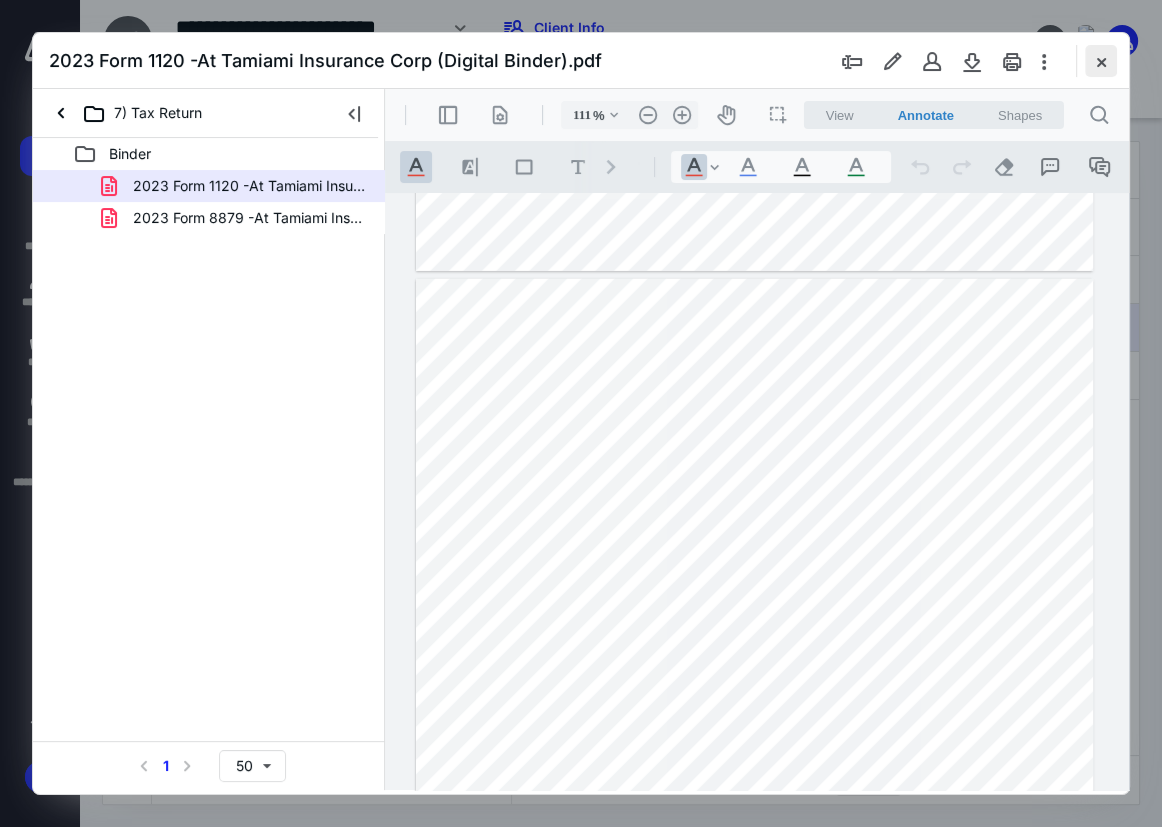 click at bounding box center [1101, 61] 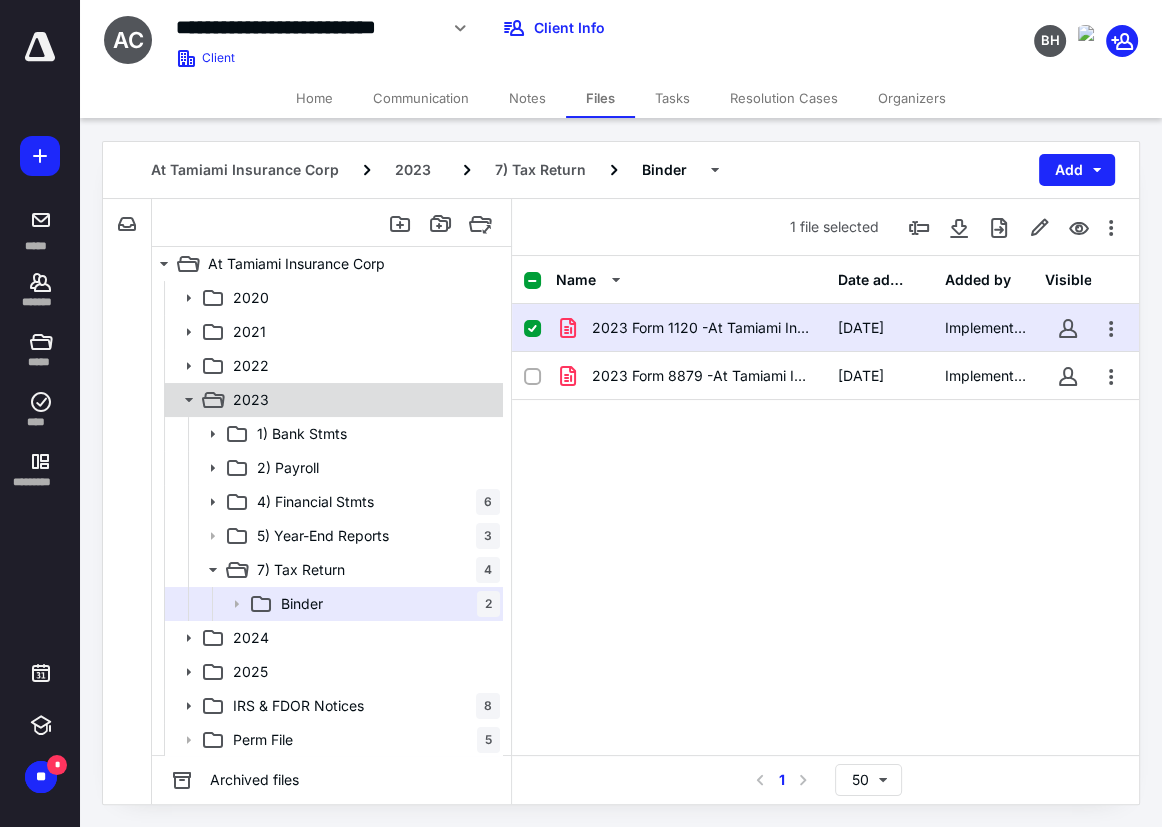 click 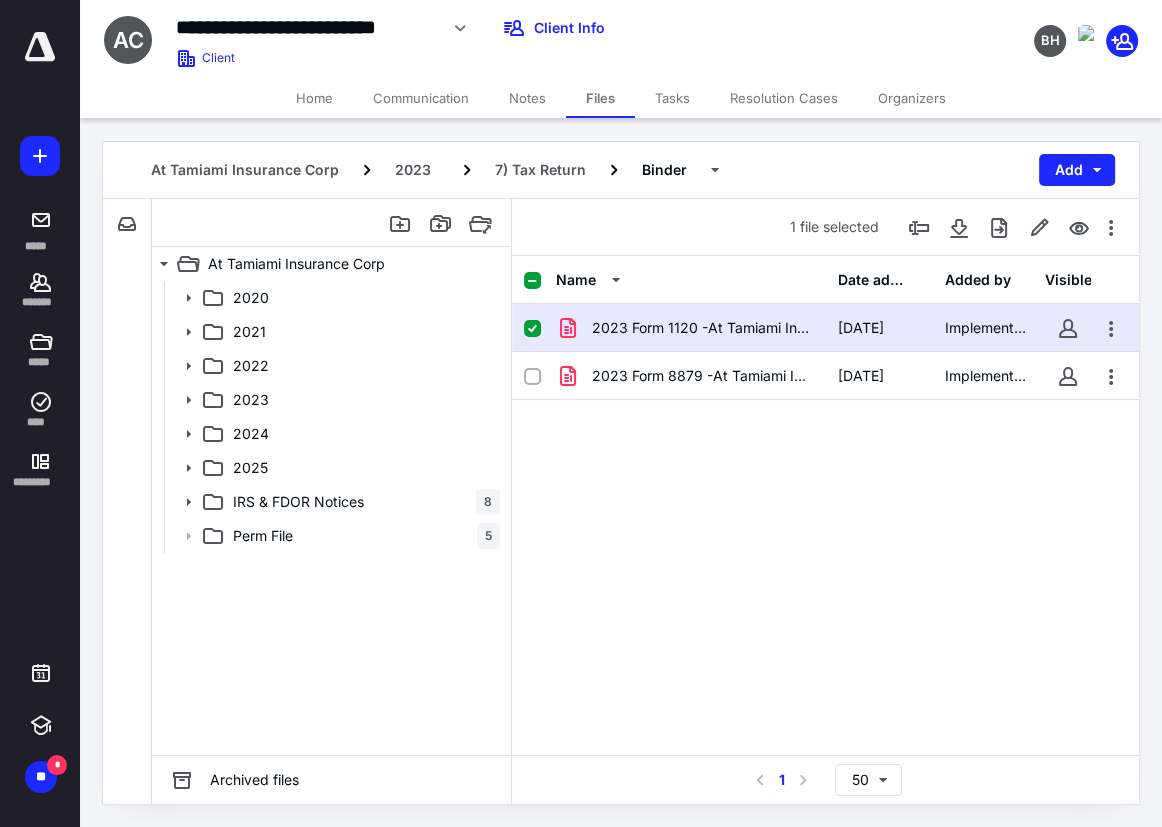 click on "2023 Form 1120 -At Tamiami Insurance Corp (Digital Binder).pdf [DATE] Implementation Team 2023 Form 8879 -At Tamiami Insurance (e-file auth).pdf [DATE] Implementation Team" at bounding box center (825, 454) 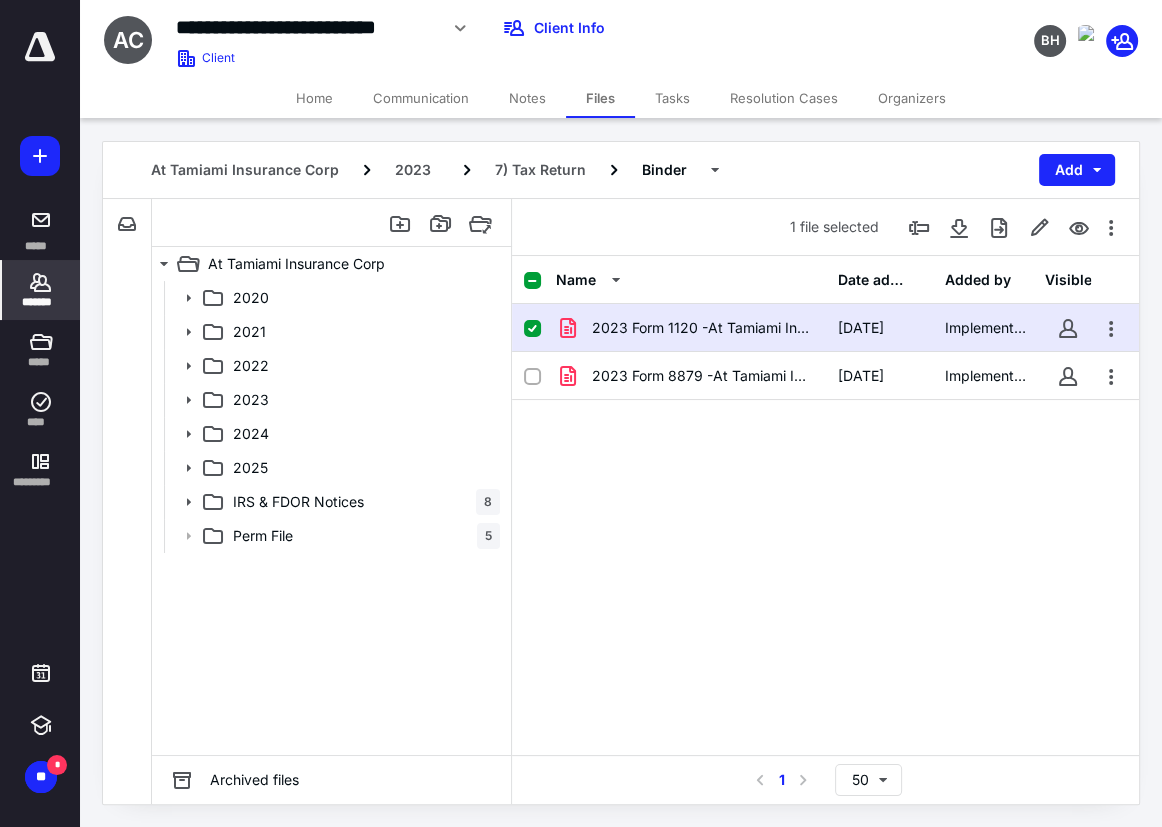 click 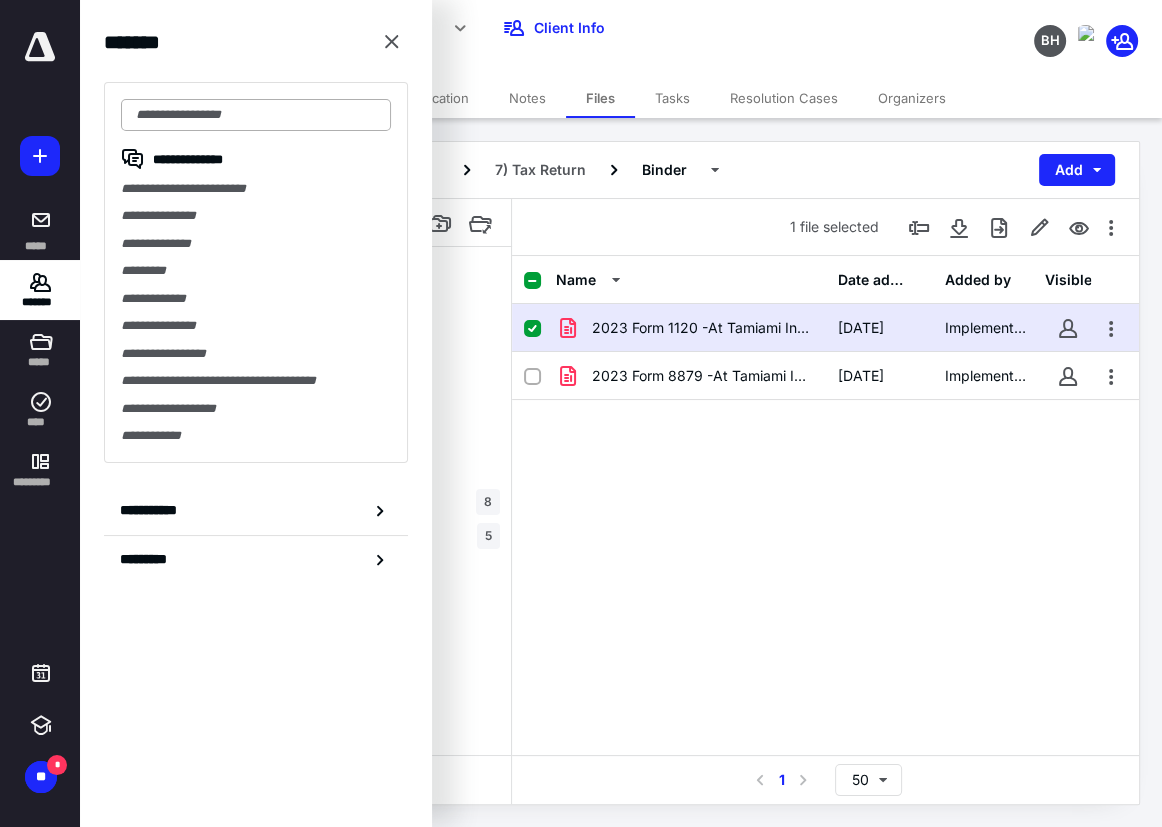 click at bounding box center (256, 115) 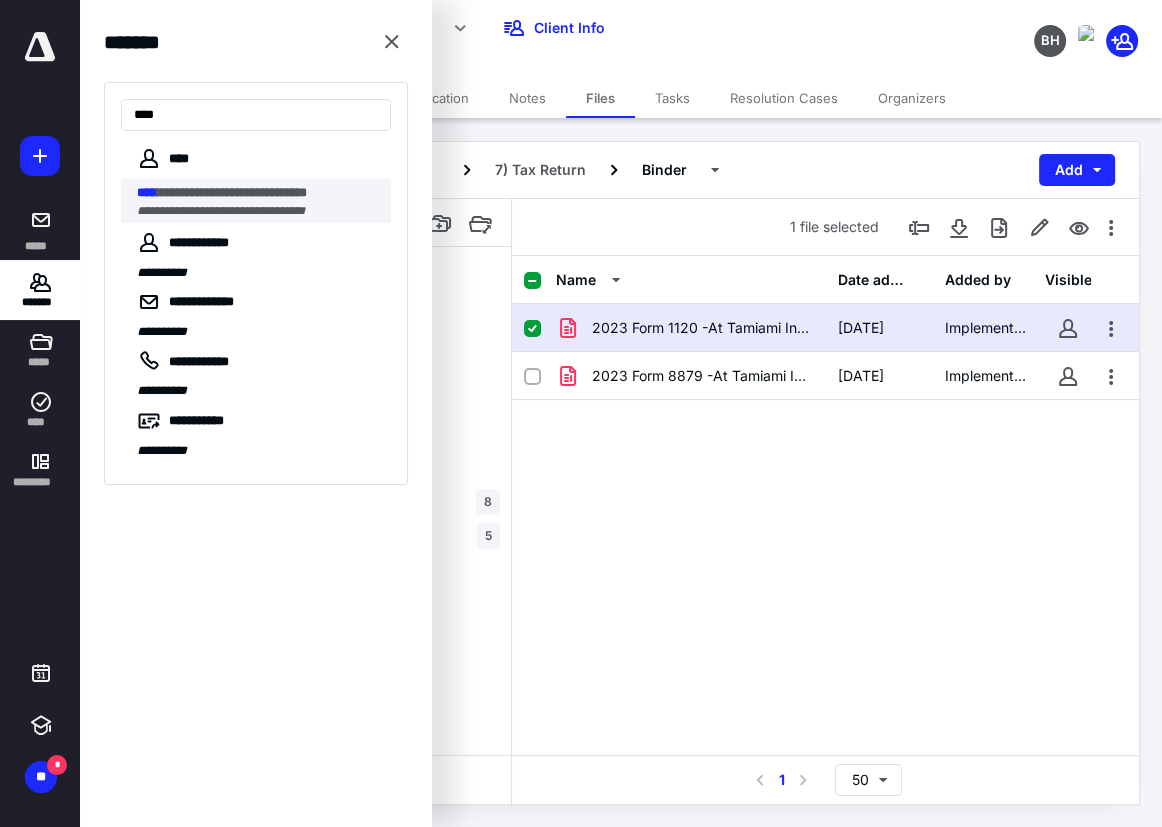 type on "****" 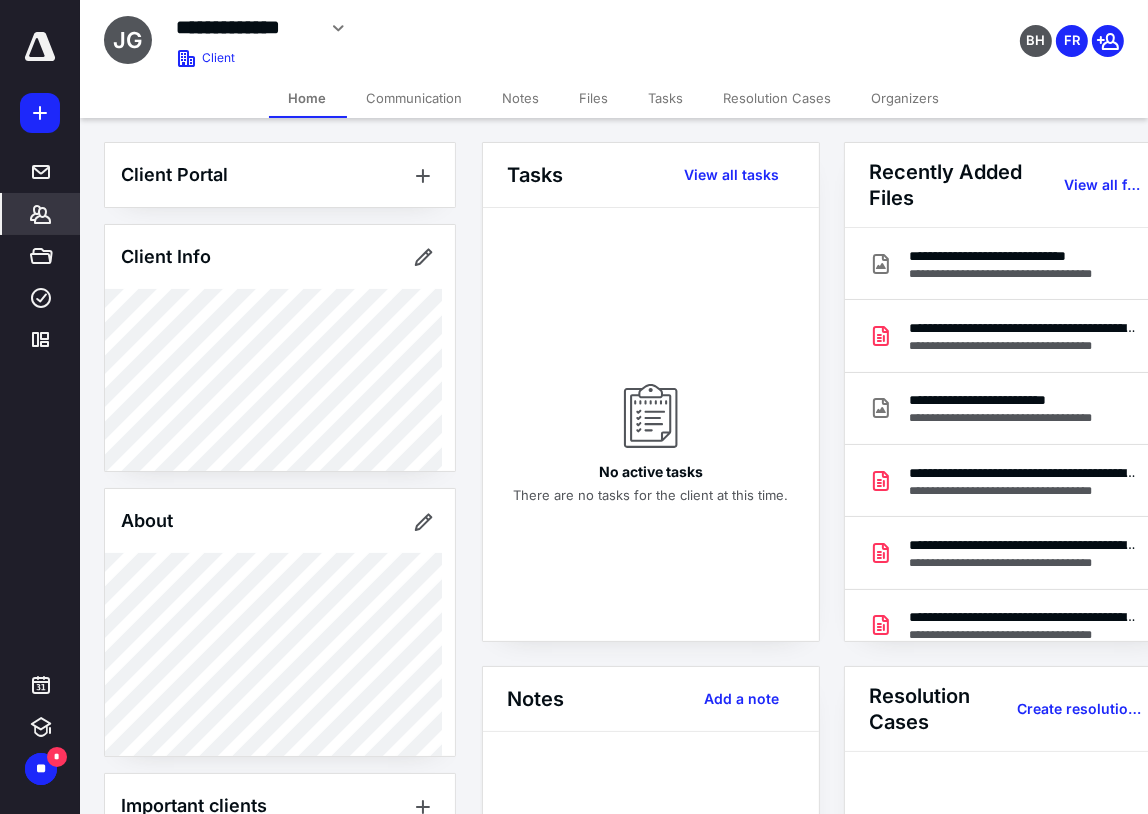 click on "Files" at bounding box center [594, 98] 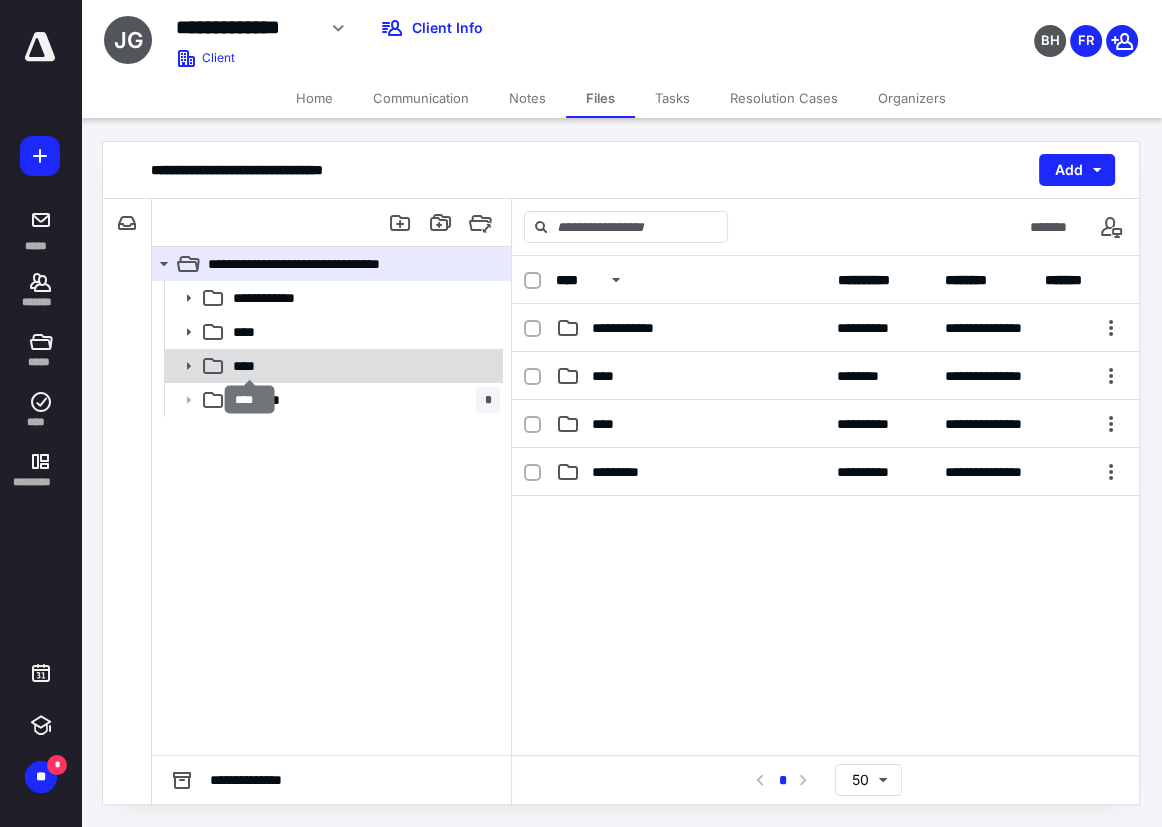 click on "****" at bounding box center (250, 366) 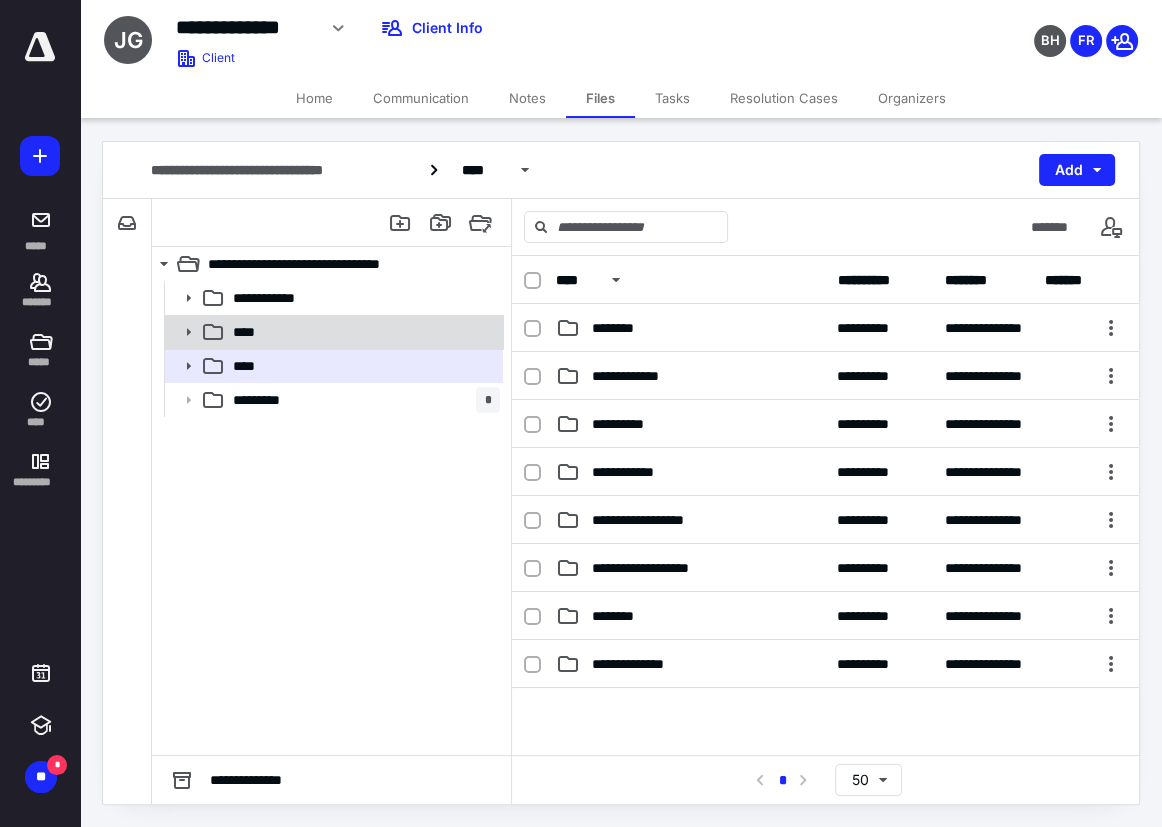 click on "****" at bounding box center [250, 332] 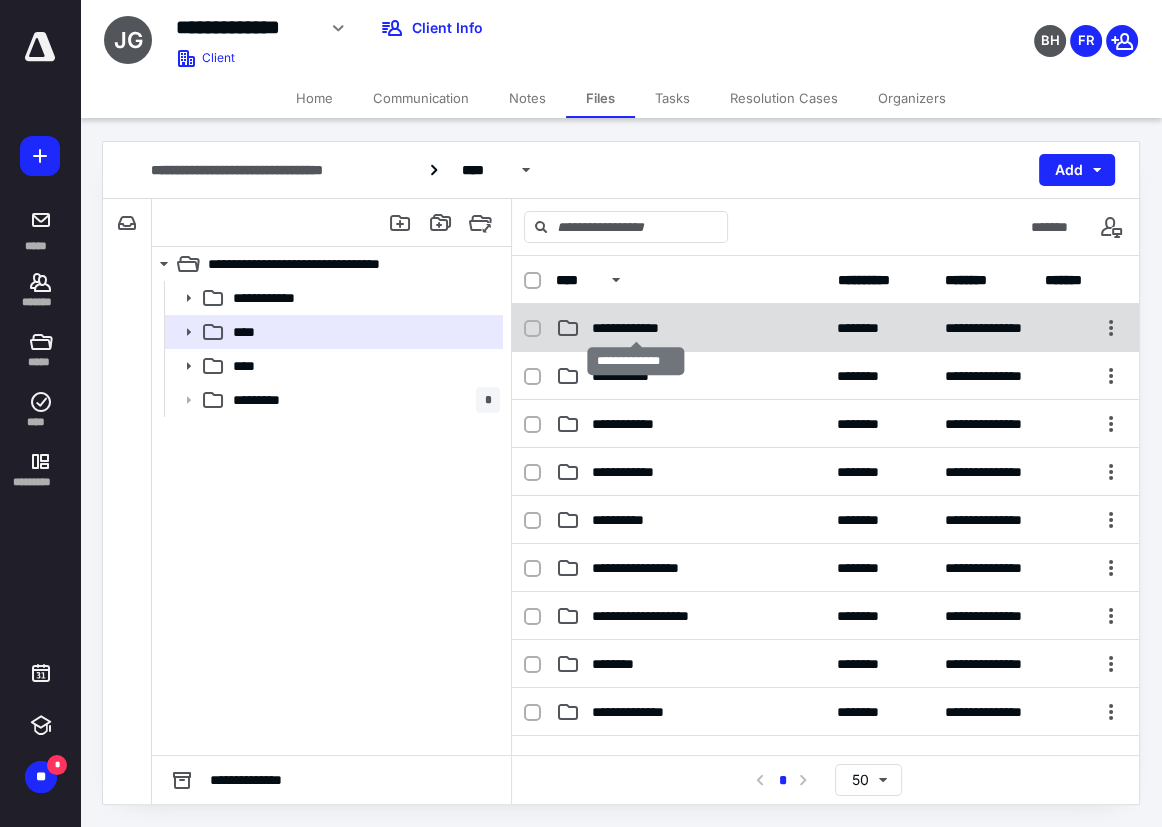 click on "**********" at bounding box center [636, 328] 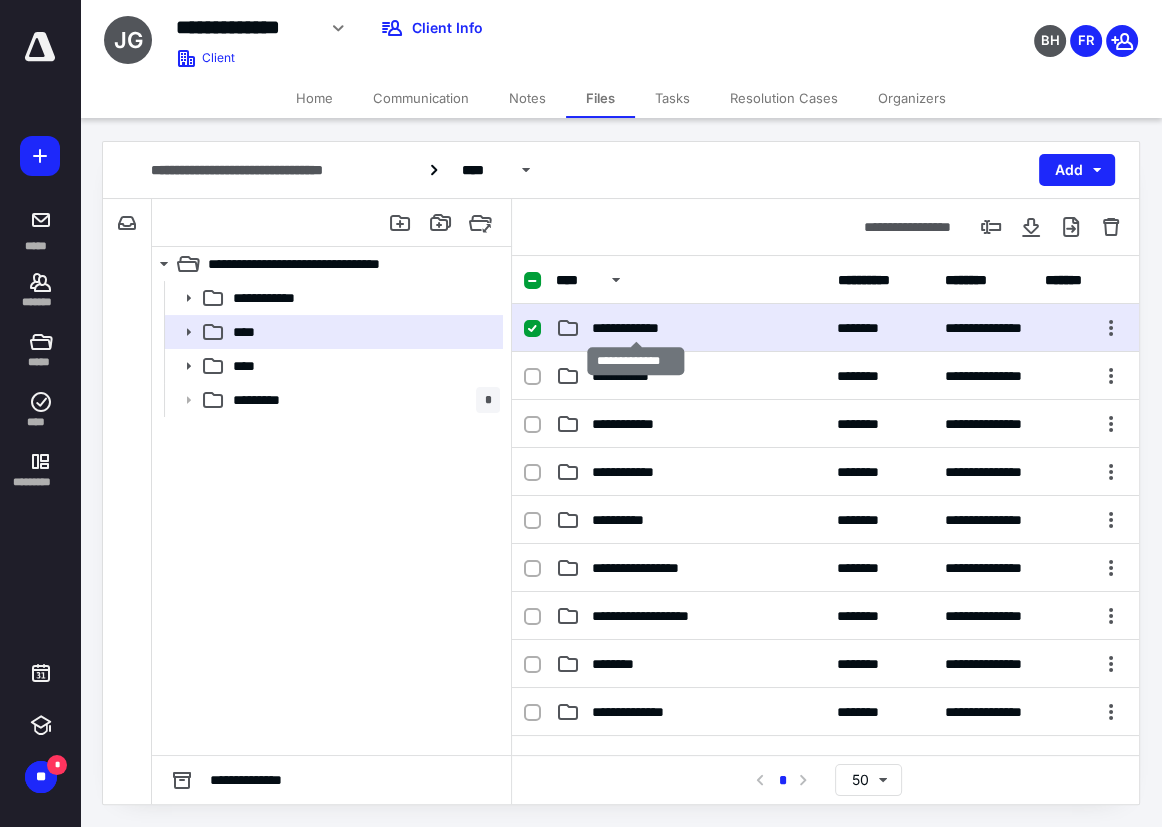 click on "**********" at bounding box center [636, 328] 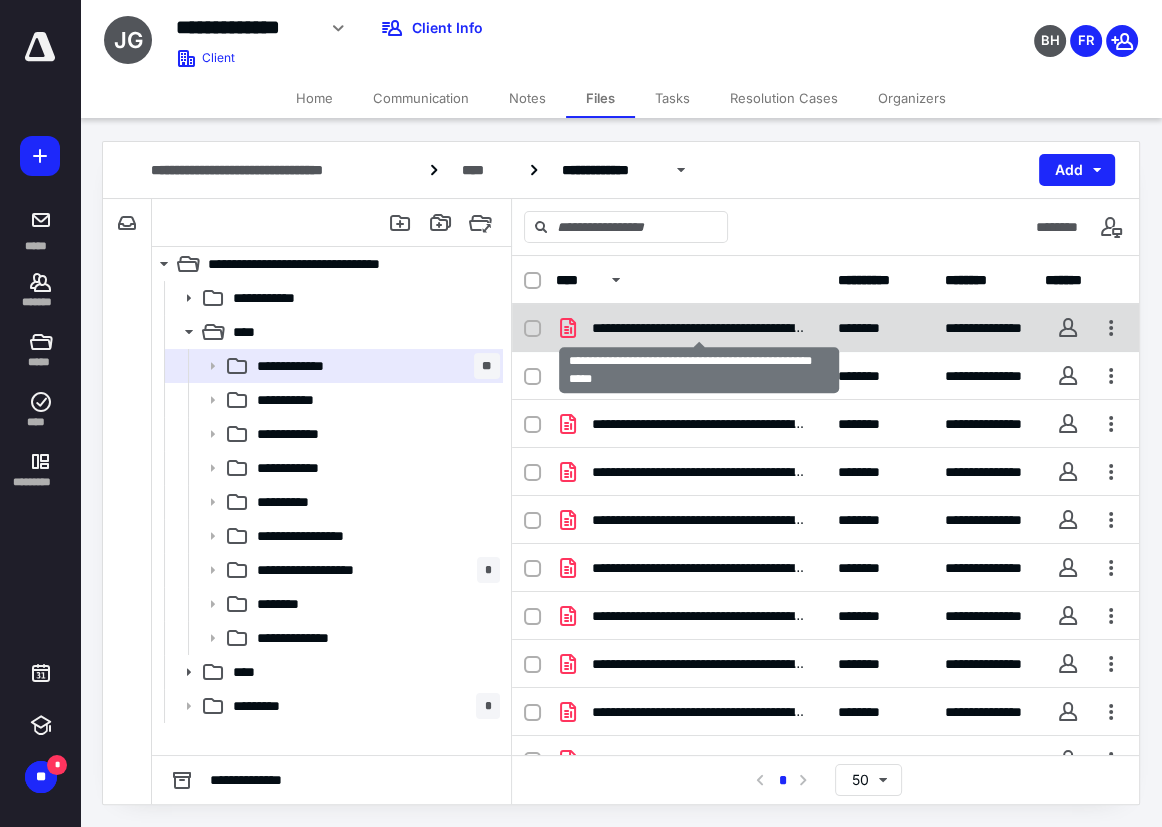 click on "**********" at bounding box center (699, 328) 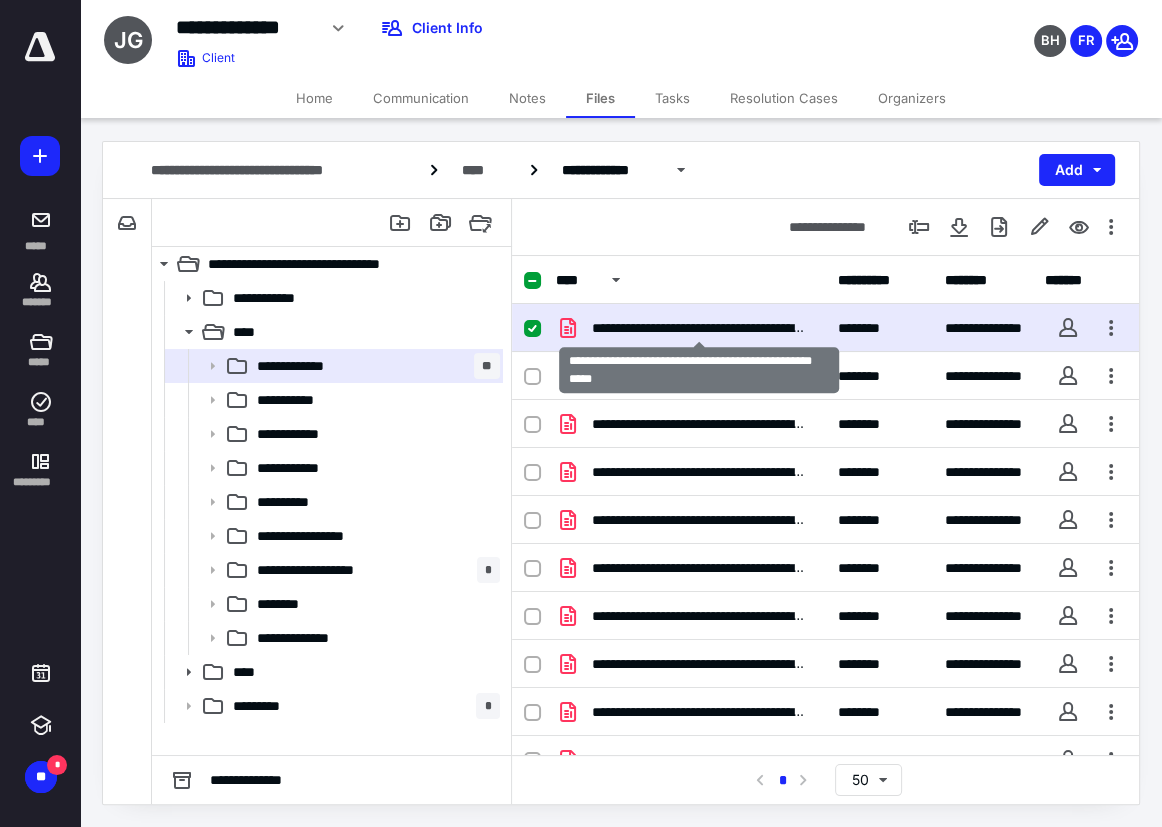 click on "**********" at bounding box center [699, 328] 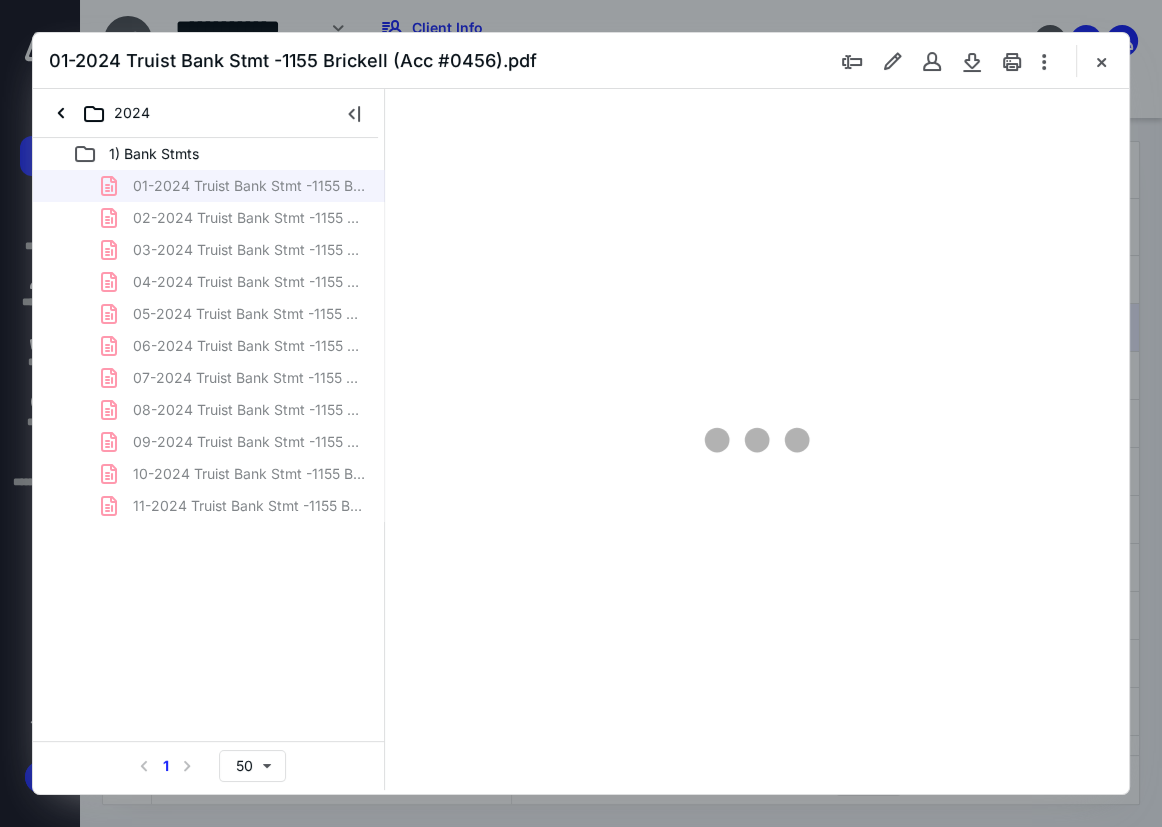 scroll, scrollTop: 0, scrollLeft: 0, axis: both 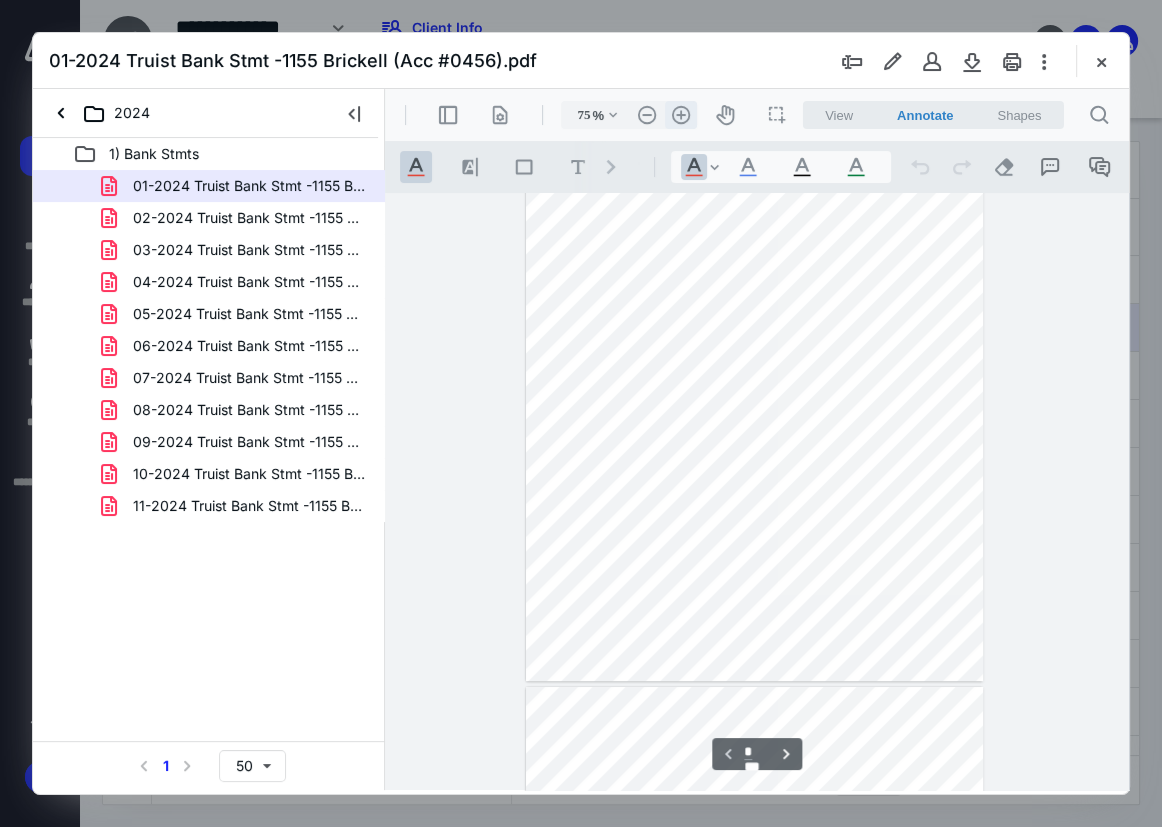 click on ".cls-1{fill:#abb0c4;} icon - header - zoom - in - line" at bounding box center (681, 115) 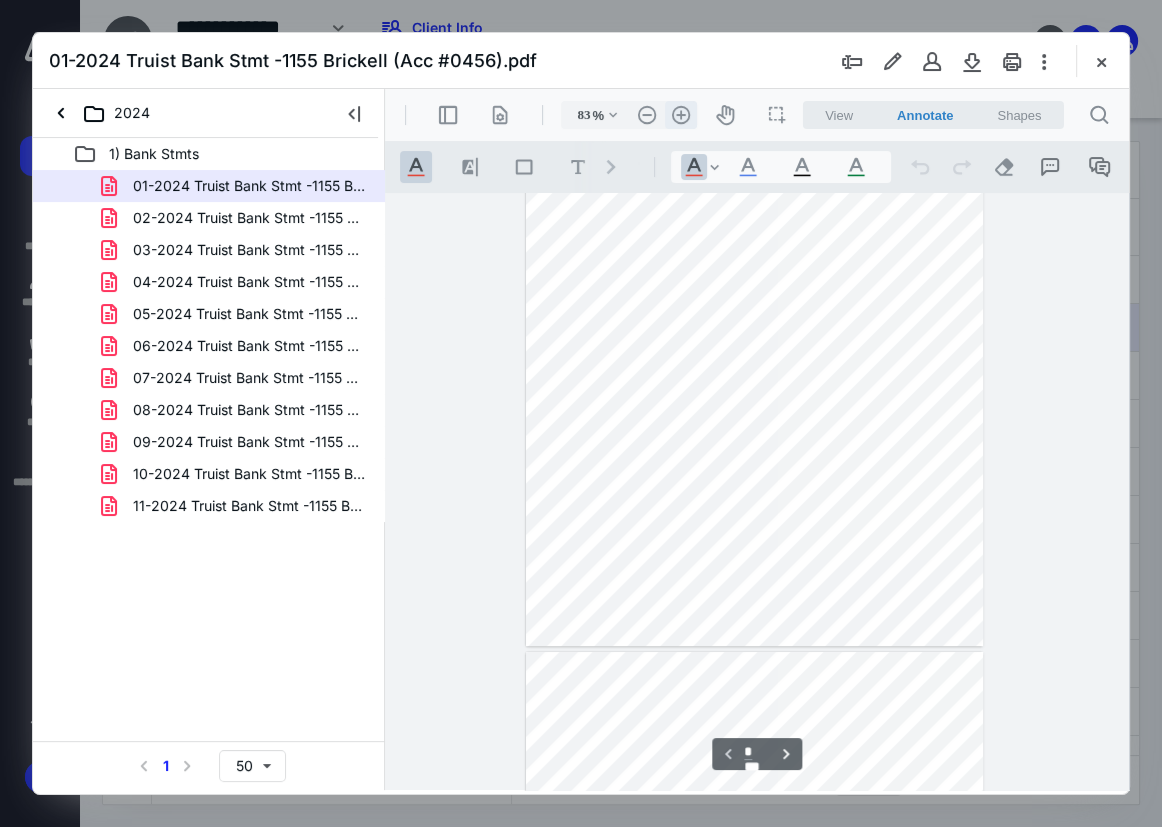click on ".cls-1{fill:#abb0c4;} icon - header - zoom - in - line" at bounding box center (681, 115) 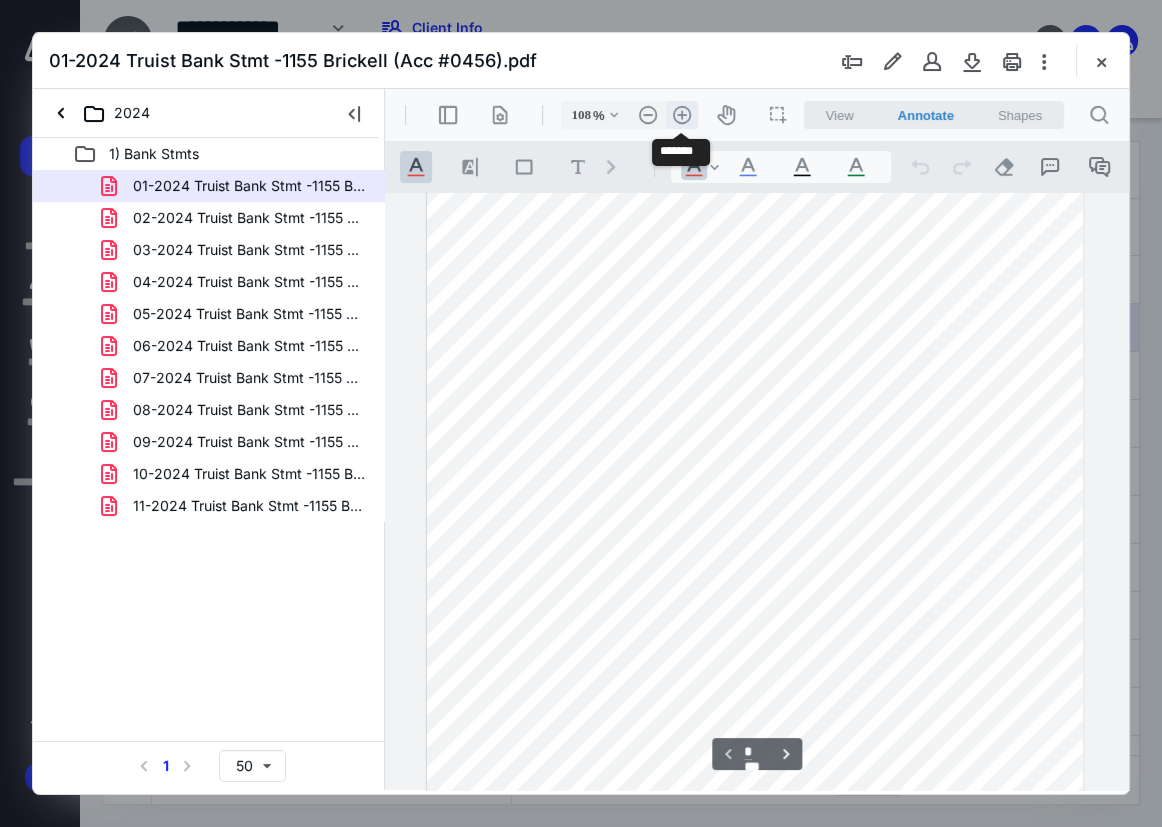 scroll, scrollTop: 260, scrollLeft: 0, axis: vertical 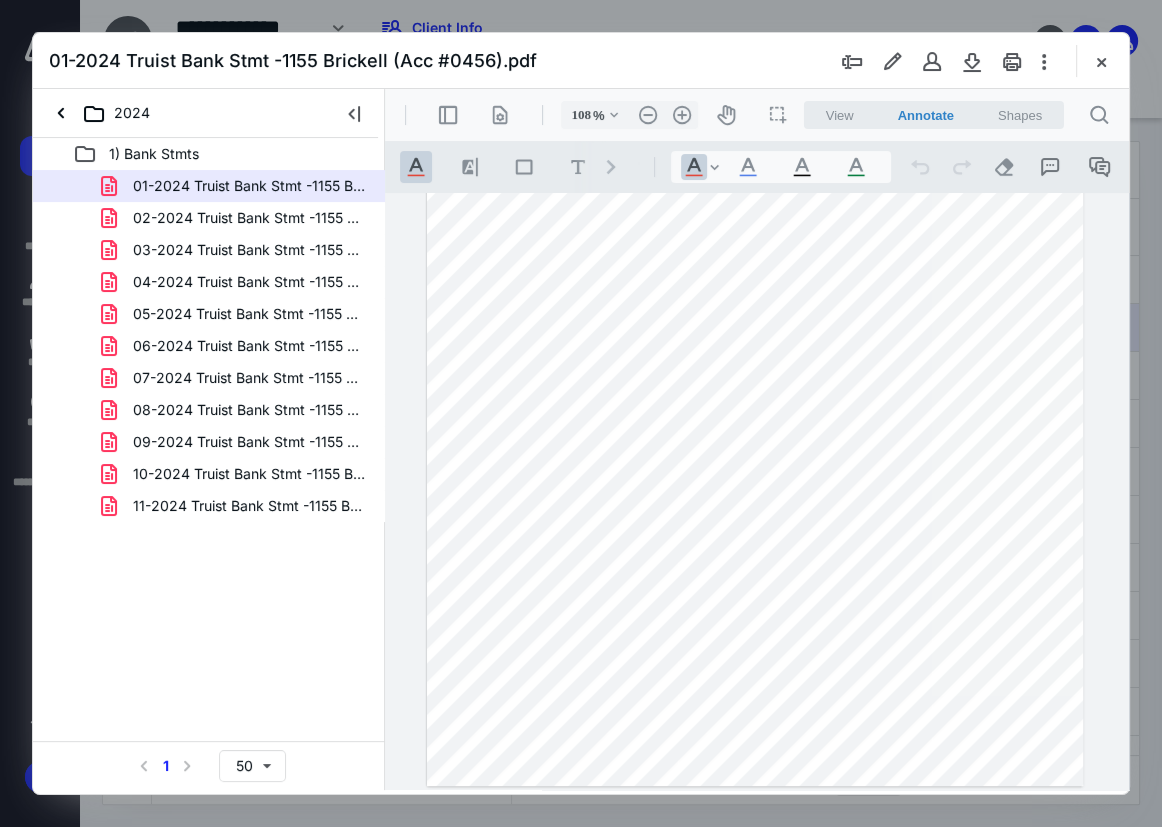 drag, startPoint x: 245, startPoint y: 314, endPoint x: 257, endPoint y: 389, distance: 75.95393 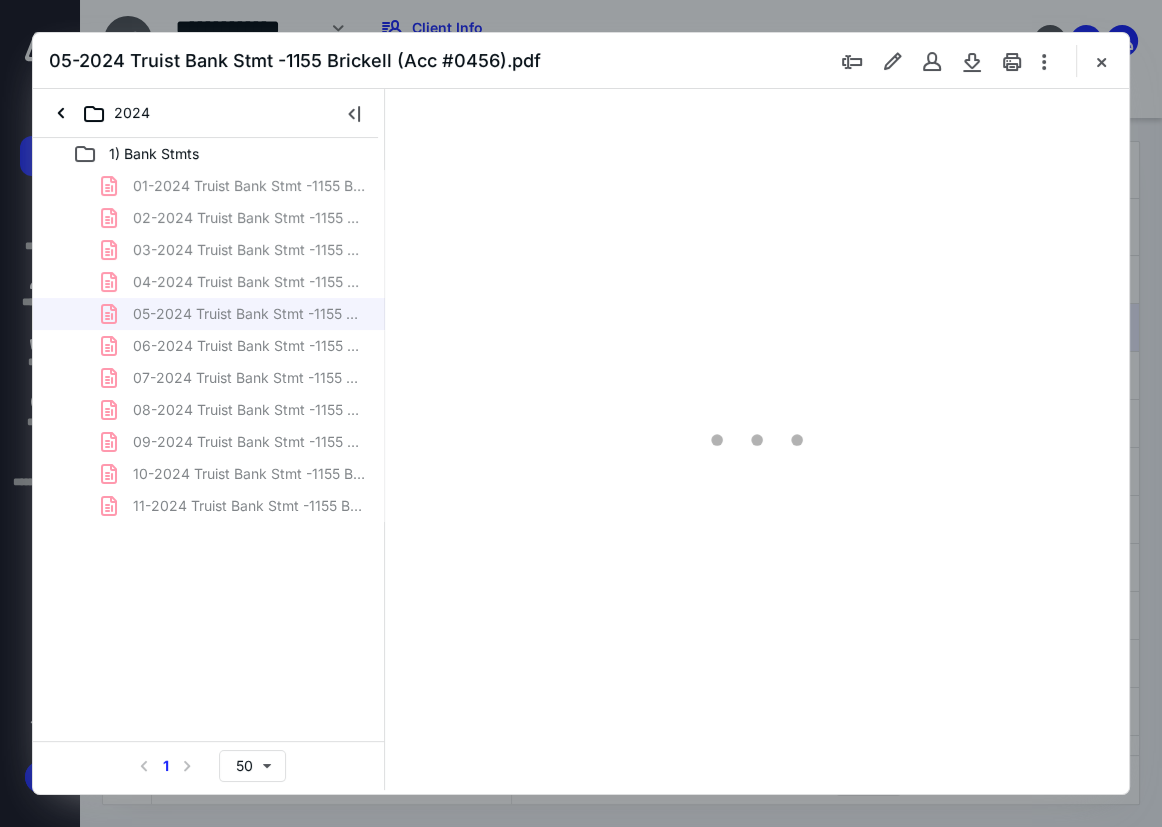 scroll, scrollTop: 107, scrollLeft: 0, axis: vertical 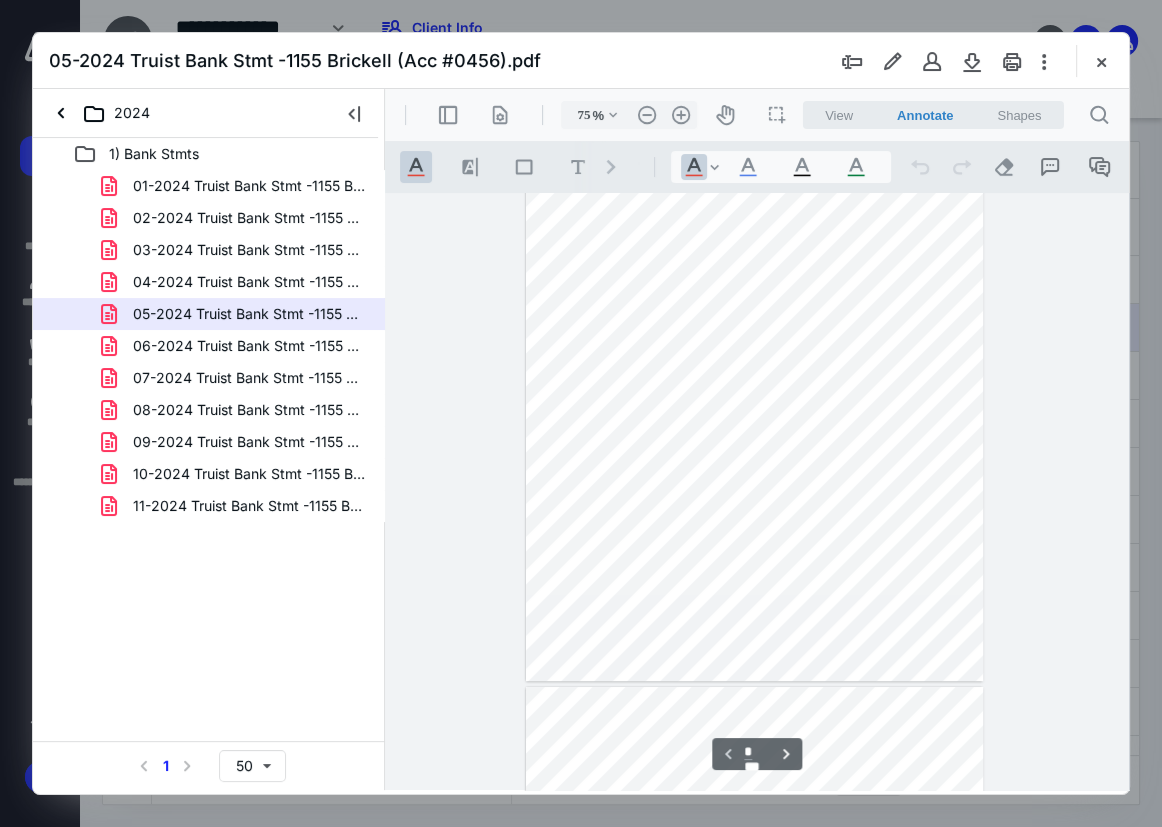 click on ".cls-1{fill:#abb0c4;} icon - header - sidebar - line .cls-1{fill:#abb0c4;} icon - header - page manipulation - line 75 % .cls-1{fill:#abb0c4;} icon - chevron - down .cls-1{fill:#abb0c4;} icon - header - zoom - out - line Current zoom is   75 % .cls-1{fill:#abb0c4;} icon - header - zoom - in - line icon-header-pan20 icon / operation / multi select View Annotate Shapes Annotate .cls-1{fill:#abb0c4;} icon - chevron - down View Annotate Shapes .cls-1{fill:#abb0c4;} icon - header - search" at bounding box center [757, 115] 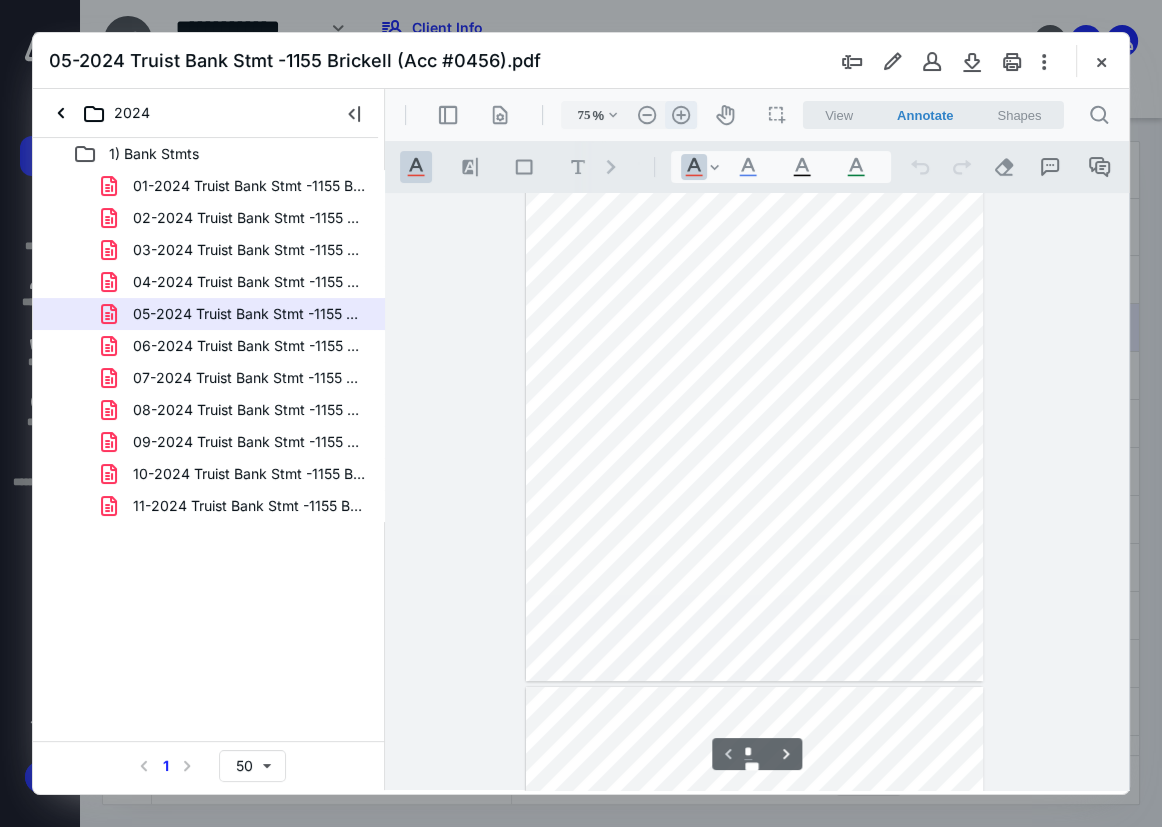 click on ".cls-1{fill:#abb0c4;} icon - header - zoom - in - line" at bounding box center [681, 115] 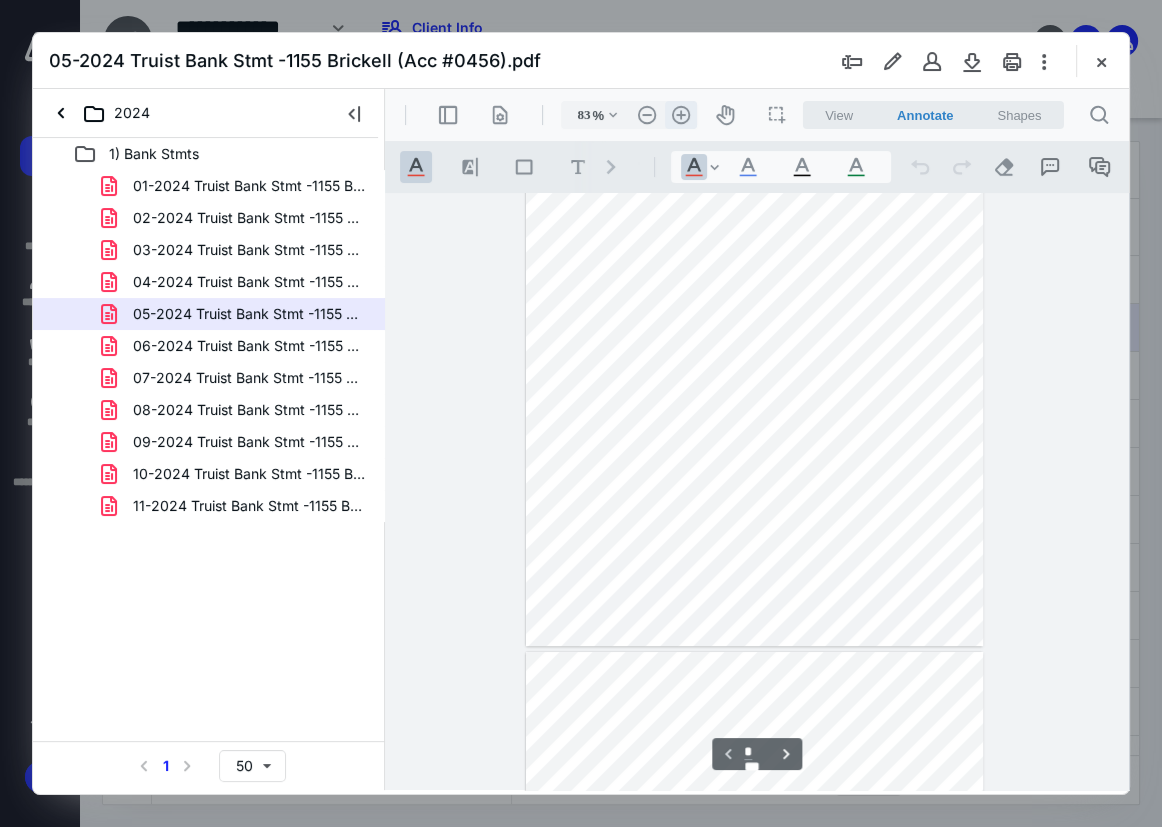 click on ".cls-1{fill:#abb0c4;} icon - header - zoom - in - line" at bounding box center [681, 115] 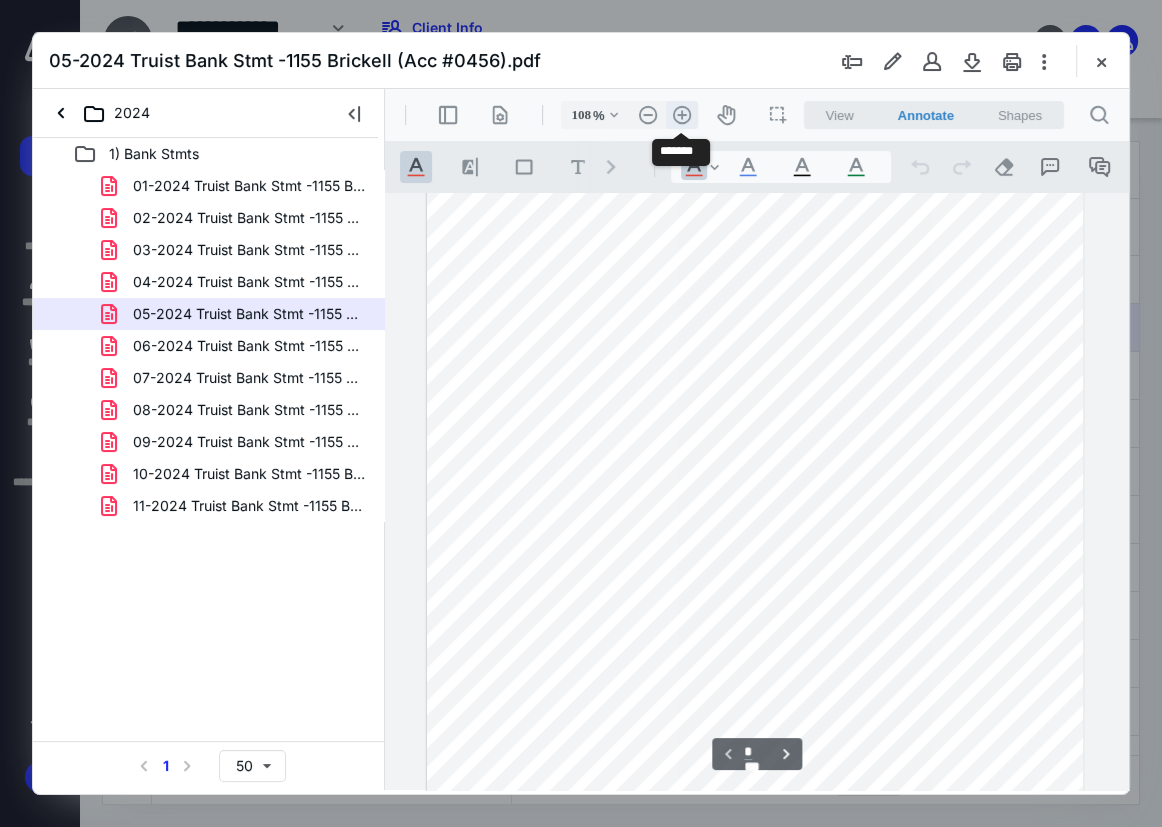scroll, scrollTop: 260, scrollLeft: 0, axis: vertical 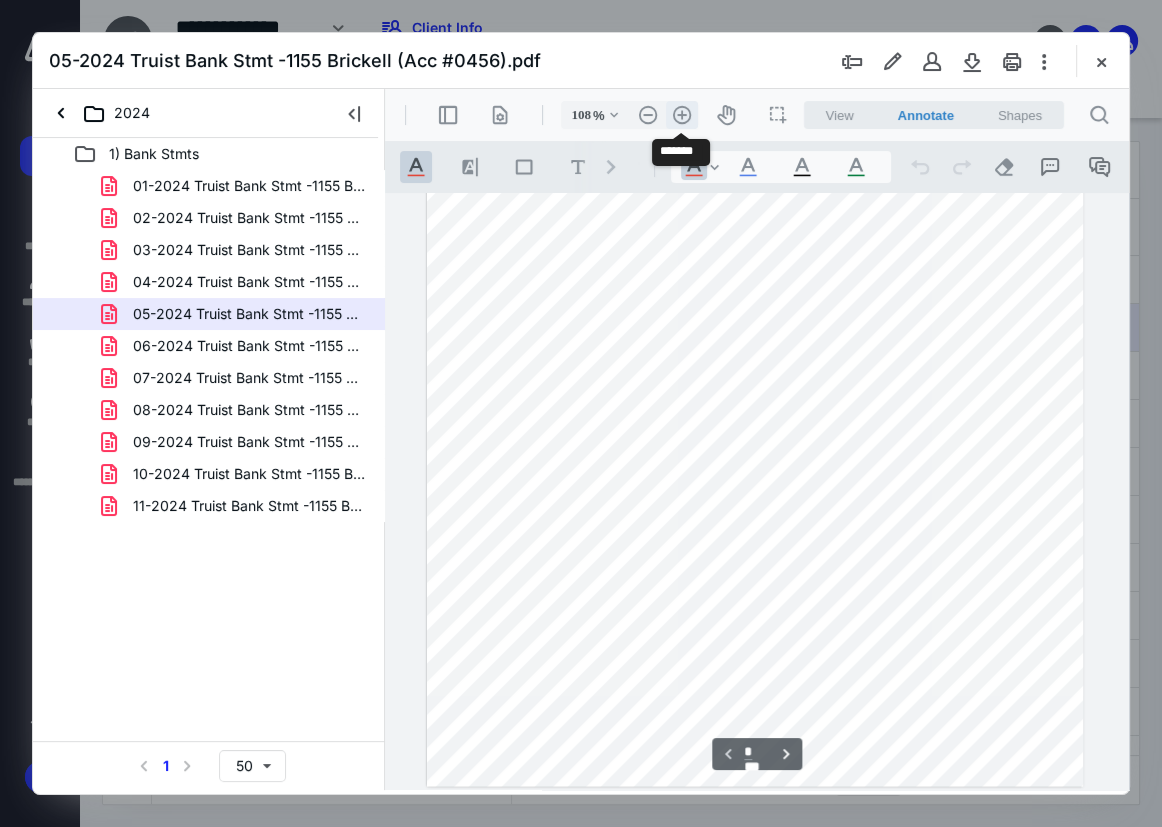 click on ".cls-1{fill:#abb0c4;} icon - header - zoom - in - line" at bounding box center [682, 115] 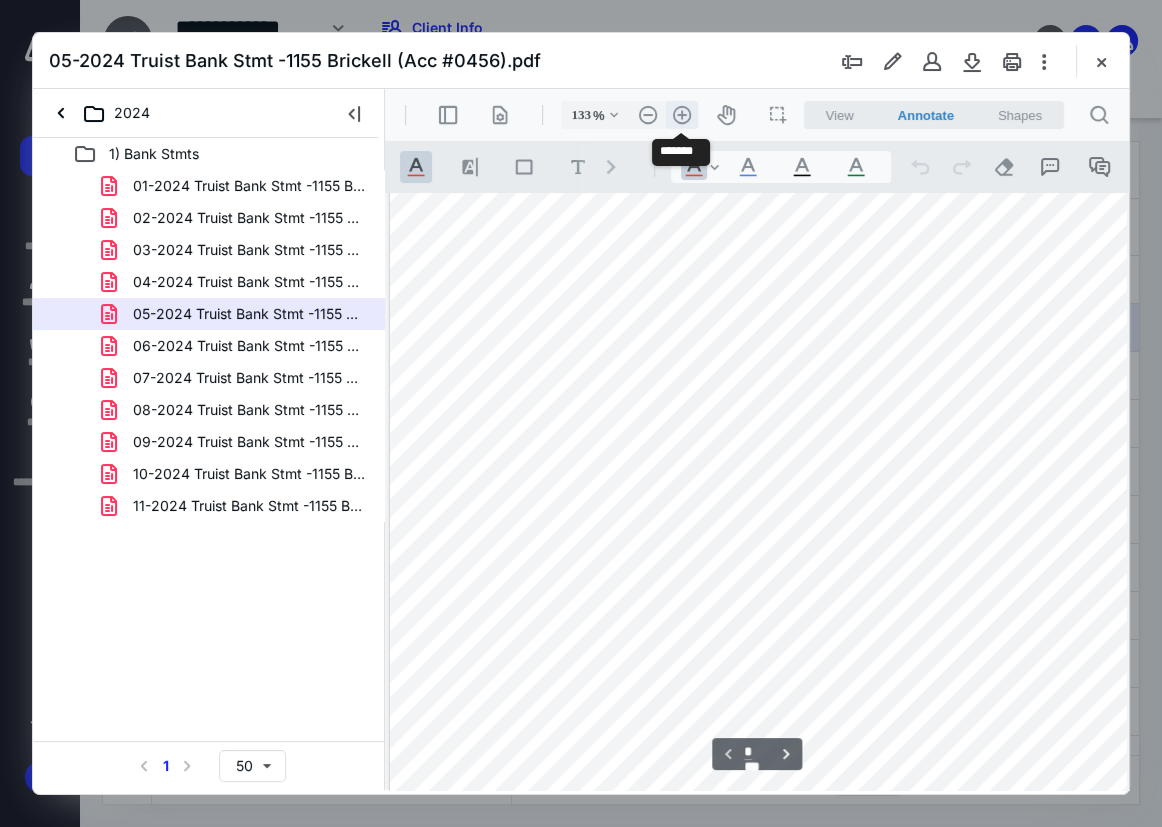 scroll, scrollTop: 497, scrollLeft: 121, axis: both 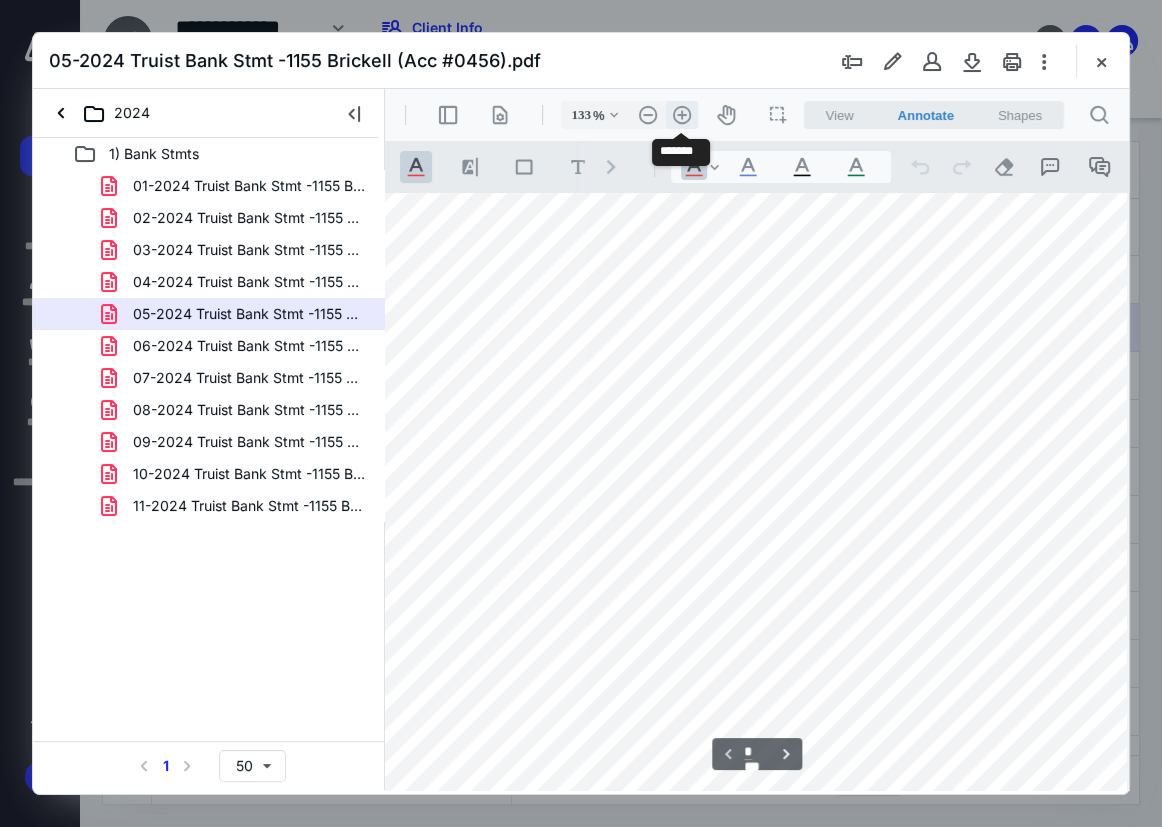 click on ".cls-1{fill:#abb0c4;} icon - header - zoom - in - line" at bounding box center [682, 115] 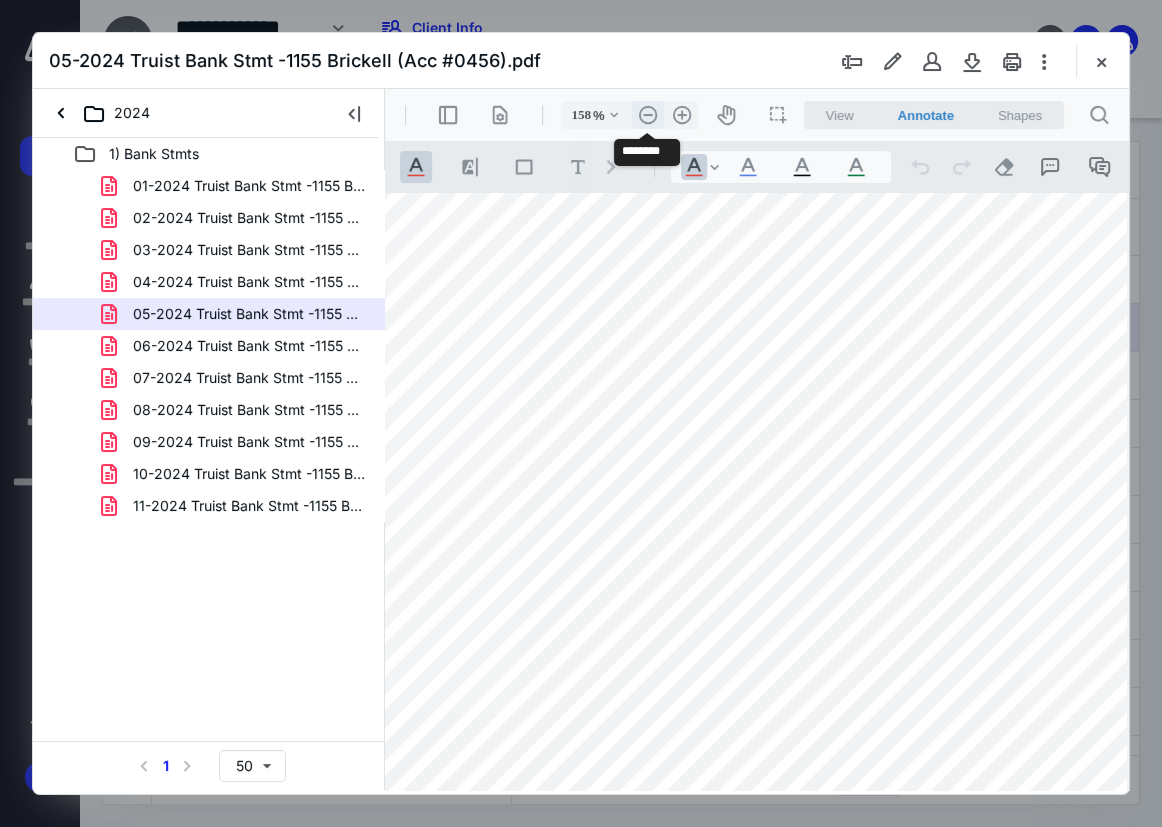 click on ".cls-1{fill:#abb0c4;} icon - header - zoom - out - line" at bounding box center [648, 115] 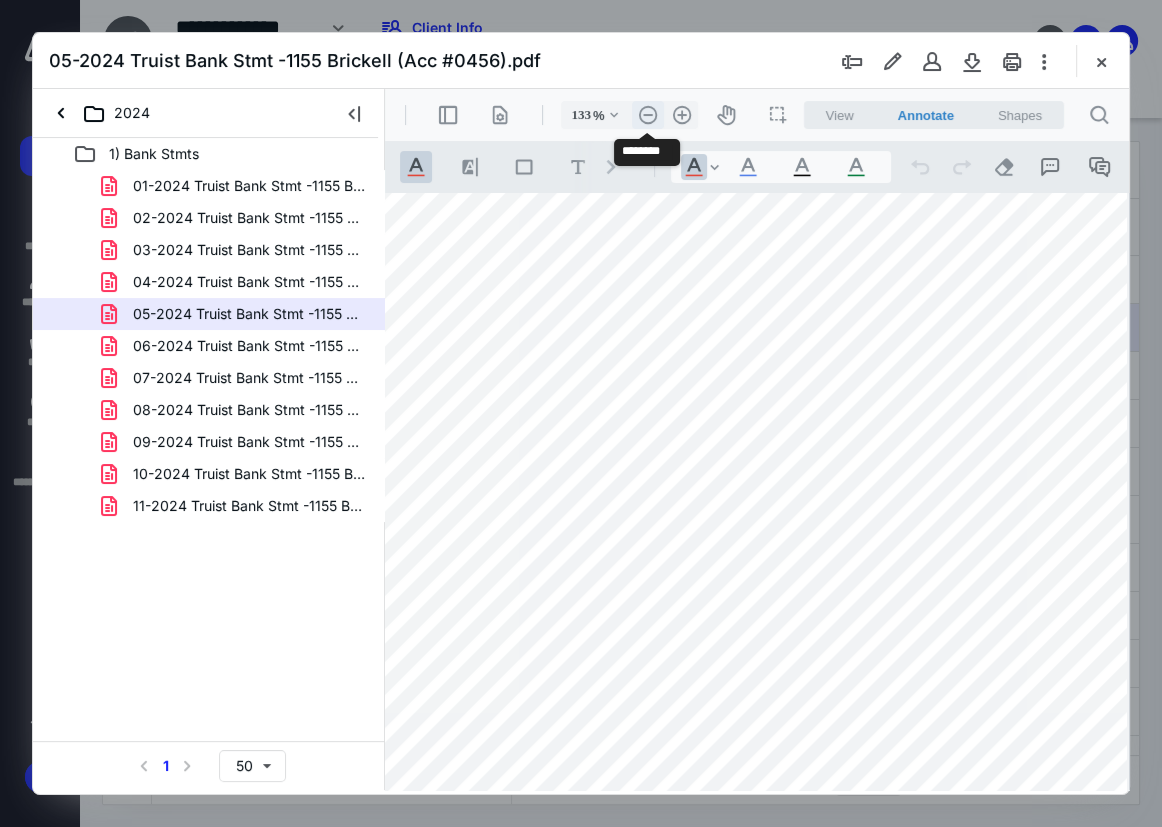 scroll, scrollTop: 379, scrollLeft: 43, axis: both 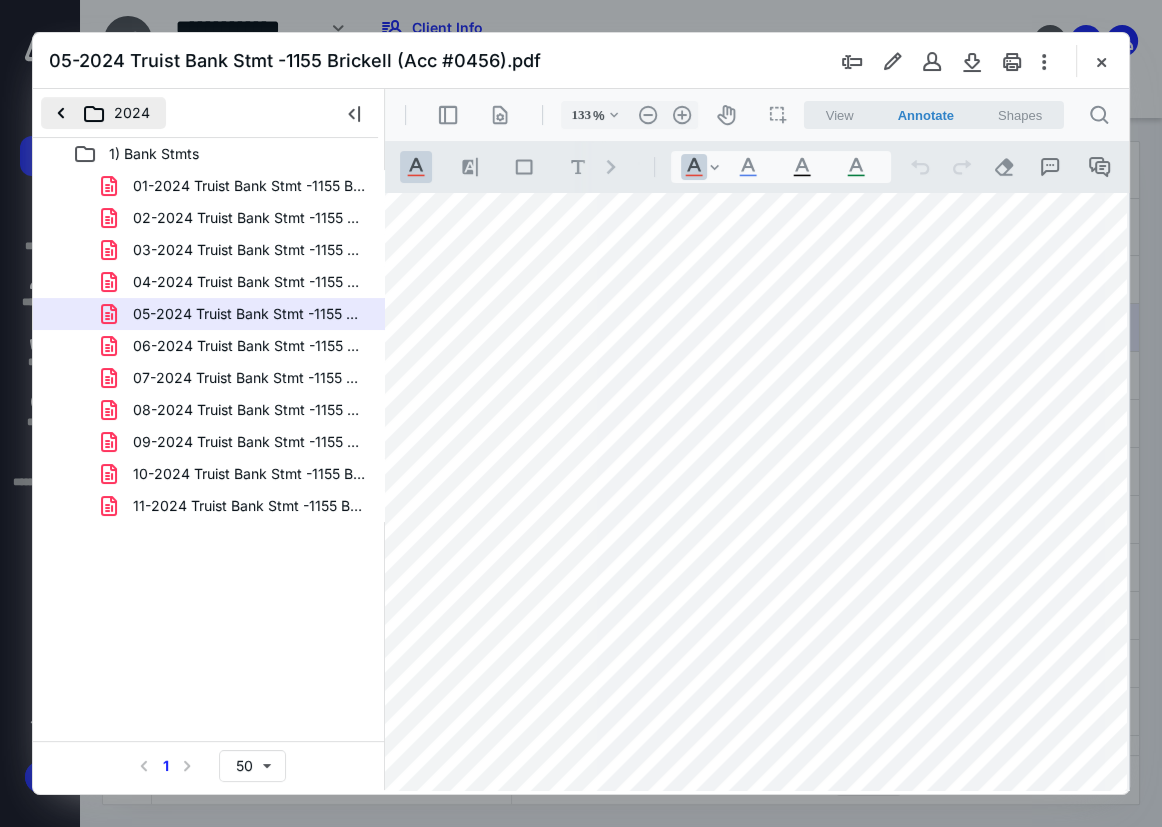 click on "2024" at bounding box center (103, 113) 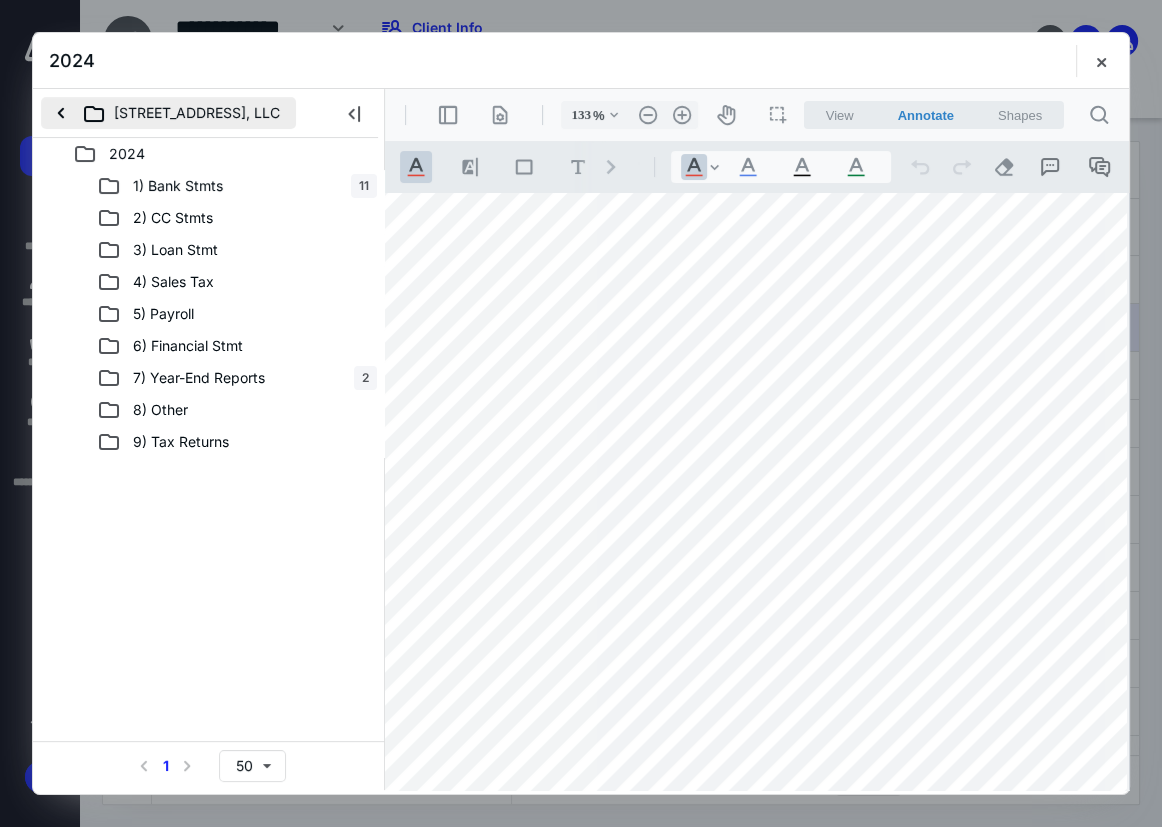 click on "[STREET_ADDRESS], LLC" at bounding box center [168, 113] 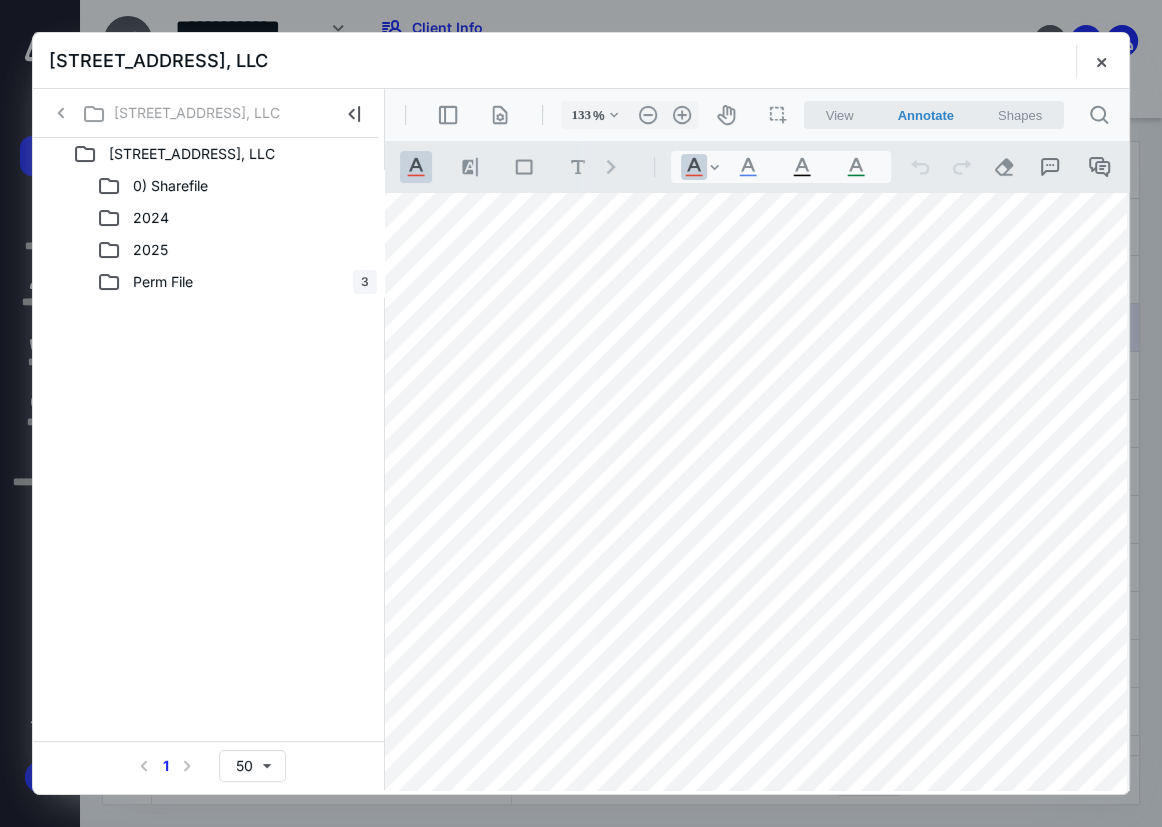 drag, startPoint x: 1086, startPoint y: 72, endPoint x: 1091, endPoint y: 59, distance: 13.928389 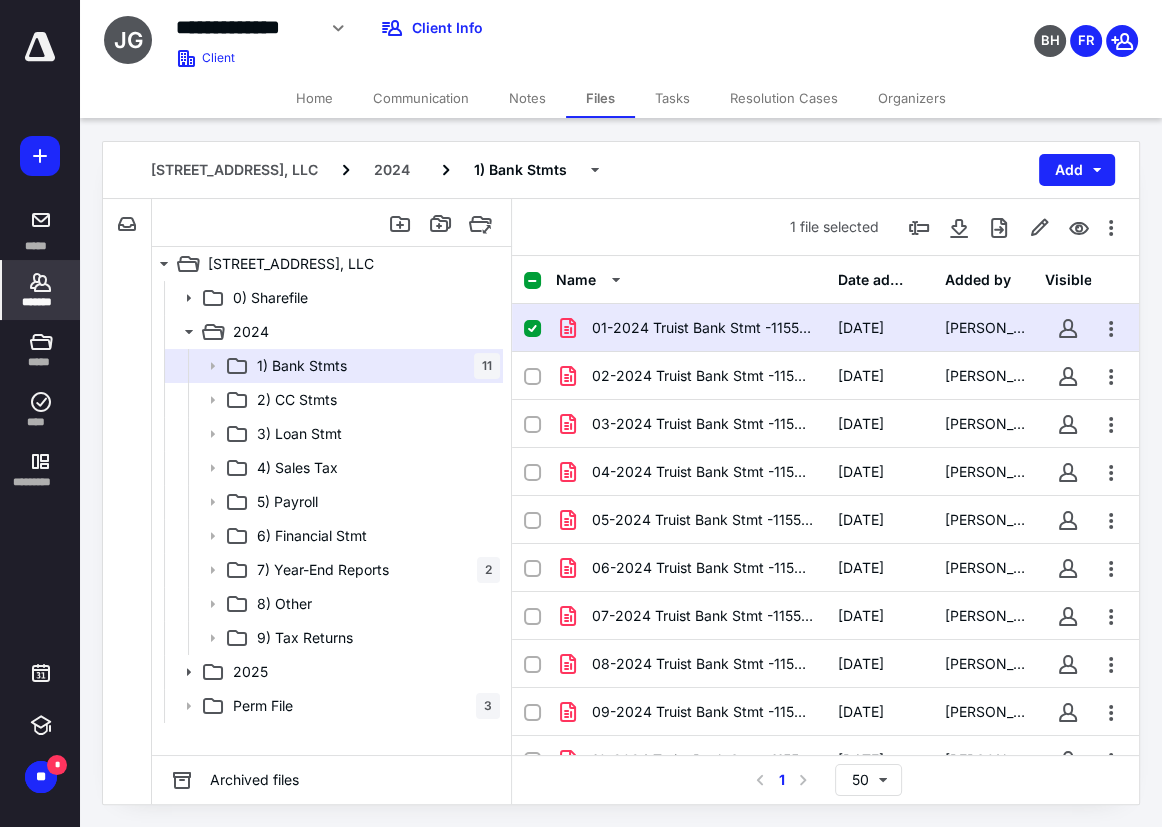 click on "*******" at bounding box center [41, 302] 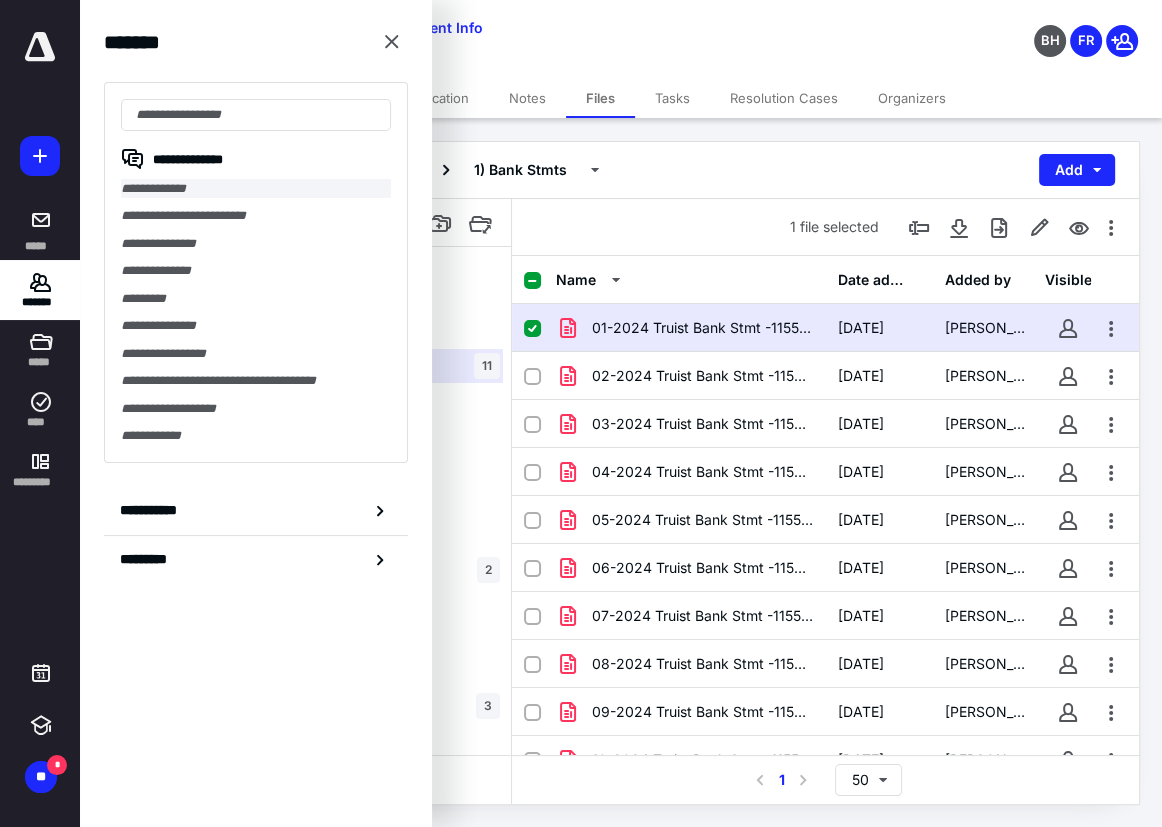 click on "**********" at bounding box center [256, 188] 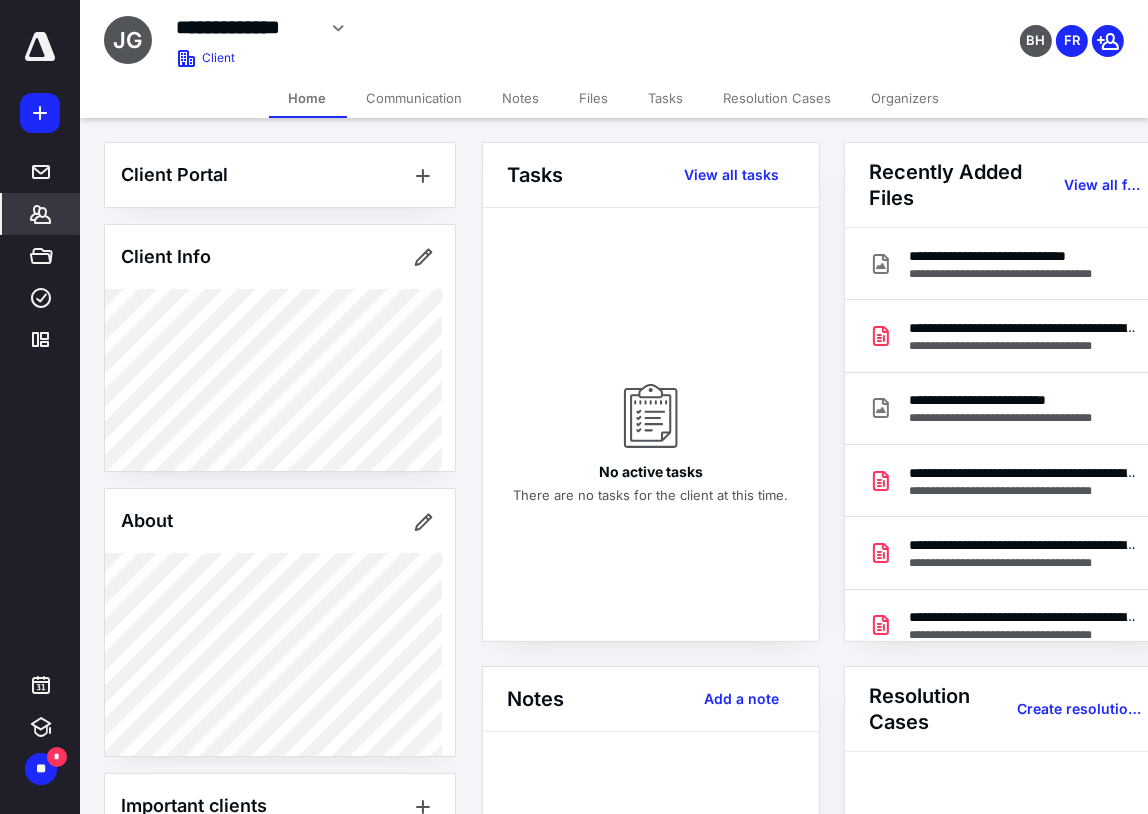click on "Files" at bounding box center [594, 98] 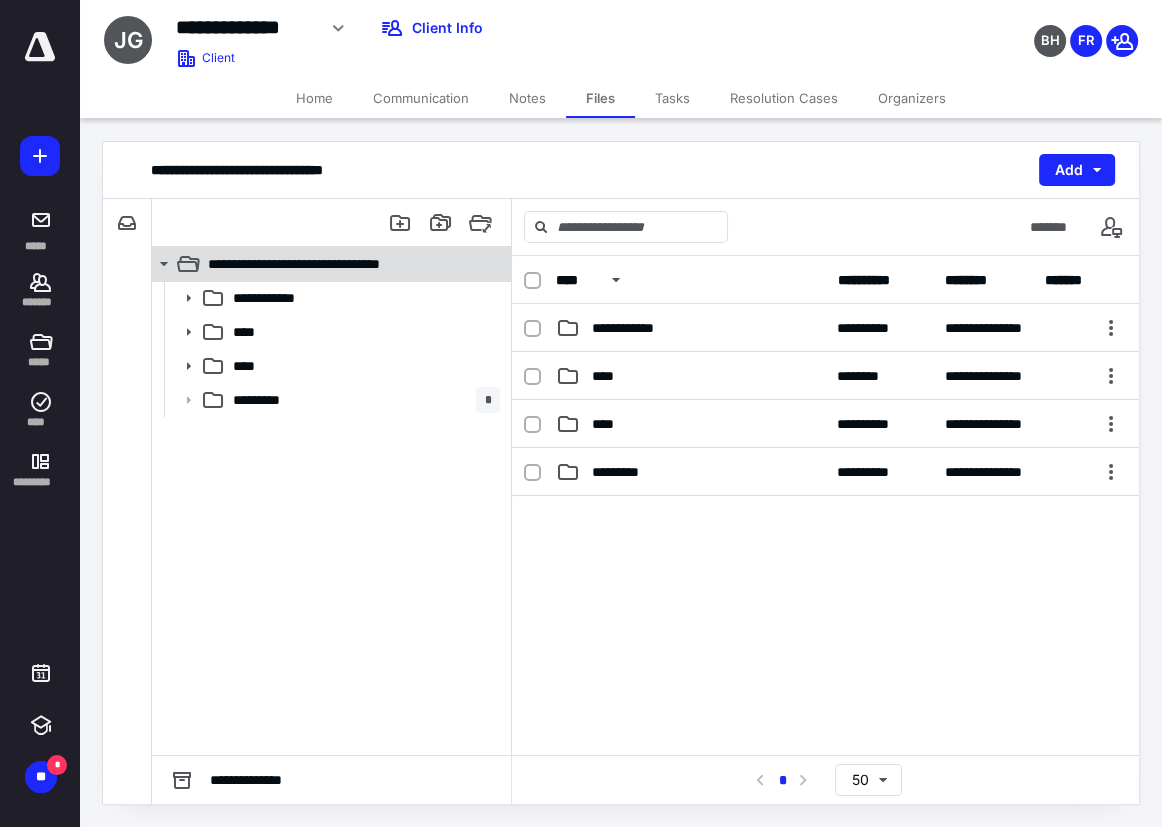 click 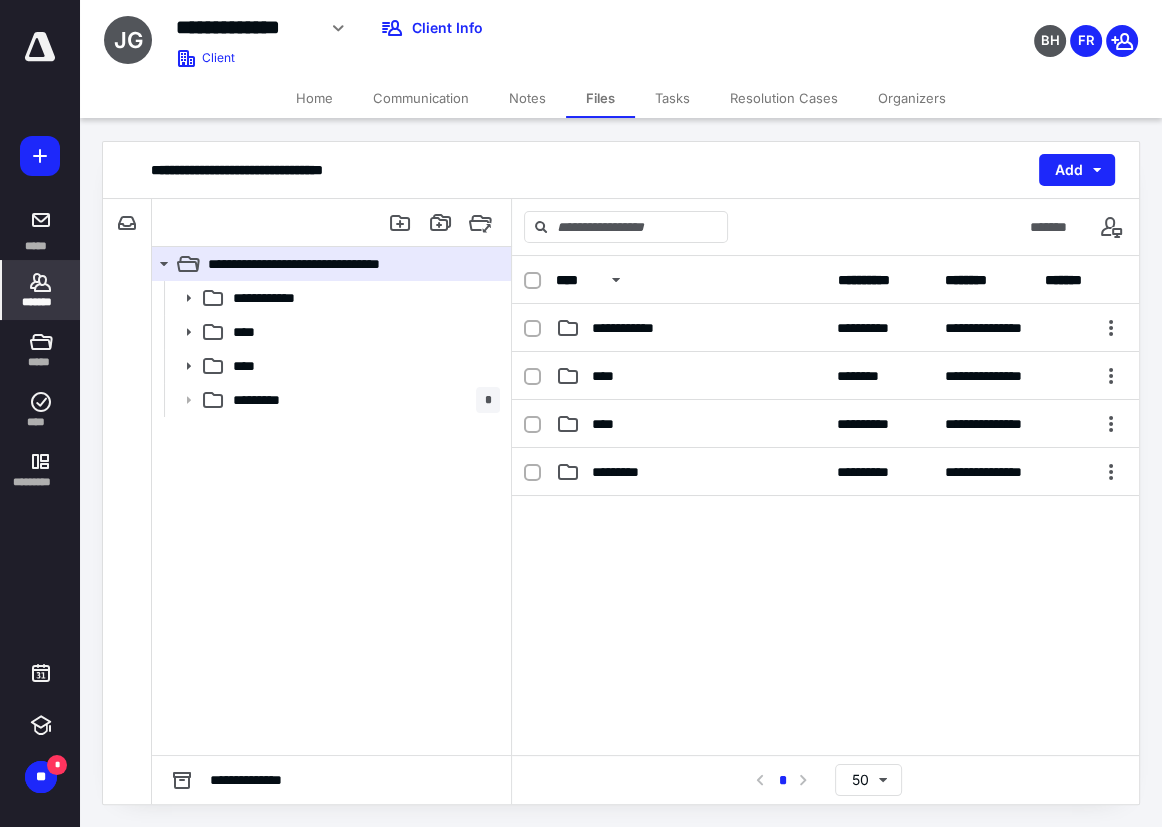 click on "*******" at bounding box center [41, 290] 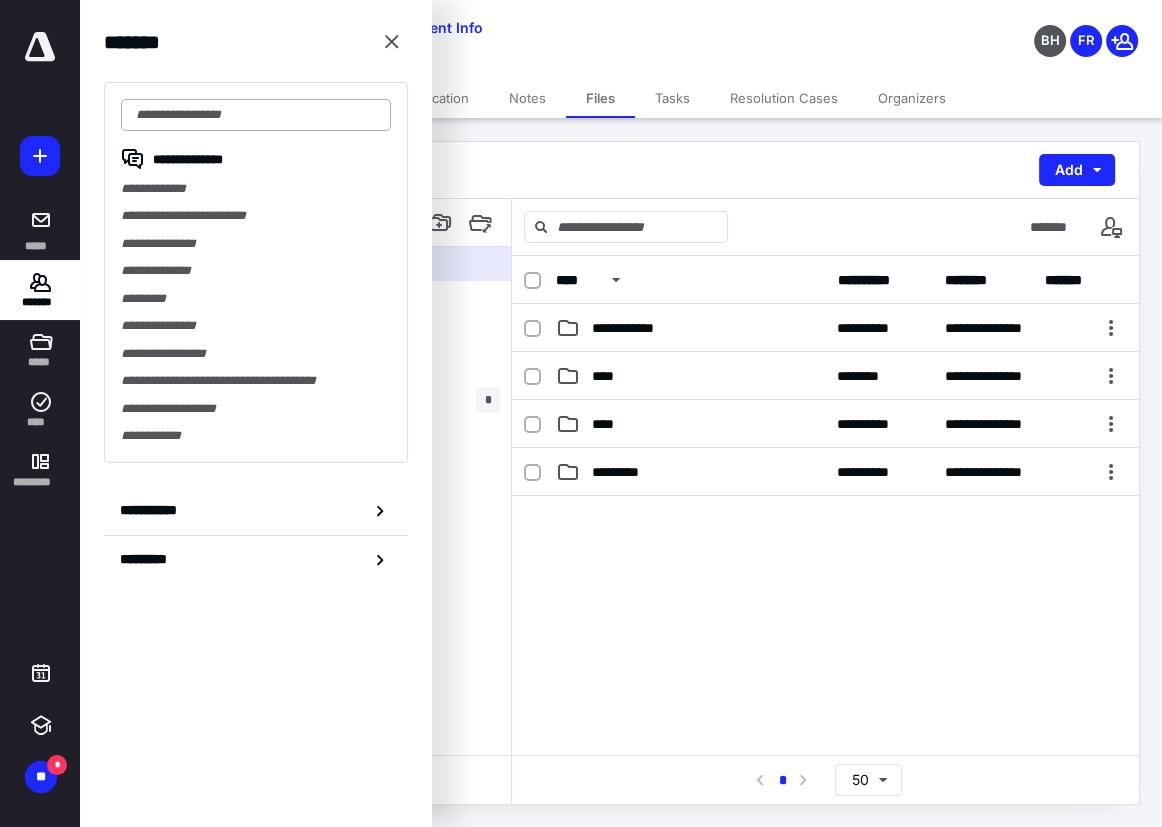 click at bounding box center [256, 115] 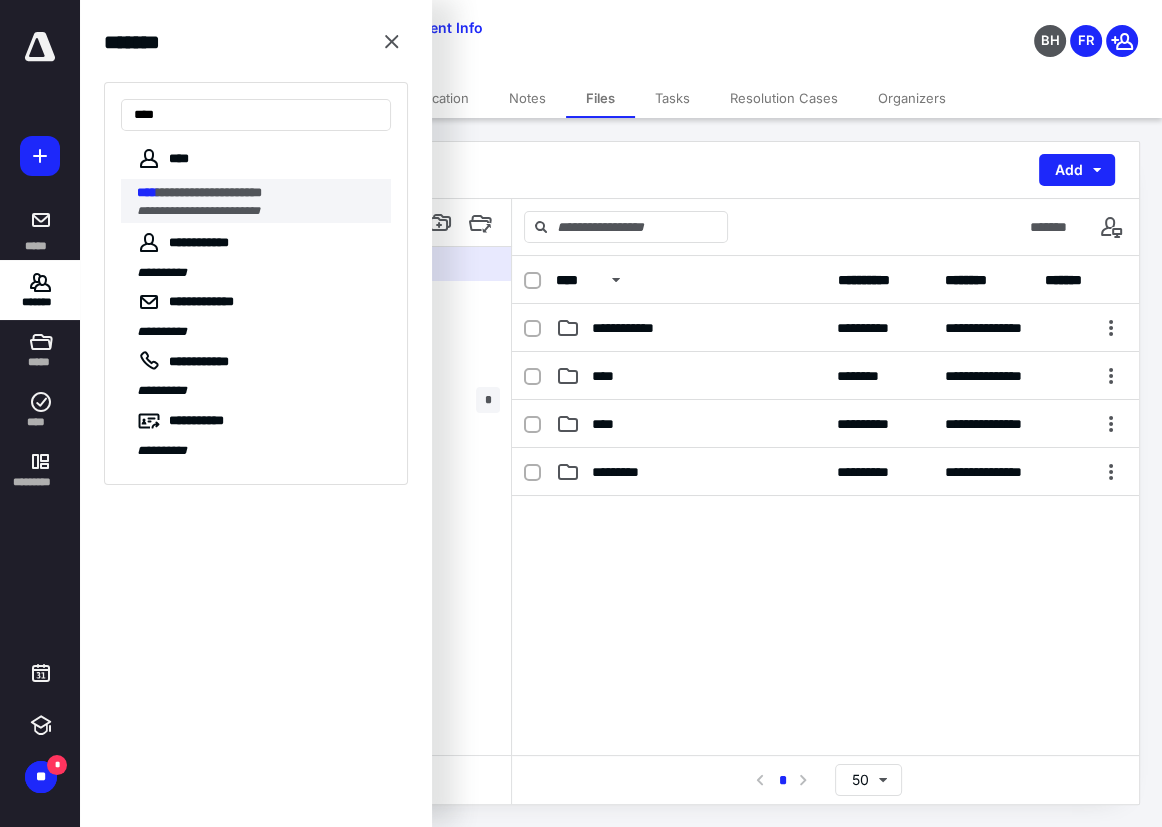 type on "****" 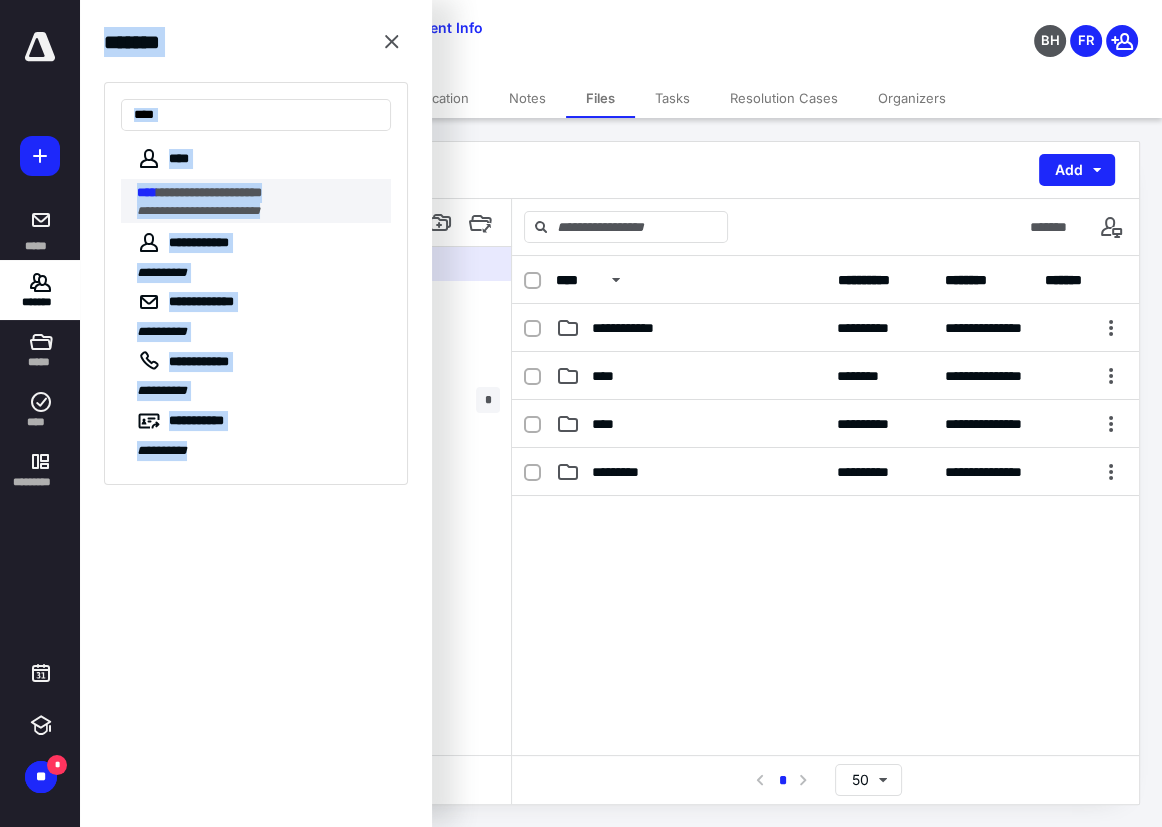 click on "**********" at bounding box center (581, 413) 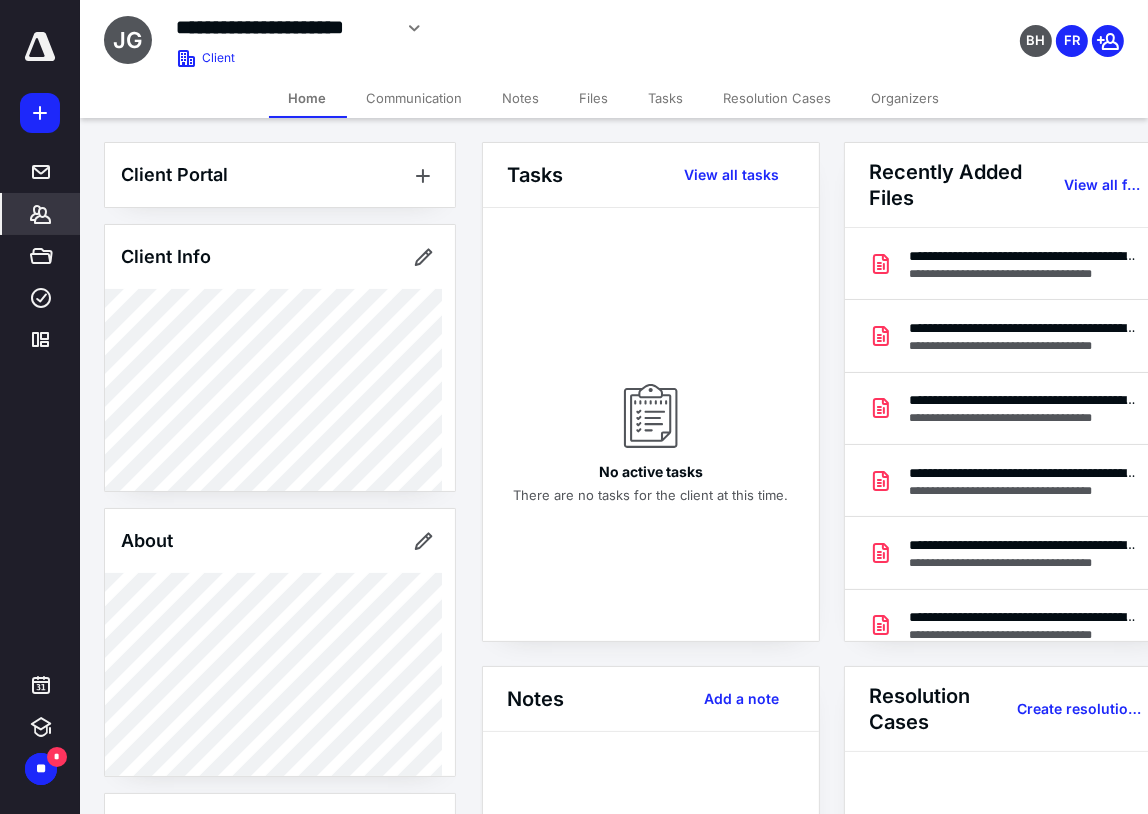 click on "Files" at bounding box center [594, 98] 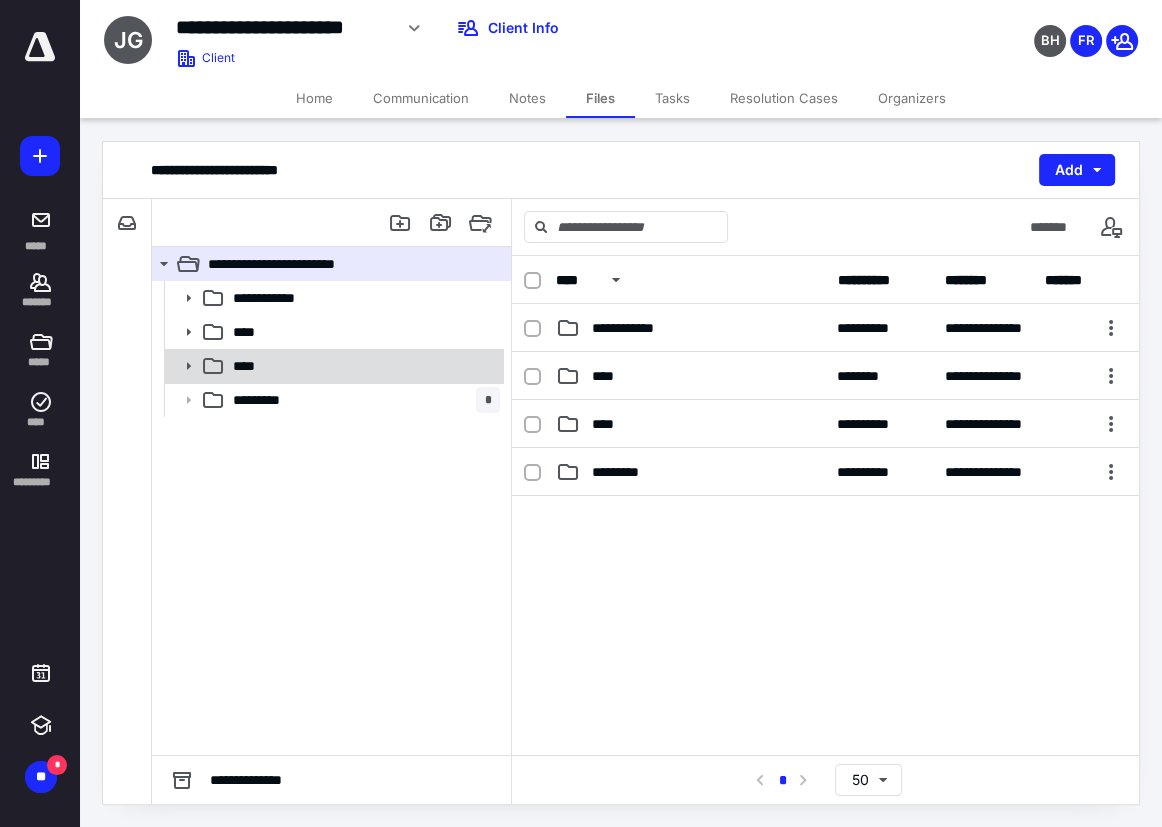 click on "****" at bounding box center (362, 366) 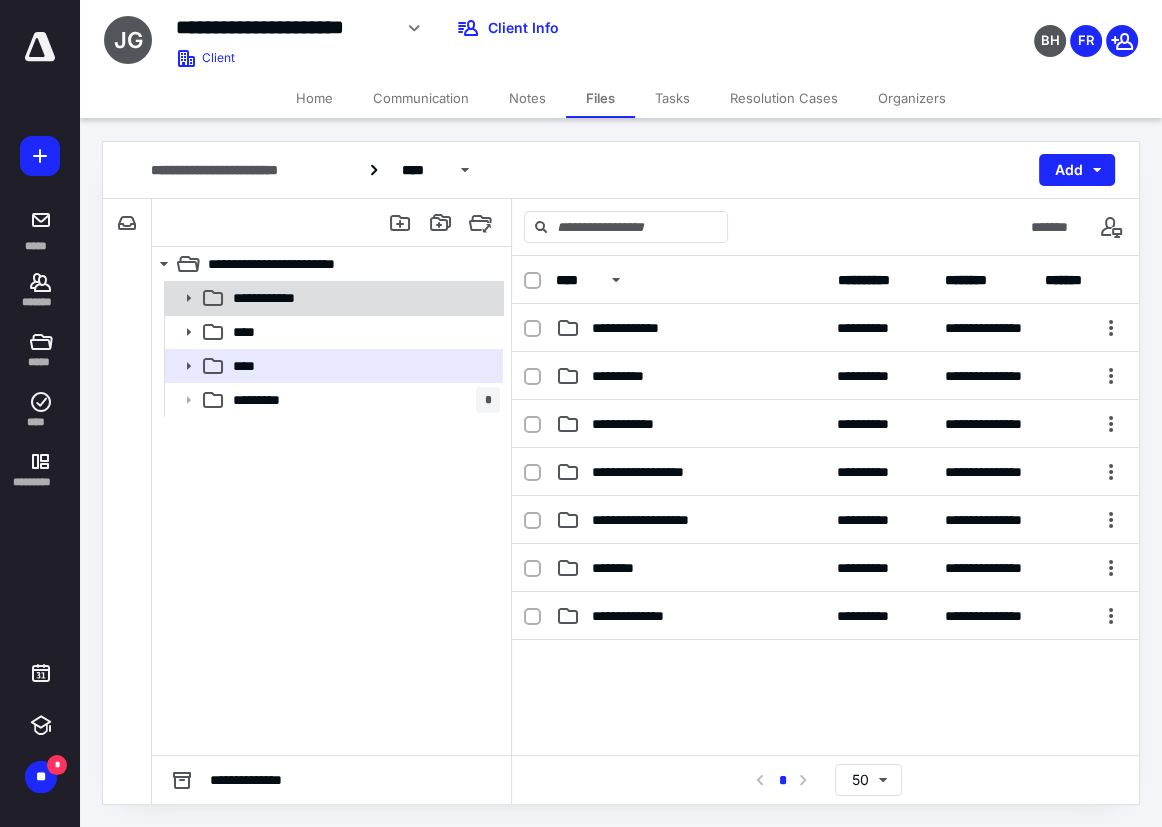 click on "**********" at bounding box center (271, 298) 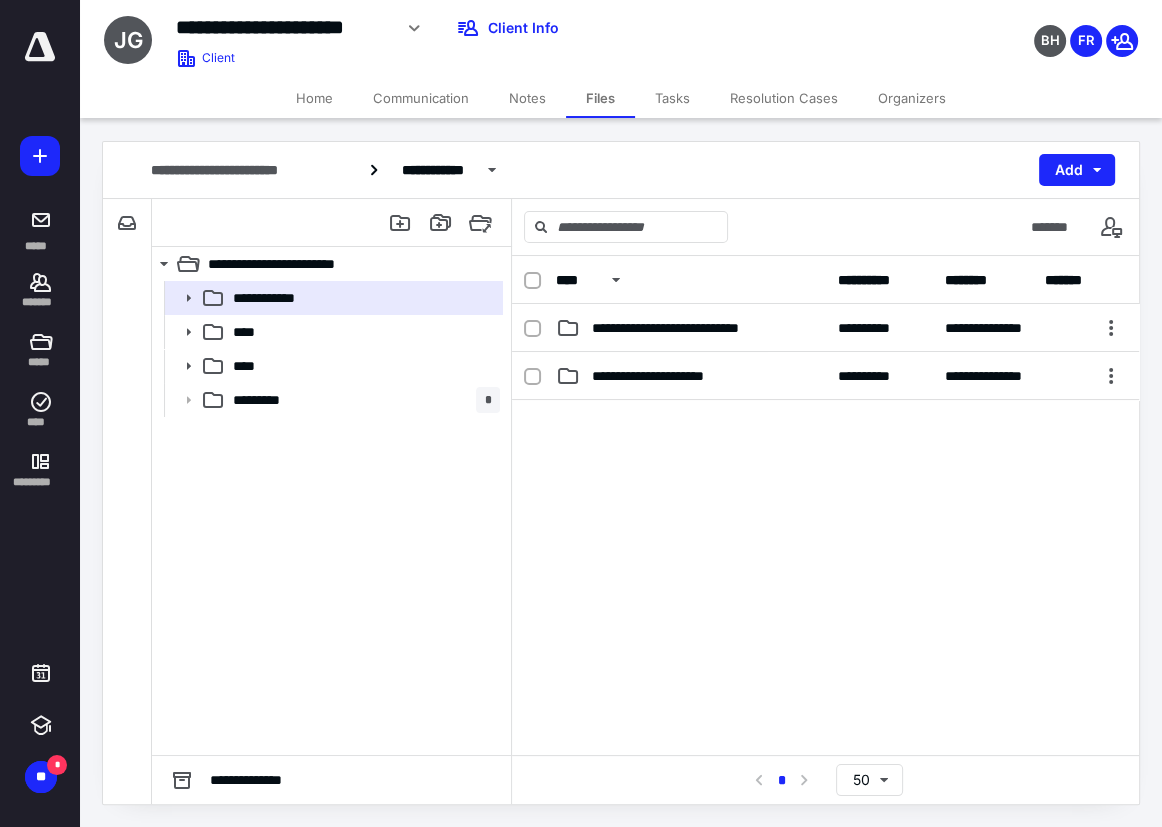 click on "****" at bounding box center [362, 332] 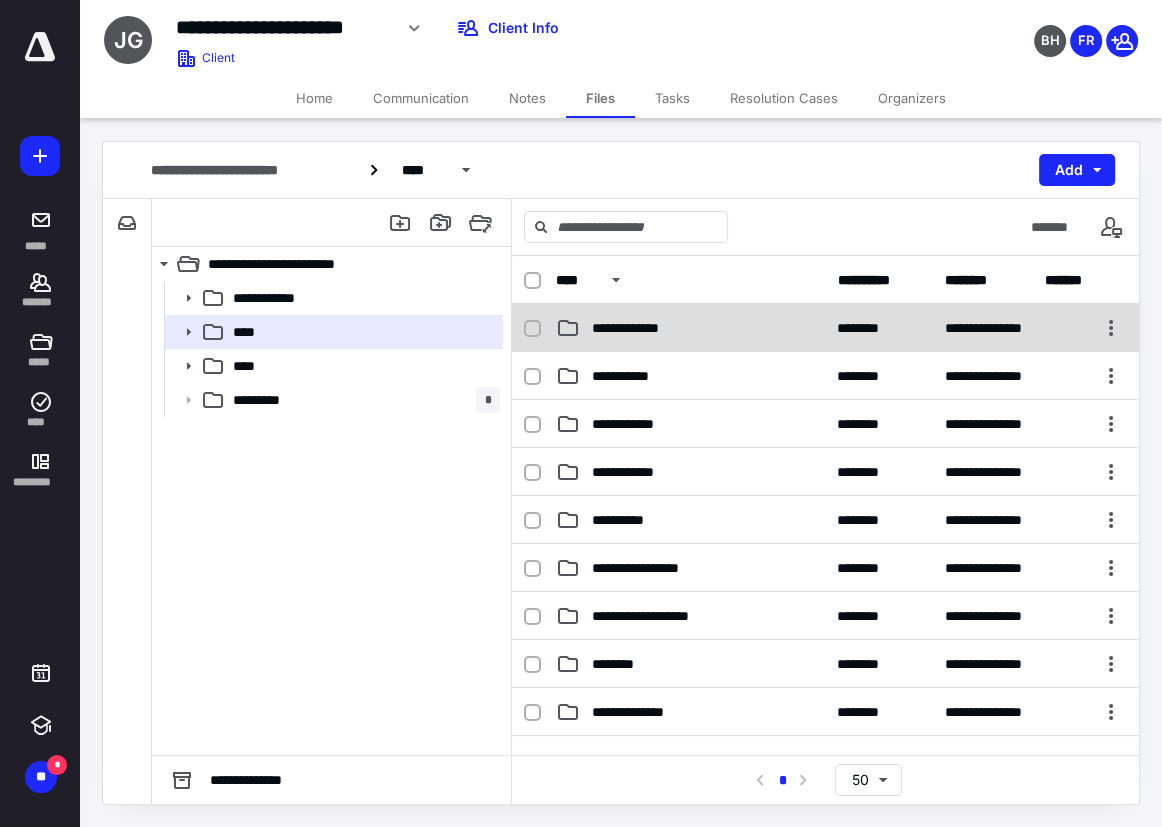 click on "**********" at bounding box center [636, 328] 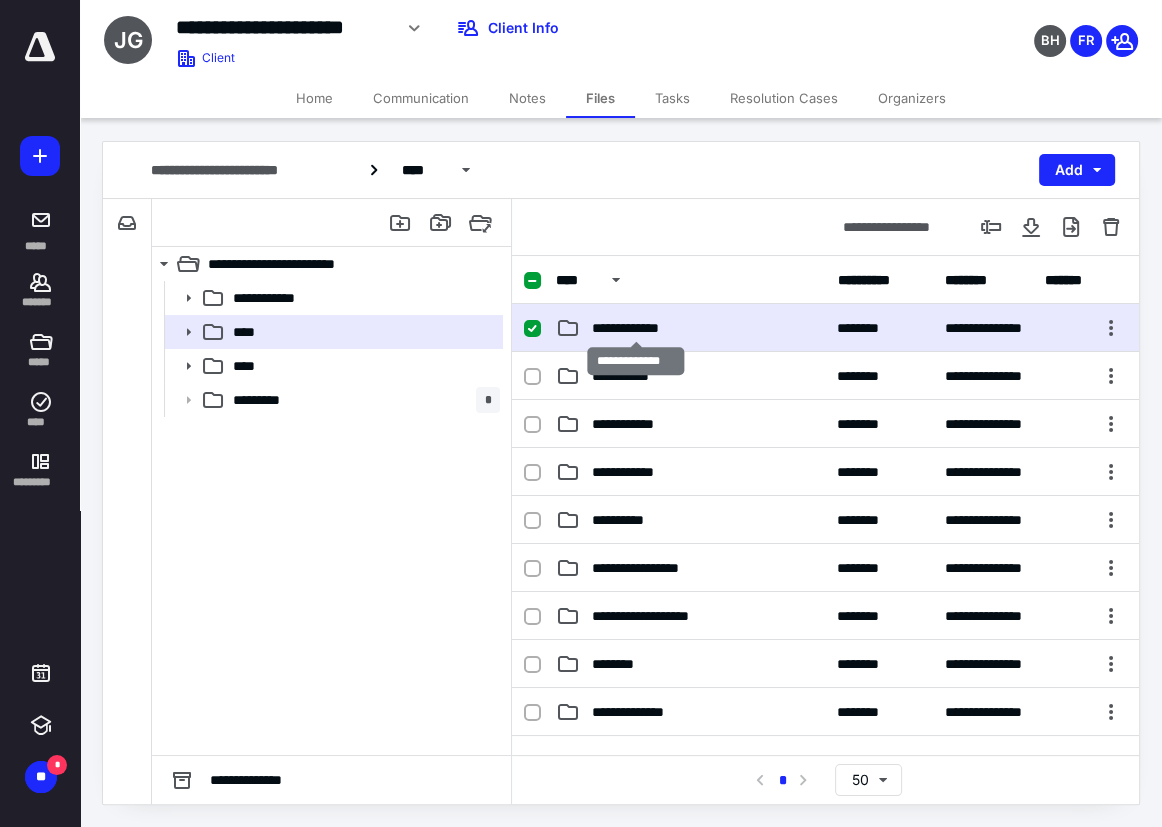 click on "**********" at bounding box center [636, 328] 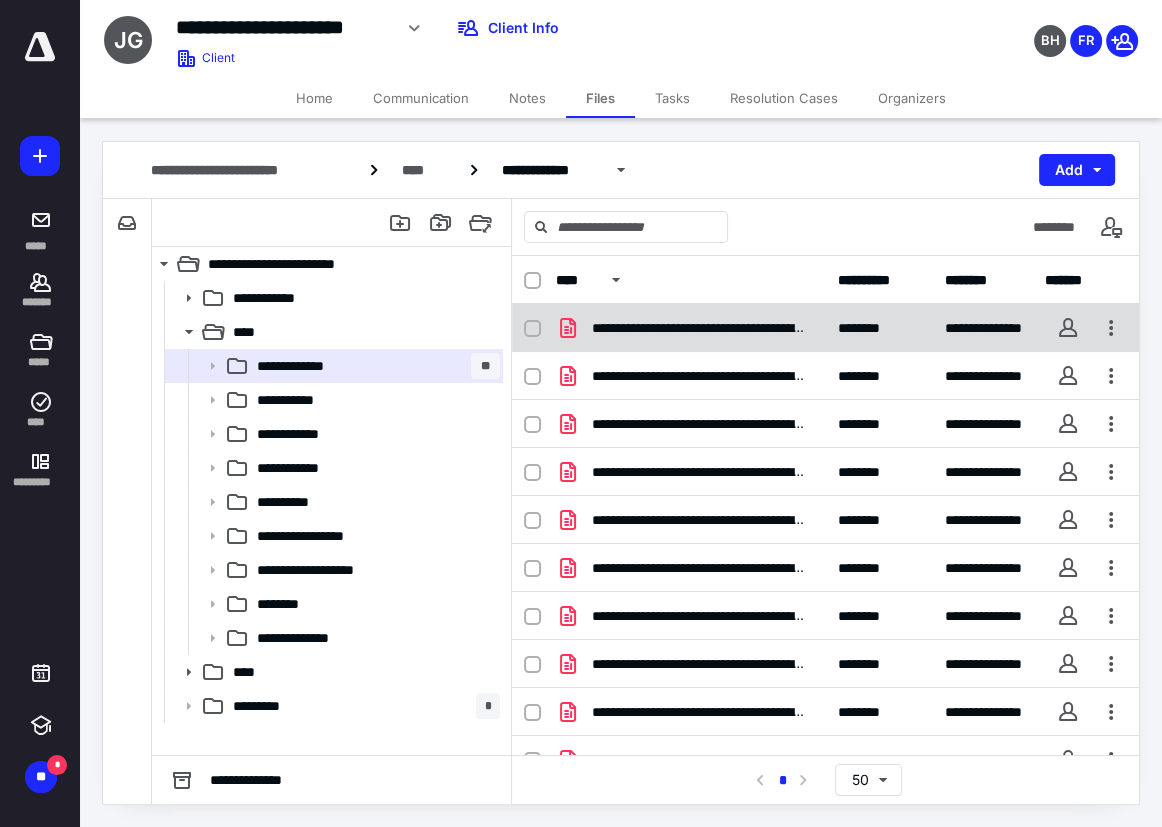 click on "**********" at bounding box center (690, 328) 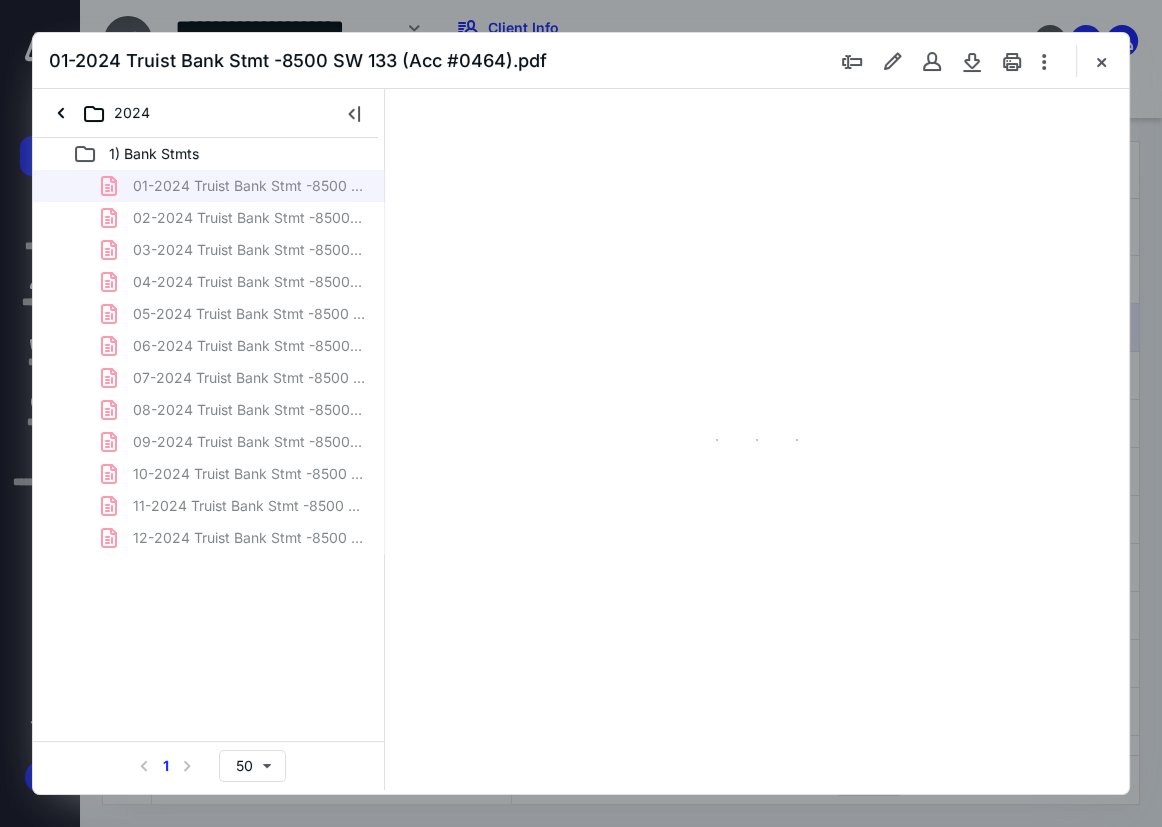 scroll, scrollTop: 0, scrollLeft: 0, axis: both 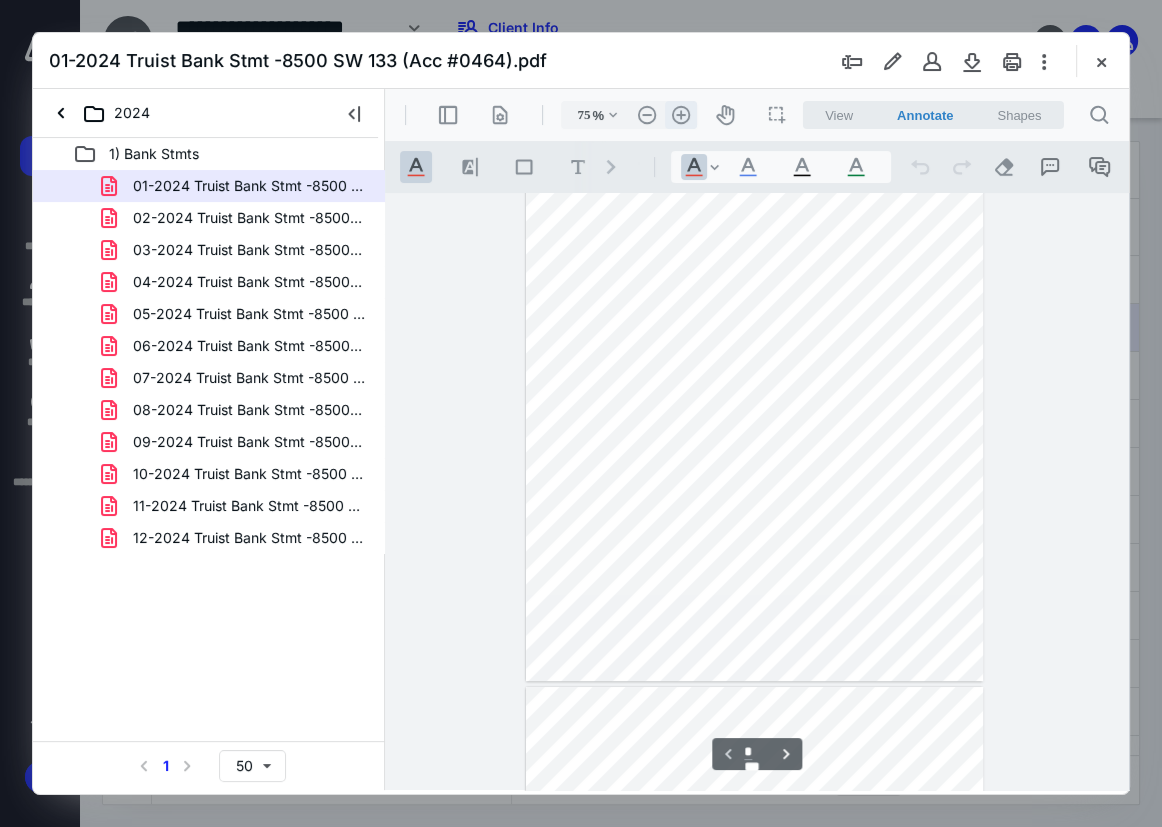 click on ".cls-1{fill:#abb0c4;} icon - header - zoom - in - line" at bounding box center (681, 115) 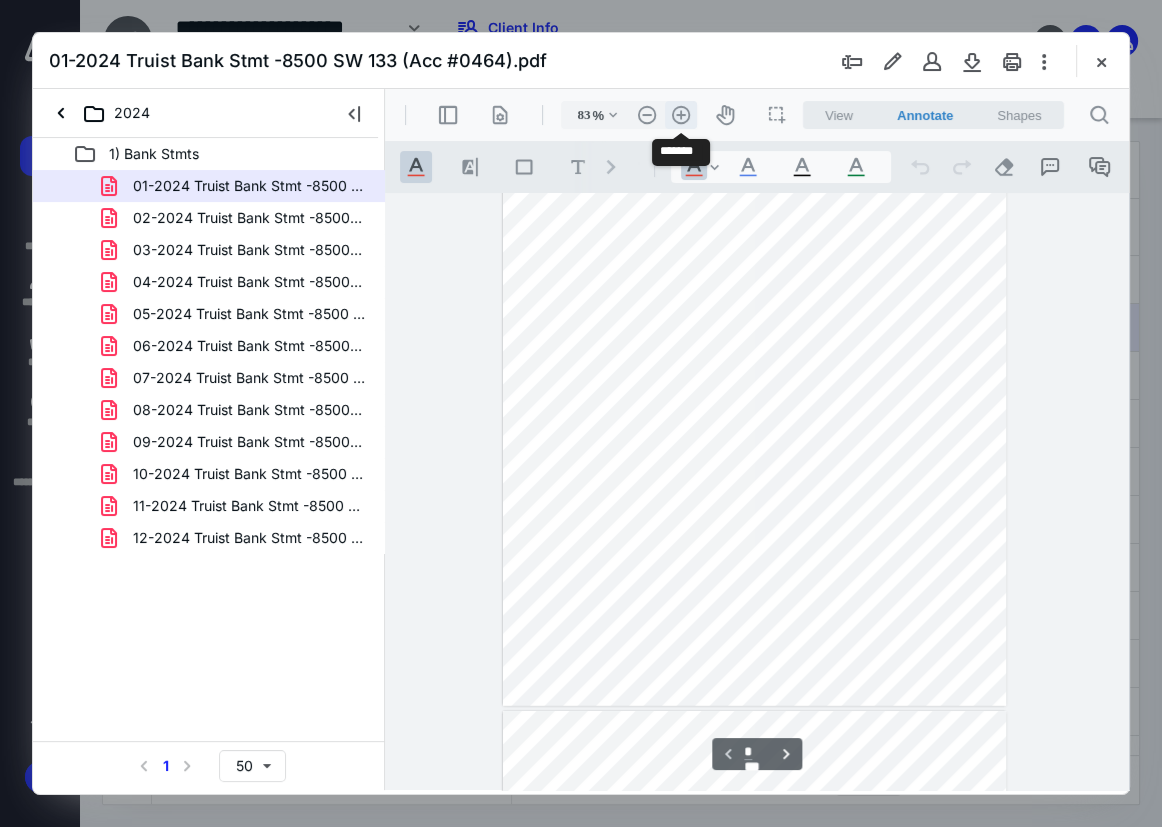 click on ".cls-1{fill:#abb0c4;} icon - header - zoom - in - line" at bounding box center (681, 115) 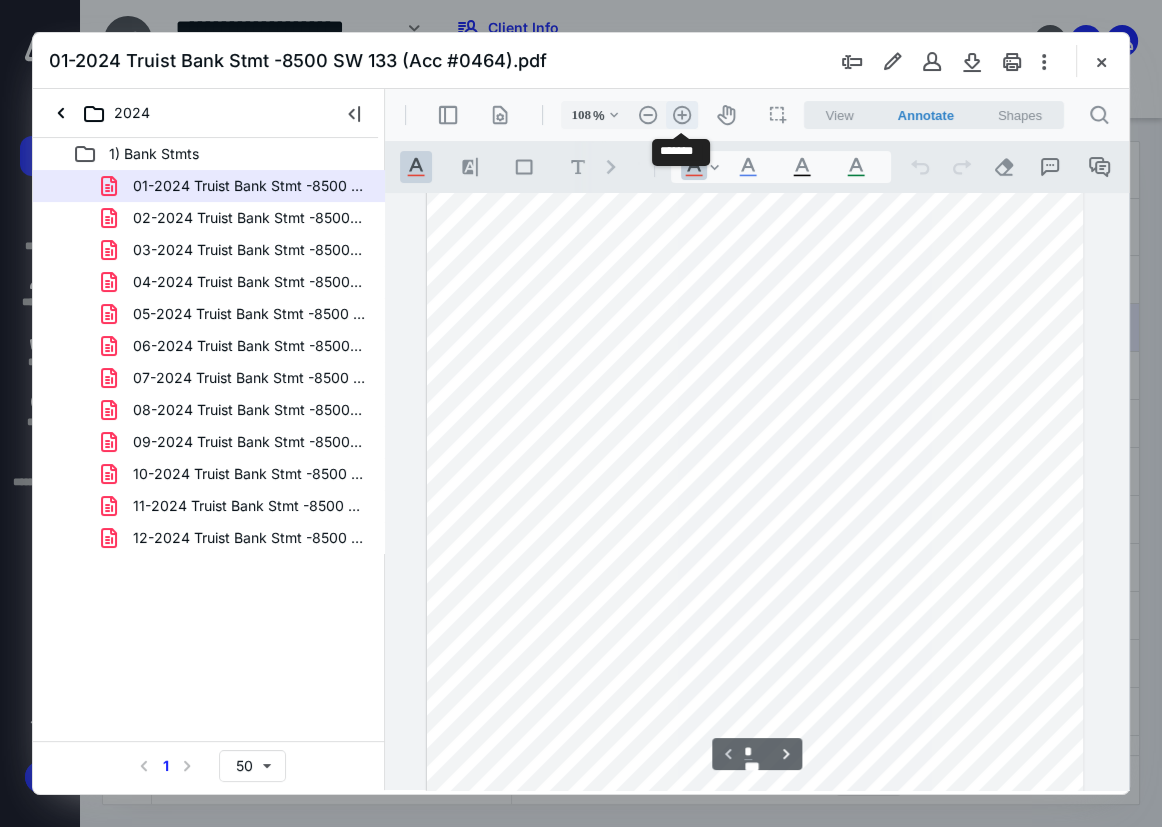 scroll, scrollTop: 260, scrollLeft: 0, axis: vertical 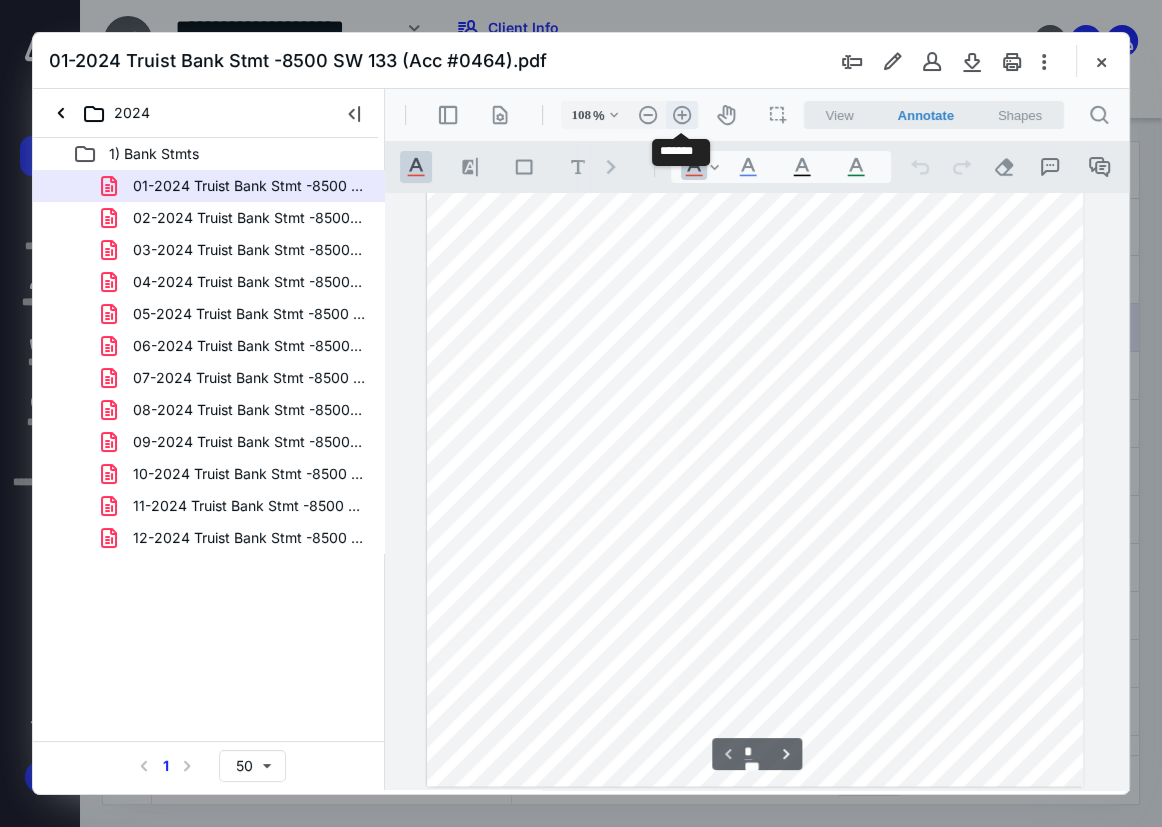click on ".cls-1{fill:#abb0c4;} icon - header - zoom - in - line" at bounding box center (682, 115) 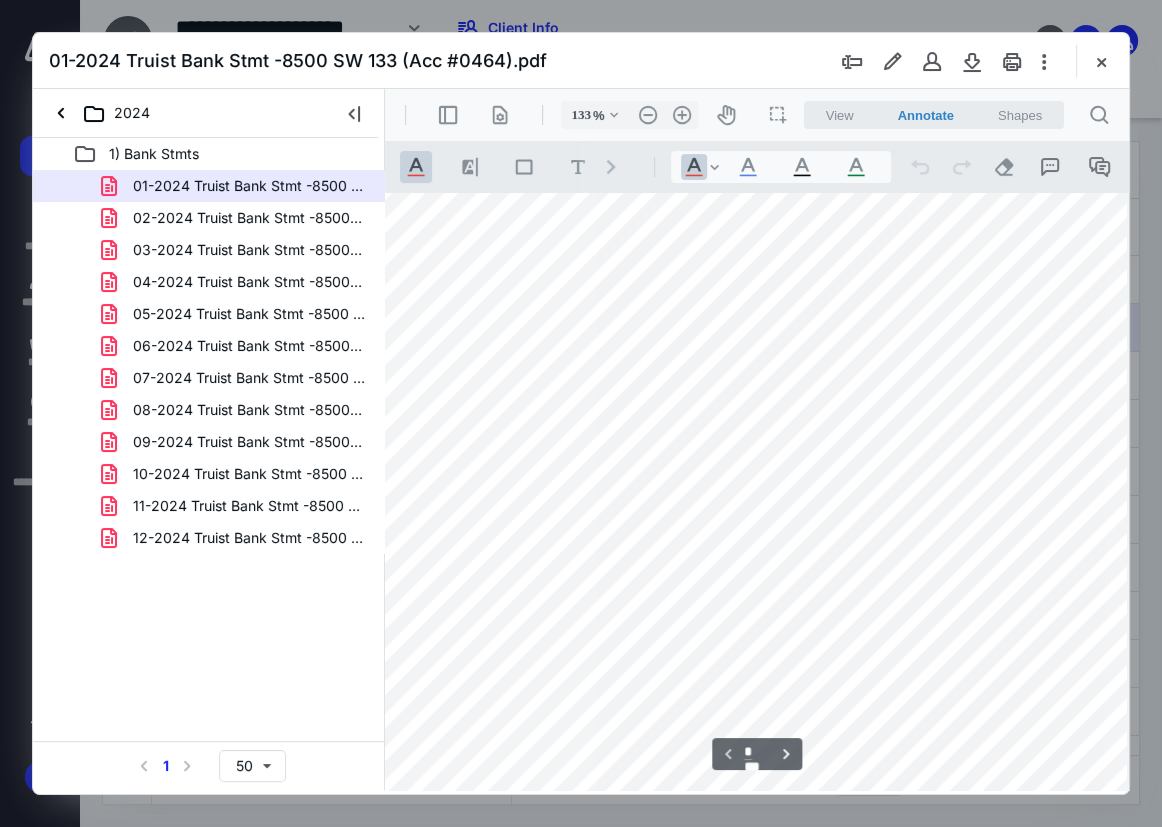 scroll, scrollTop: 289, scrollLeft: 43, axis: both 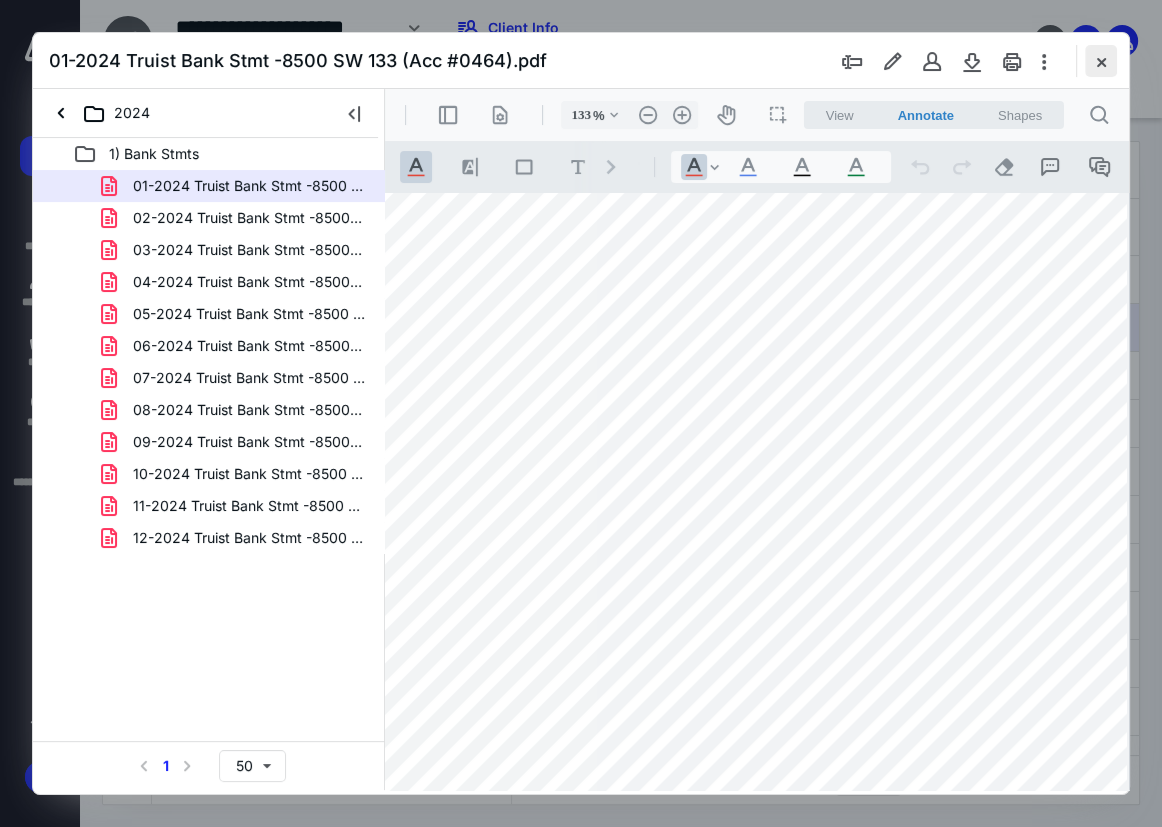 click at bounding box center (1101, 61) 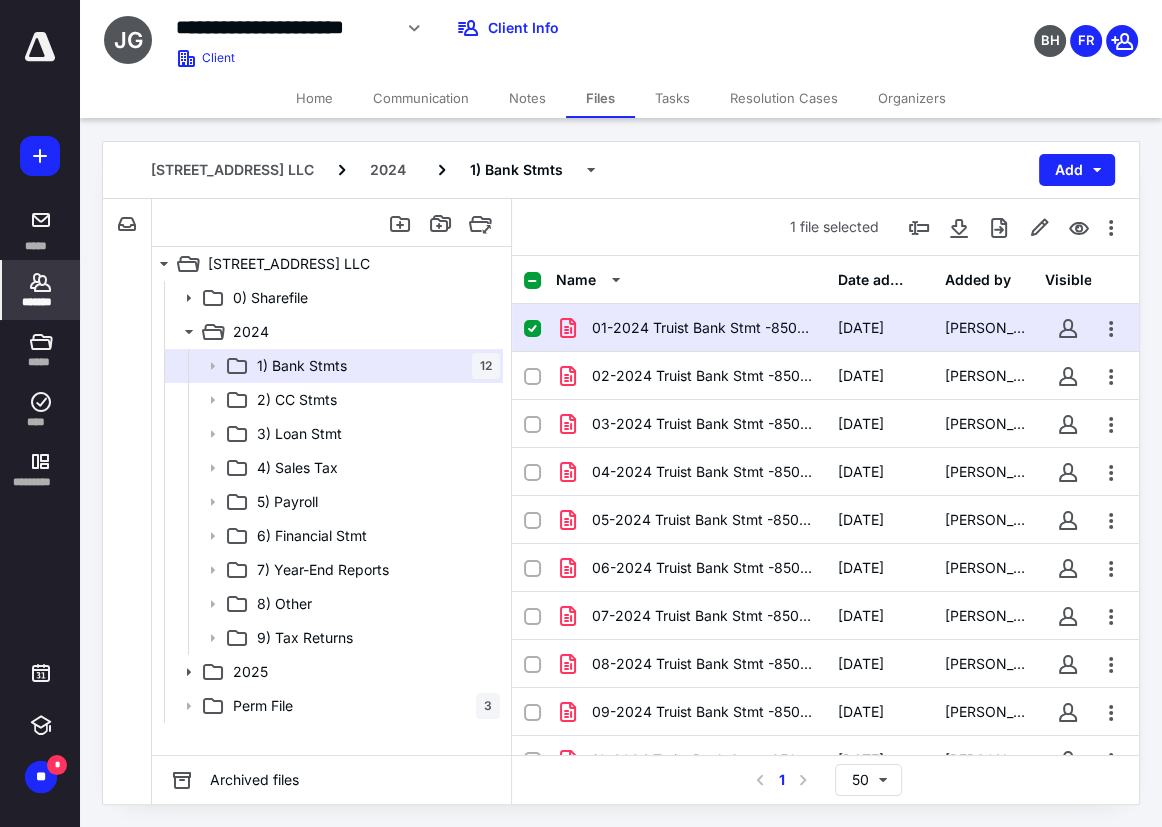 click 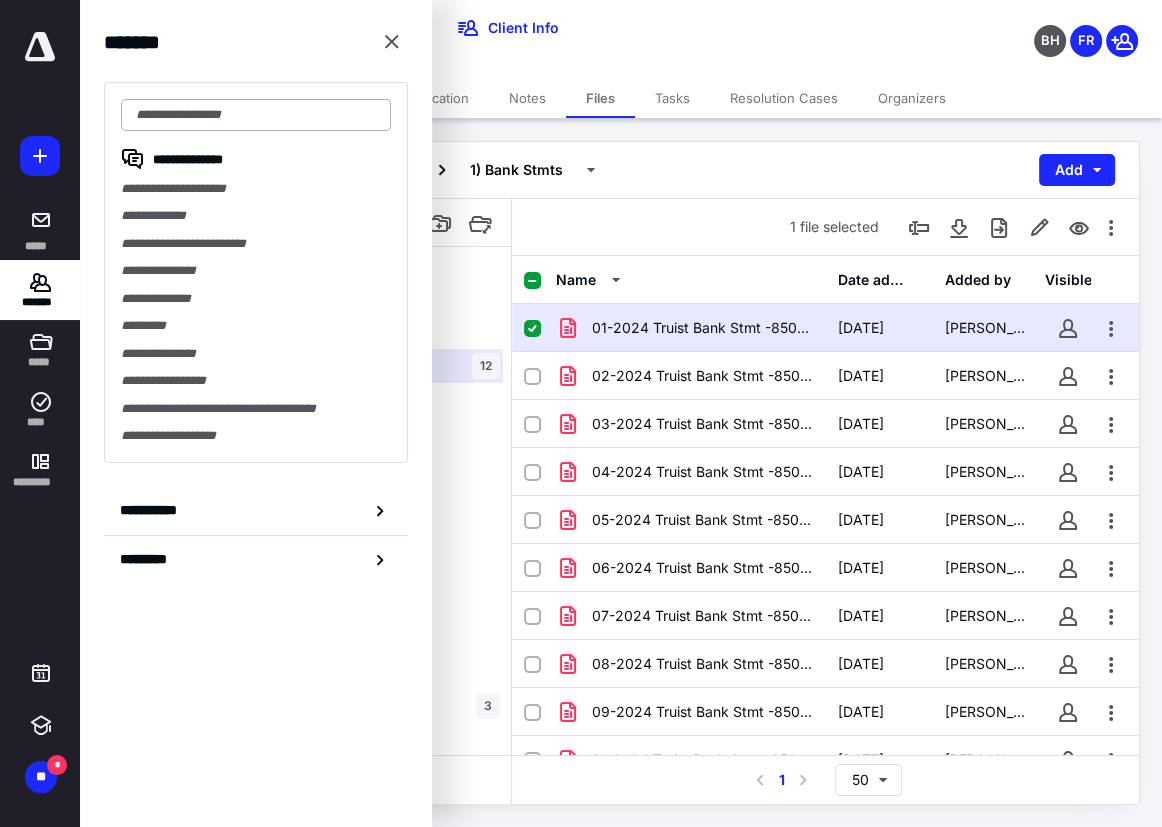 click at bounding box center [256, 115] 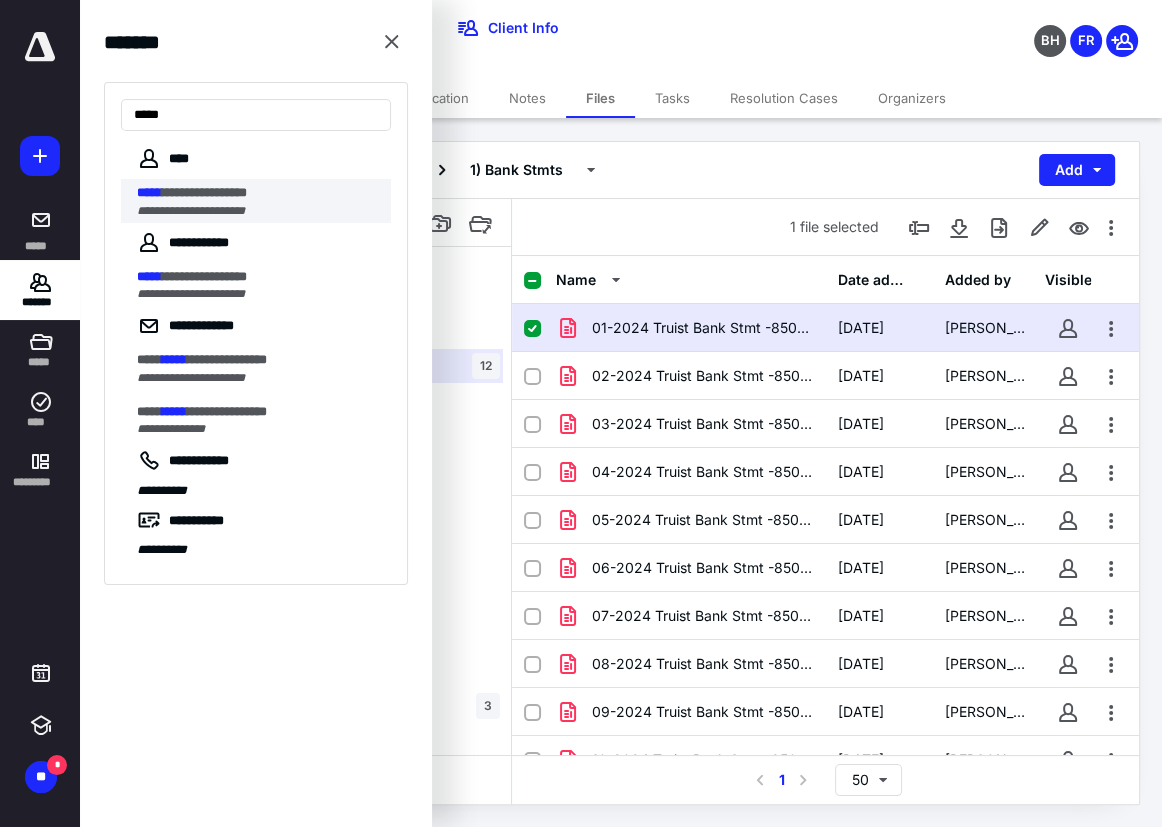 type on "*****" 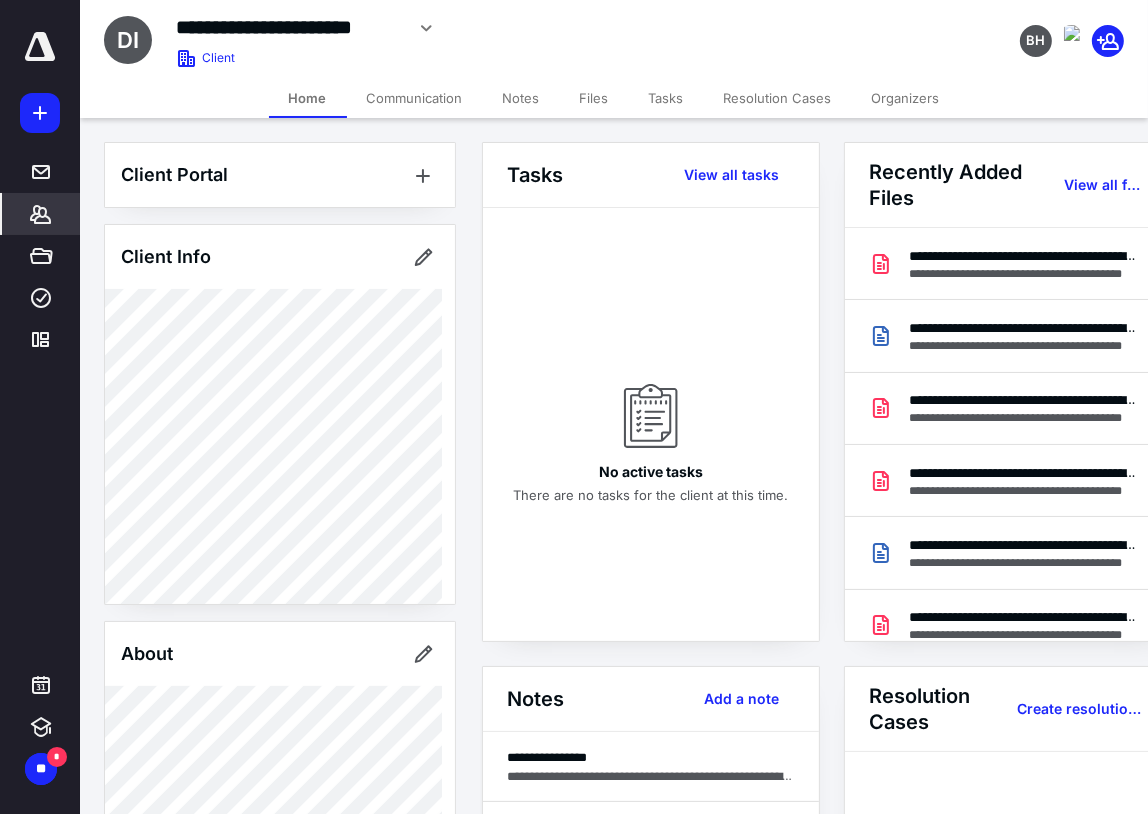 click on "Files" at bounding box center [594, 98] 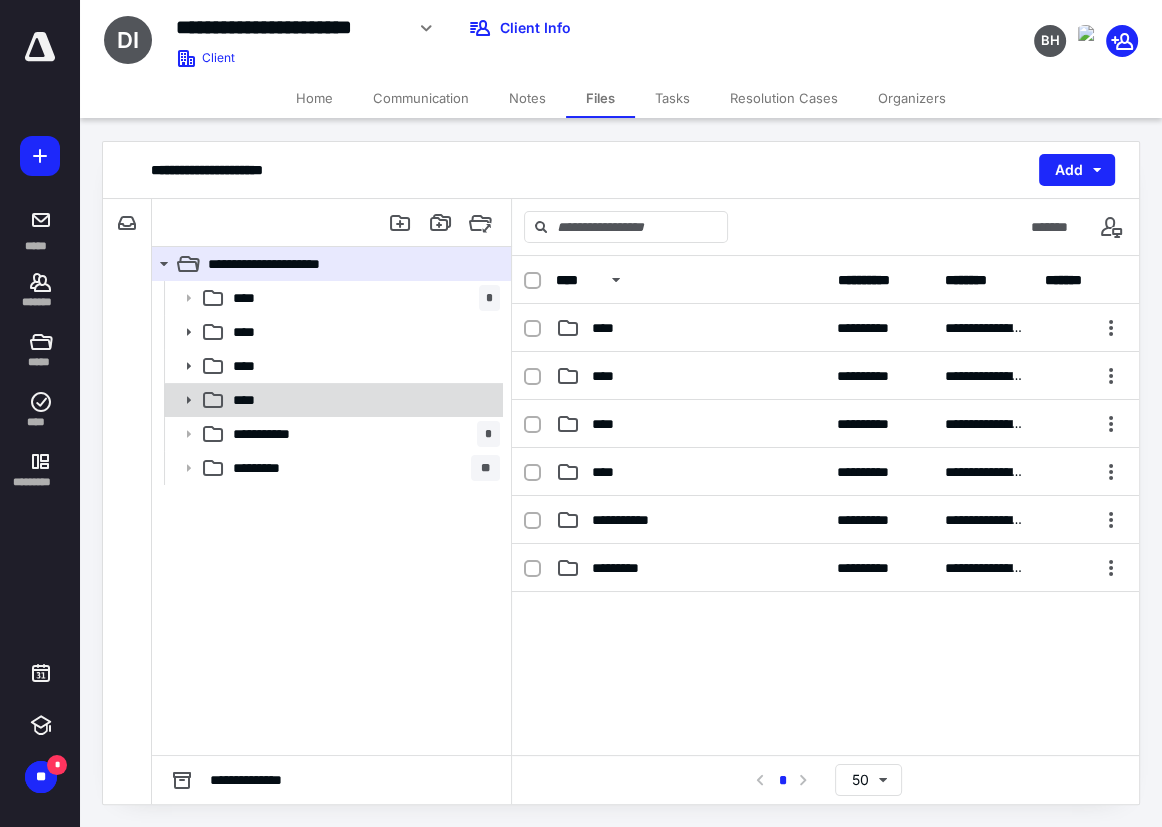 click on "****" at bounding box center (332, 400) 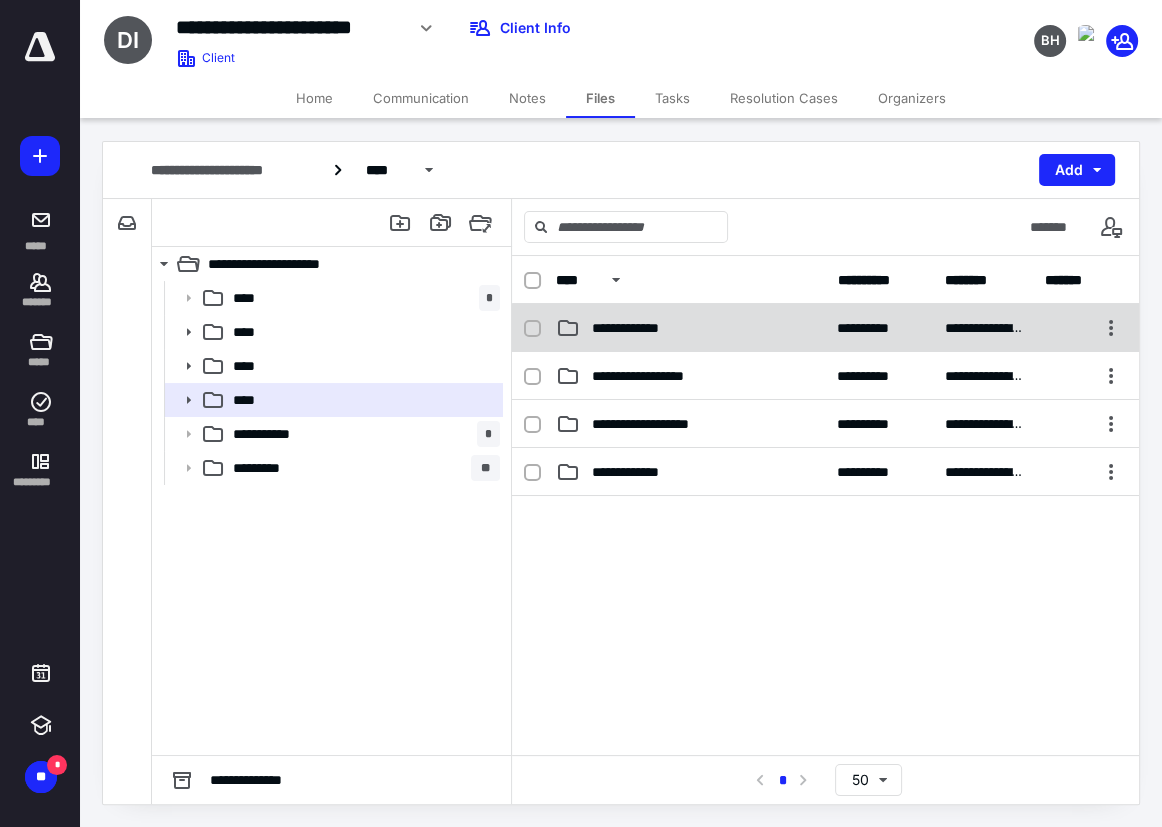 click on "**********" at bounding box center (636, 328) 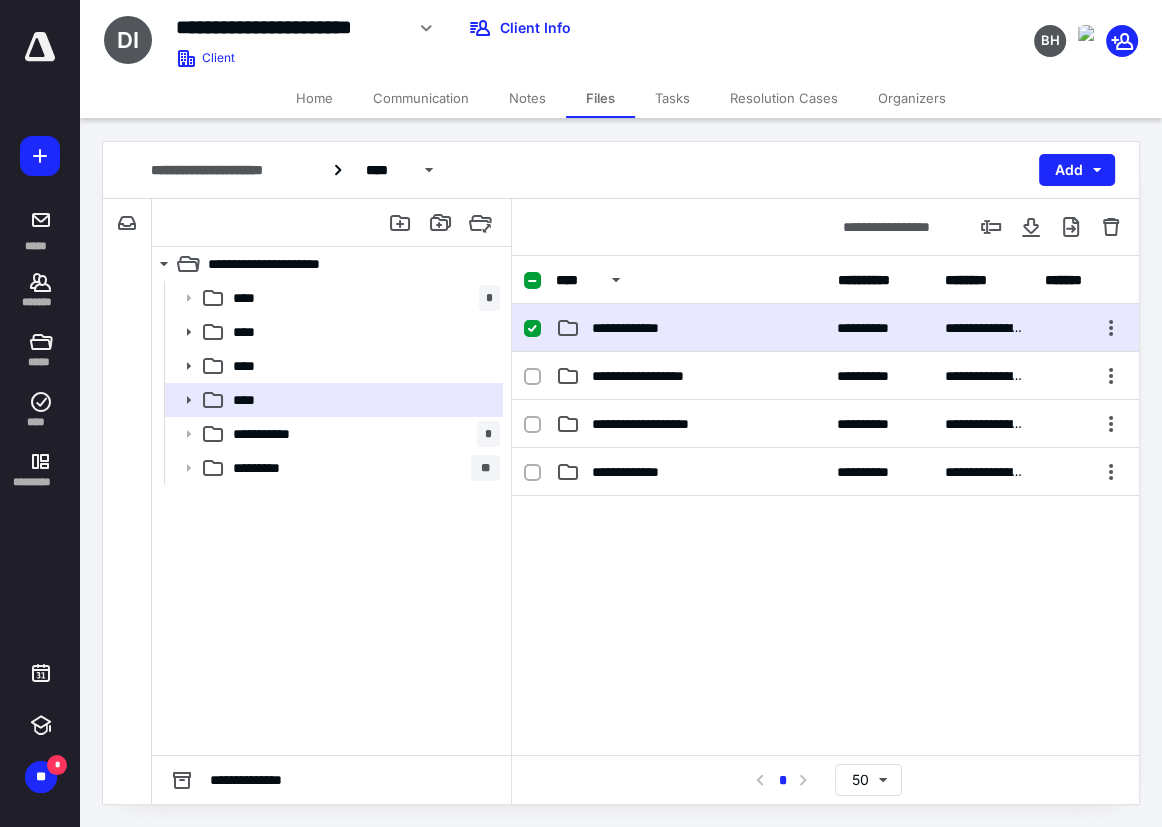 click on "**********" at bounding box center (636, 328) 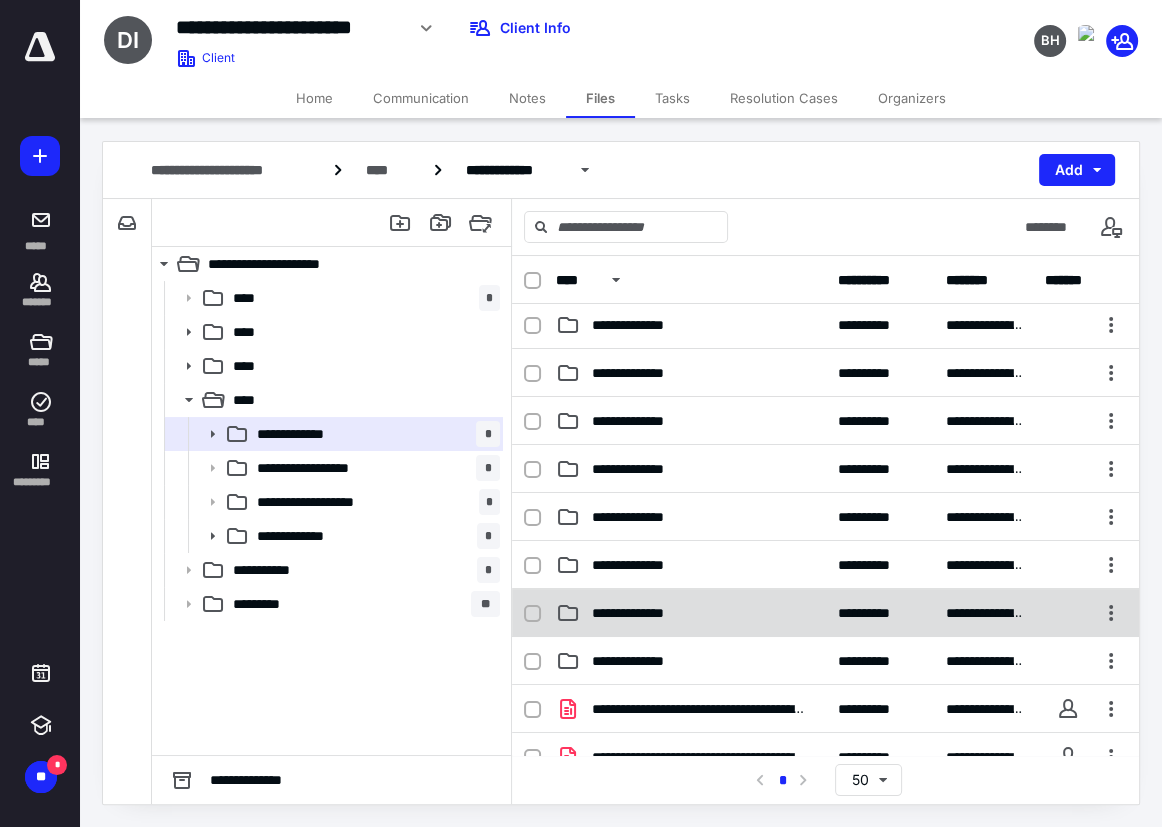 scroll, scrollTop: 0, scrollLeft: 0, axis: both 